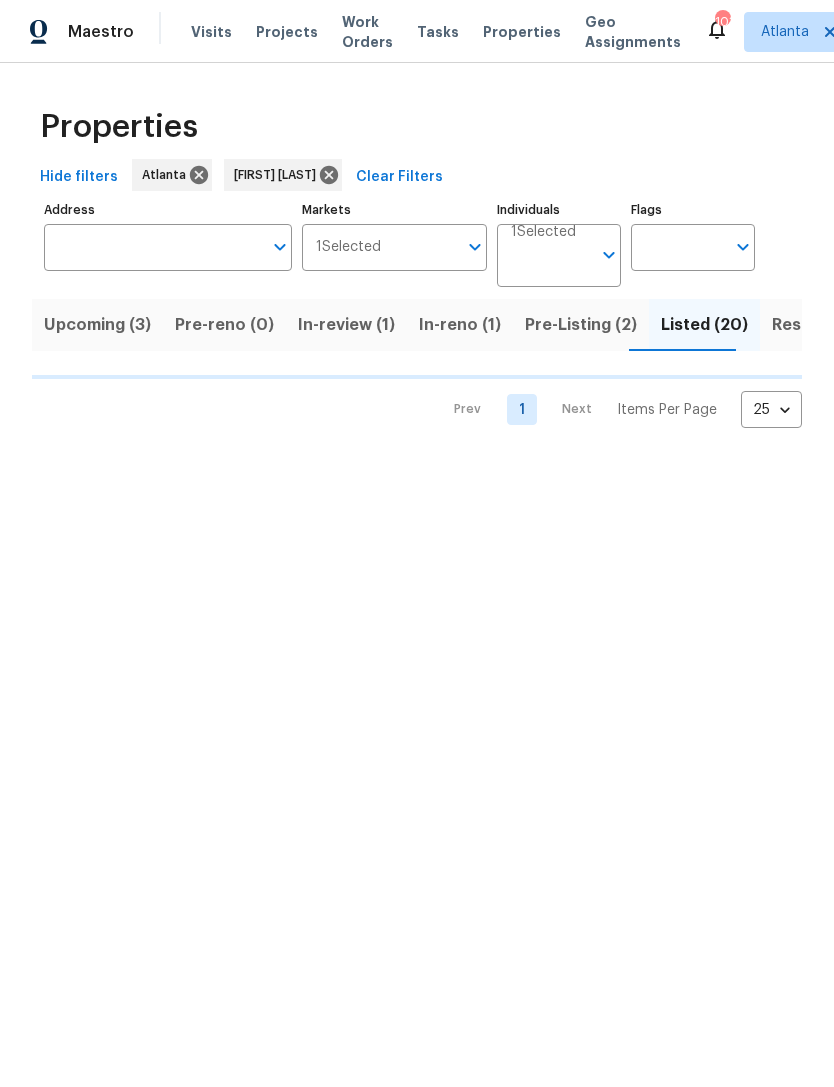 click on "Address" at bounding box center (153, 247) 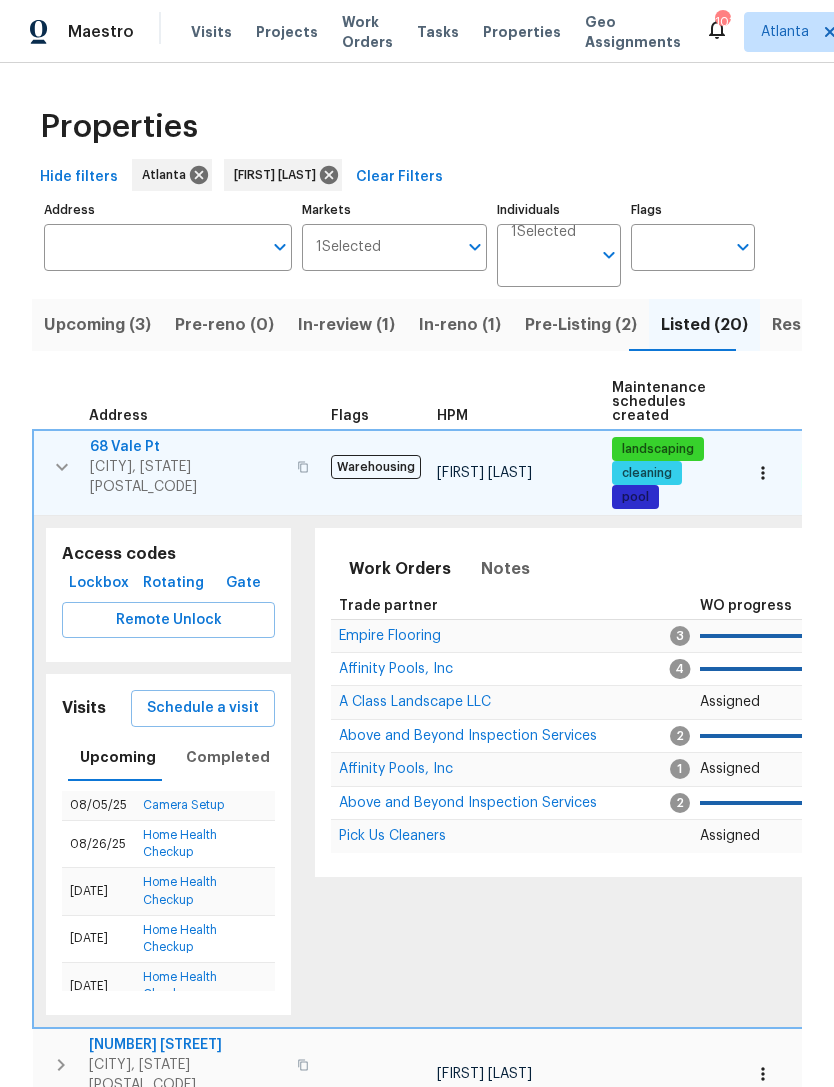 click on "Address" at bounding box center [153, 247] 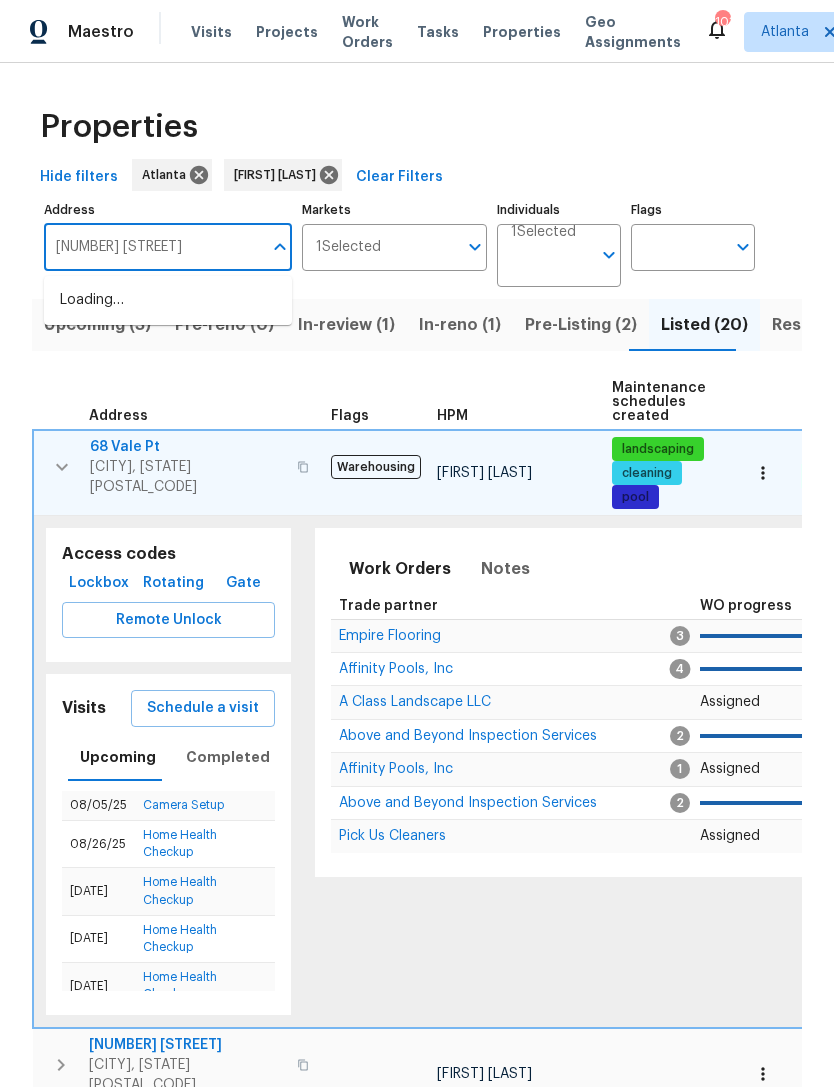 type on "[NUMBER] [STREET]" 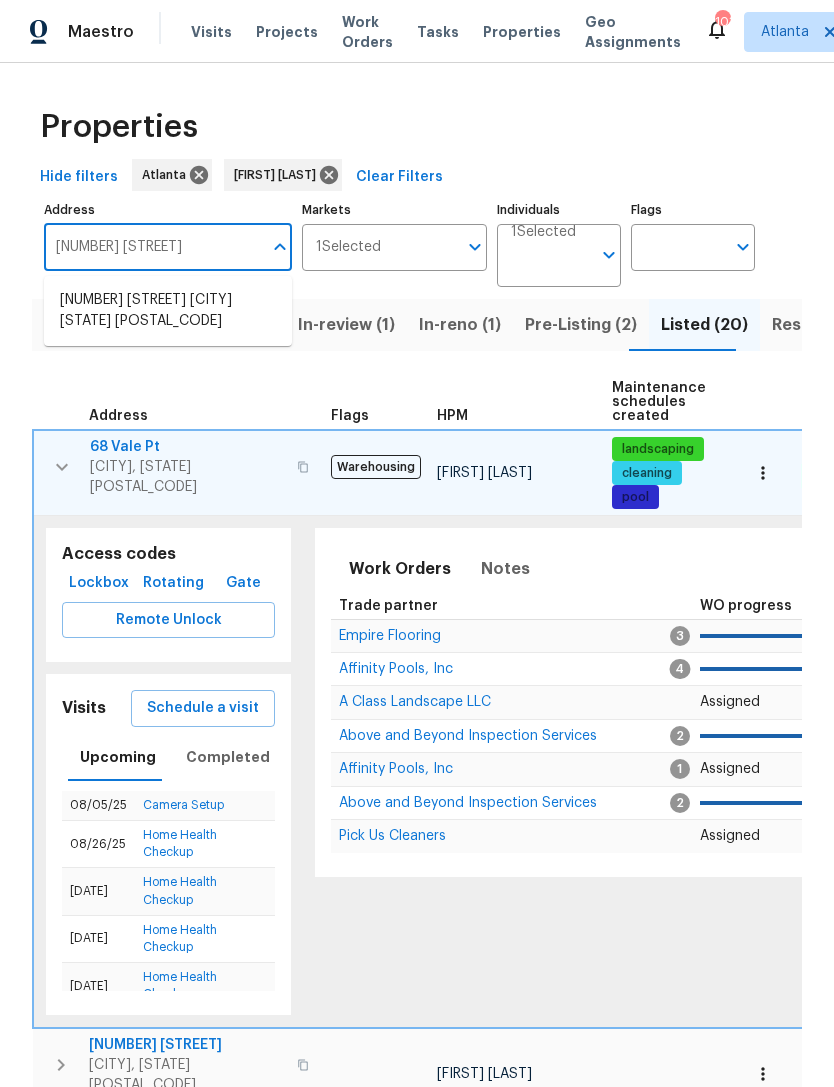 click on "3227 Diamond Blf Union City GA 30291" at bounding box center (168, 311) 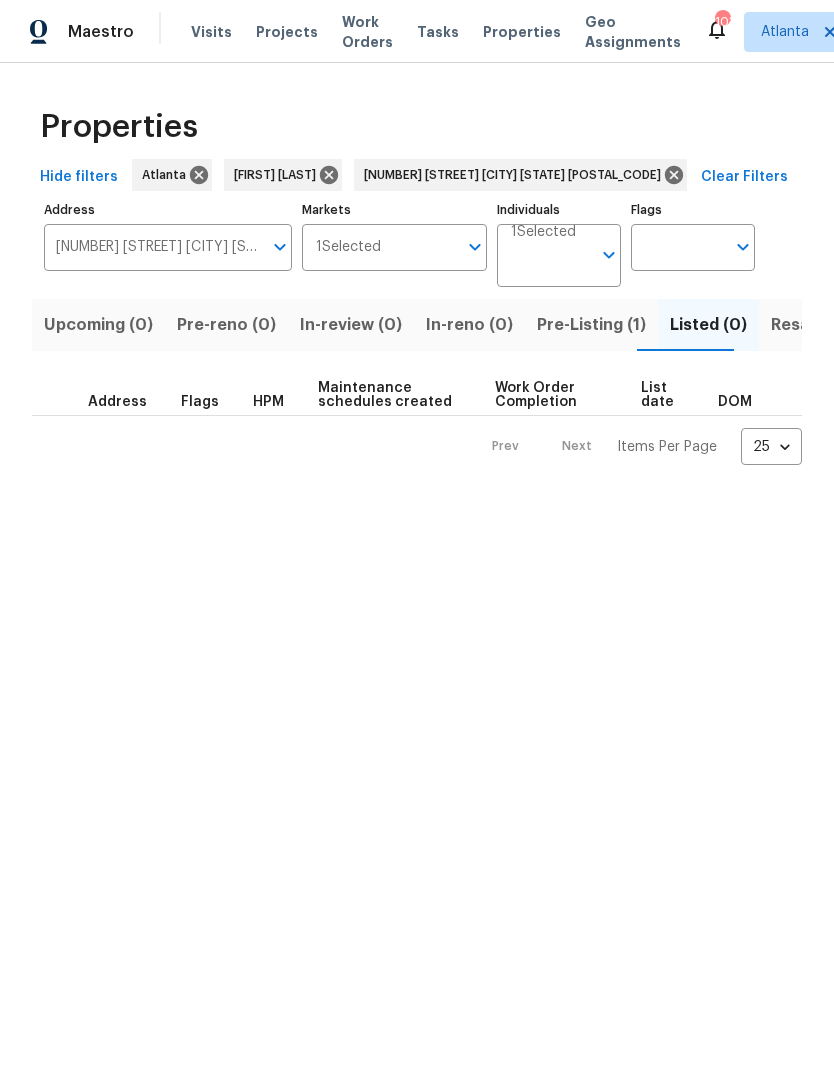 click on "Pre-Listing (1)" at bounding box center (591, 325) 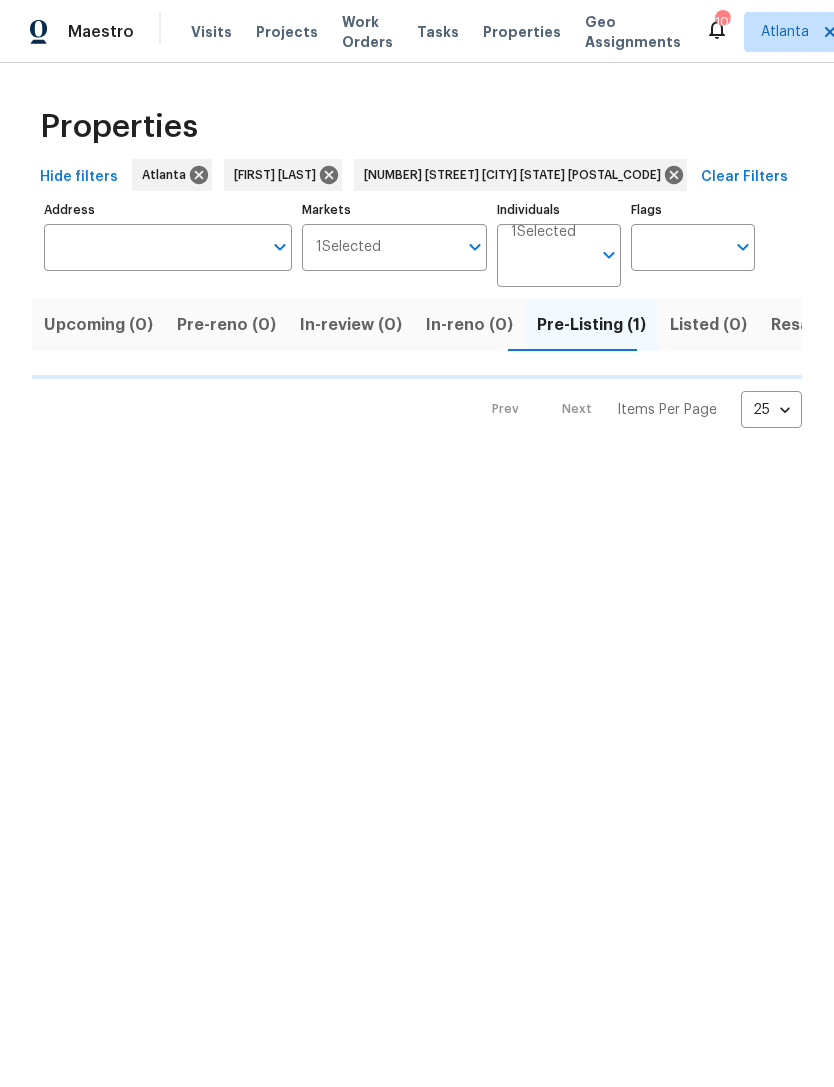 type on "3227 Diamond Blf Union City GA 30291" 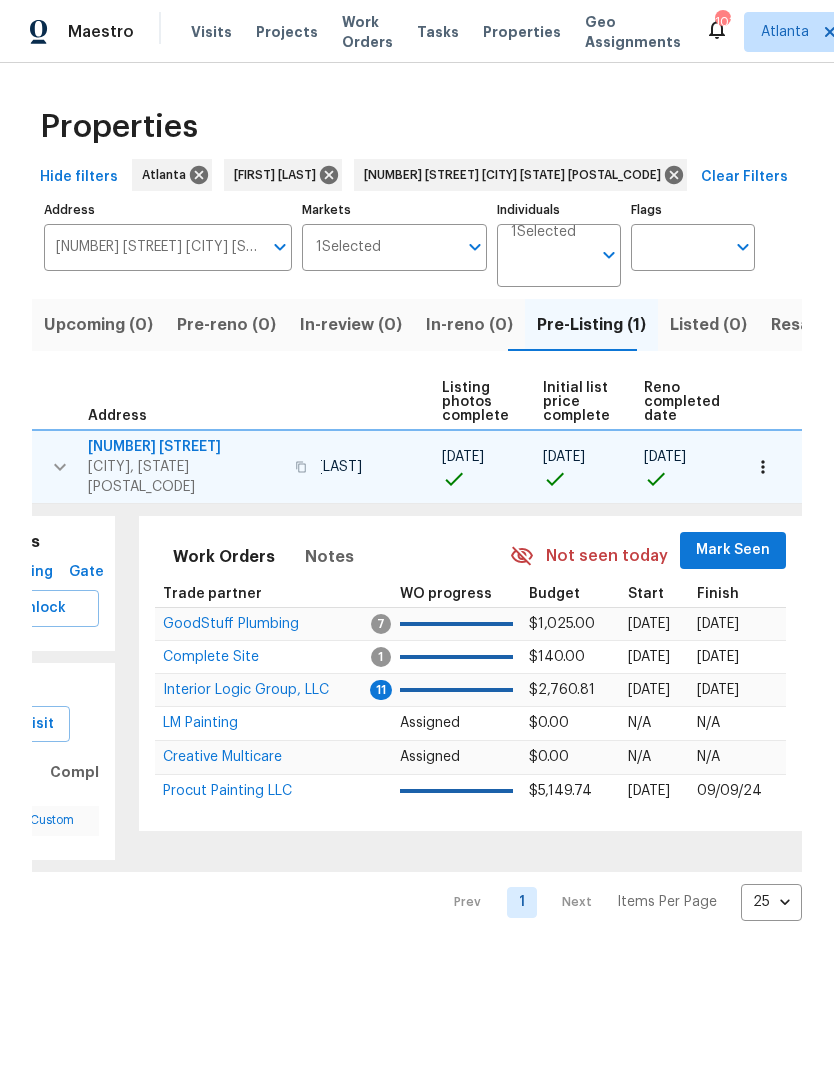 scroll, scrollTop: 0, scrollLeft: 135, axis: horizontal 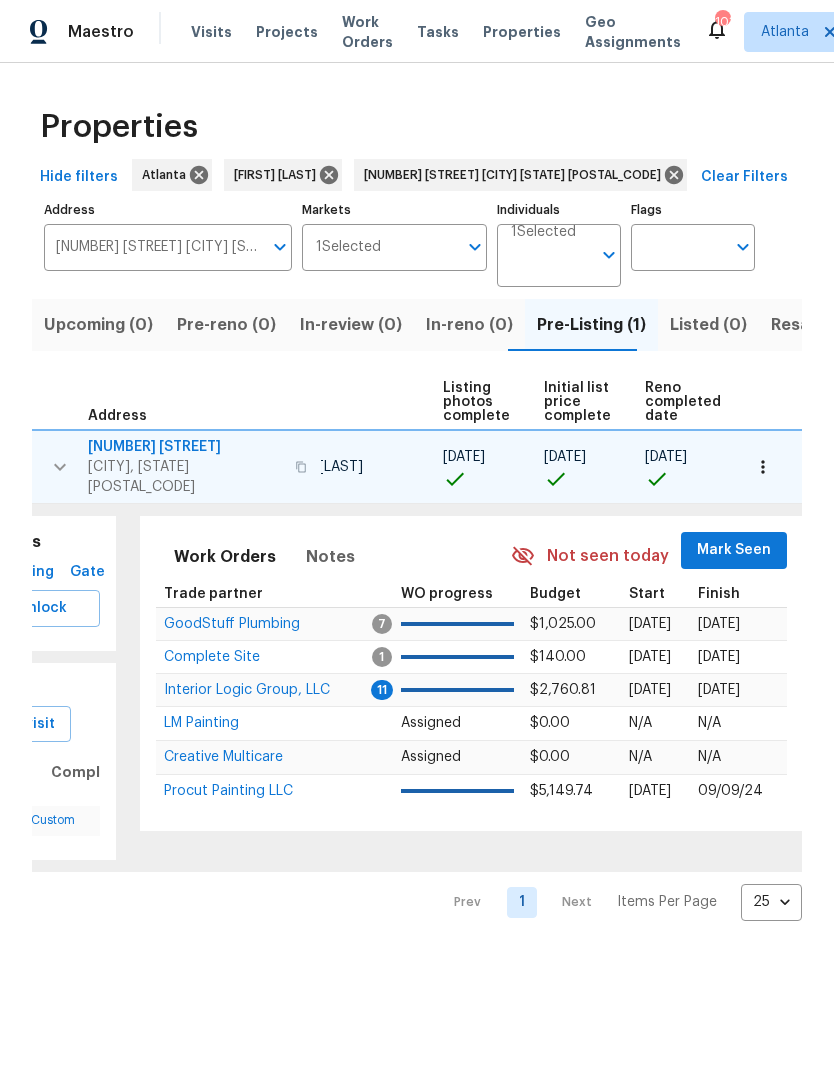click on "Mark Seen" at bounding box center [734, 550] 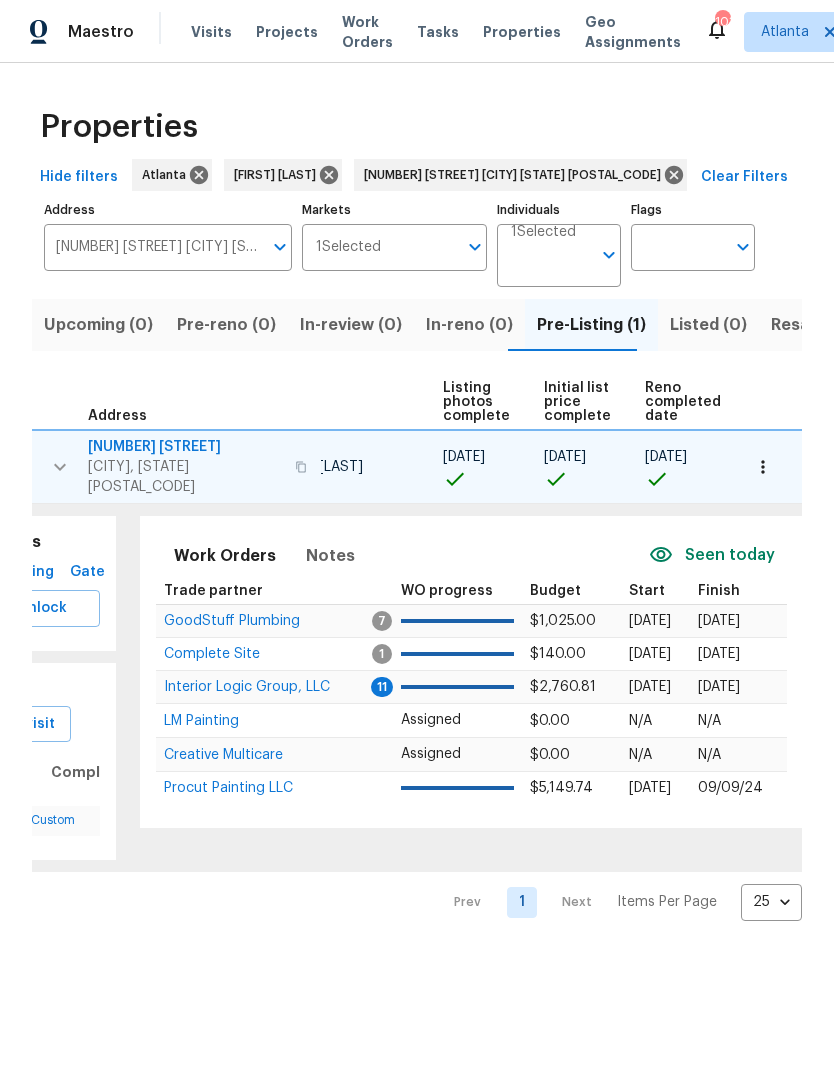 click on "Interior Logic Group, LLC" at bounding box center (247, 687) 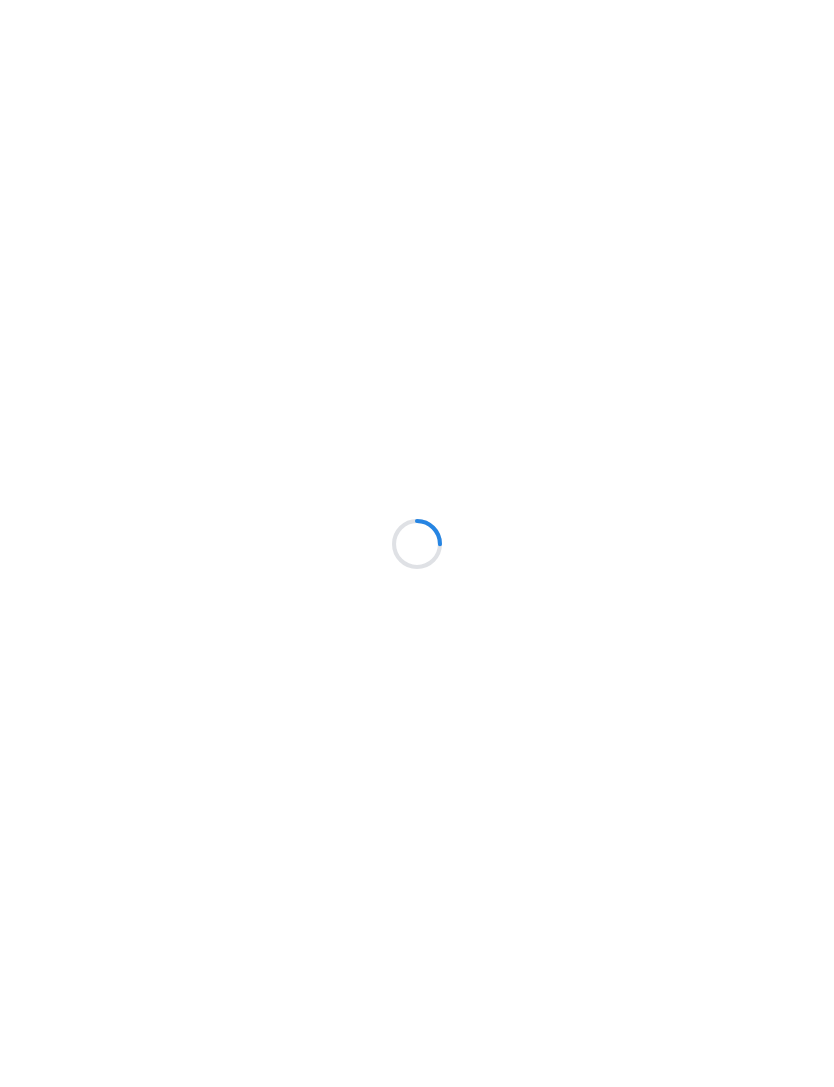 scroll, scrollTop: 0, scrollLeft: 0, axis: both 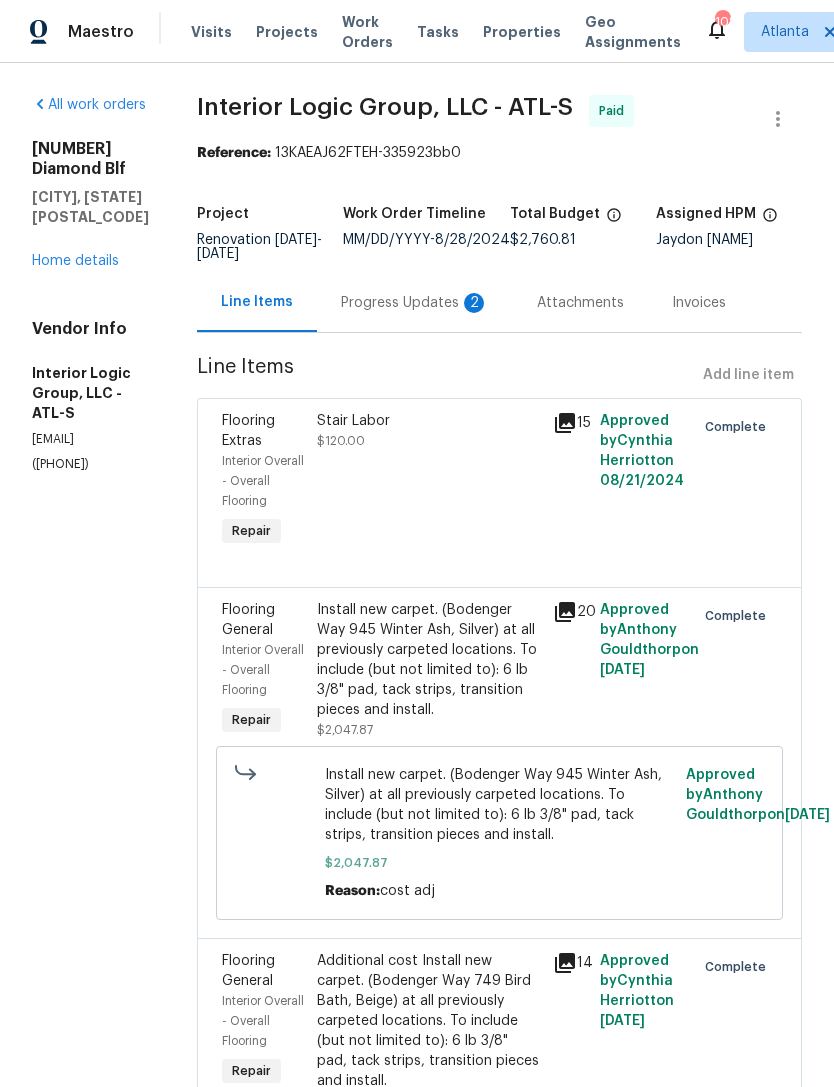 click on "Progress Updates 2" at bounding box center [415, 303] 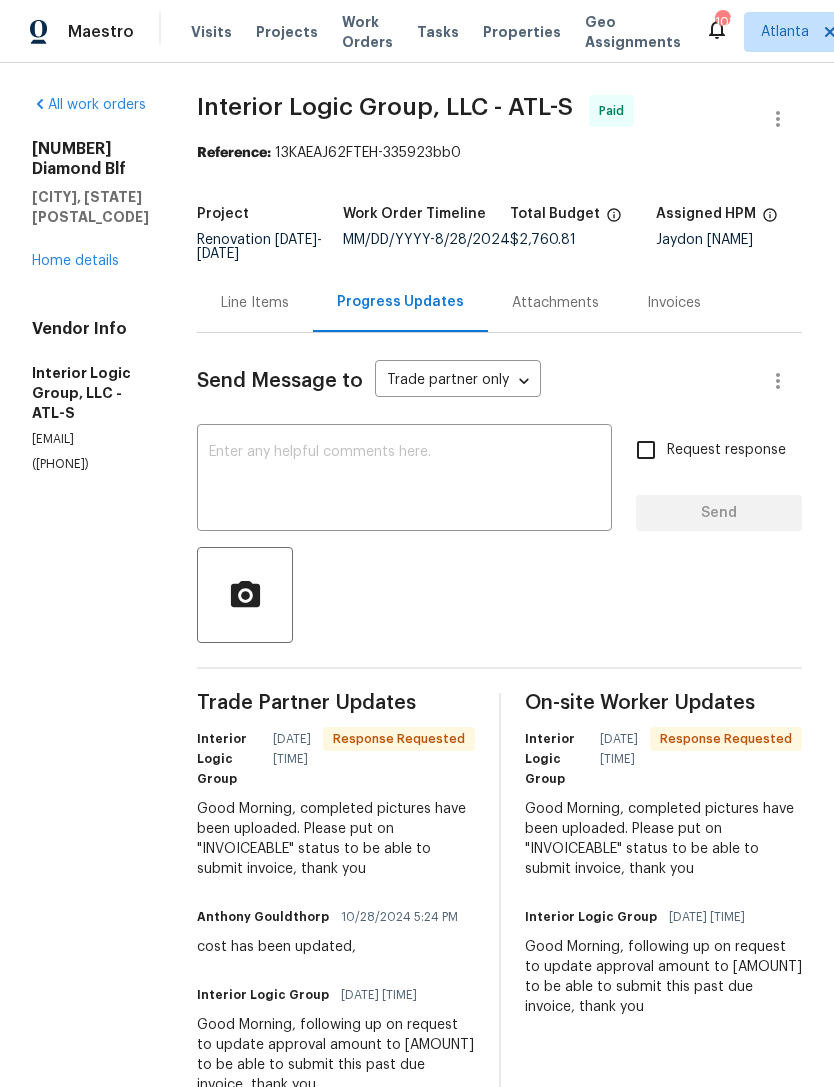 click on "Home details" at bounding box center (75, 261) 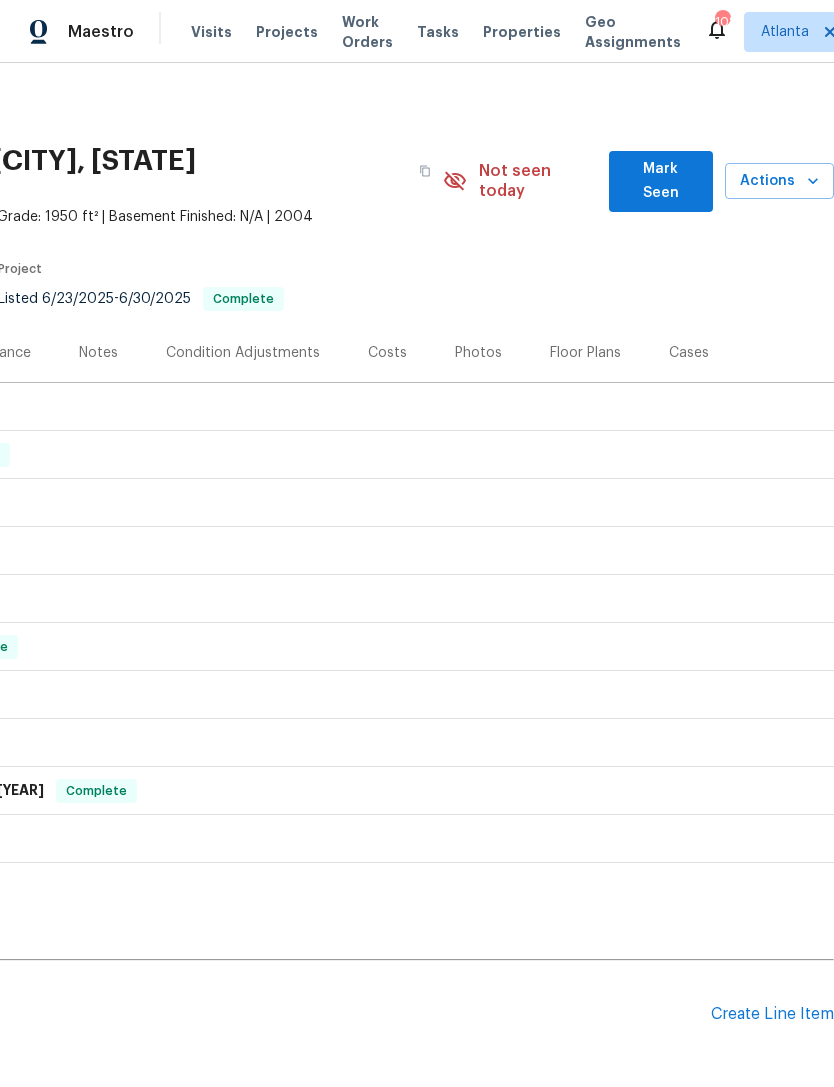 scroll, scrollTop: 0, scrollLeft: 296, axis: horizontal 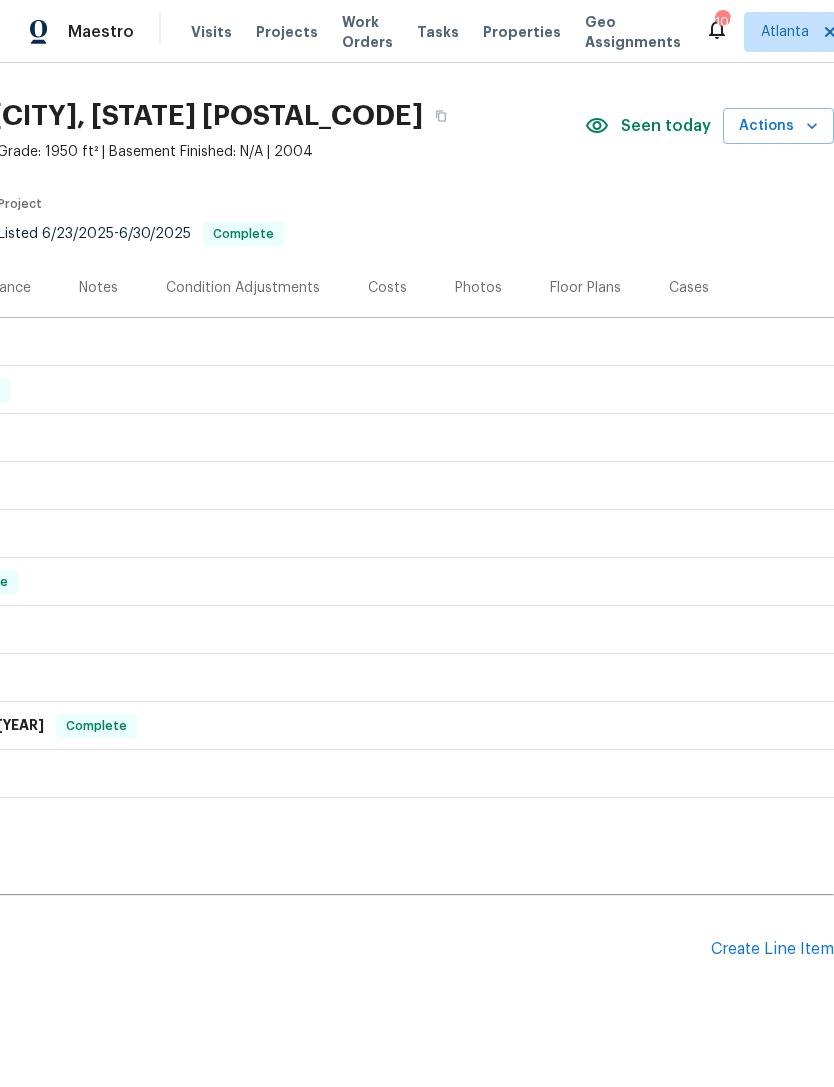click on "Create Line Item" at bounding box center (772, 949) 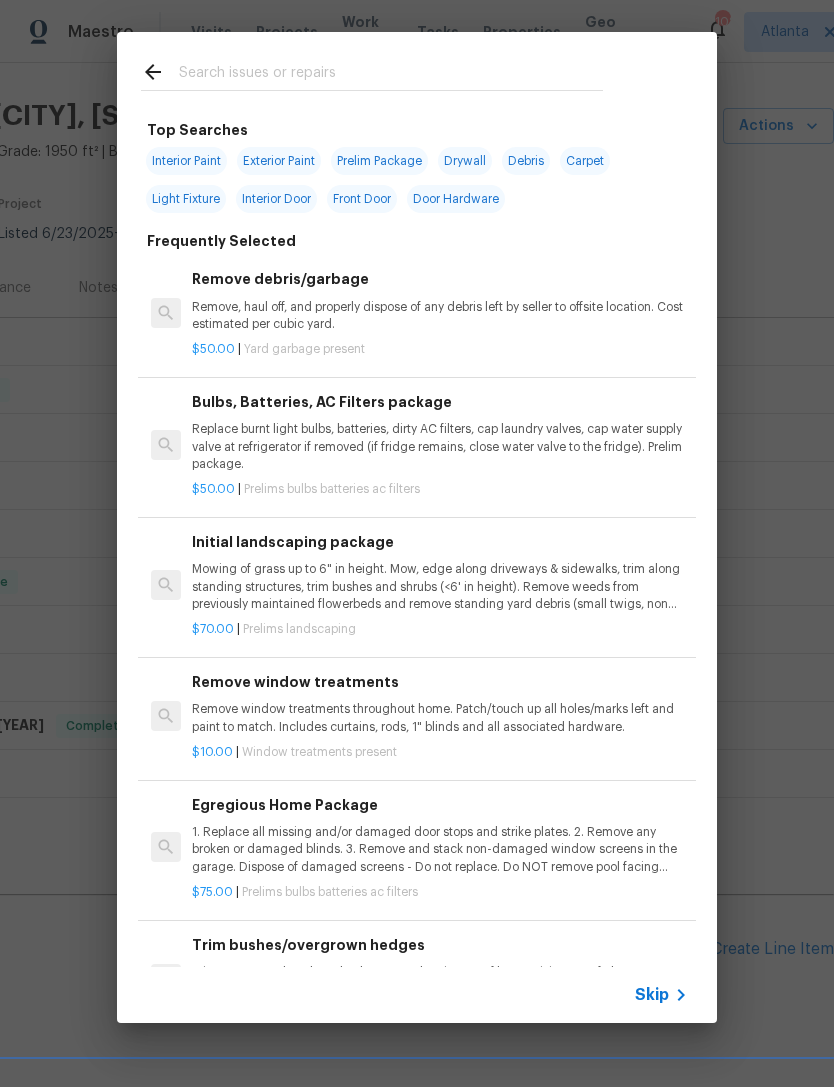 scroll, scrollTop: 45, scrollLeft: 296, axis: both 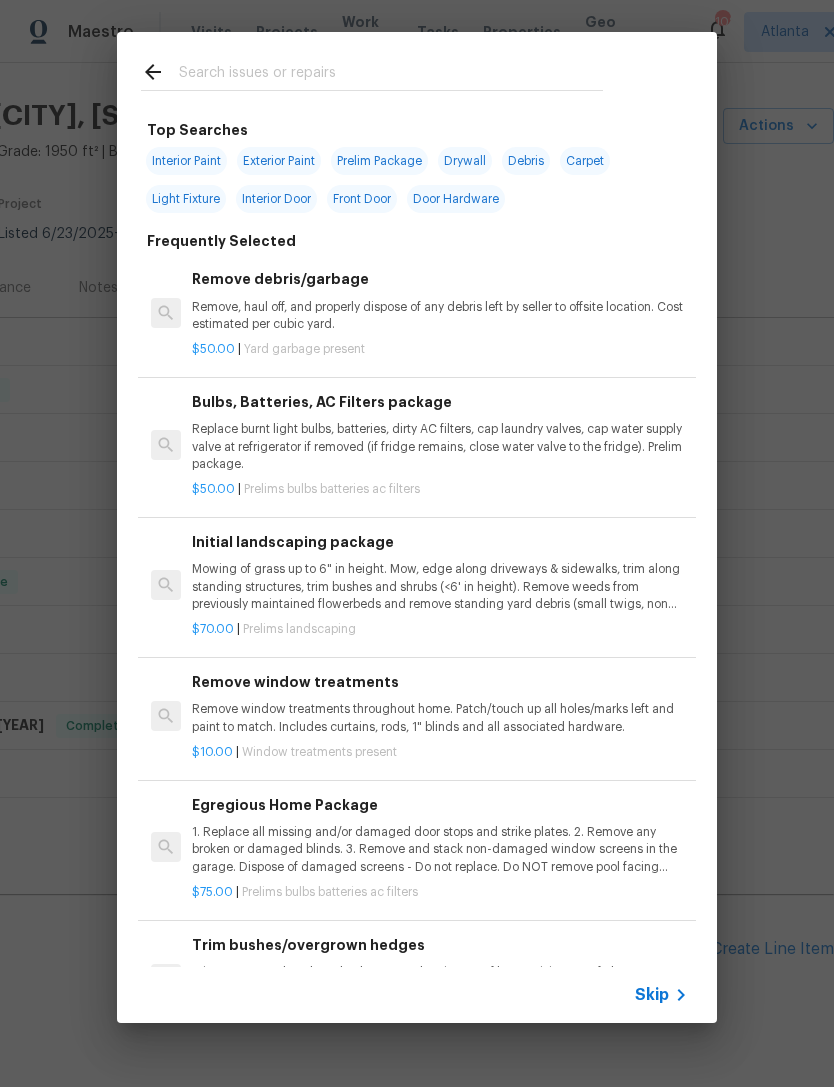 click at bounding box center (391, 75) 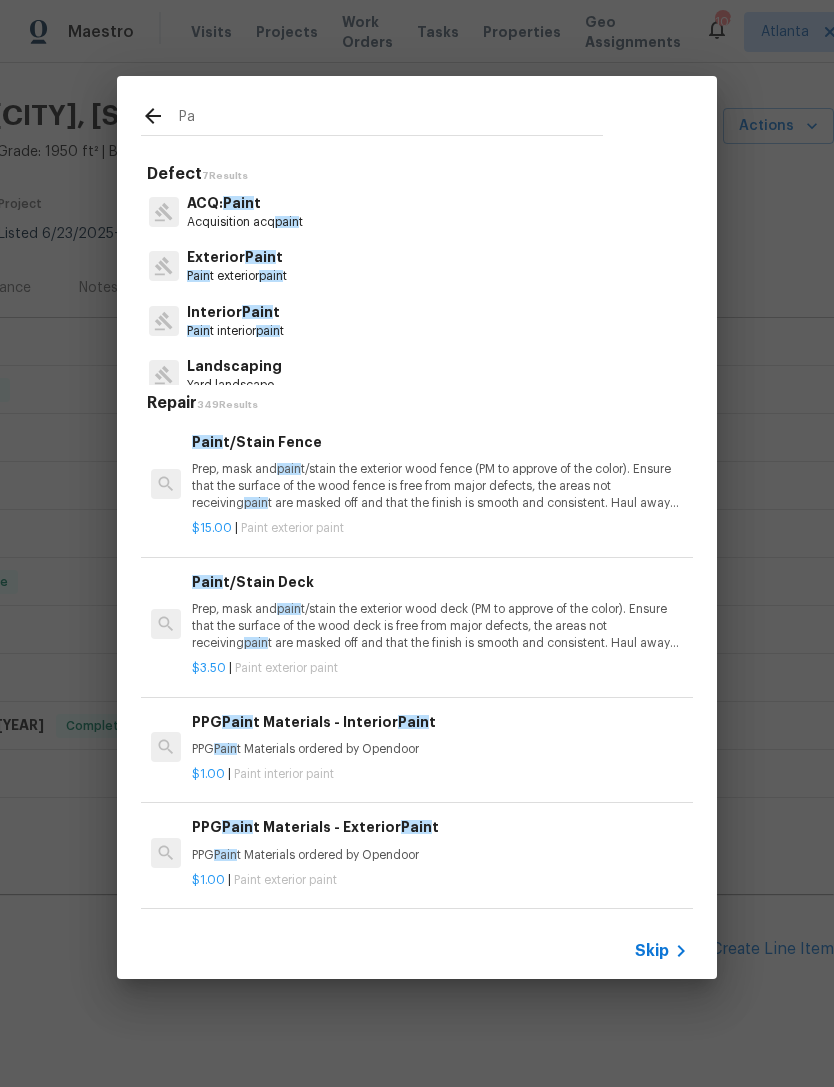 type on "P" 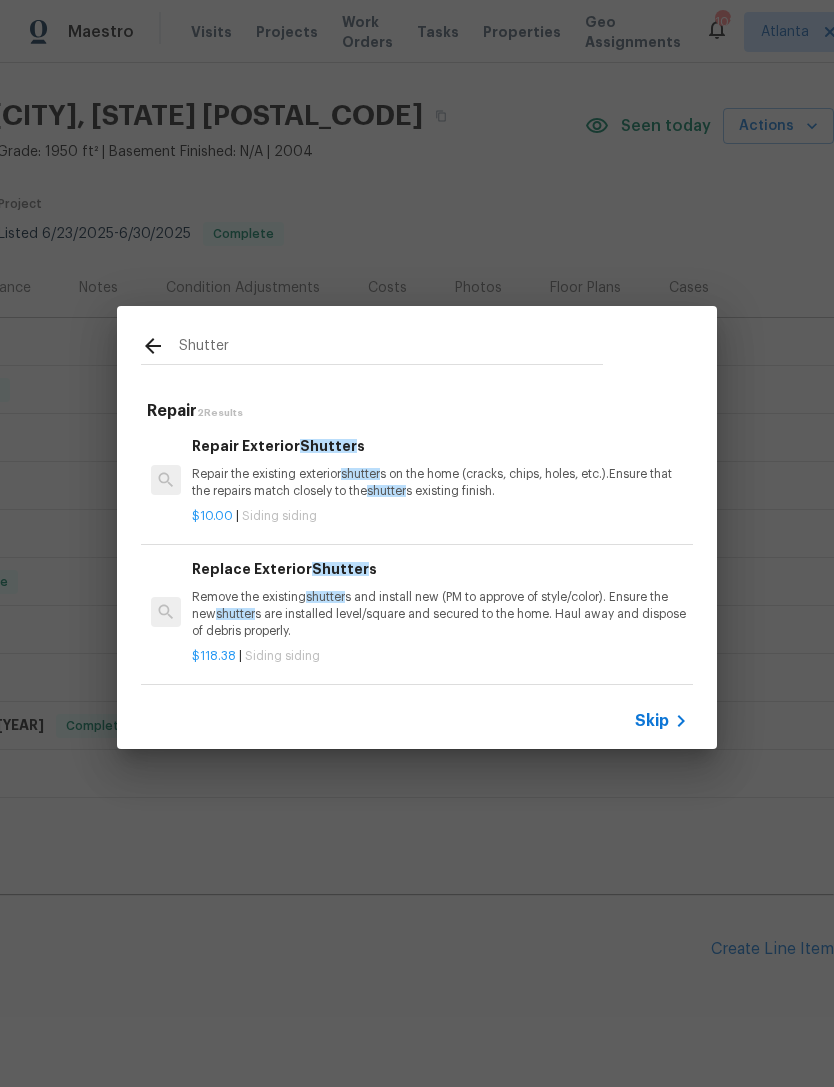 scroll, scrollTop: 3, scrollLeft: 0, axis: vertical 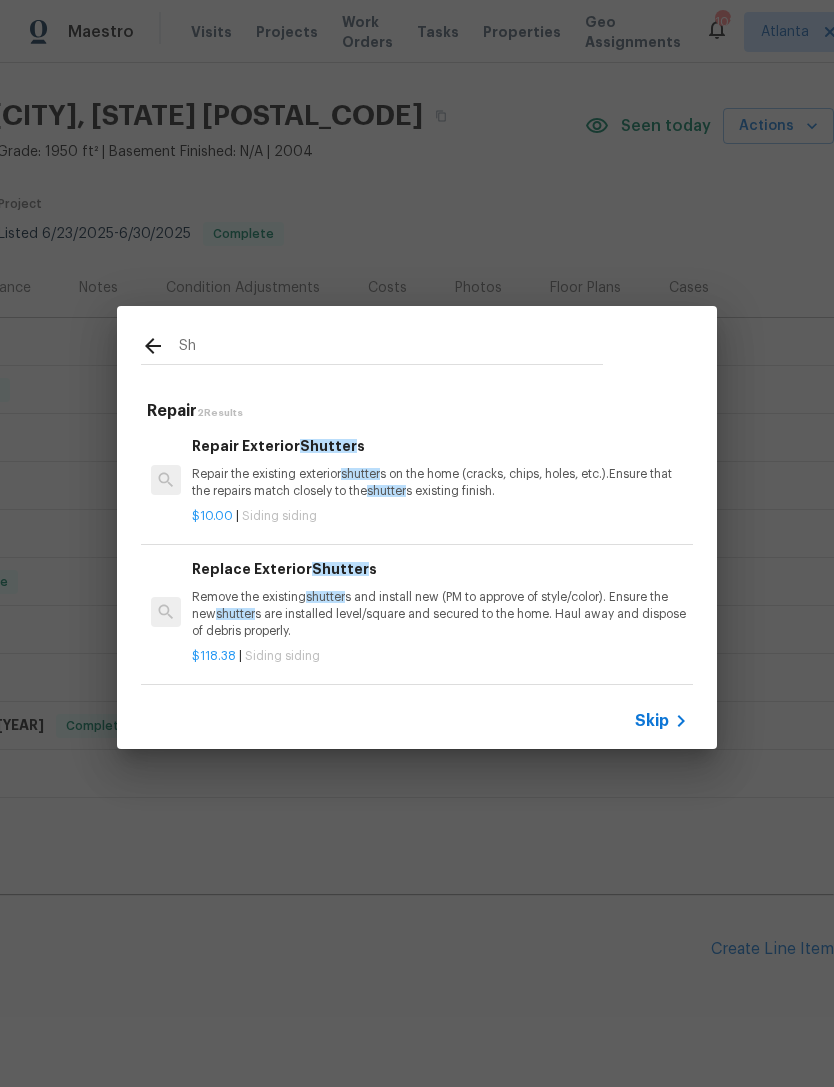 type on "S" 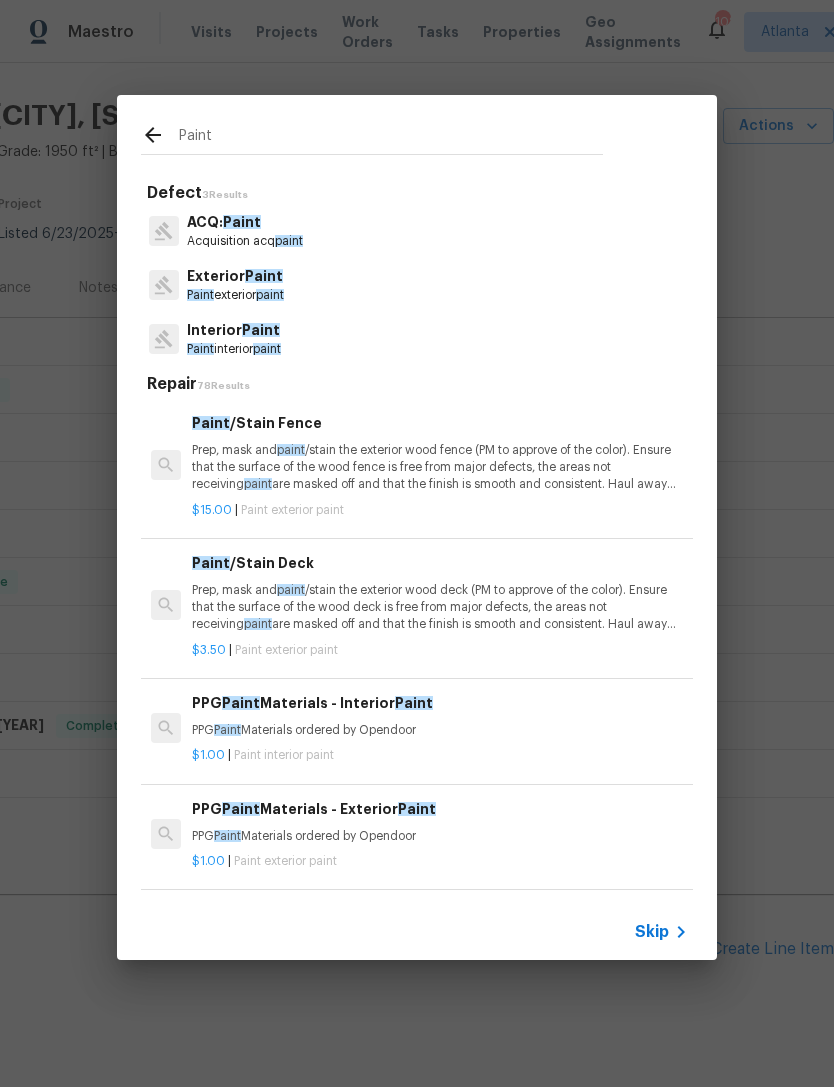 type on "Paint" 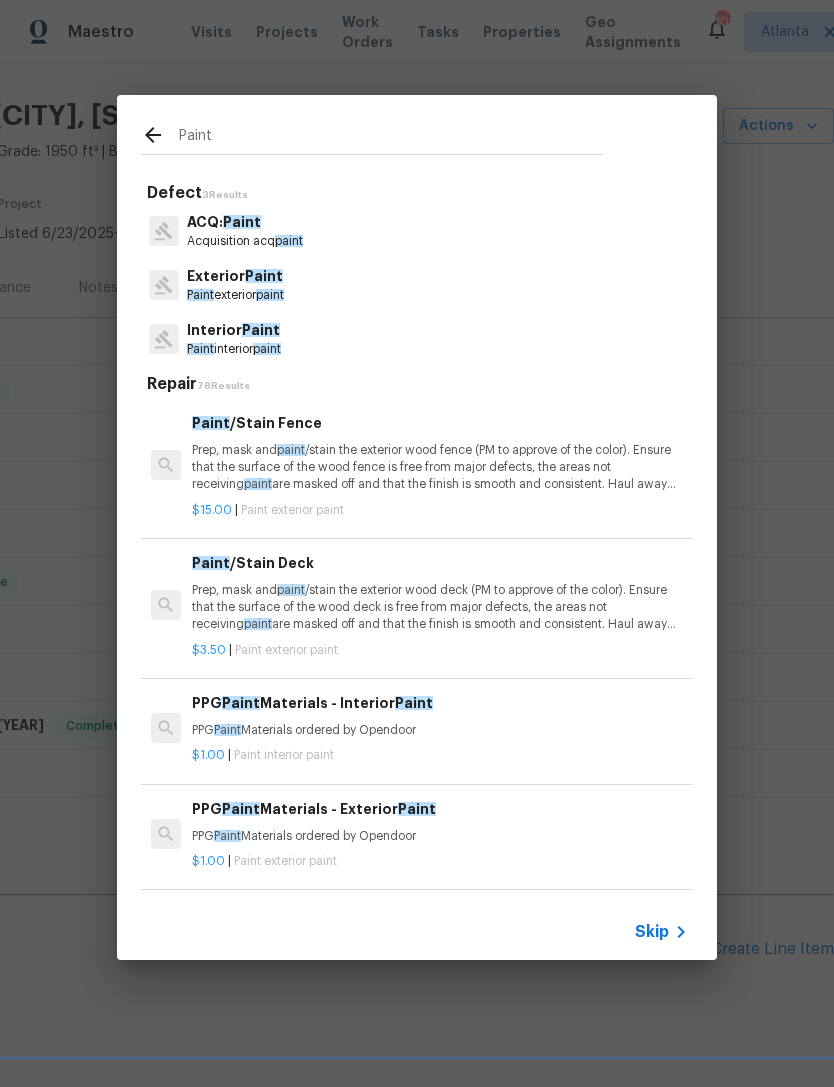 click on "Exterior  Paint Paint  exterior  paint" at bounding box center (417, 285) 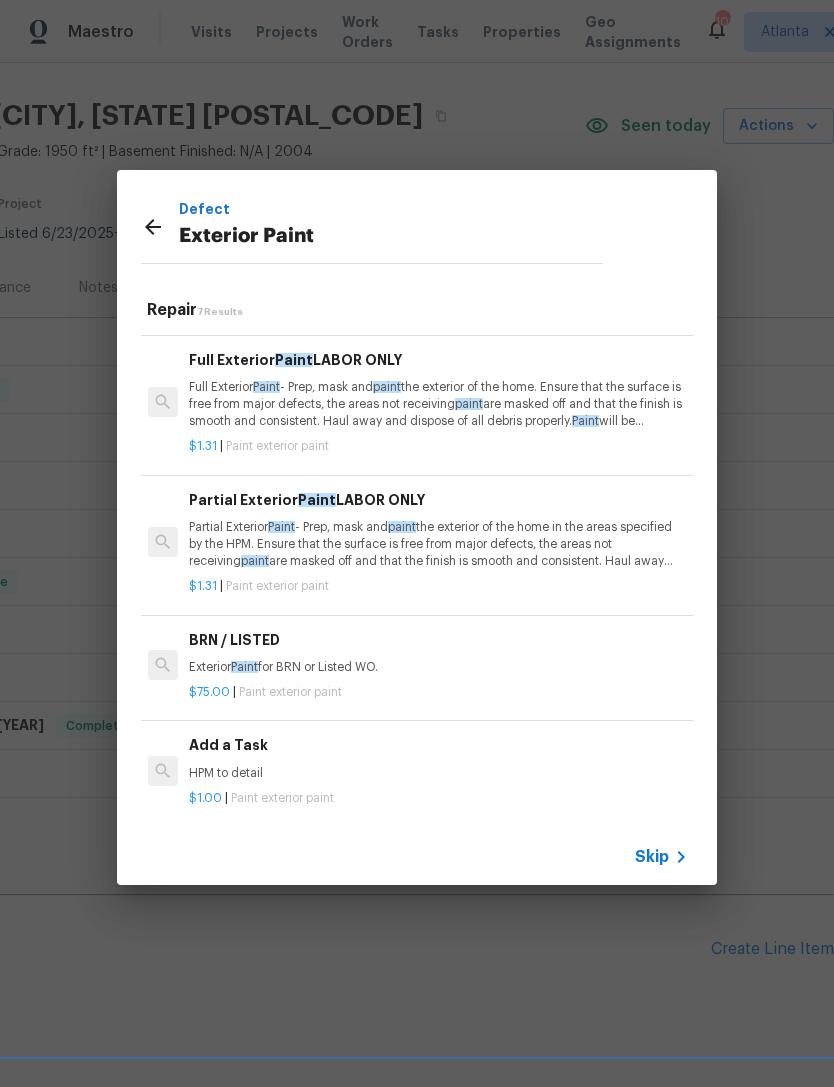 scroll, scrollTop: 374, scrollLeft: 3, axis: both 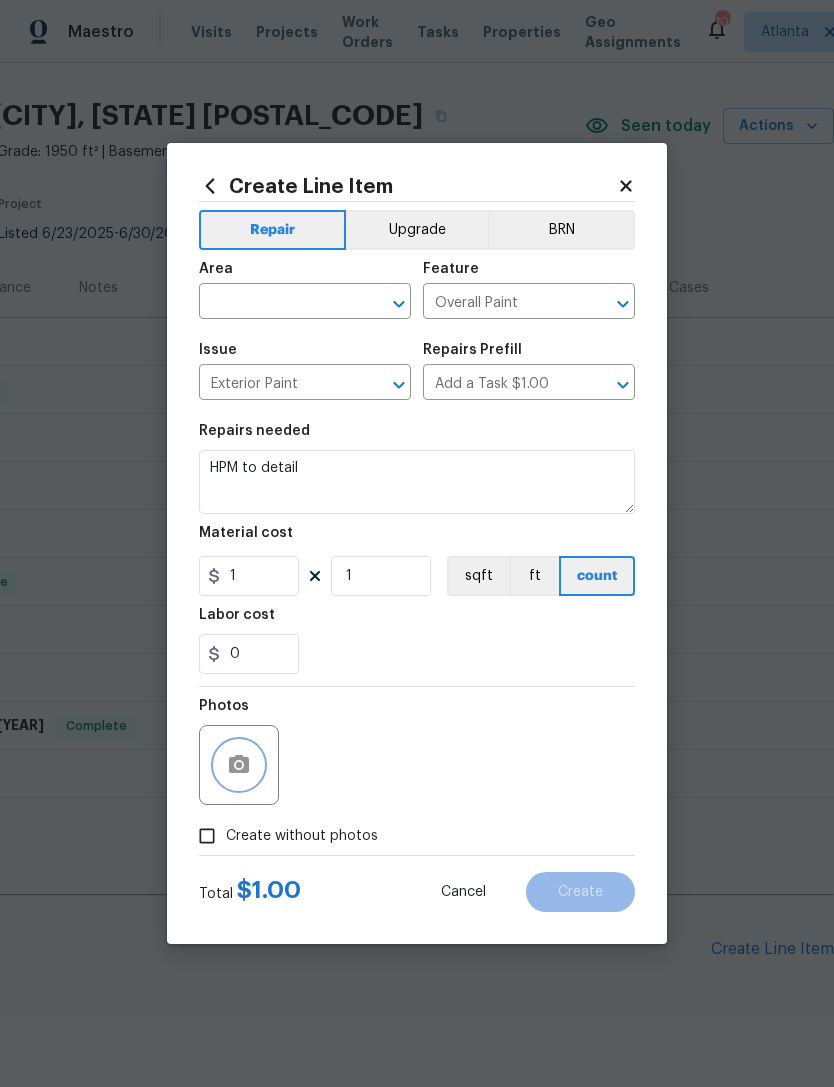 click at bounding box center [239, 765] 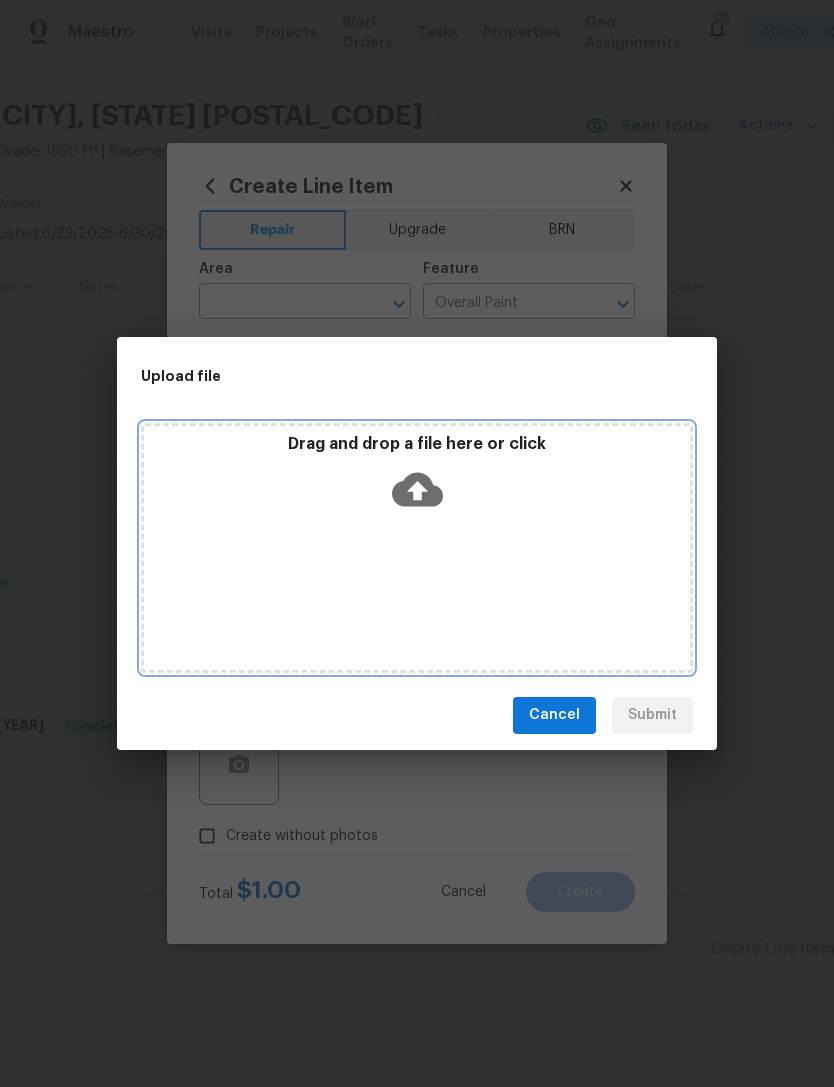 click 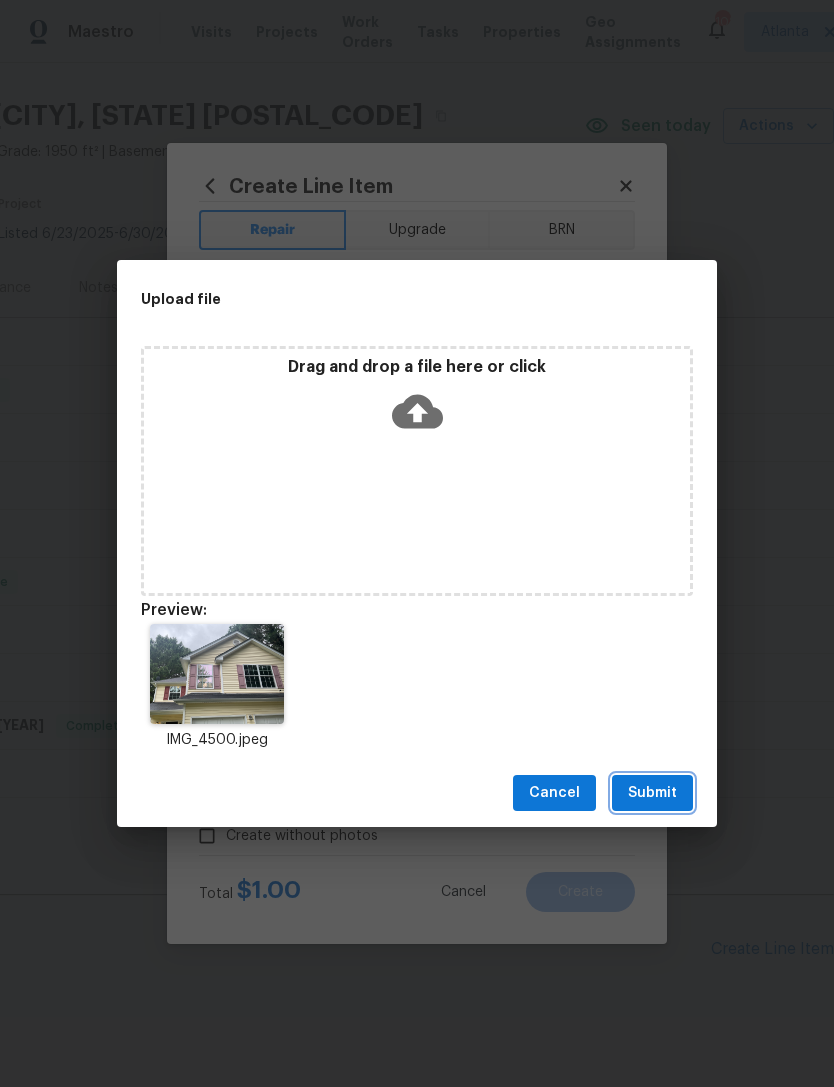 click on "Submit" at bounding box center (652, 793) 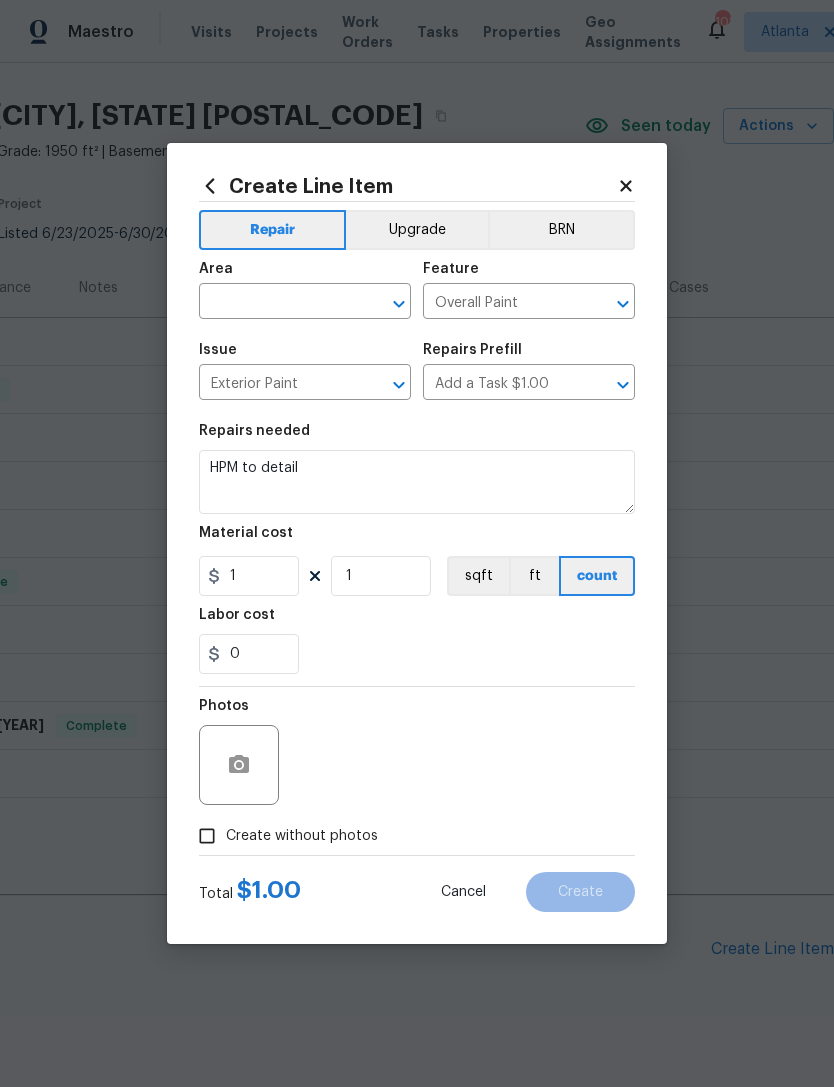 click at bounding box center [277, 303] 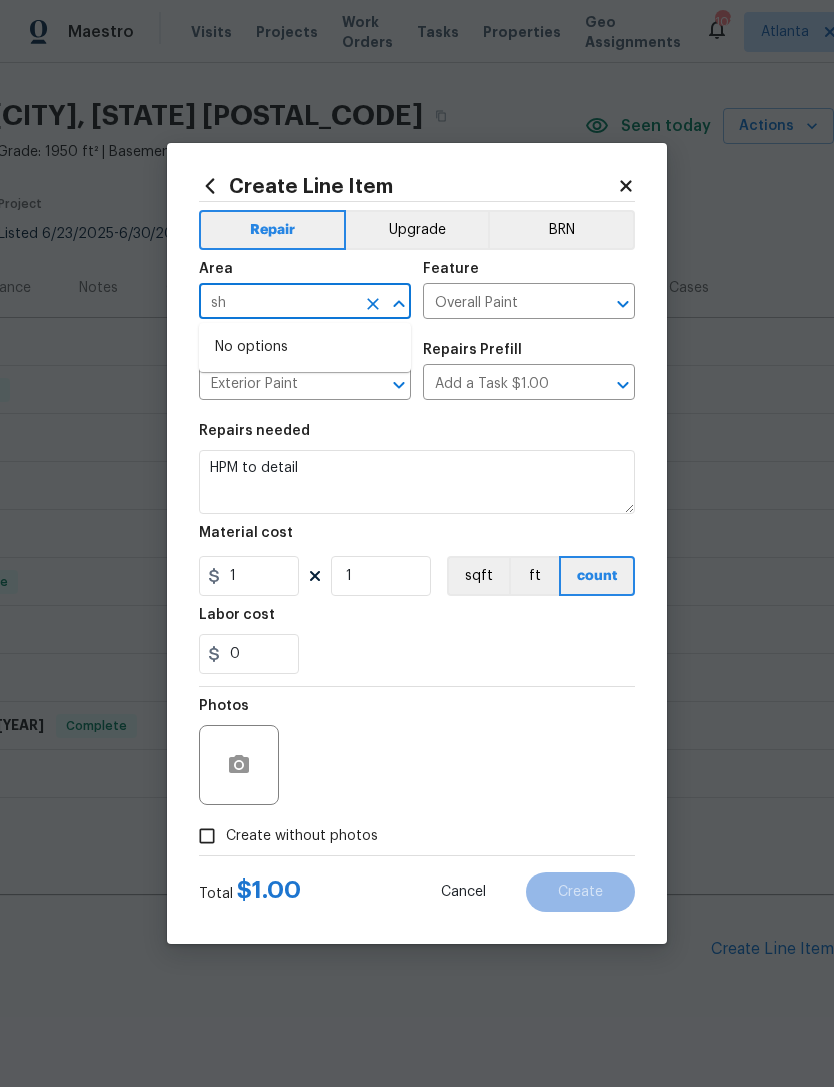 type on "s" 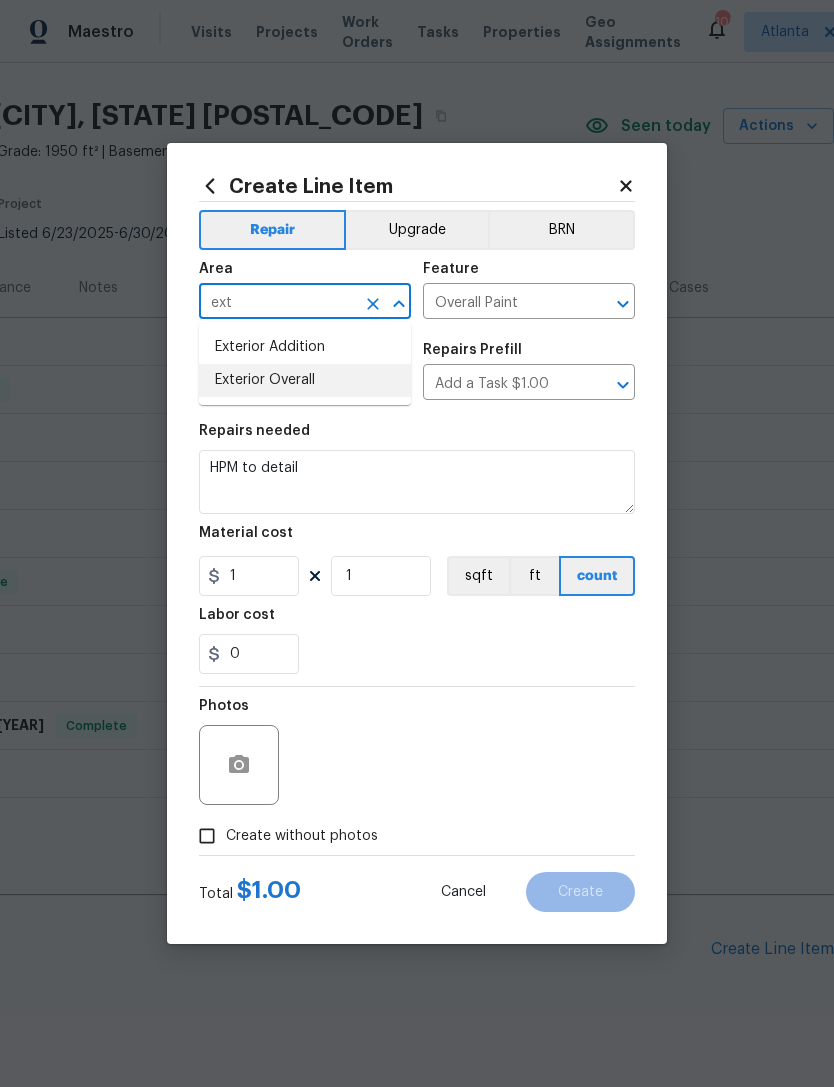 click on "Exterior Overall" at bounding box center [305, 380] 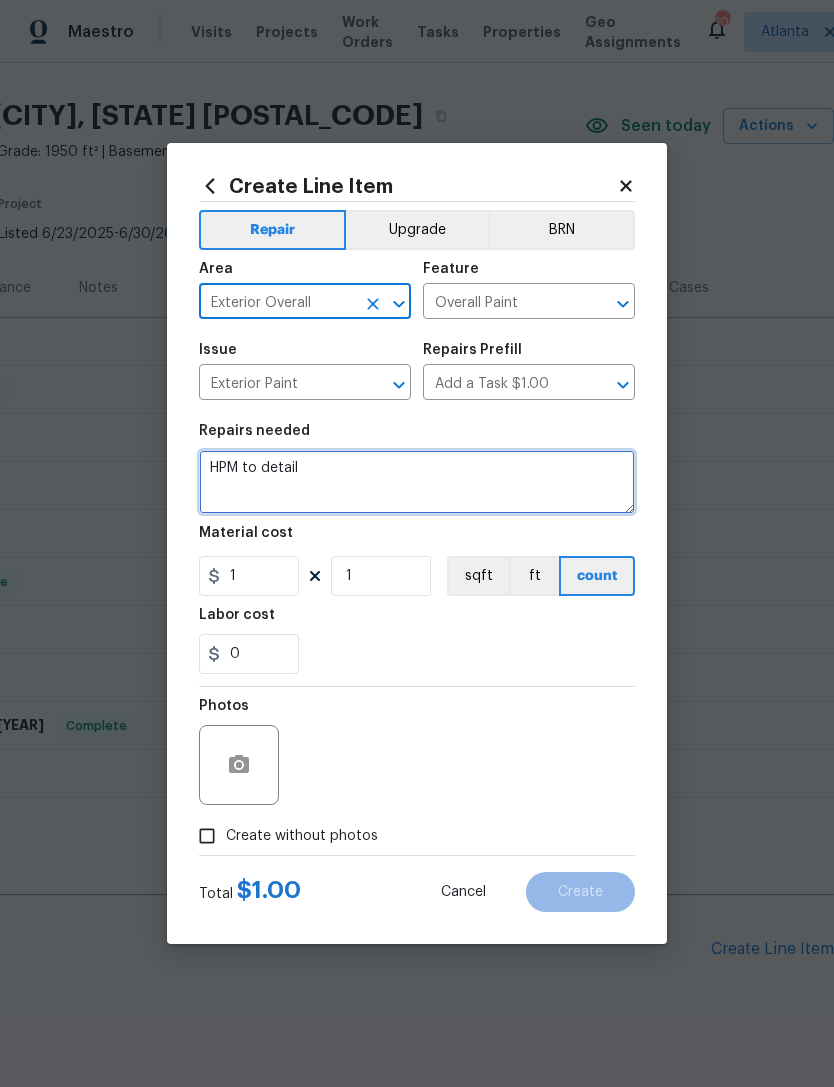 click on "HPM to detail" at bounding box center [417, 482] 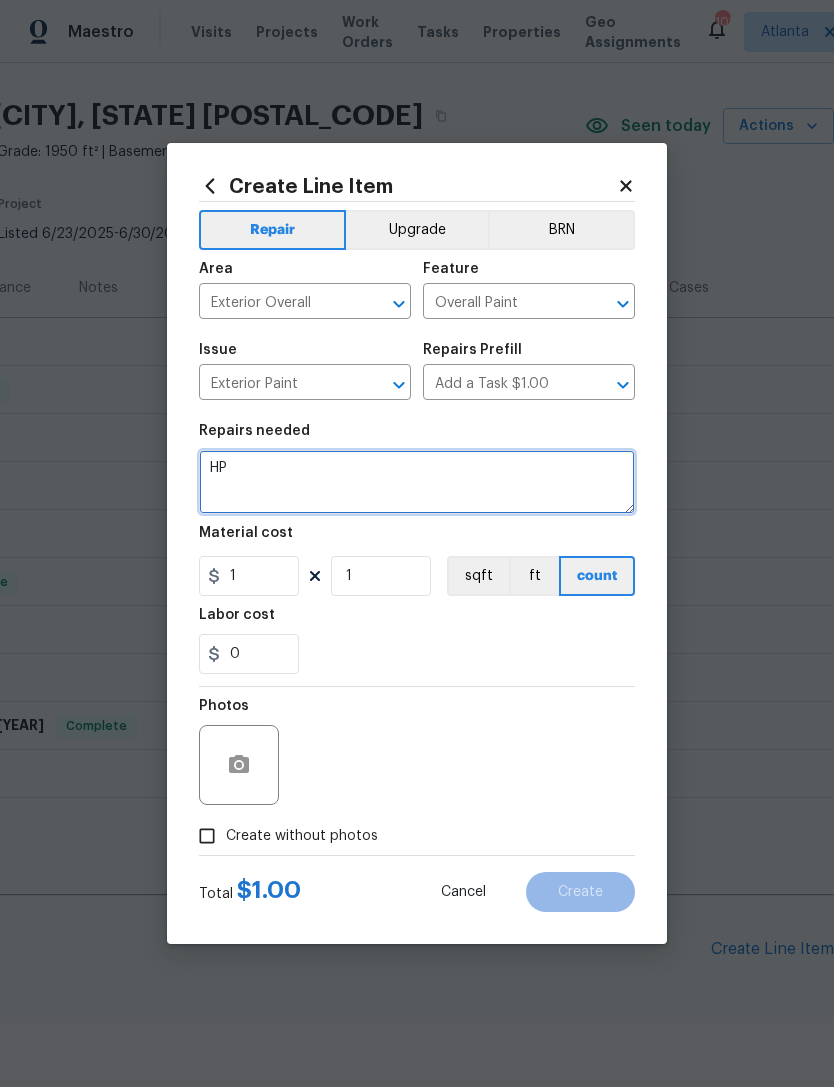 type on "H" 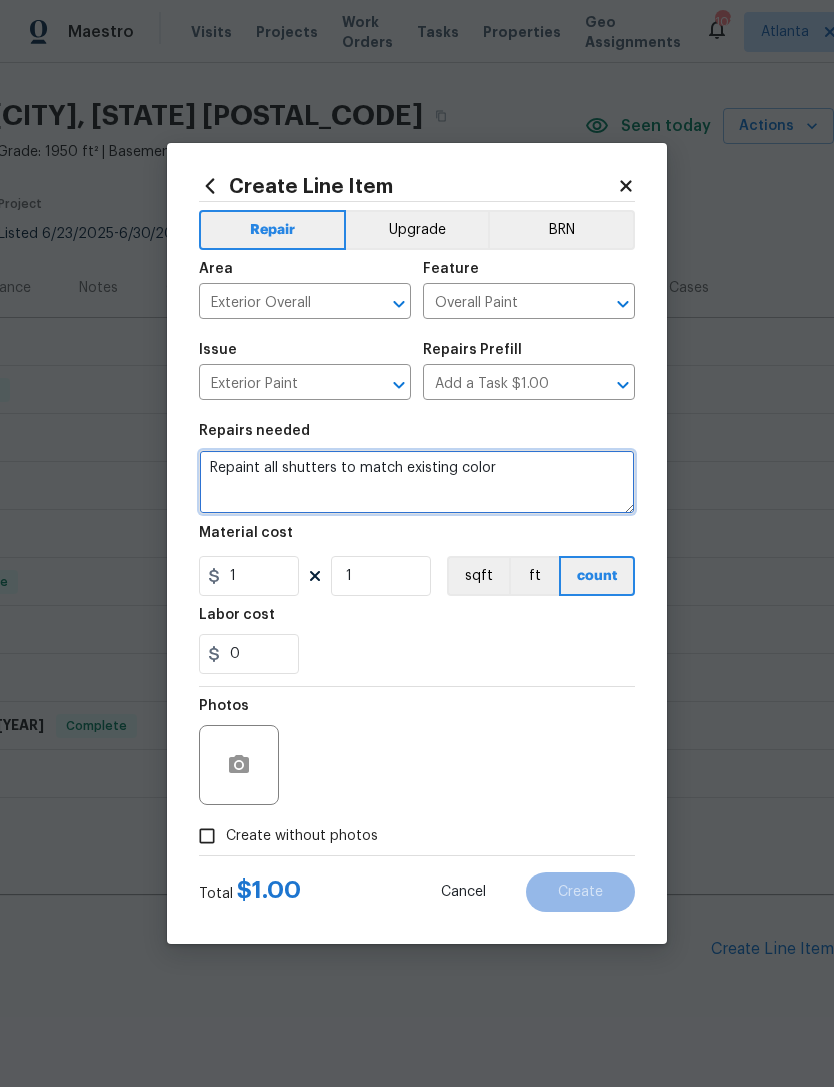type on "Repaint all shutters to match existing color" 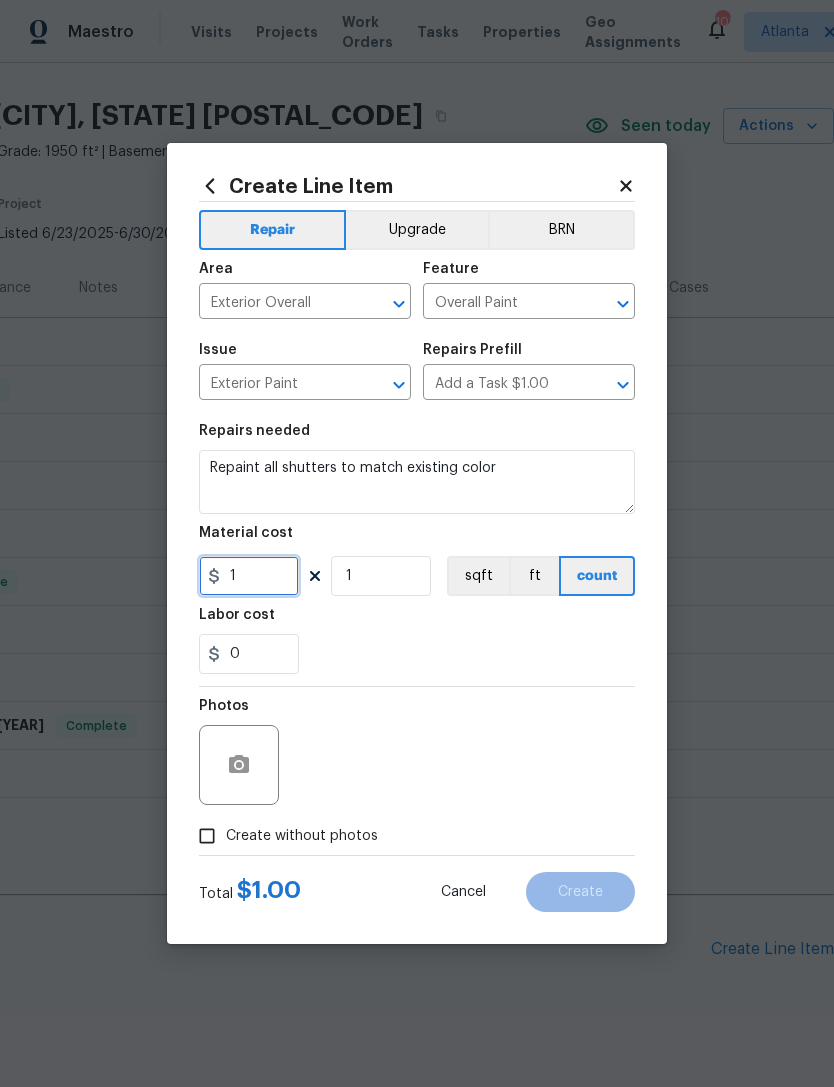 click on "1" at bounding box center [249, 576] 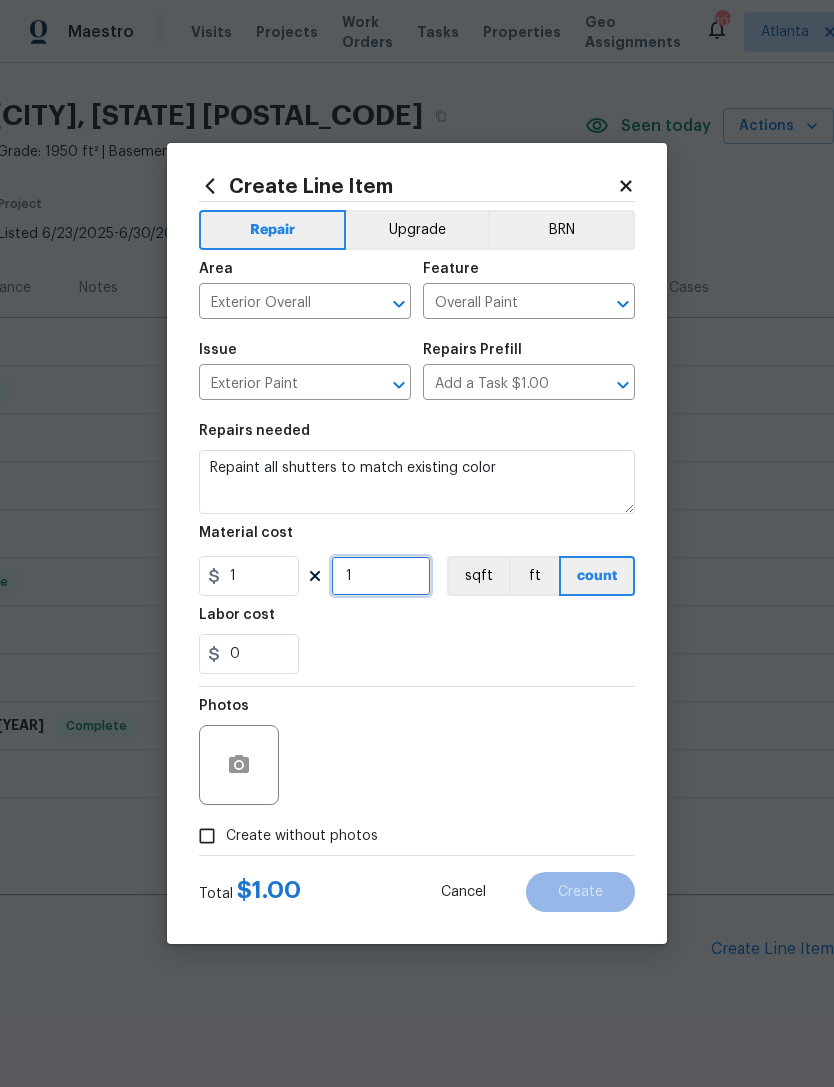 click on "1" at bounding box center [381, 576] 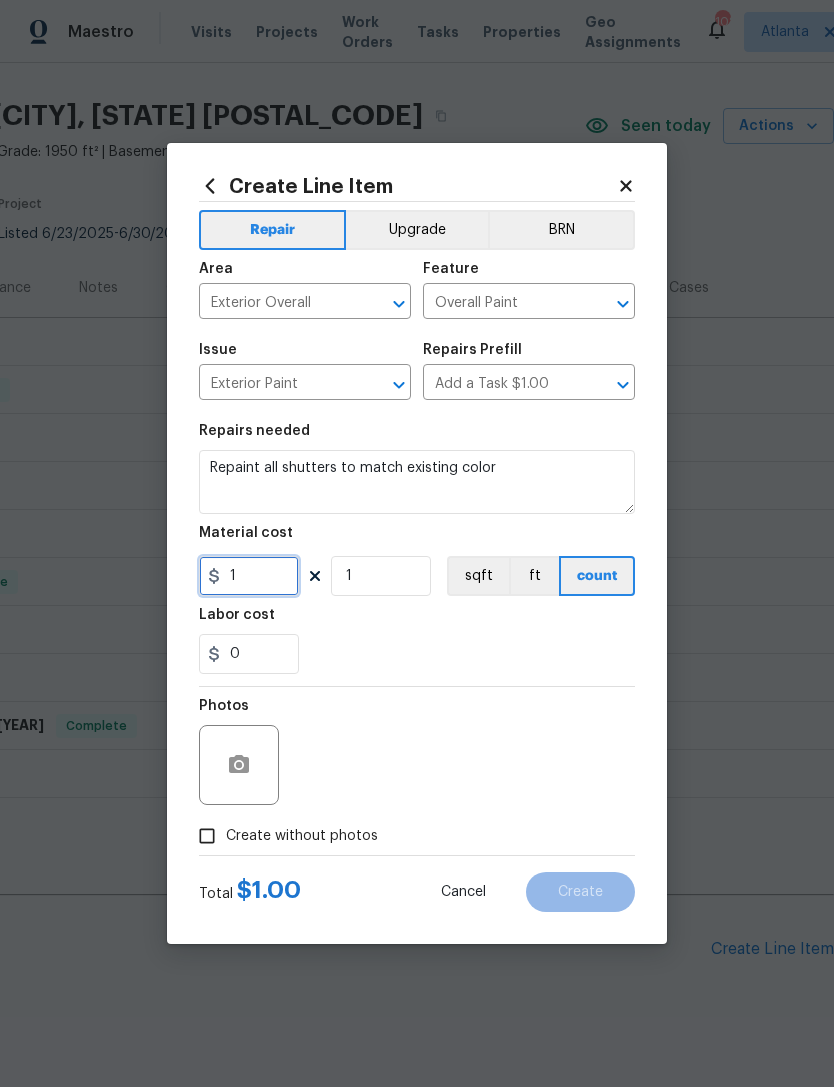 click on "1" at bounding box center (249, 576) 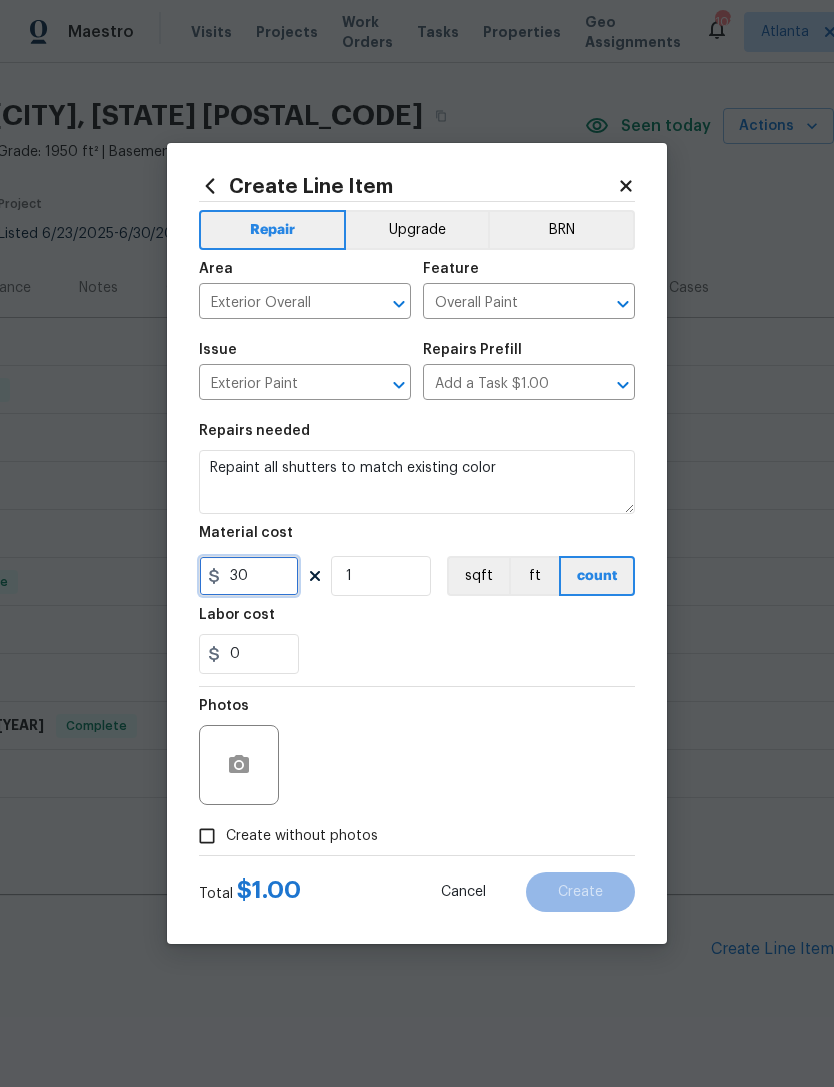 type on "30" 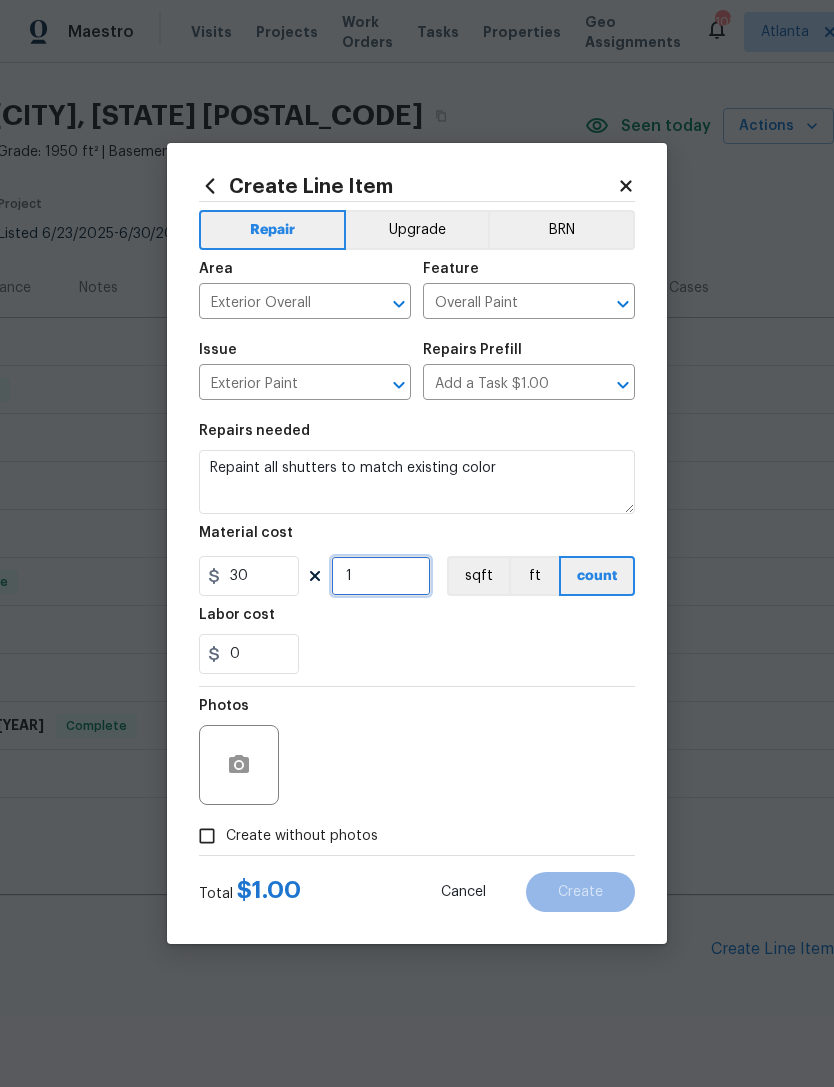 click on "1" at bounding box center (381, 576) 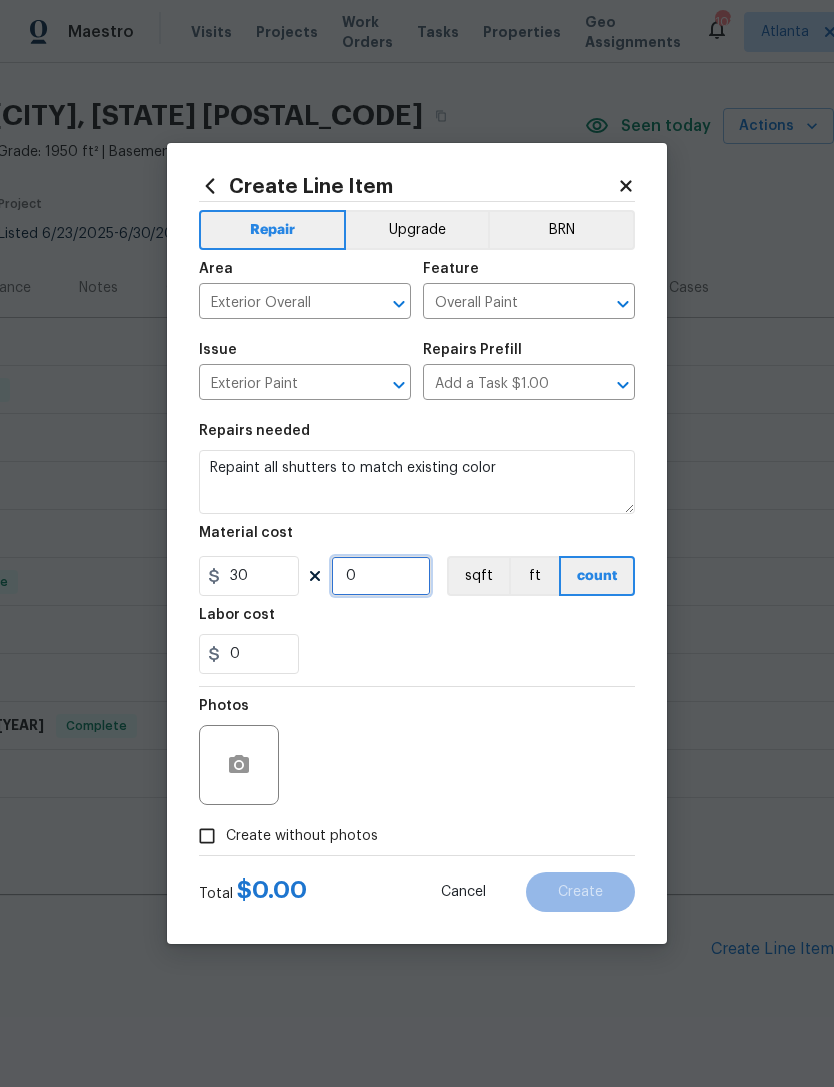 type on "6" 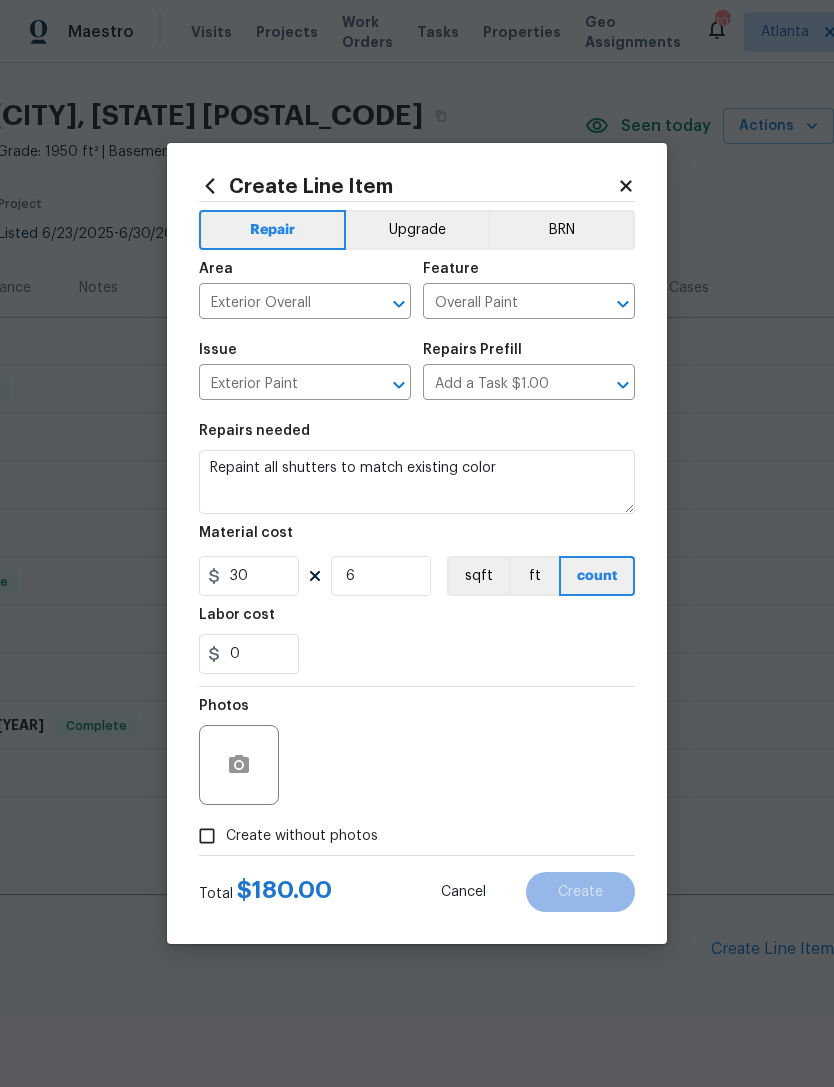 click on "0" at bounding box center [417, 654] 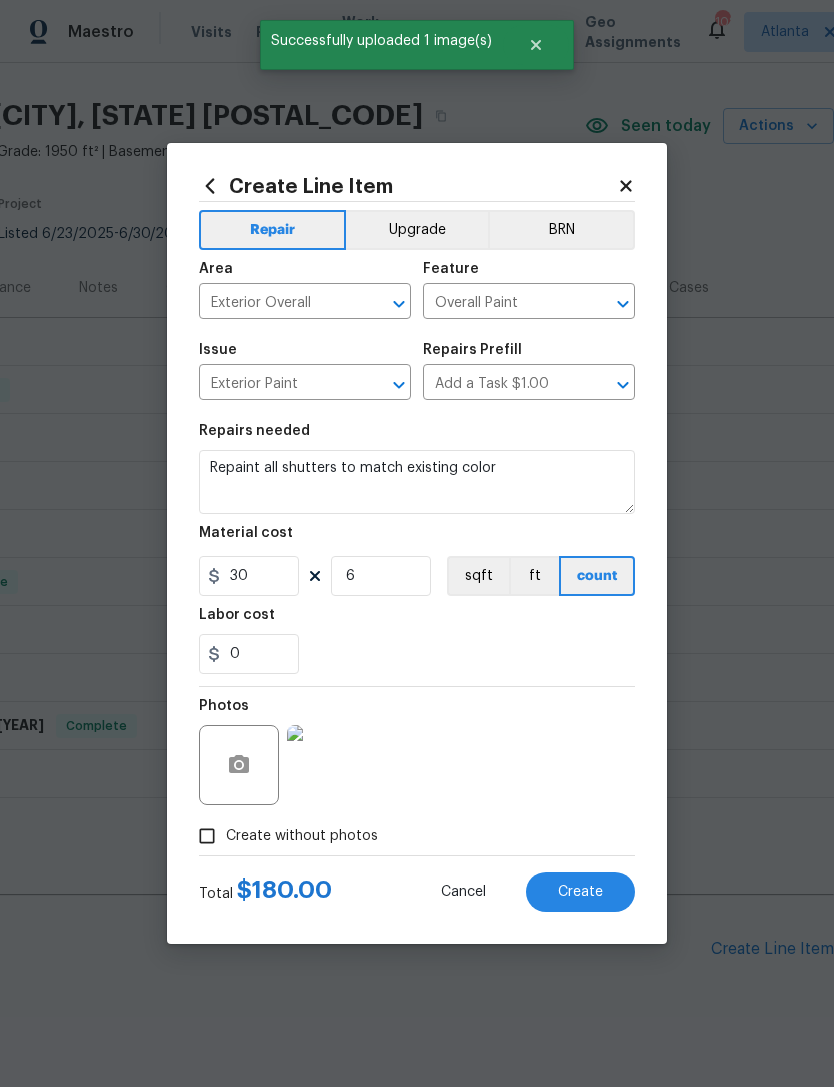 click on "Create" at bounding box center [580, 892] 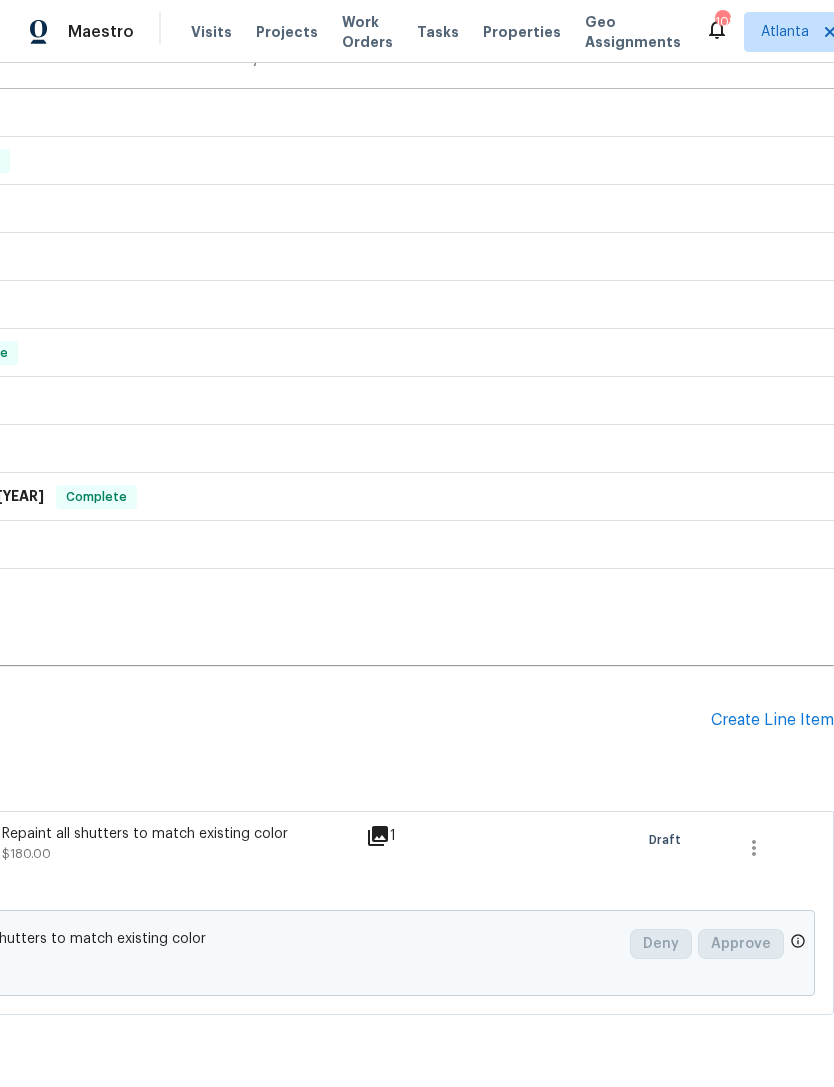 scroll, scrollTop: 274, scrollLeft: 296, axis: both 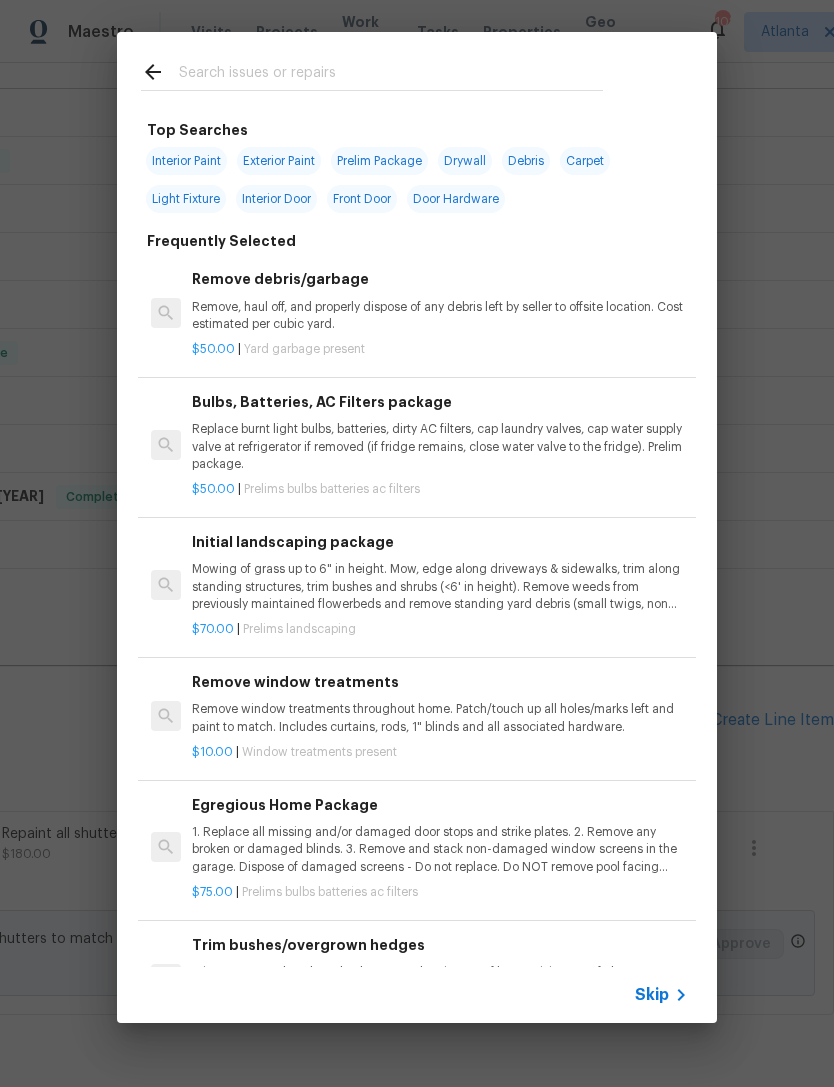 click at bounding box center (391, 75) 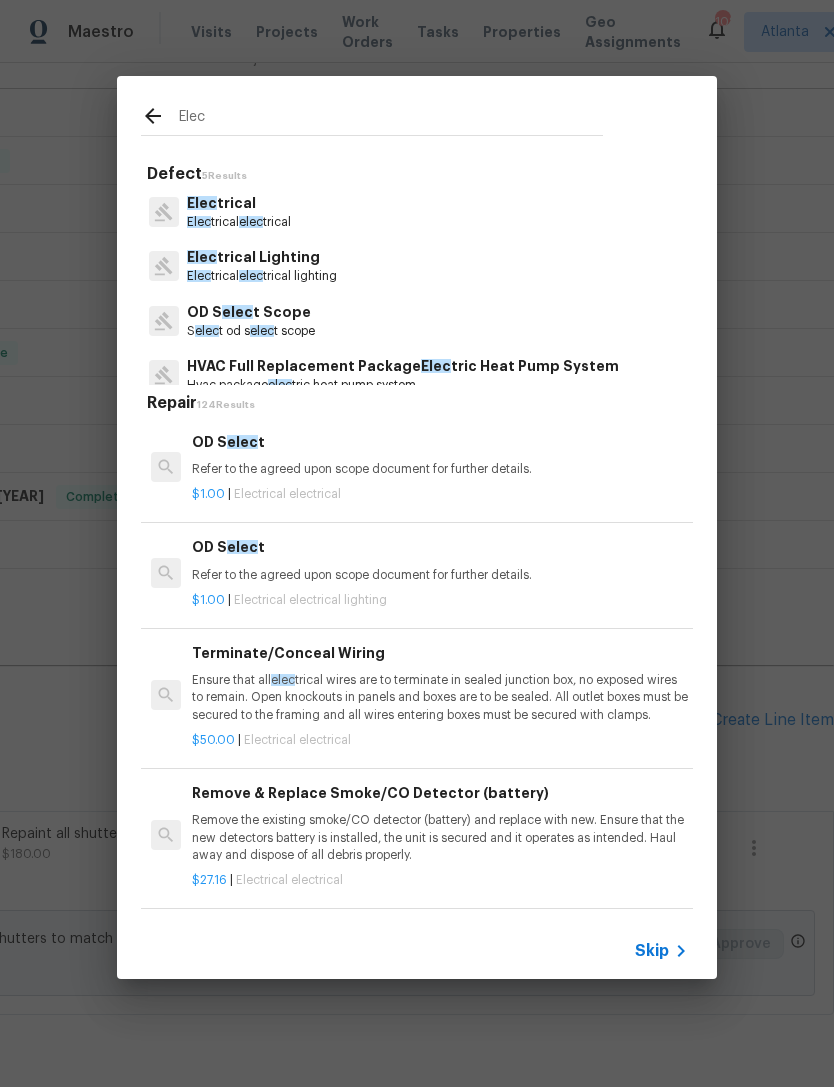 type on "Elec" 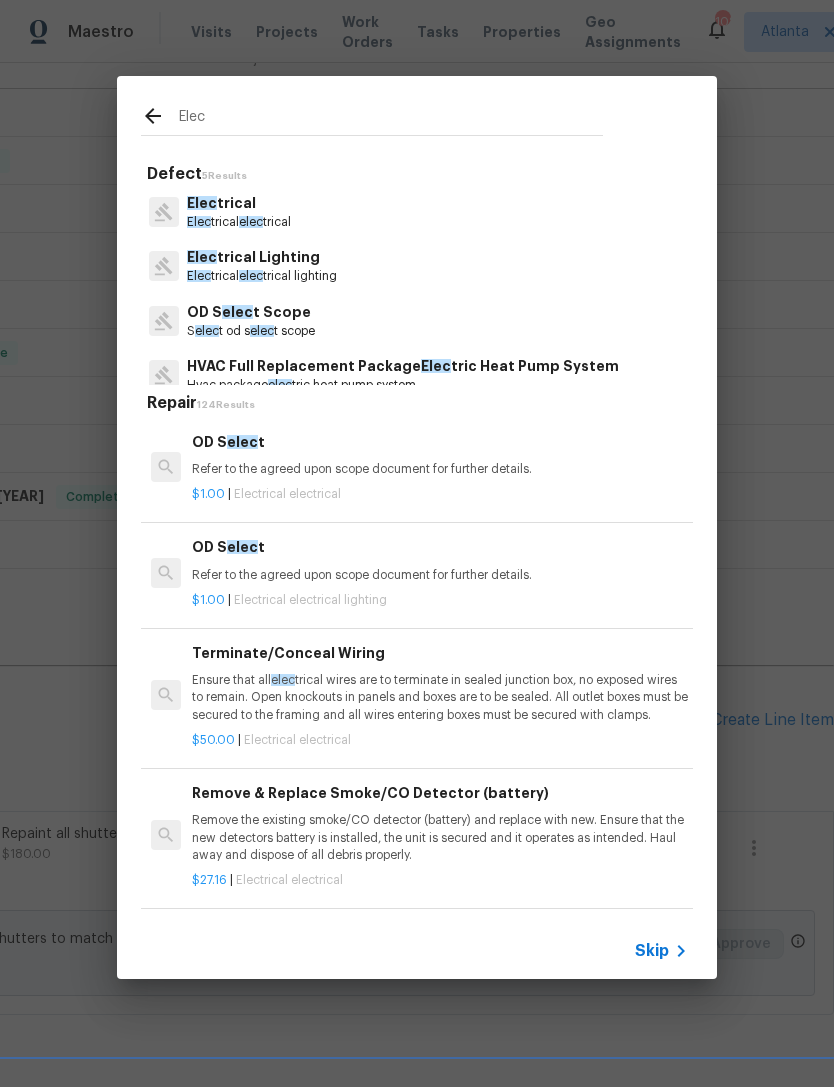 click on "Elec trical Elec trical  elec trical" at bounding box center (417, 212) 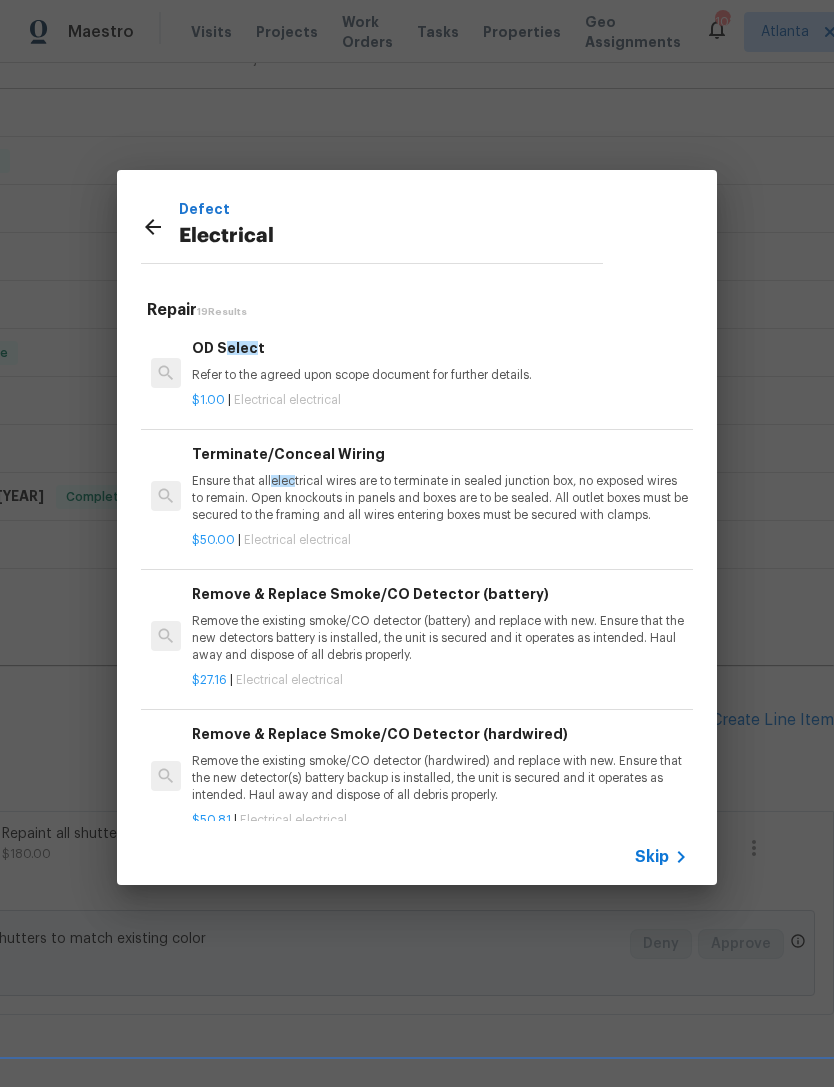 click on "Terminate/Conceal Wiring Ensure that all  elec trical wires are to terminate in sealed junction box, no exposed wires to remain. Open knockouts in panels and boxes are to be sealed. All outlet boxes must be secured to the framing and all wires entering boxes must be secured with clamps." at bounding box center (440, 484) 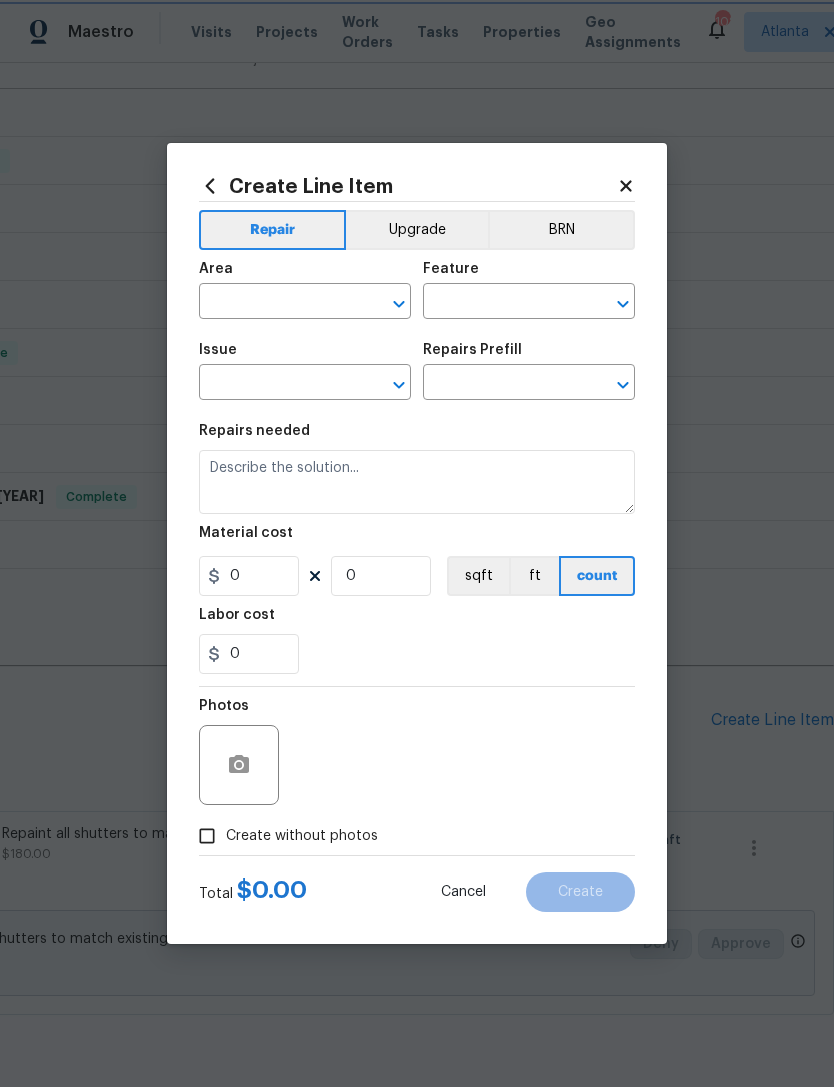 type on "Electrical" 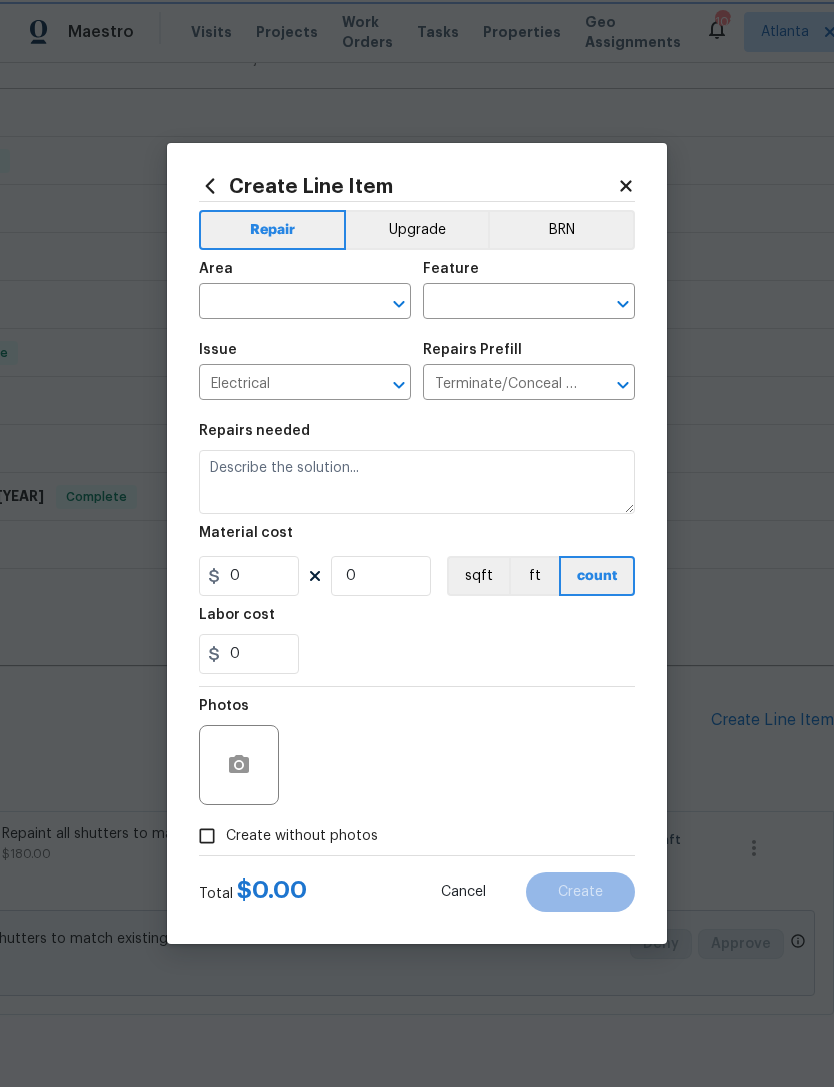 type on "Ensure that all electrical wires are to terminate in sealed junction box, no exposed wires to remain. Open knockouts in panels and boxes are to be sealed. All outlet boxes must be secured to the framing and all wires entering boxes must be secured with clamps." 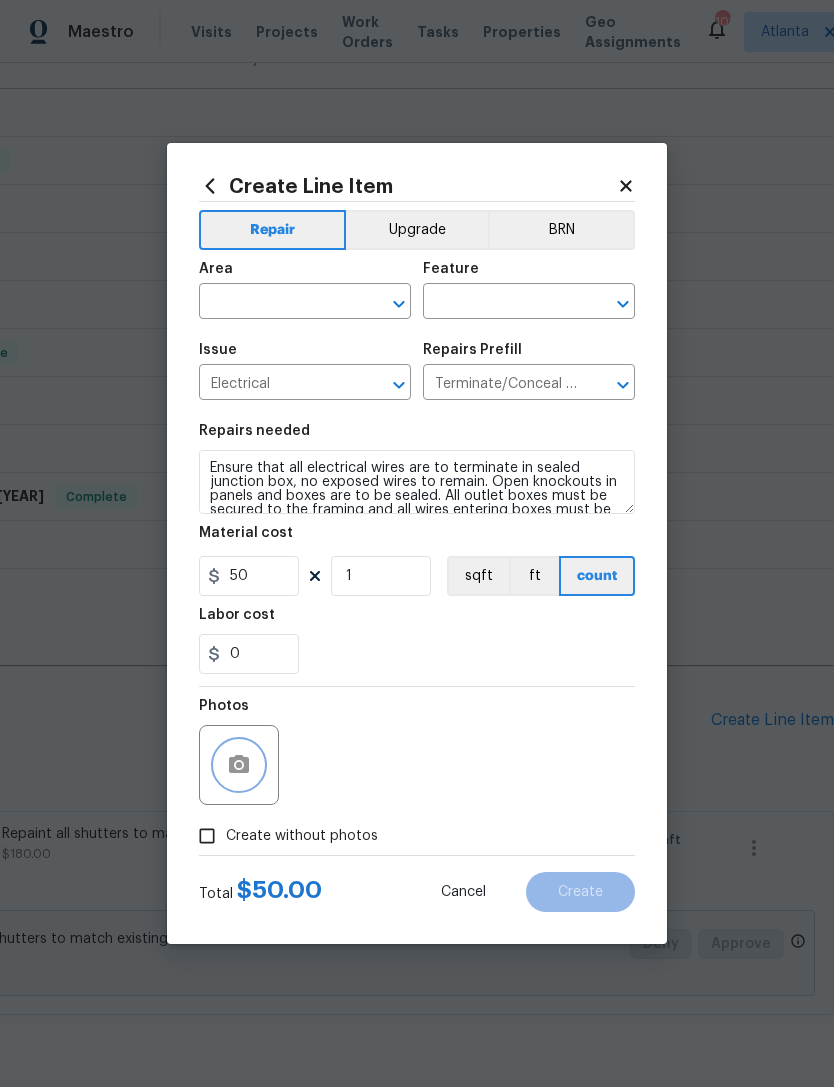 click at bounding box center (239, 765) 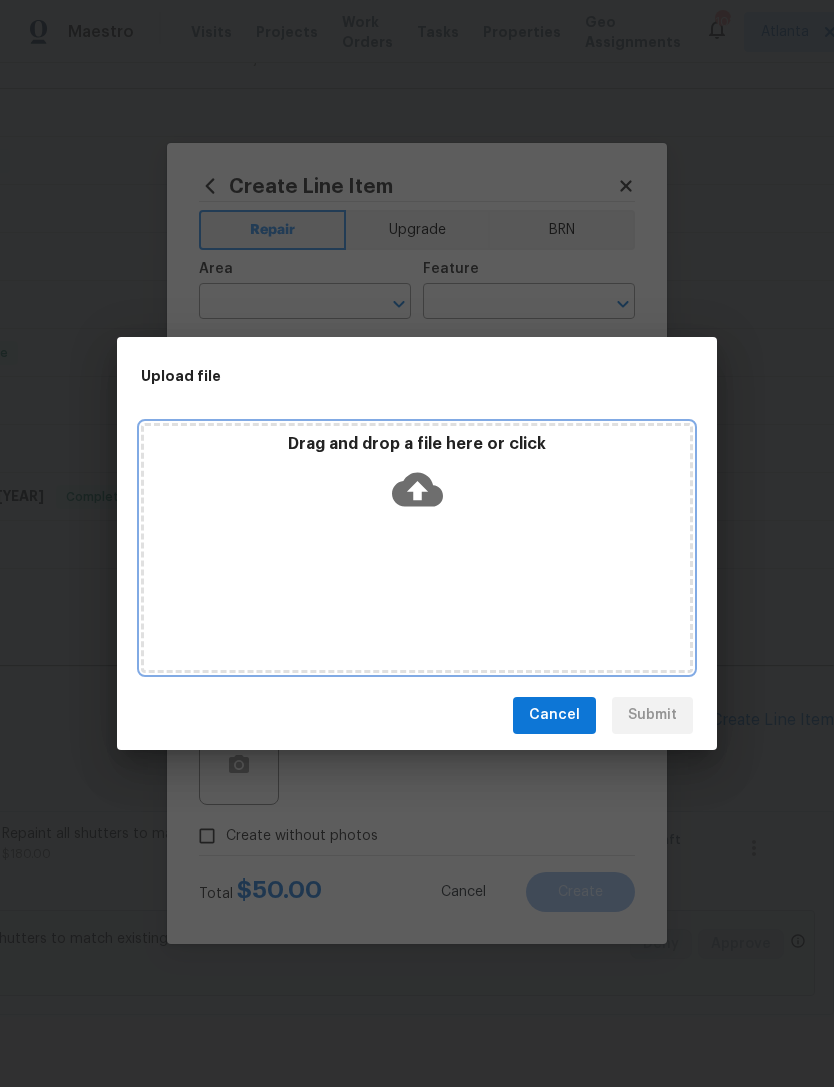click 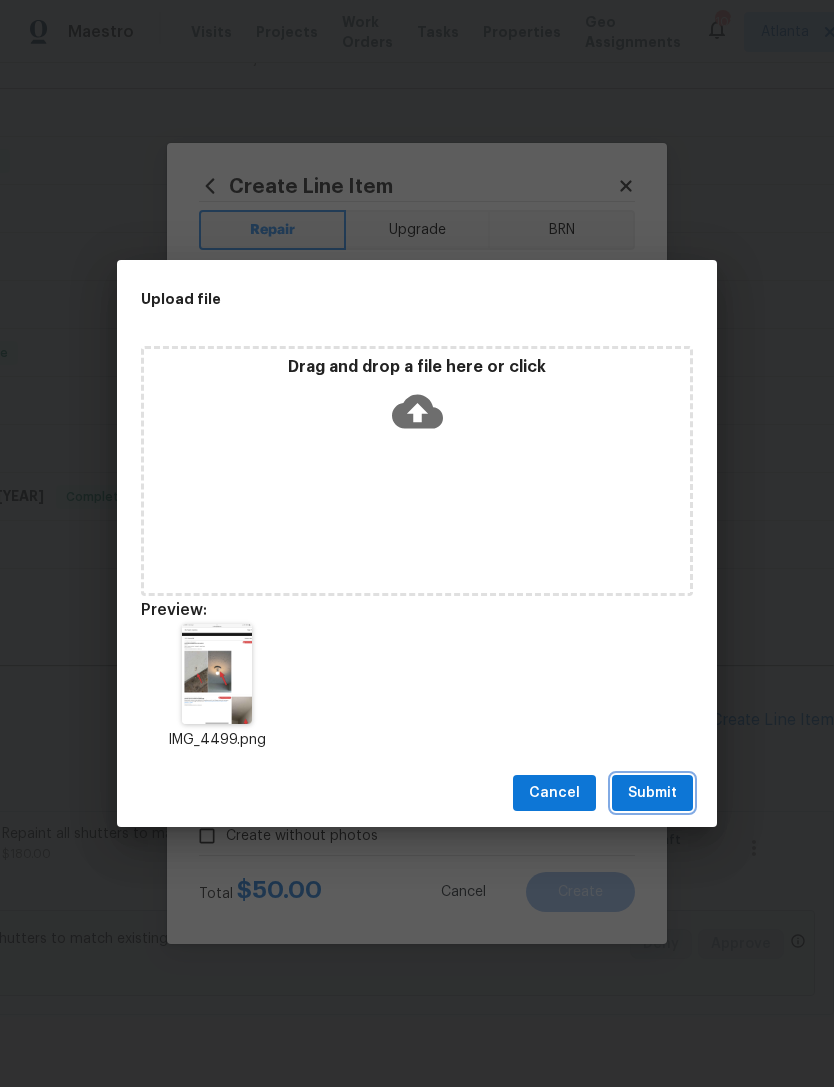 click on "Submit" at bounding box center (652, 793) 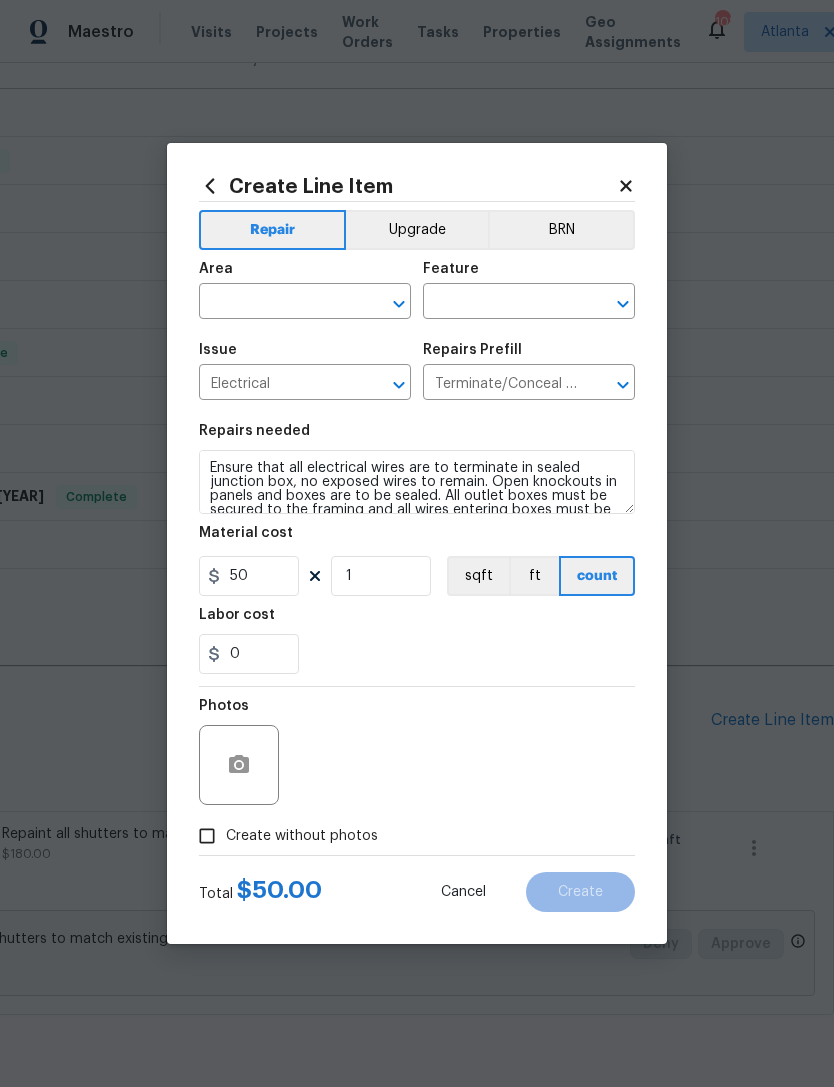 click at bounding box center (277, 303) 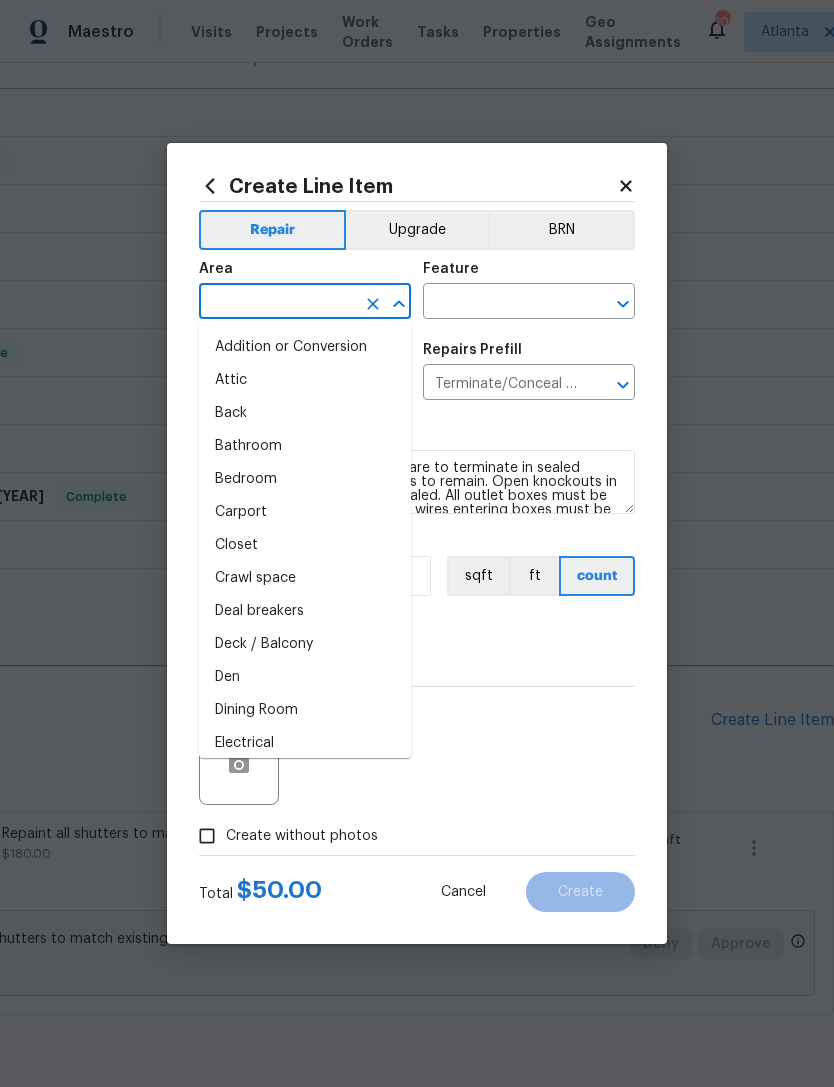 type on "i" 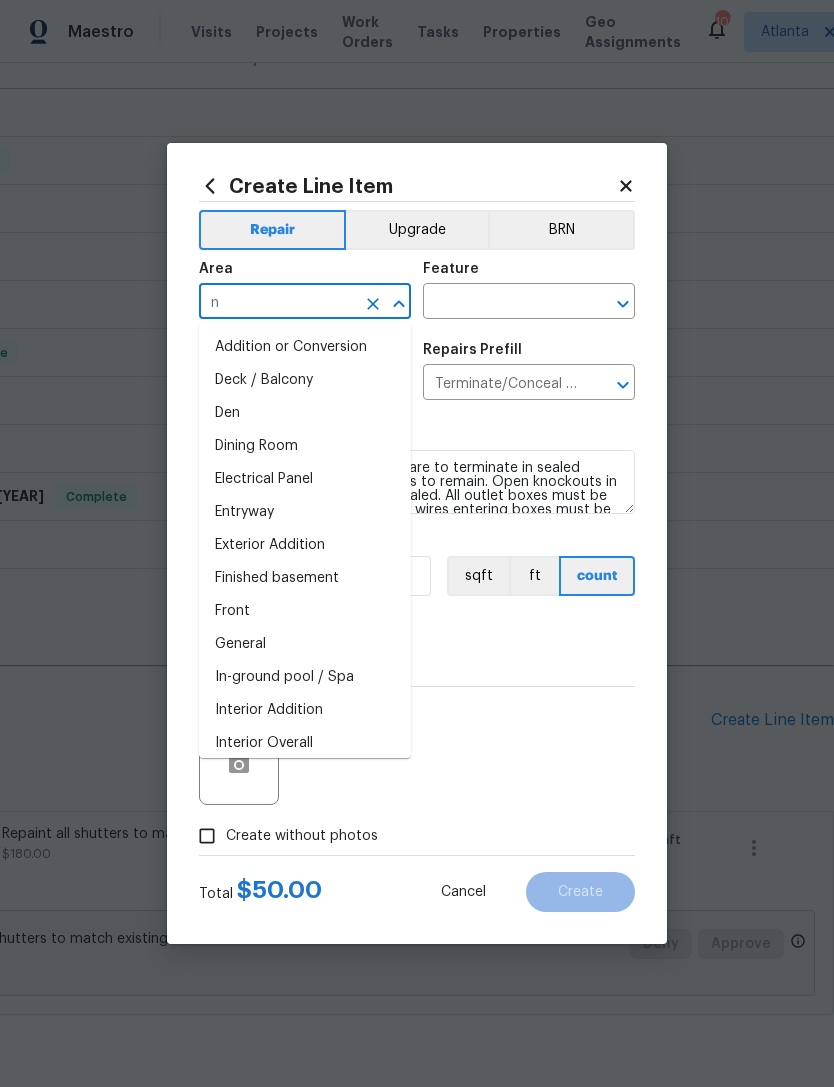 type on "nt" 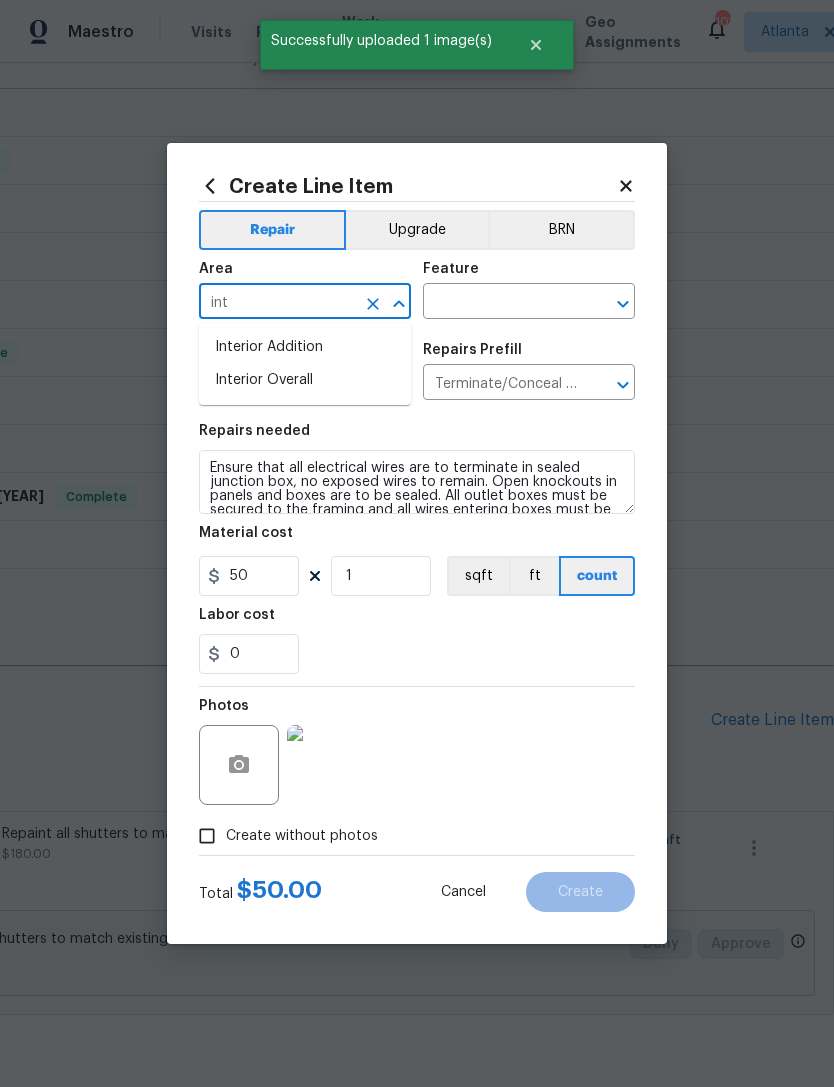 click on "Interior Overall" at bounding box center [305, 380] 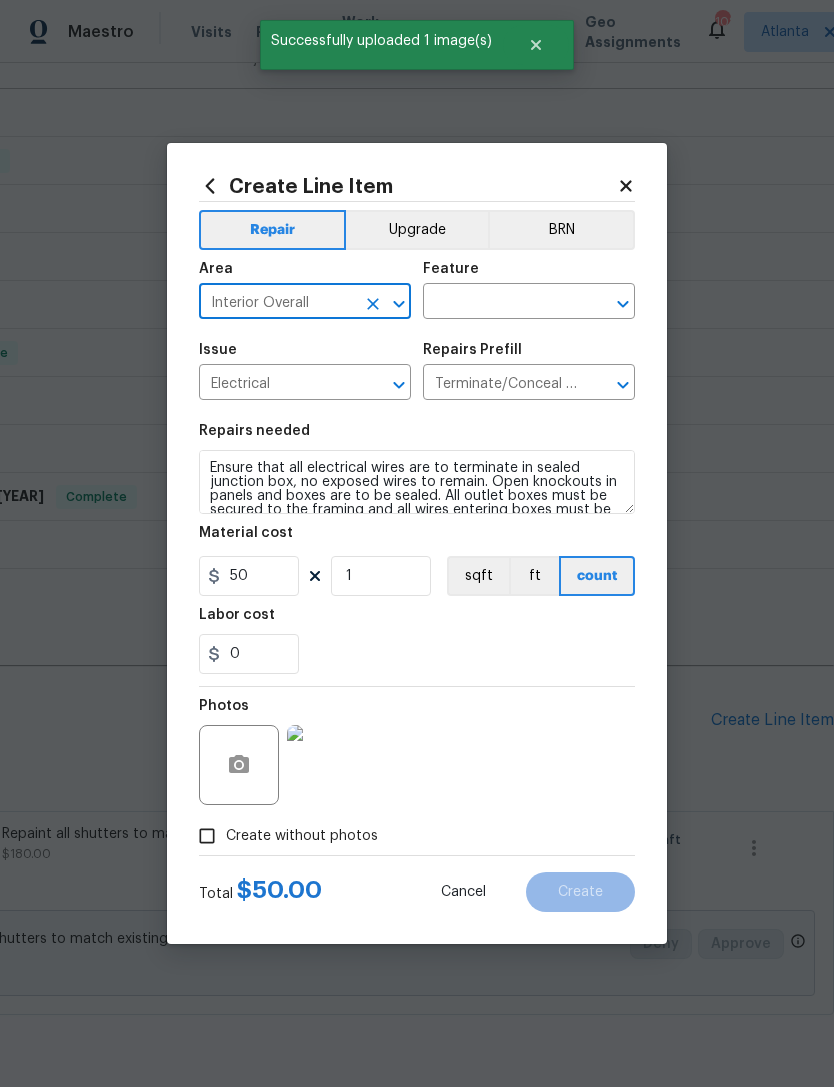 click at bounding box center (501, 303) 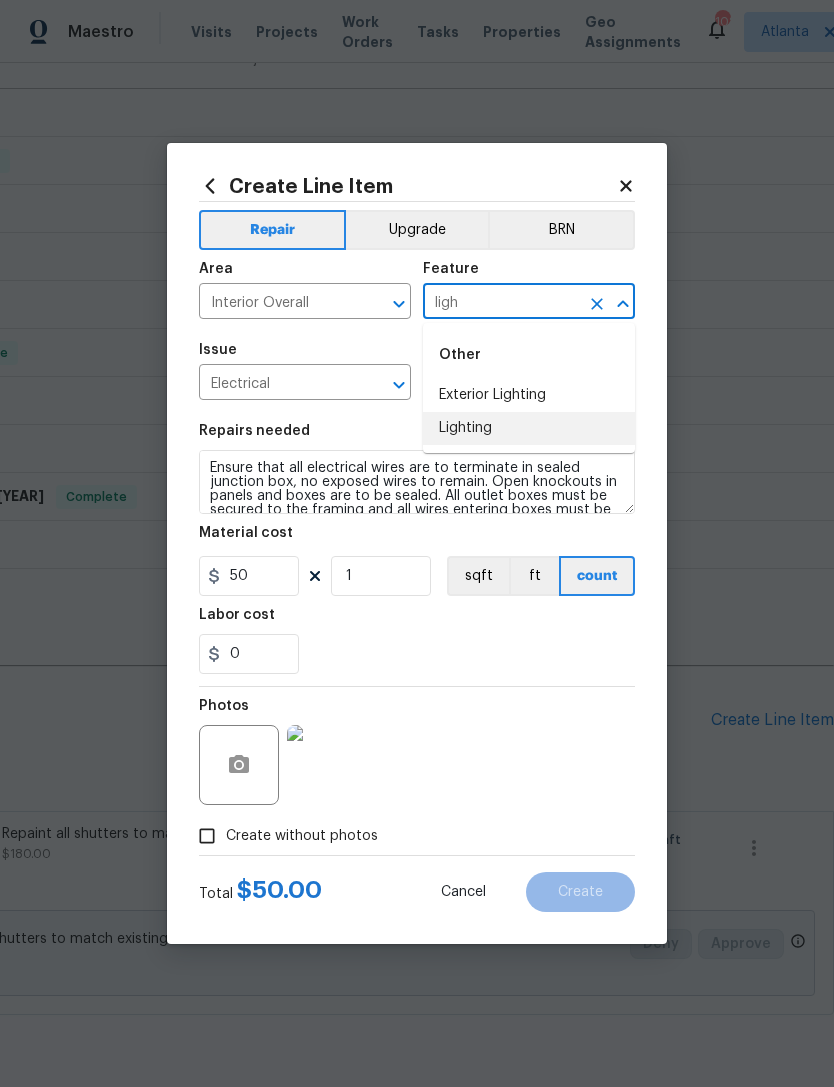 click on "Lighting" at bounding box center (529, 428) 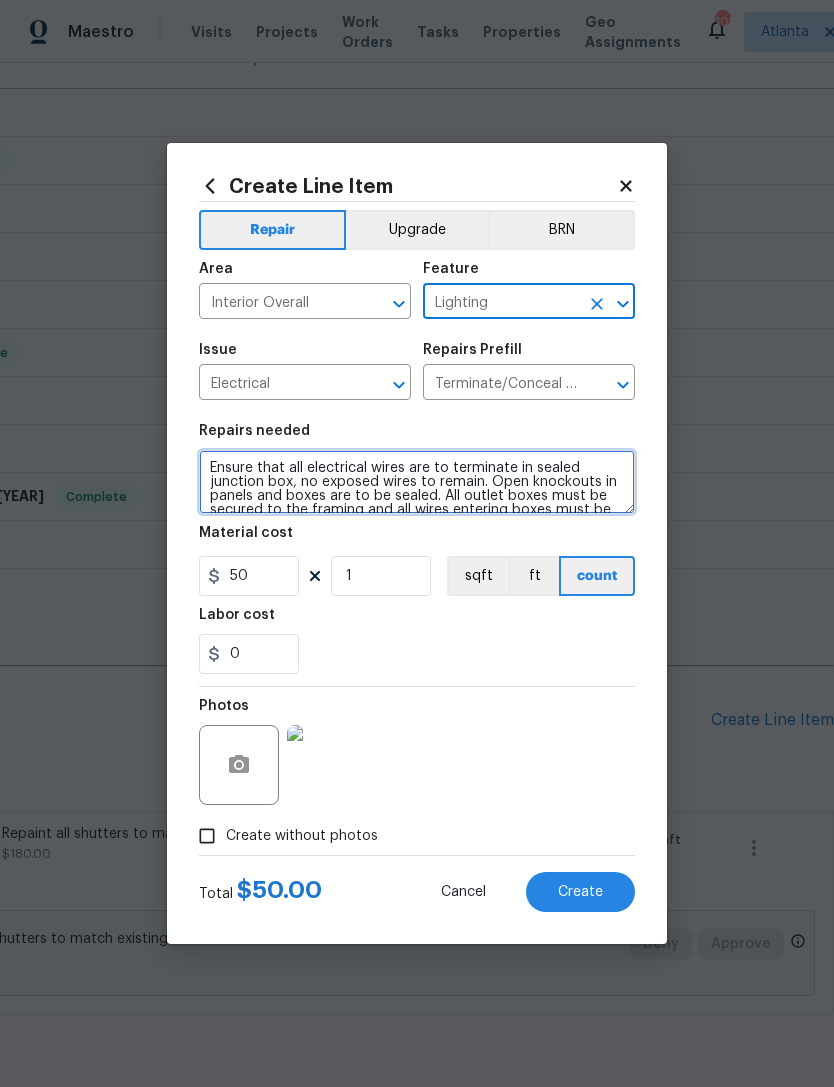 click on "Ensure that all electrical wires are to terminate in sealed junction box, no exposed wires to remain. Open knockouts in panels and boxes are to be sealed. All outlet boxes must be secured to the framing and all wires entering boxes must be secured with clamps." at bounding box center [417, 482] 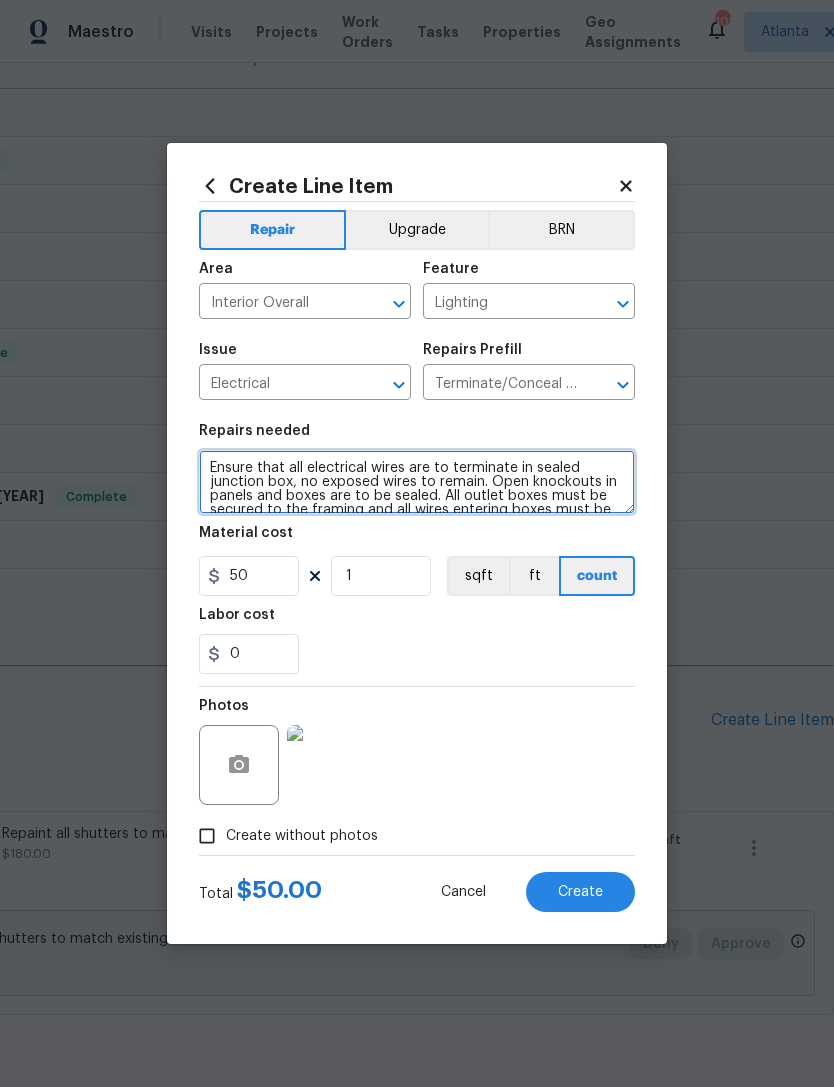 click on "Ensure that all electrical wires are to terminate in sealed junction box, no exposed wires to remain. Open knockouts in panels and boxes are to be sealed. All outlet boxes must be secured to the framing and all wires entering boxes must be secured with clamps." at bounding box center (417, 482) 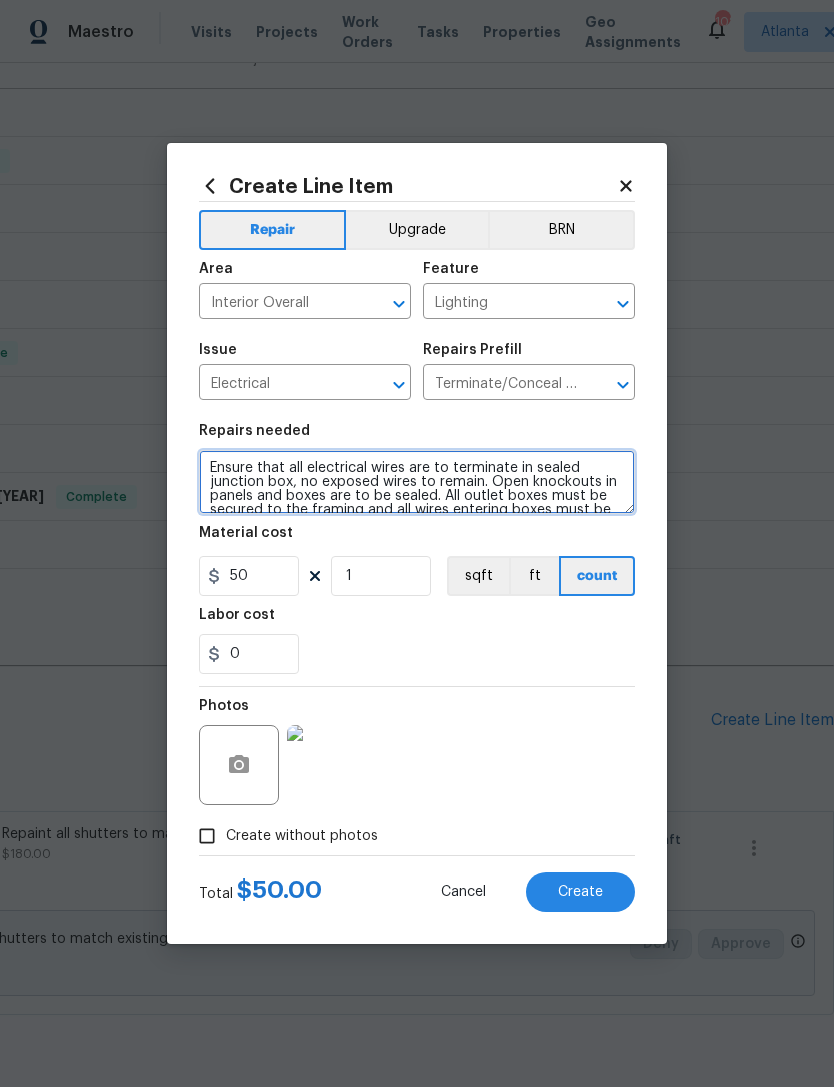click on "Ensure that all electrical wires are to terminate in sealed junction box, no exposed wires to remain. Open knockouts in panels and boxes are to be sealed. All outlet boxes must be secured to the framing and all wires entering boxes must be secured with clamps." at bounding box center [417, 482] 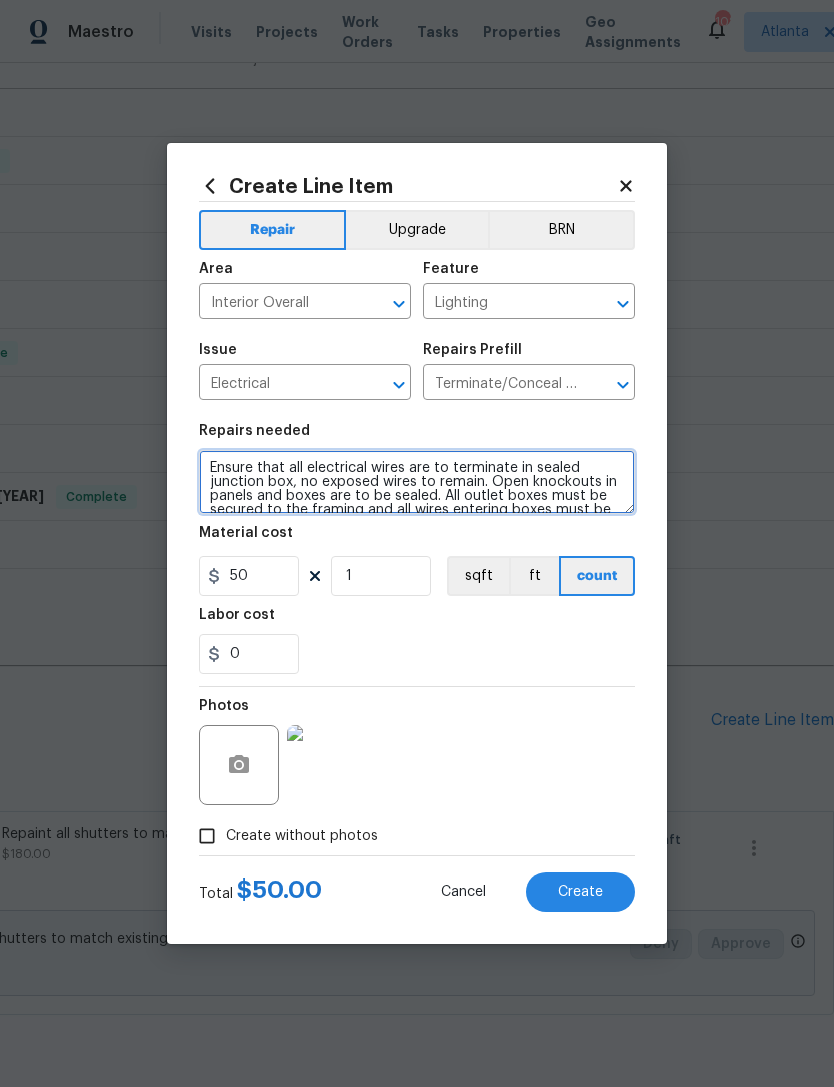 click on "Ensure that all electrical wires are to terminate in sealed junction box, no exposed wires to remain. Open knockouts in panels and boxes are to be sealed. All outlet boxes must be secured to the framing and all wires entering boxes must be secured with clamps." at bounding box center [417, 482] 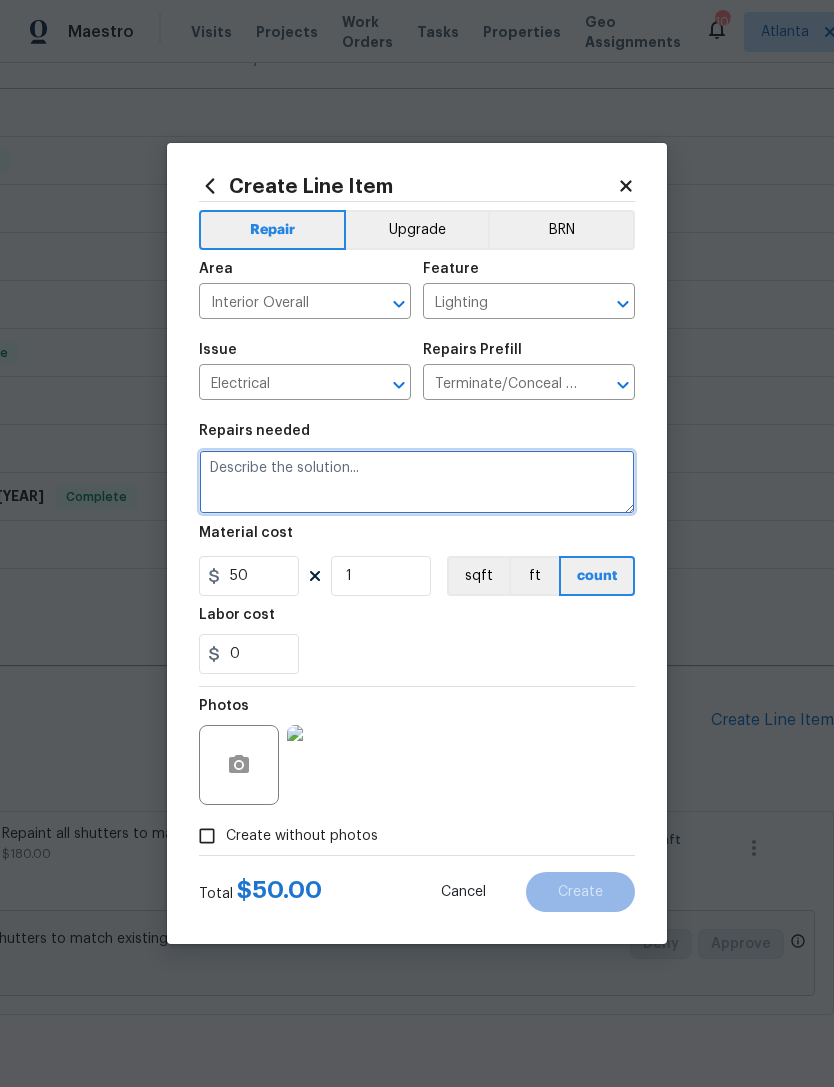 scroll, scrollTop: 0, scrollLeft: 0, axis: both 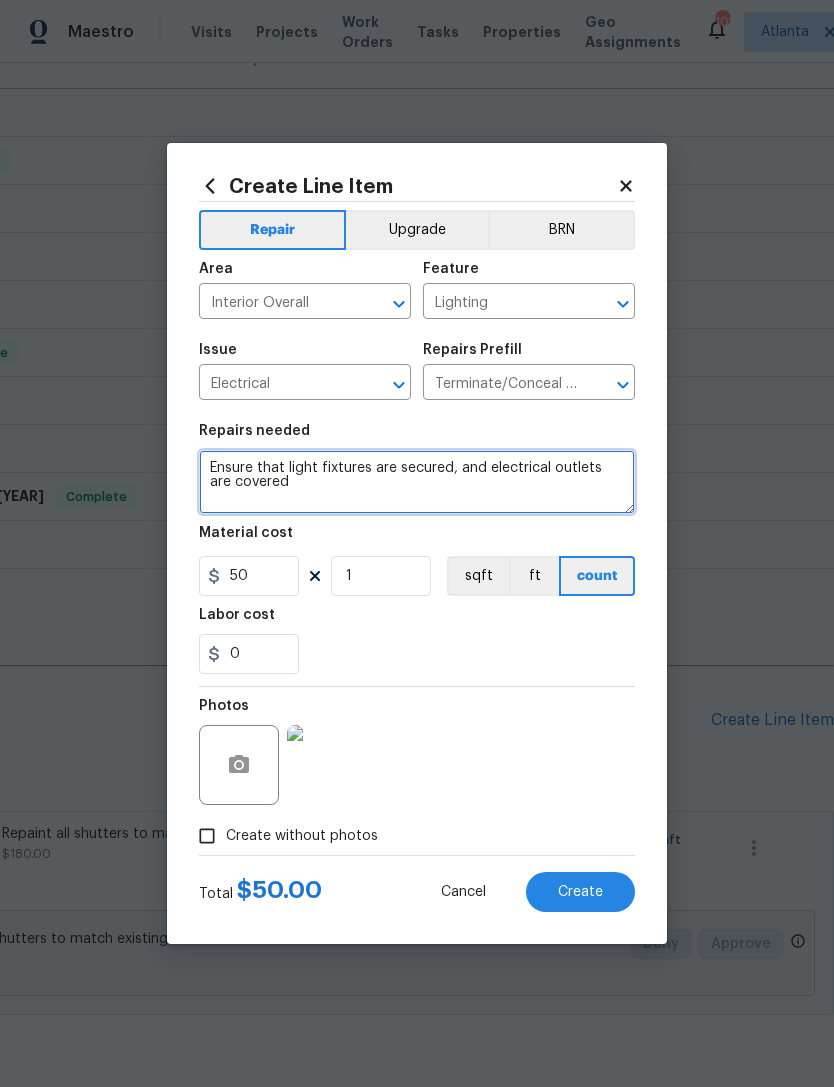 click on "Ensure that light fixtures are secured, and electrical outlets are covered" at bounding box center (417, 482) 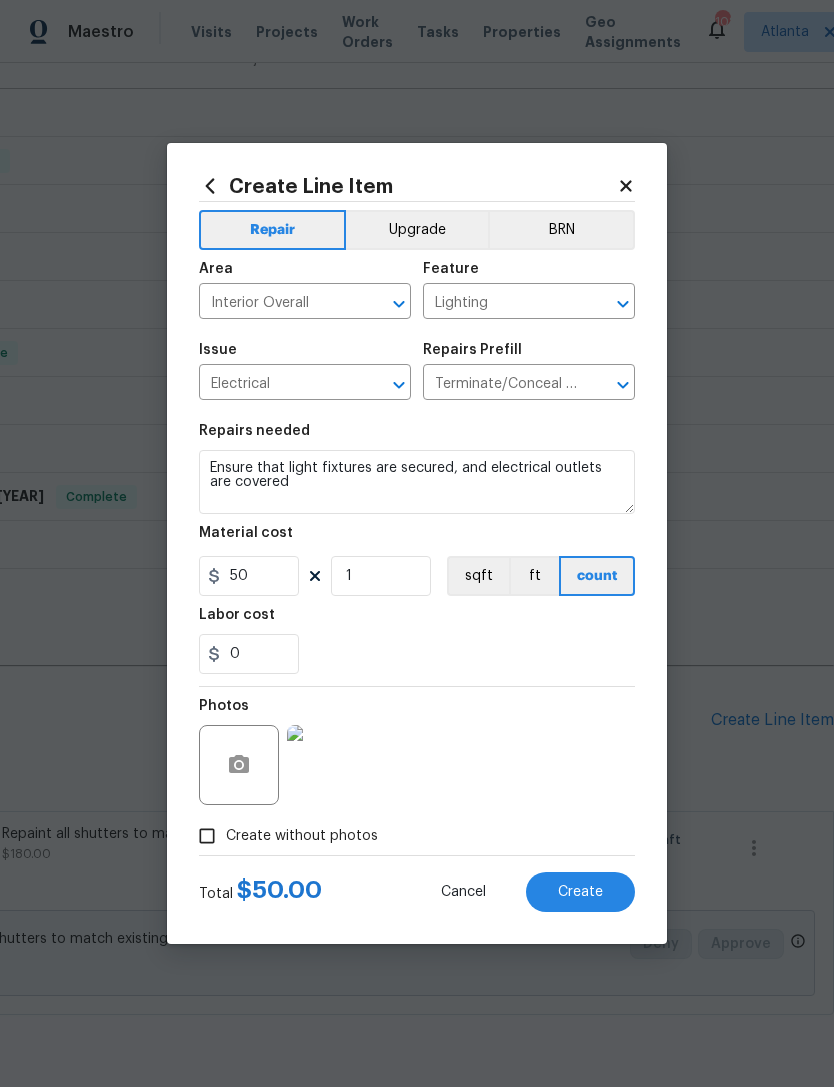 click on "Create" at bounding box center [580, 892] 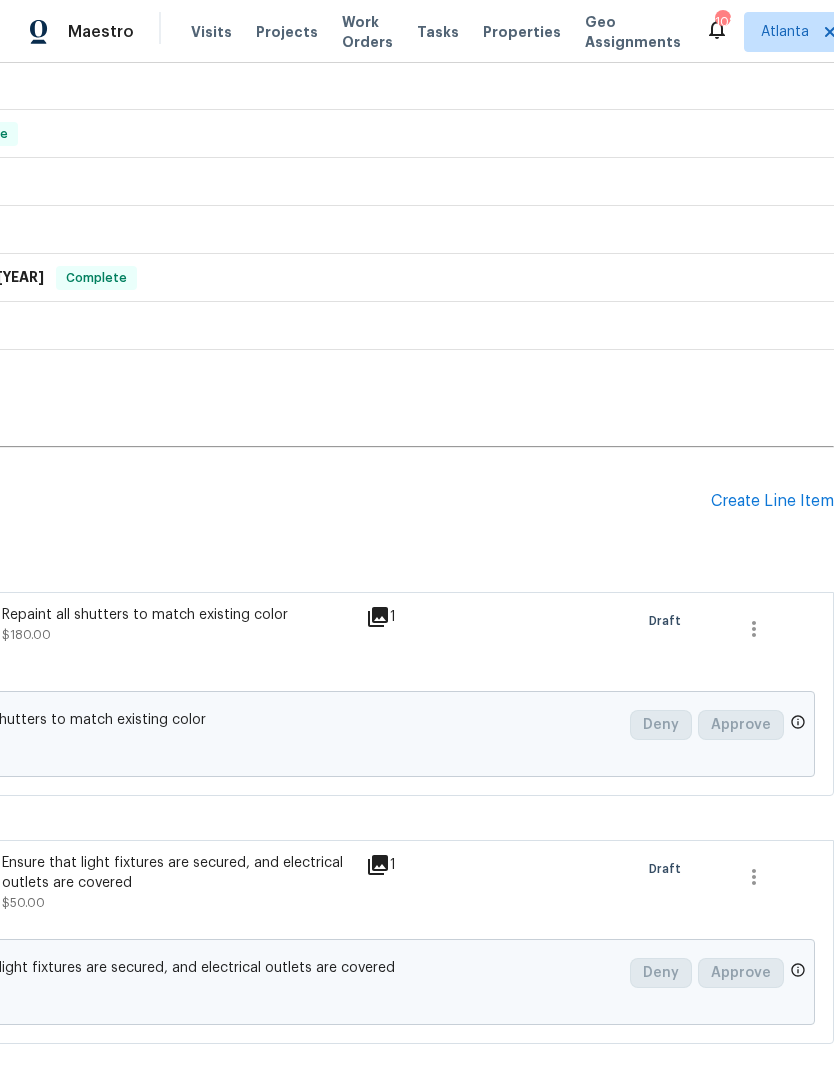 scroll, scrollTop: 493, scrollLeft: 340, axis: both 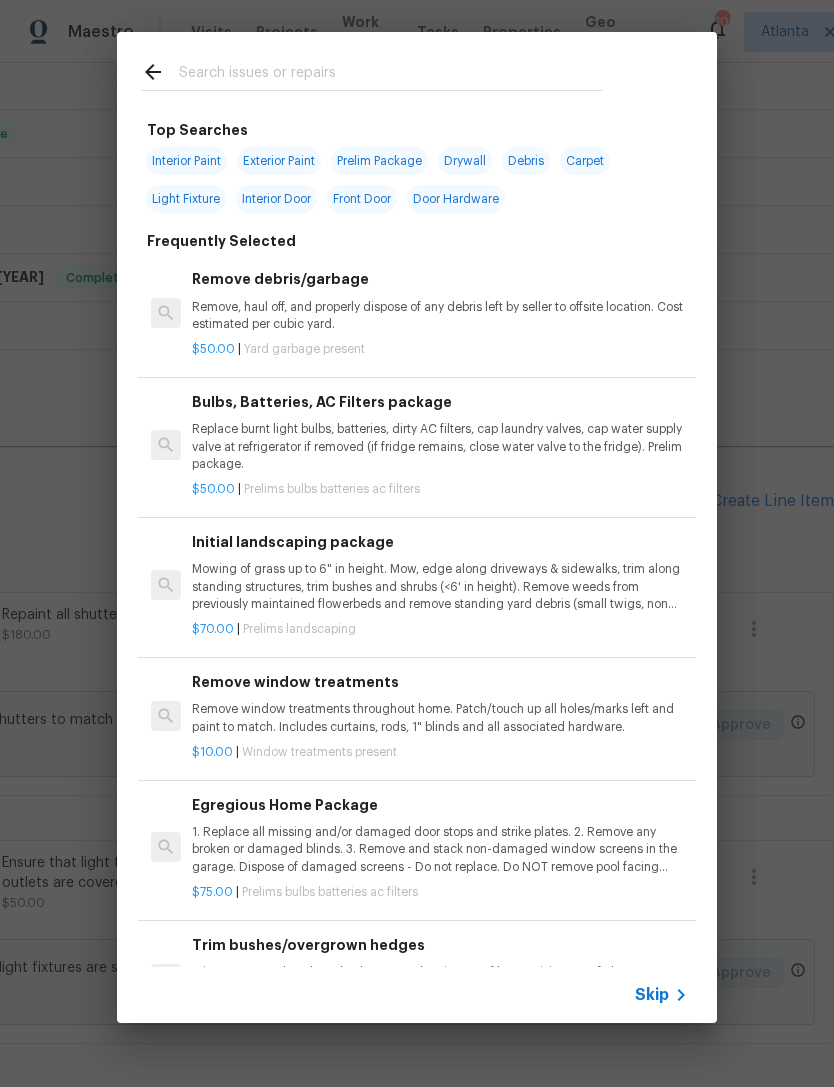 click at bounding box center [391, 75] 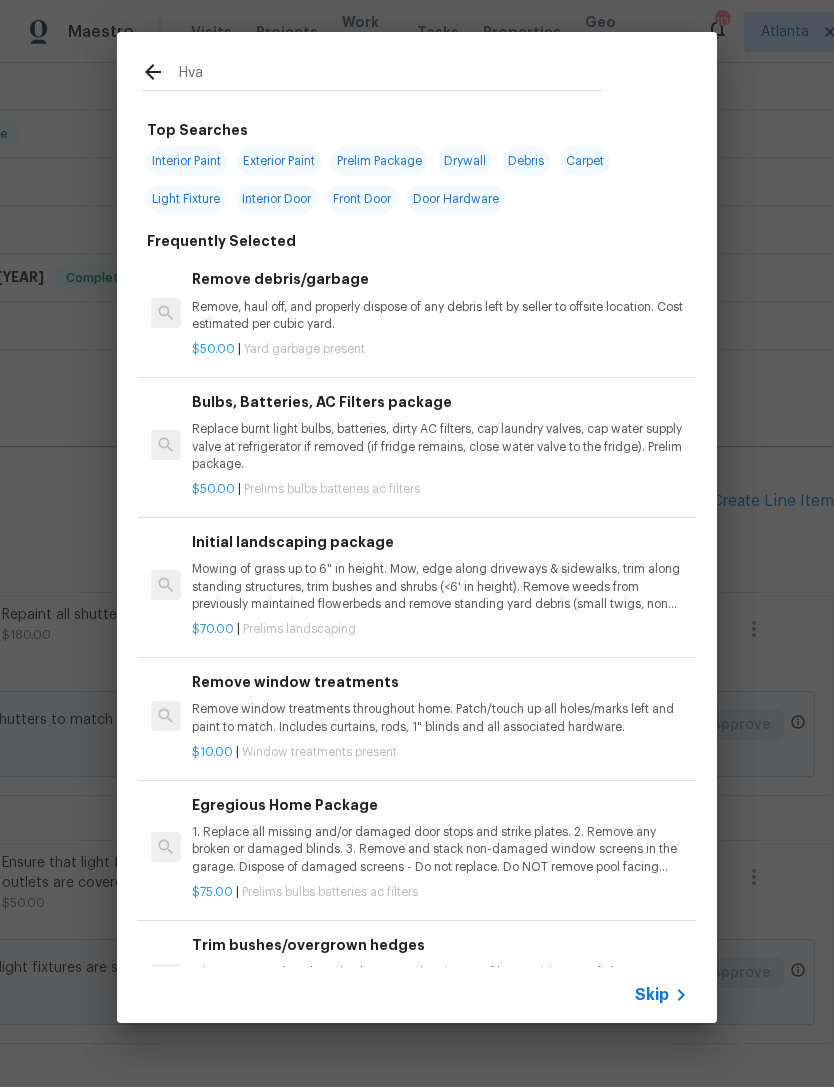 type on "Hvac" 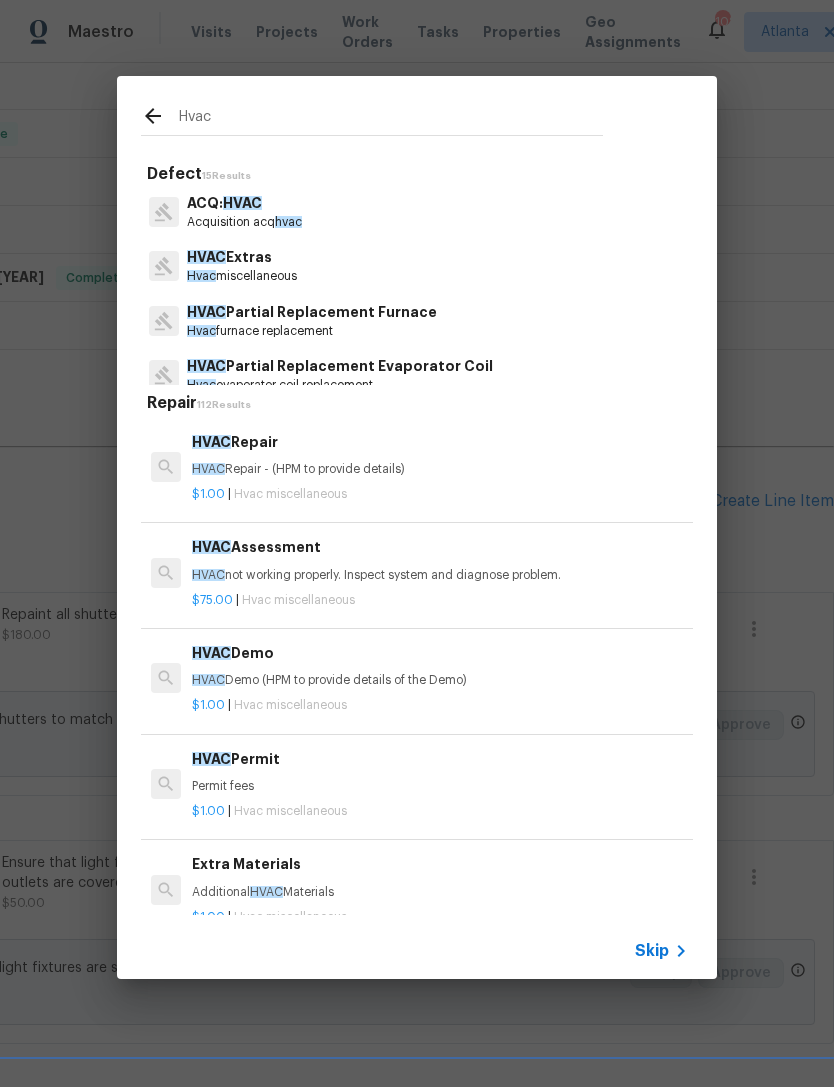 click on "HVAC  Assessment" at bounding box center [440, 547] 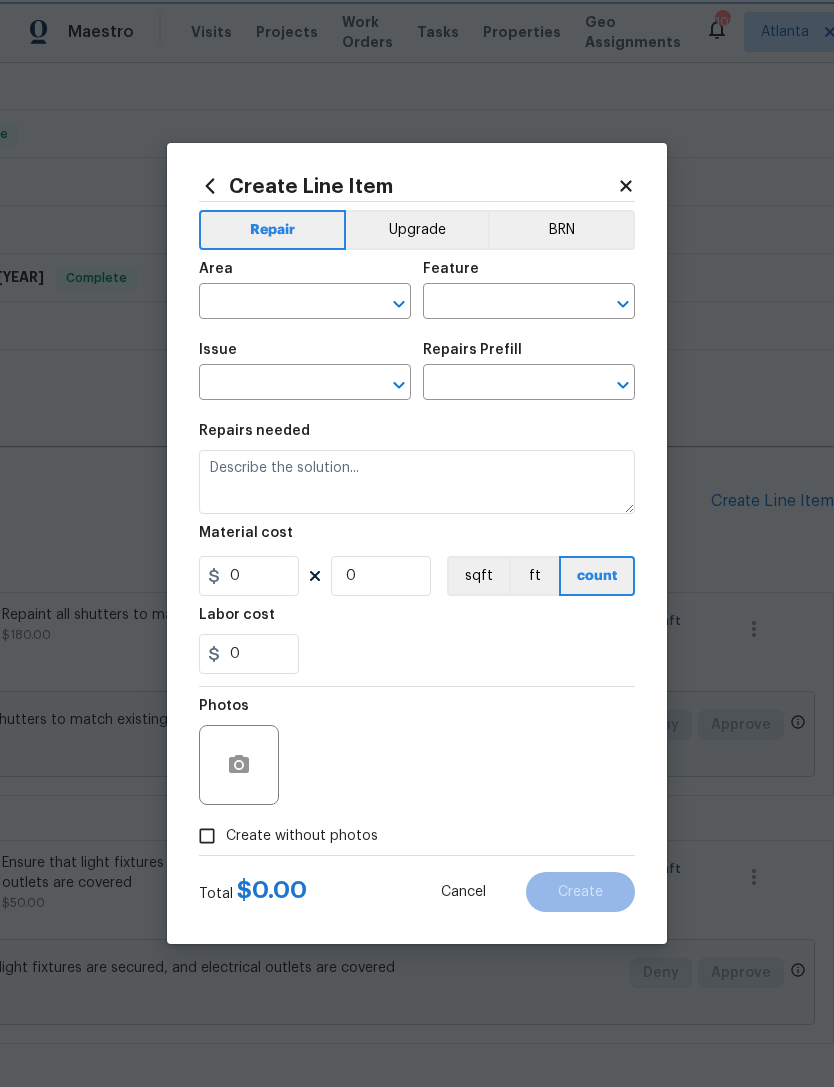 type on "HVAC" 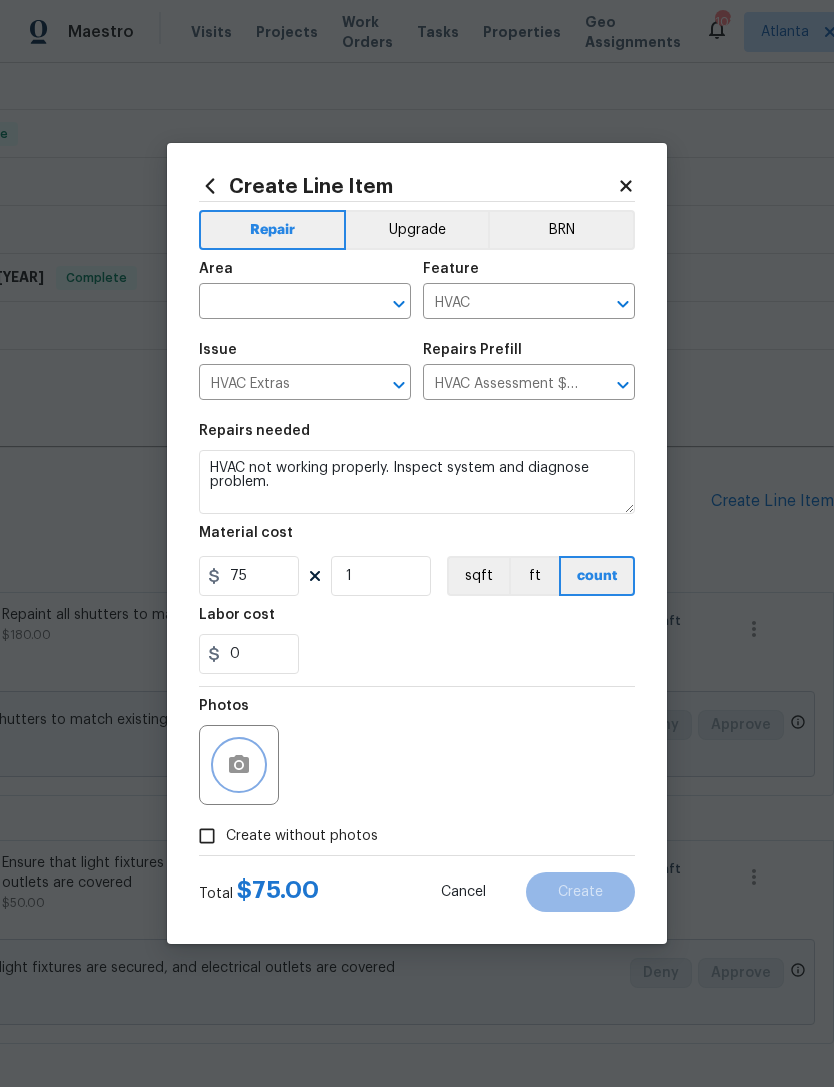 click 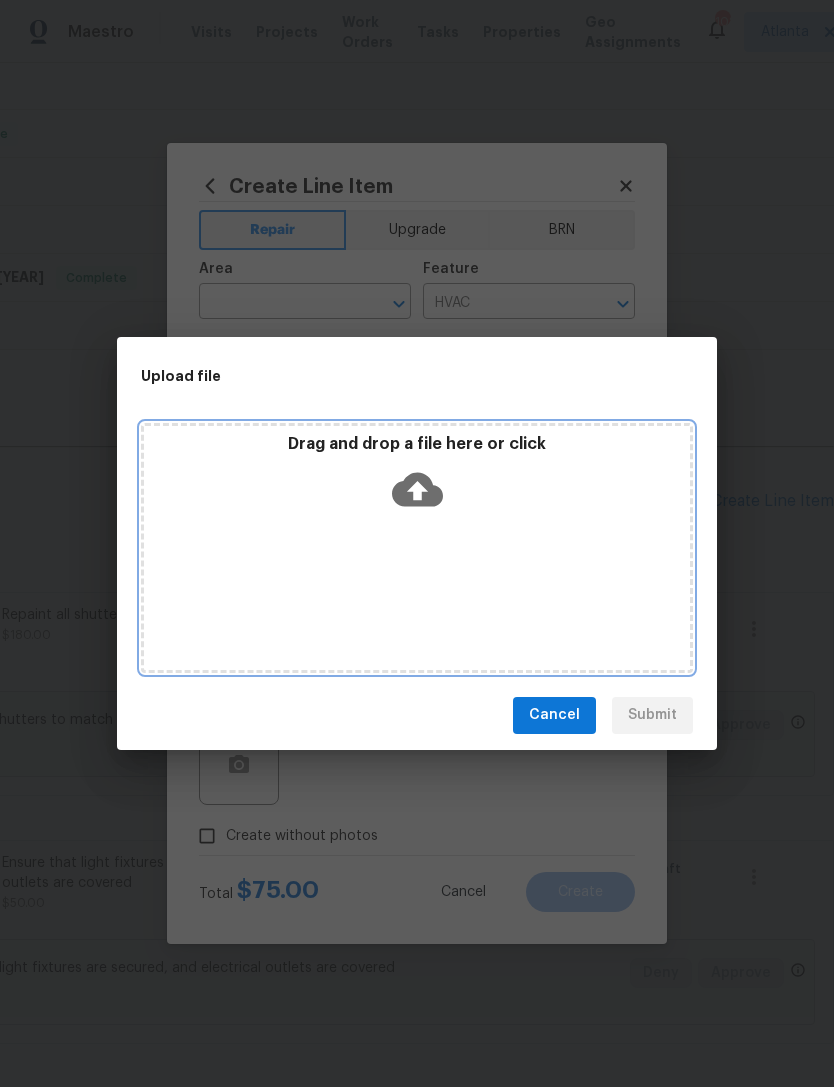 click 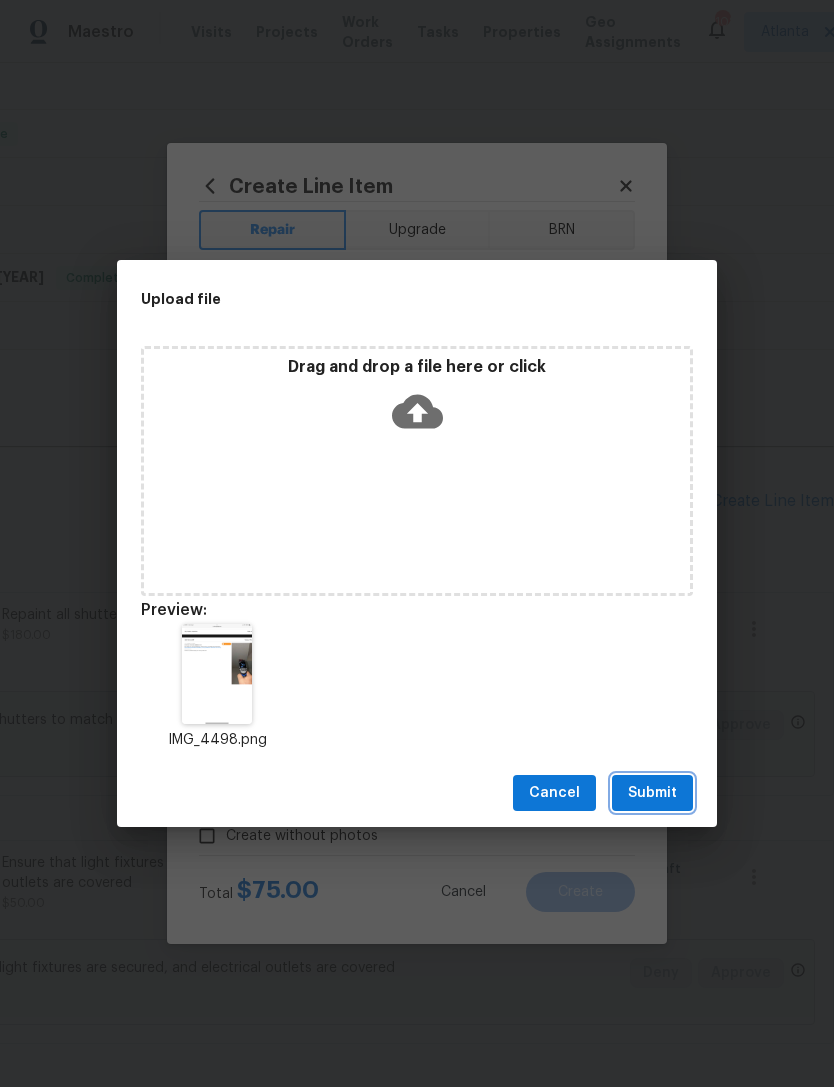 click on "Submit" at bounding box center (652, 793) 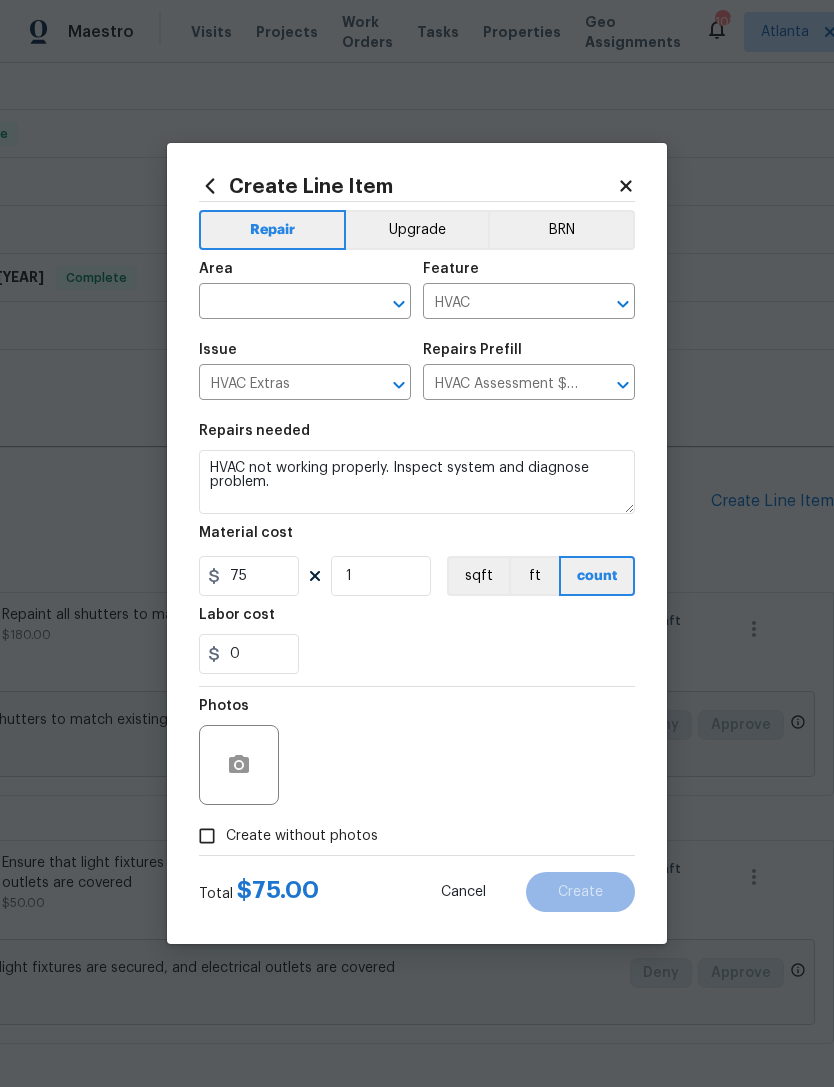 click at bounding box center (277, 303) 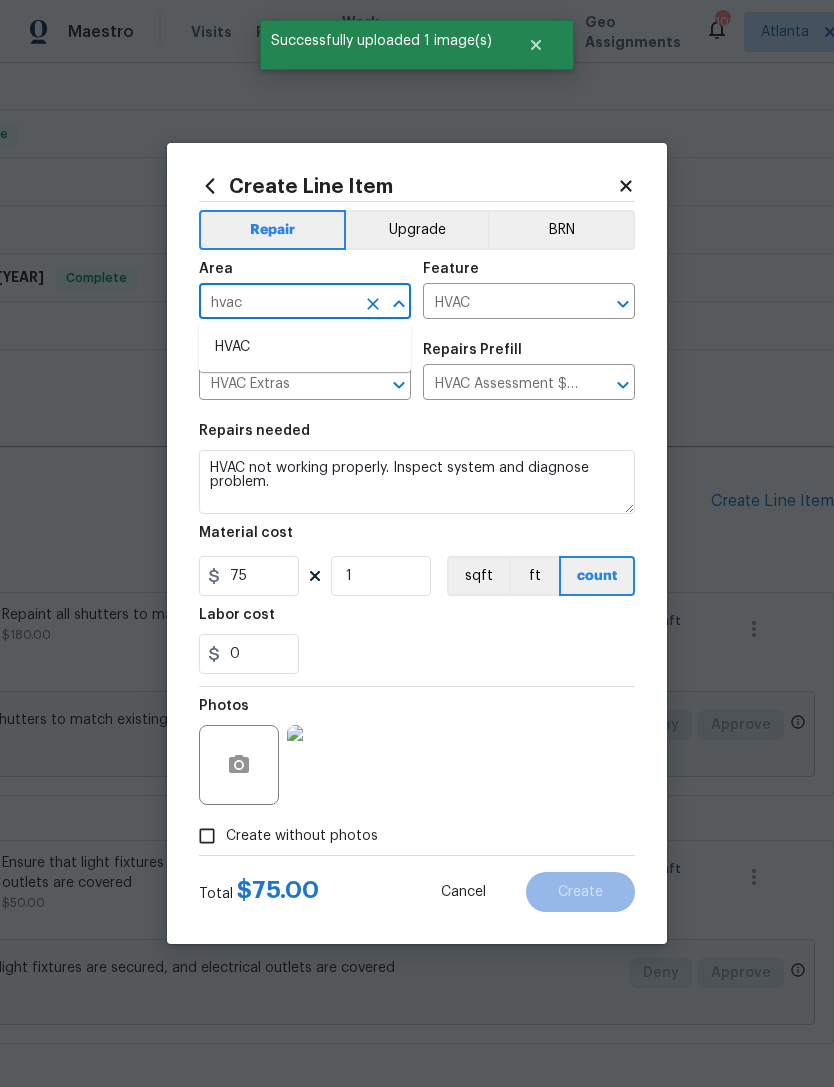 click on "HVAC" at bounding box center (305, 347) 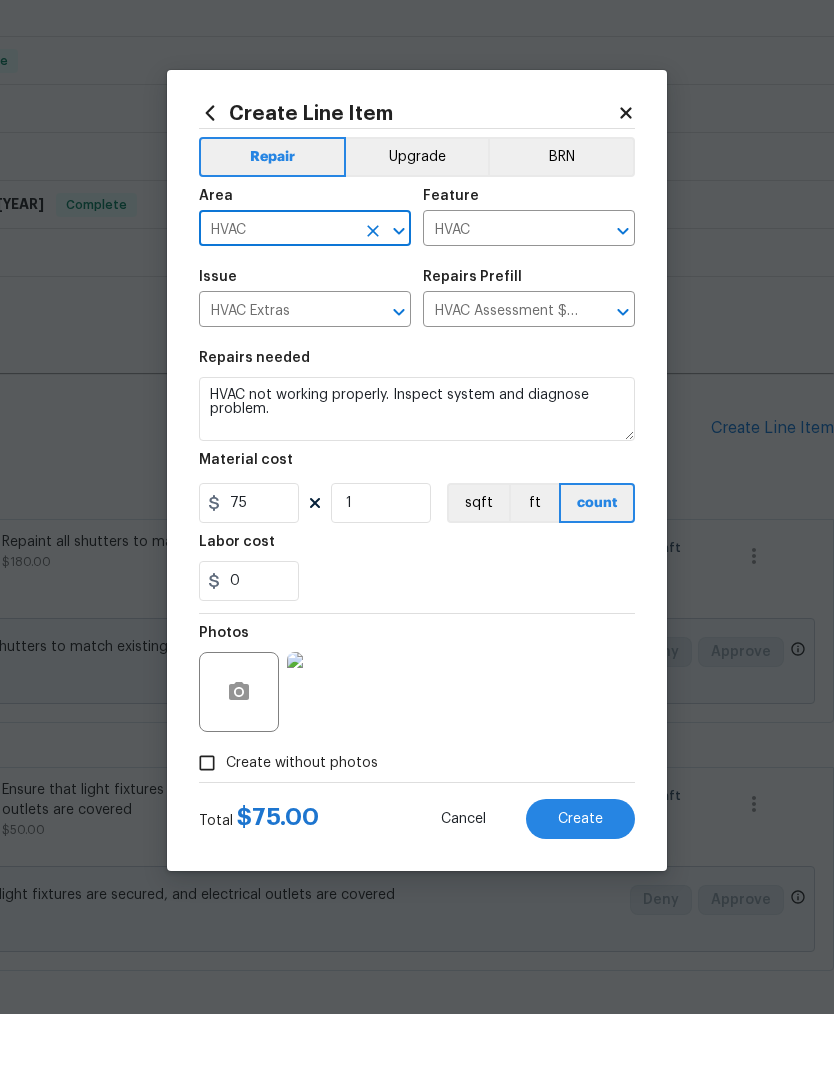 click on "0" at bounding box center (417, 654) 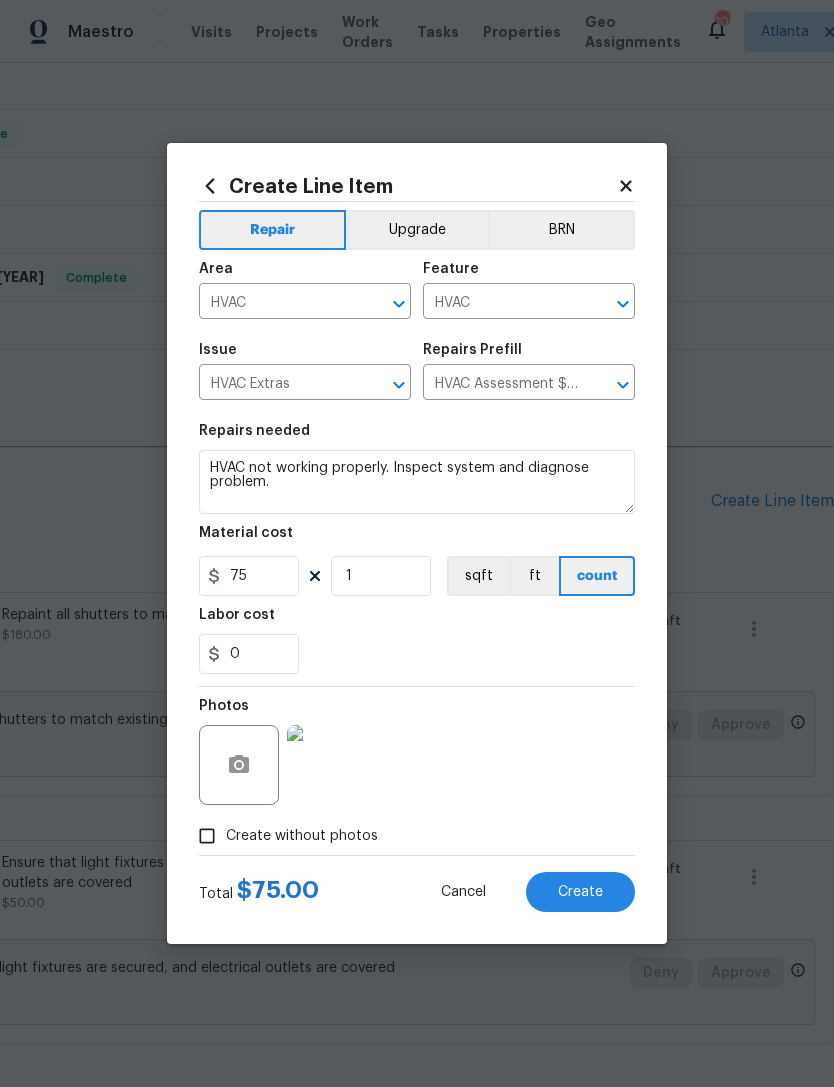 click on "Create" at bounding box center [580, 892] 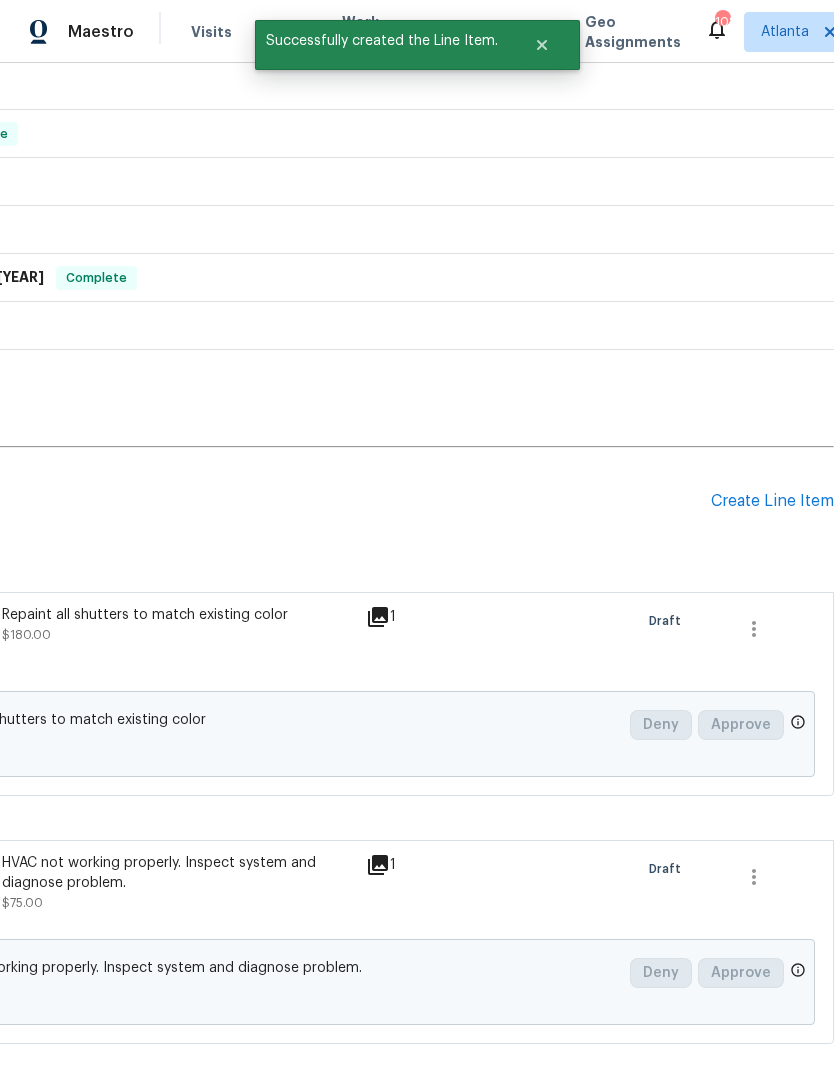 click on "Create Line Item" at bounding box center [772, 501] 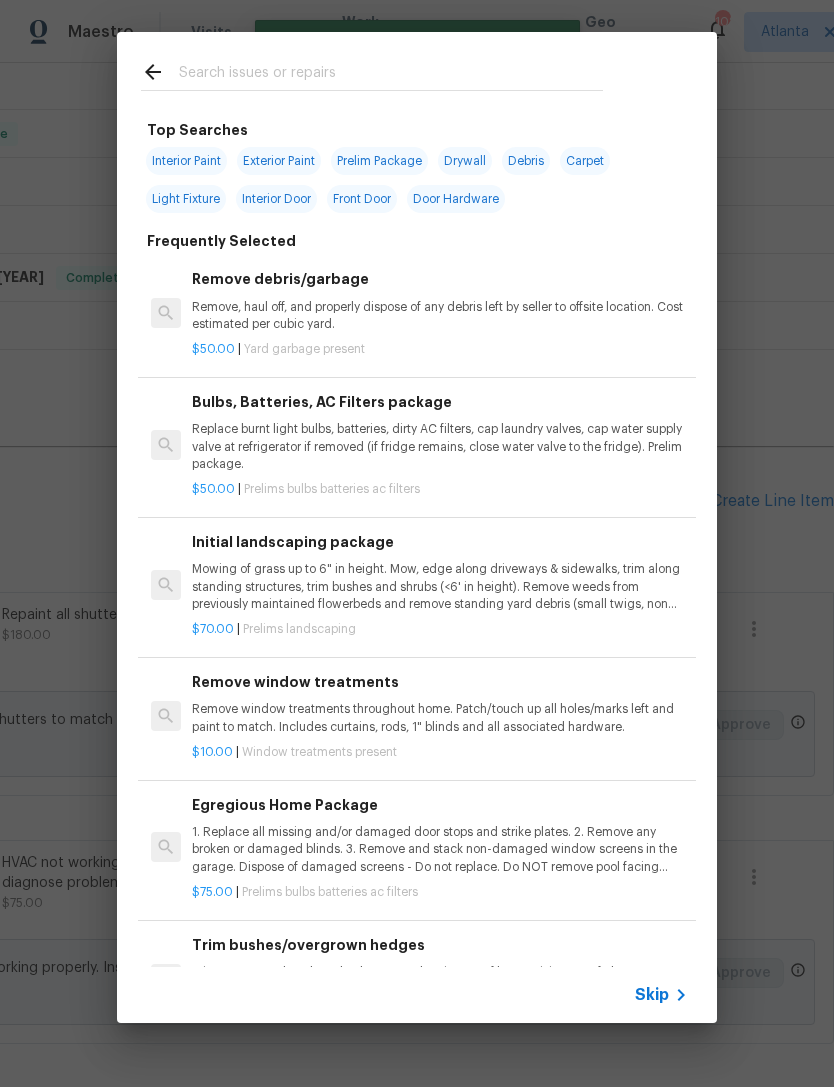 click at bounding box center (391, 75) 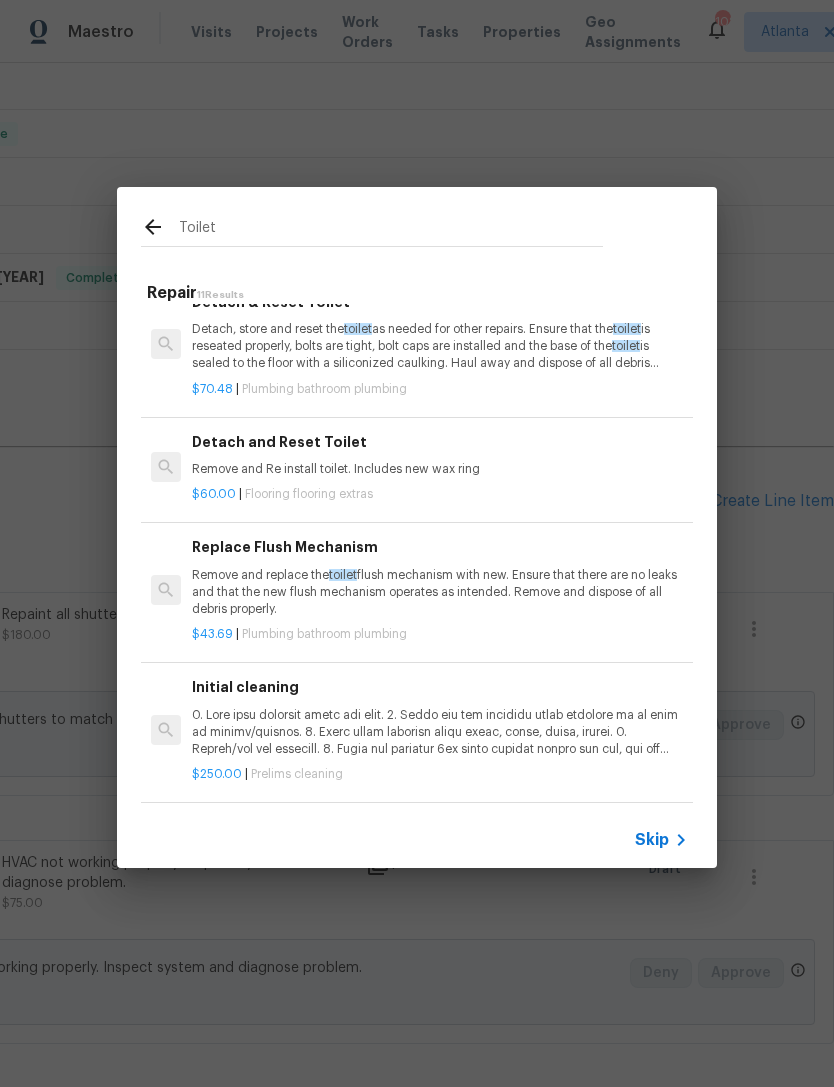 scroll, scrollTop: 964, scrollLeft: 0, axis: vertical 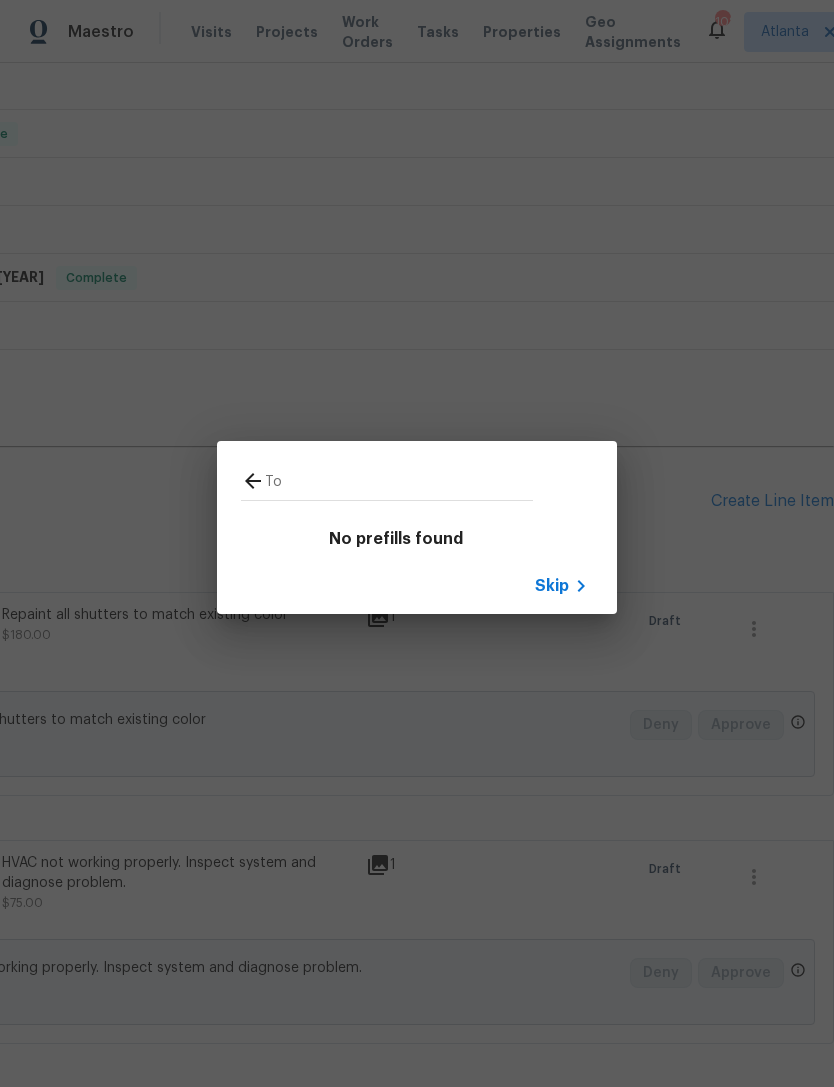 type on "T" 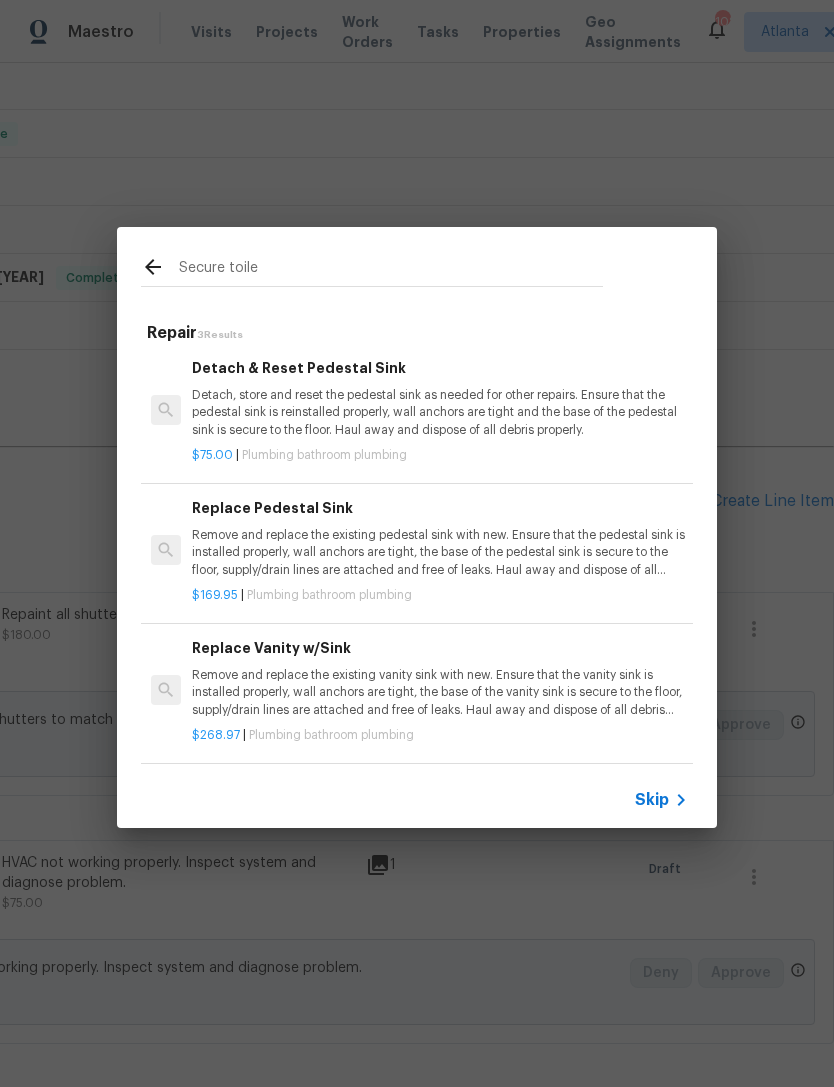 scroll, scrollTop: 3, scrollLeft: 0, axis: vertical 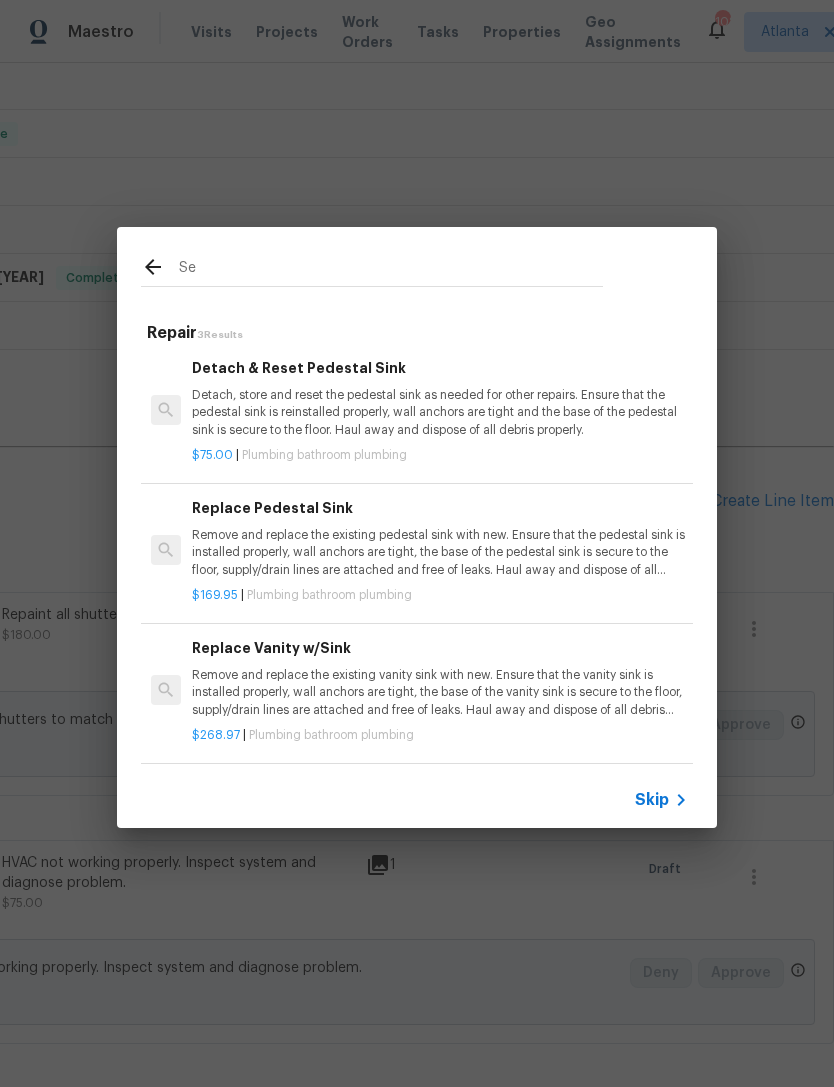 type on "S" 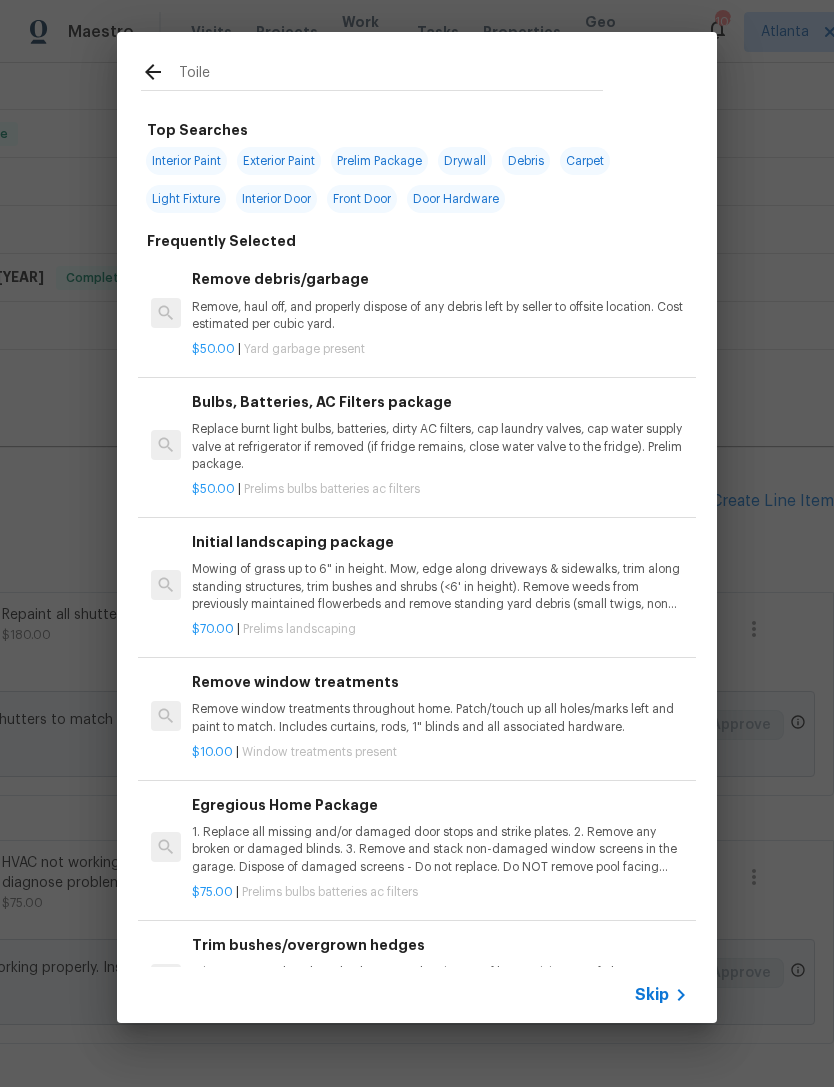 type on "Toilet" 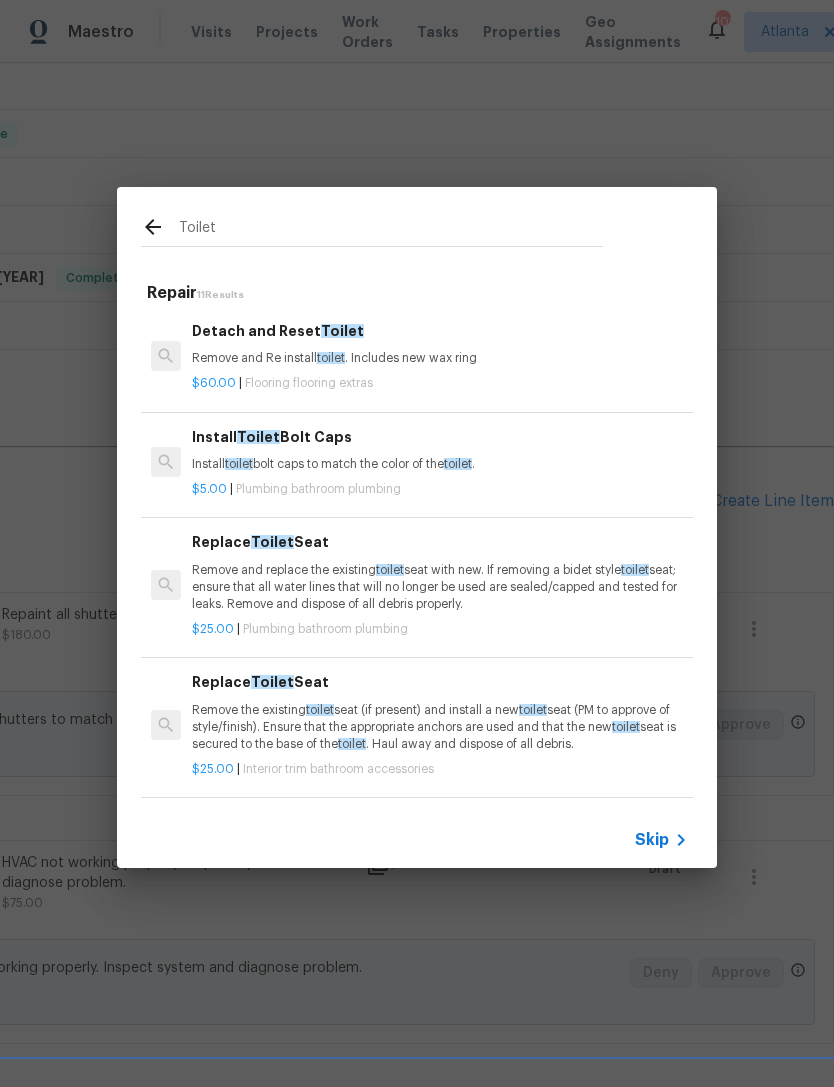 click on "Remove and Re install  toilet . Includes new wax ring" at bounding box center [440, 358] 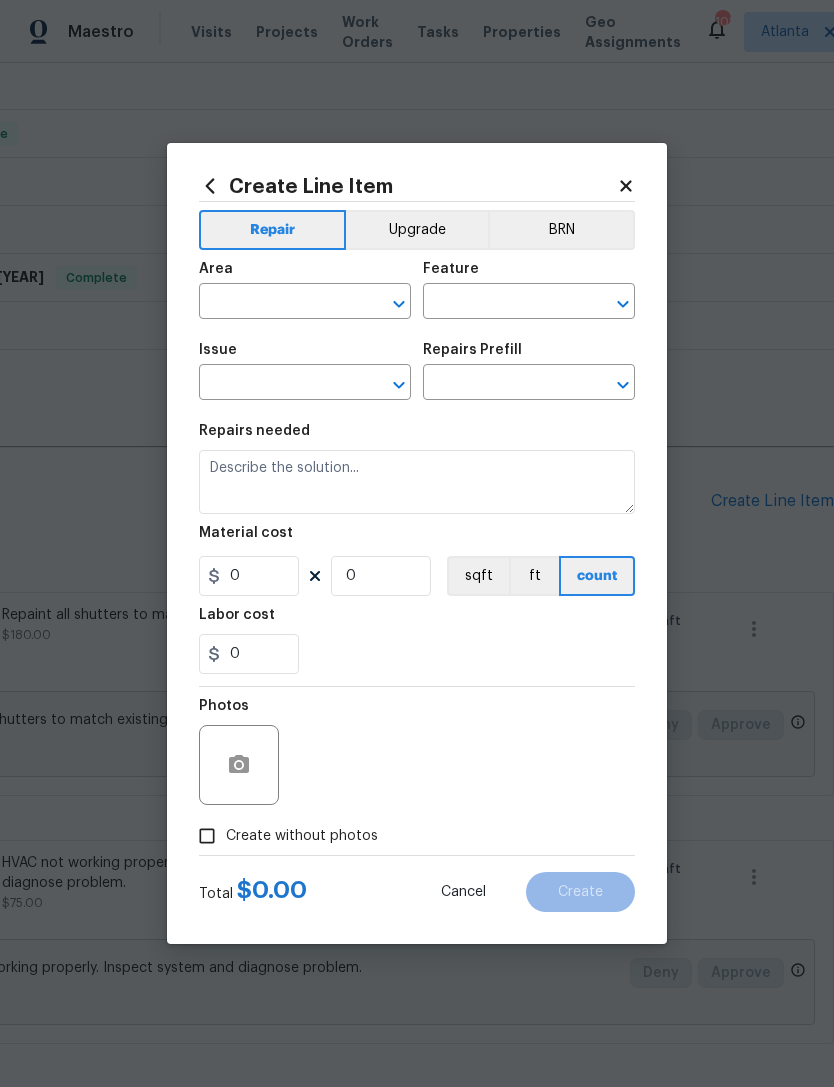 type on "Overall Flooring" 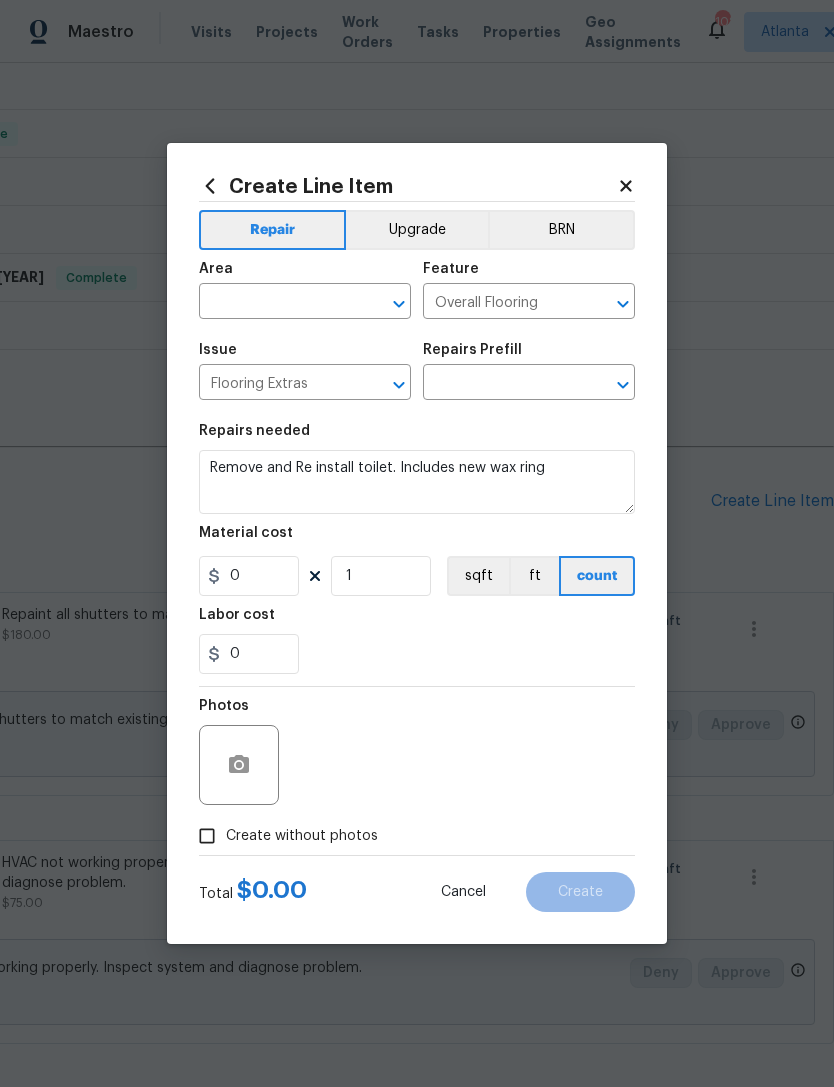type on "Detach and Reset Toilet $60.00" 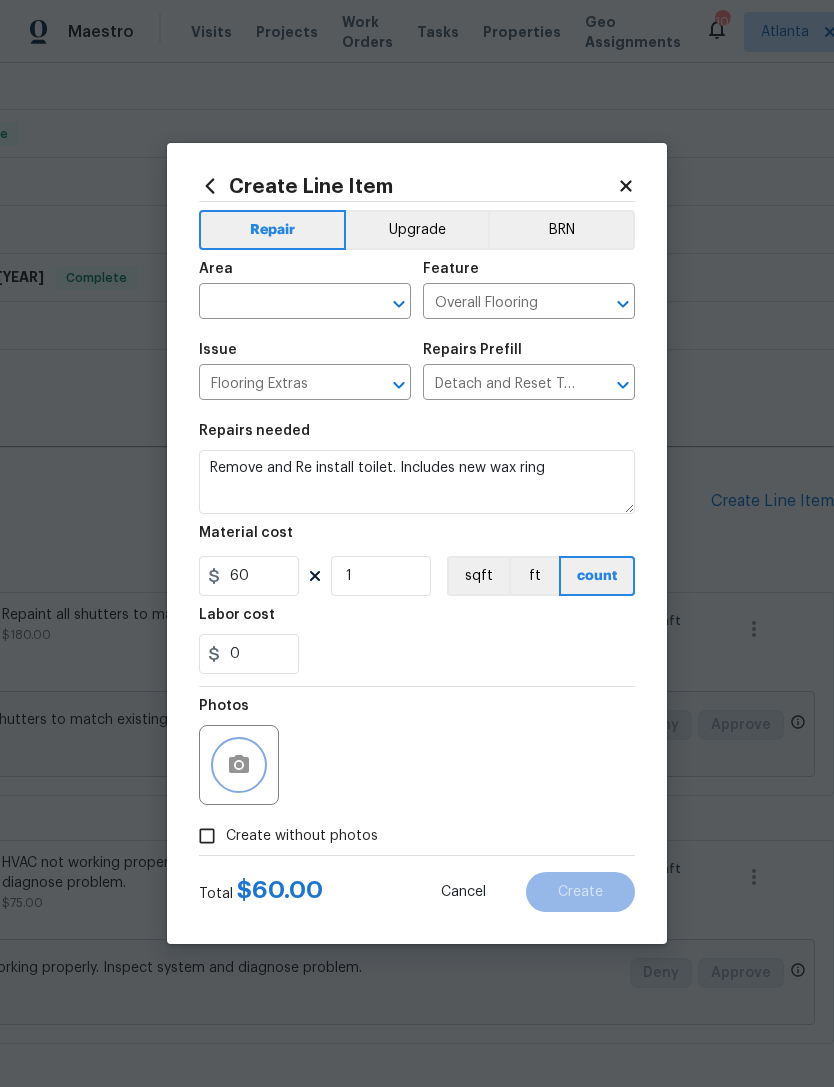 click 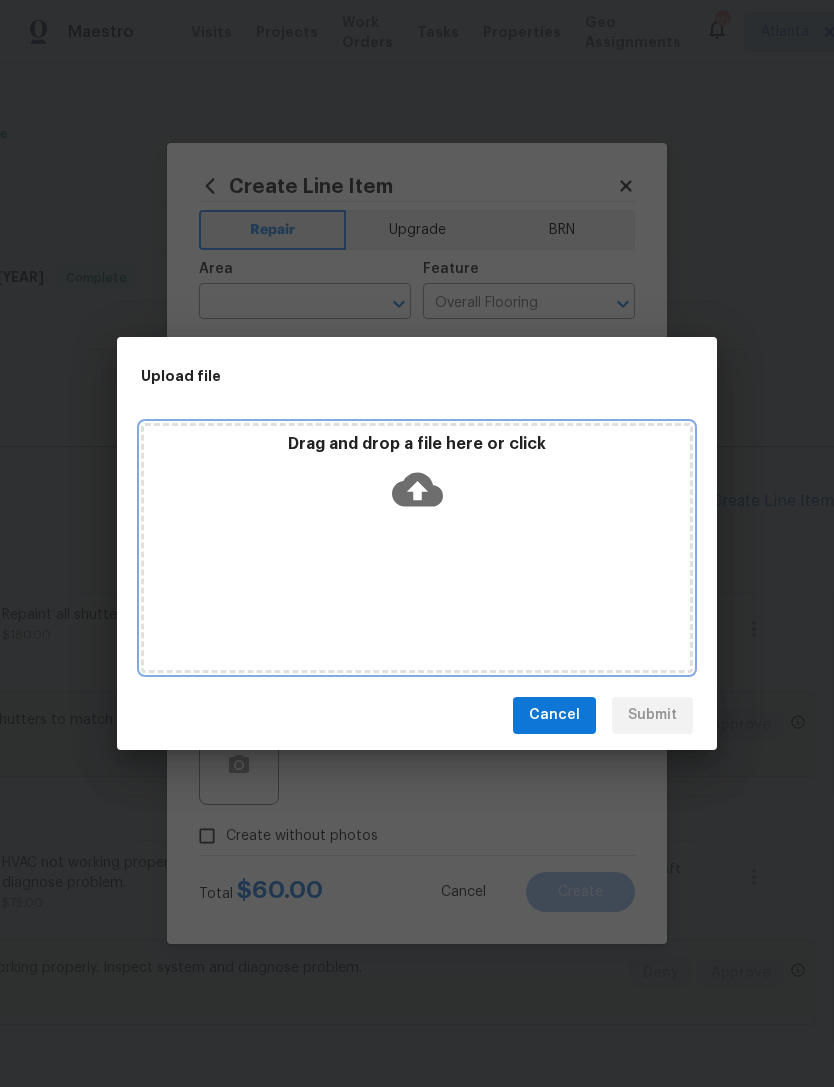 click 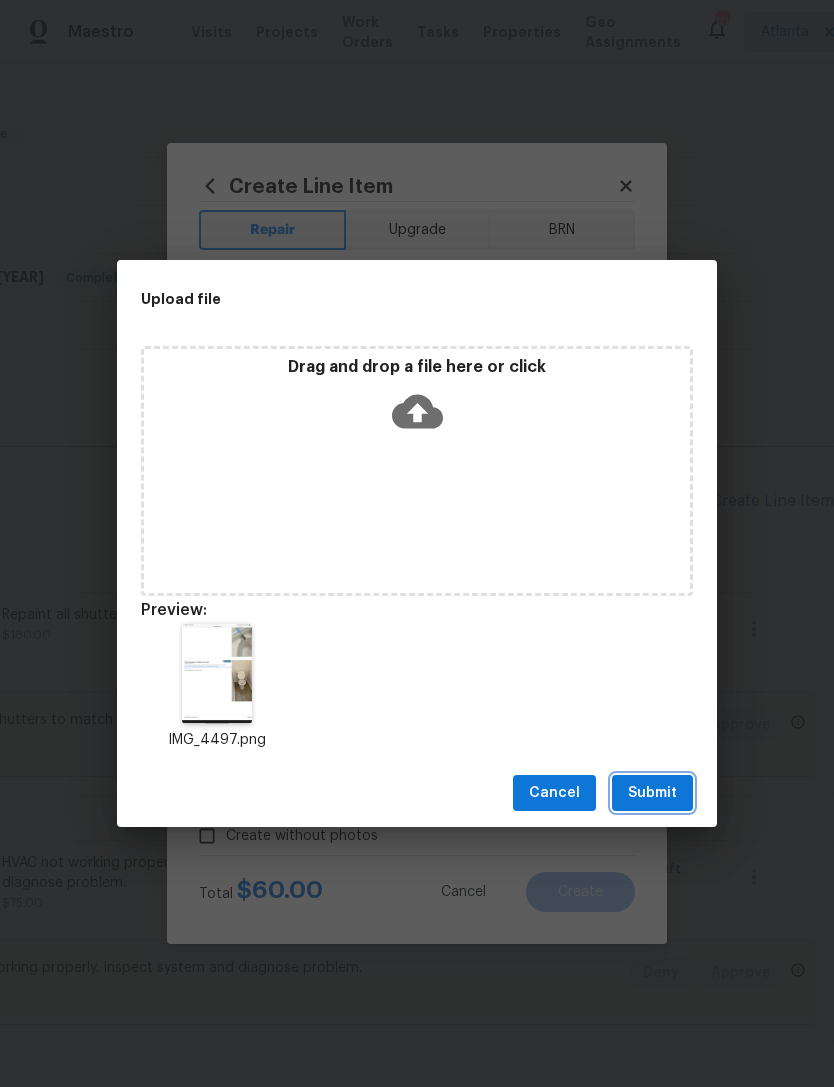 click on "Submit" at bounding box center [652, 793] 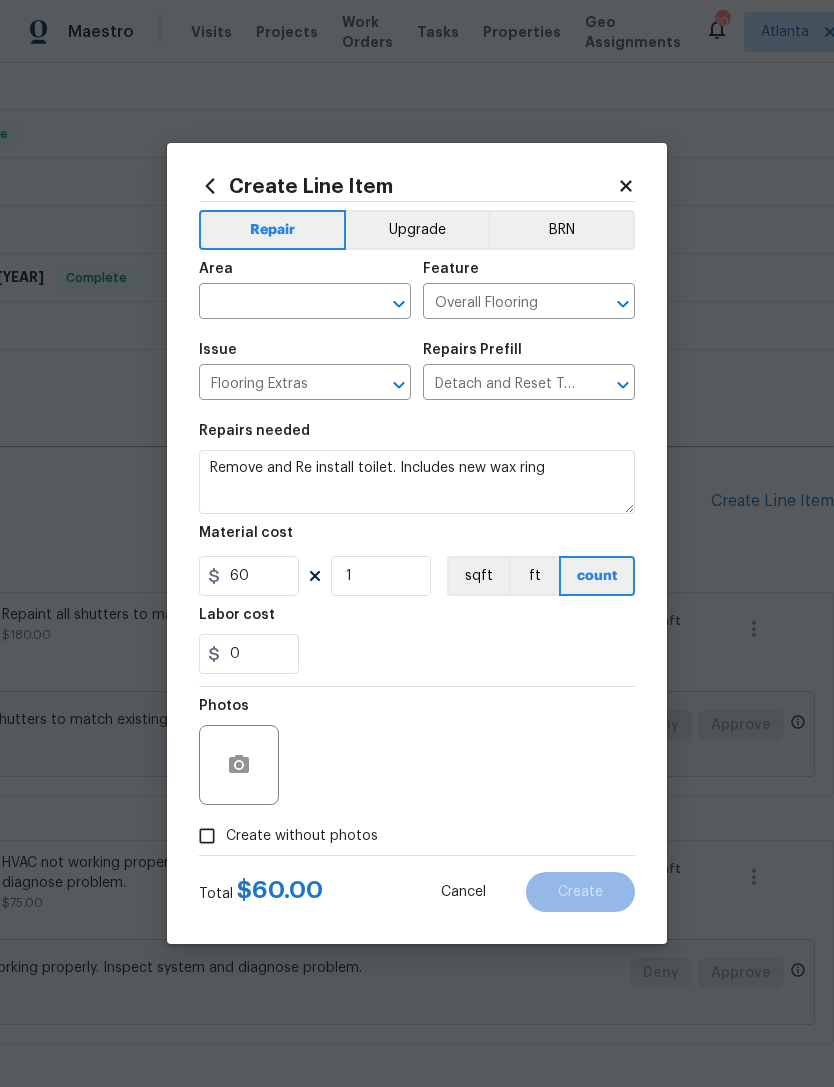 click at bounding box center [277, 303] 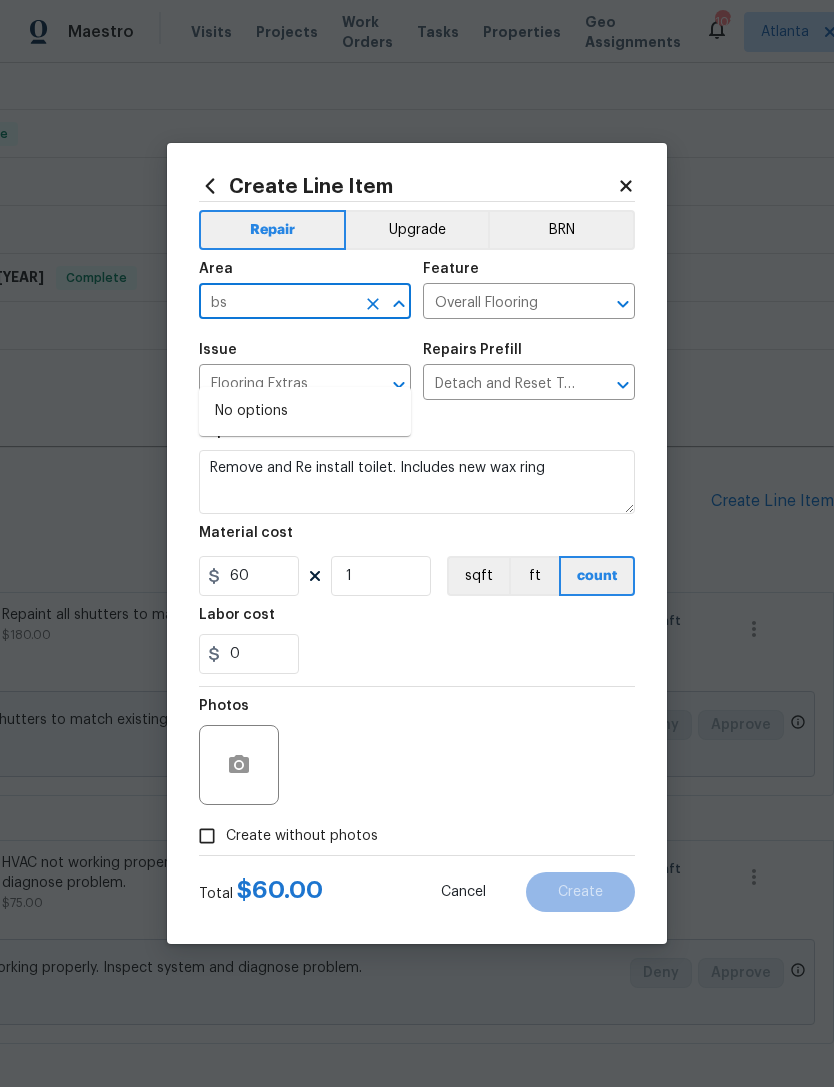 type on "b" 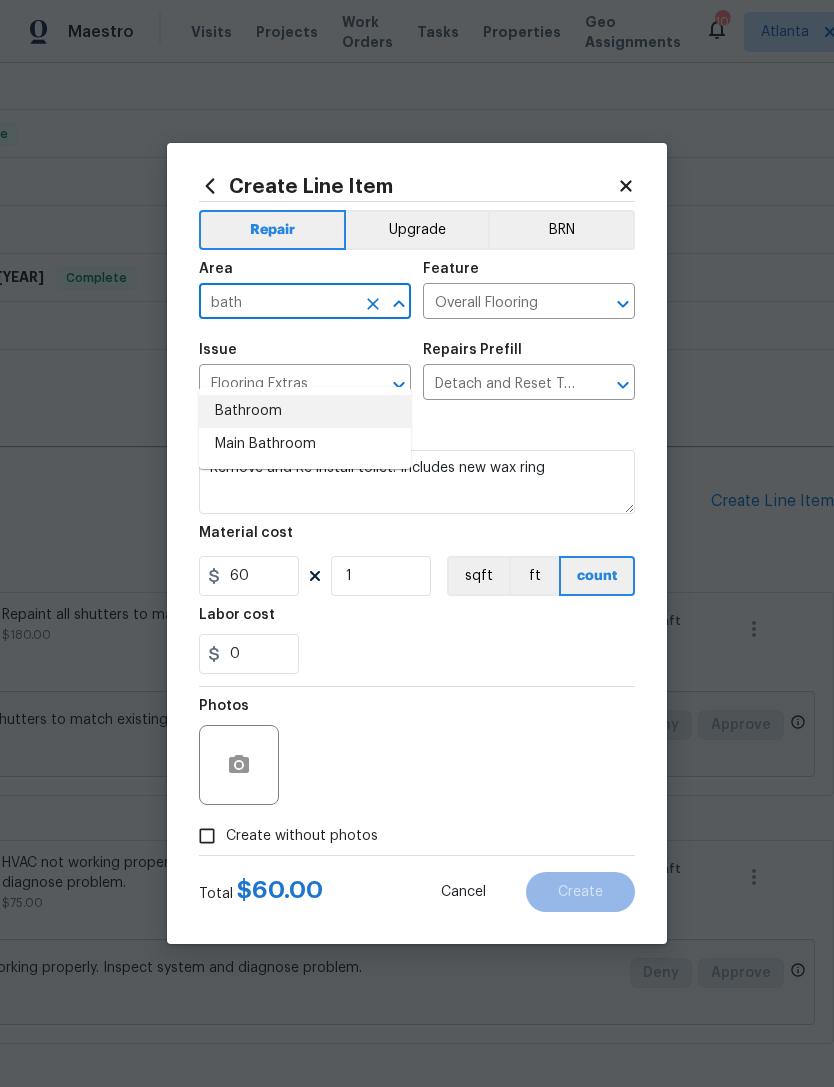 click on "Bathroom" at bounding box center [305, 411] 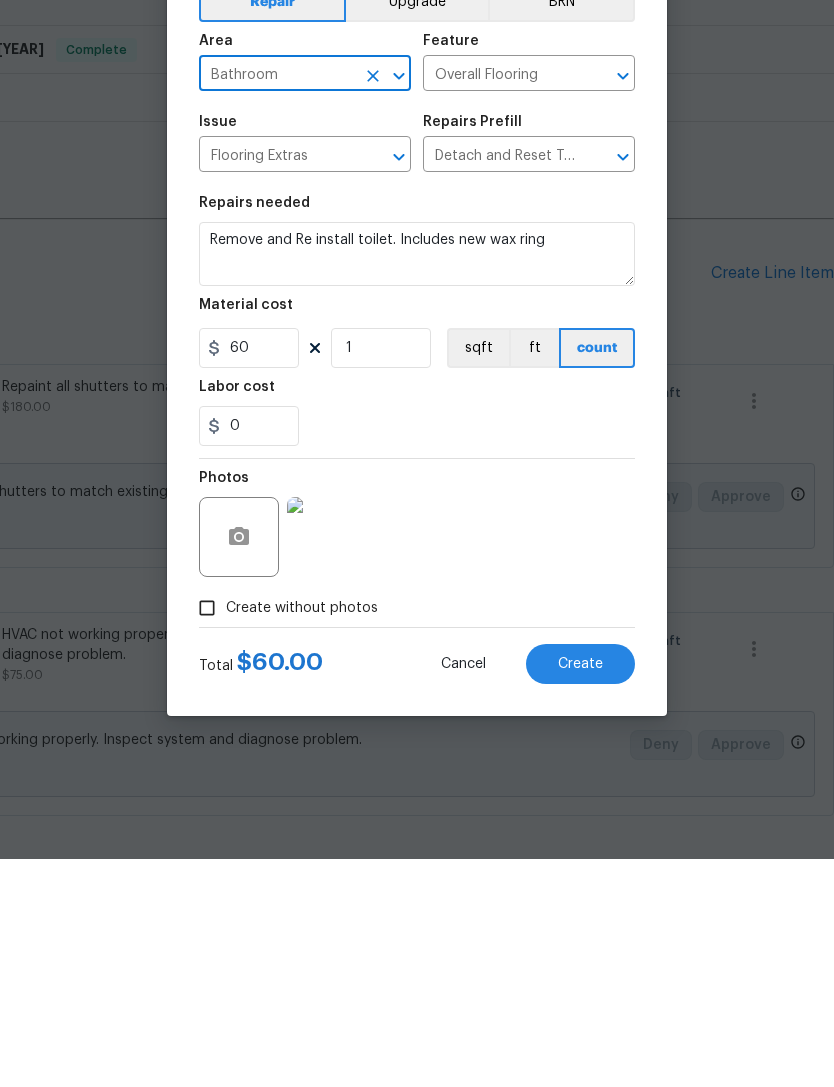 click on "Create" at bounding box center [580, 892] 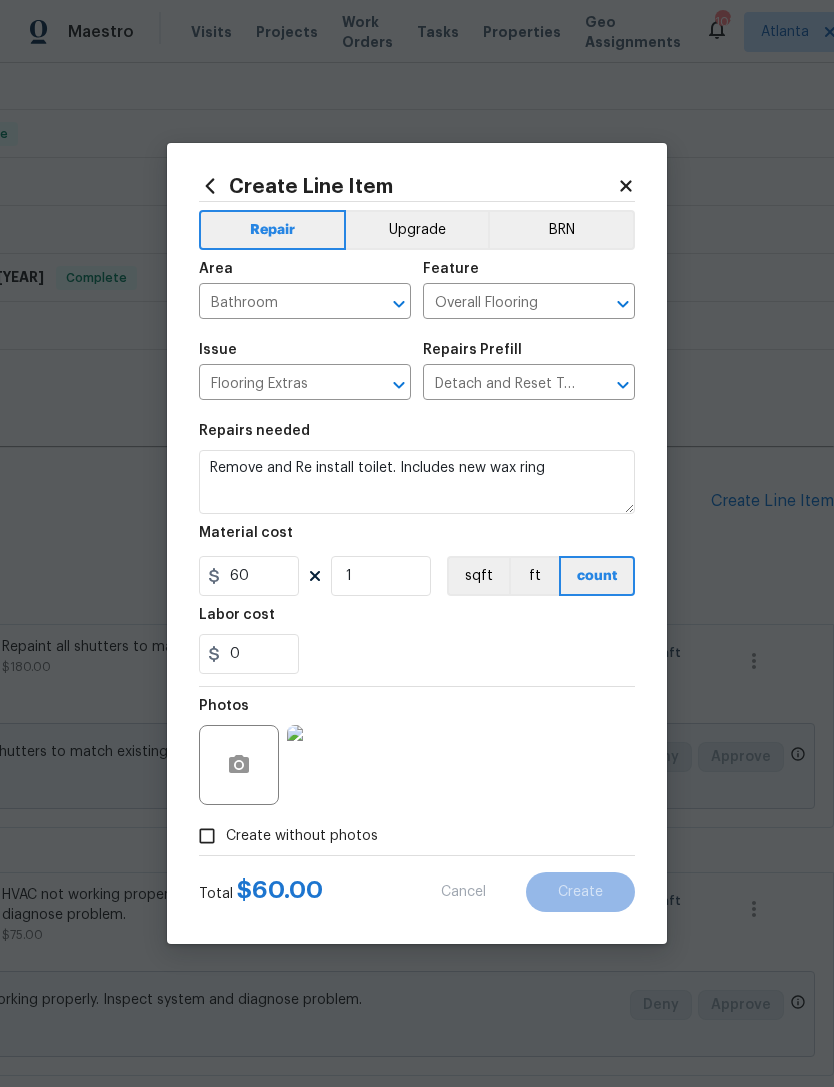 type 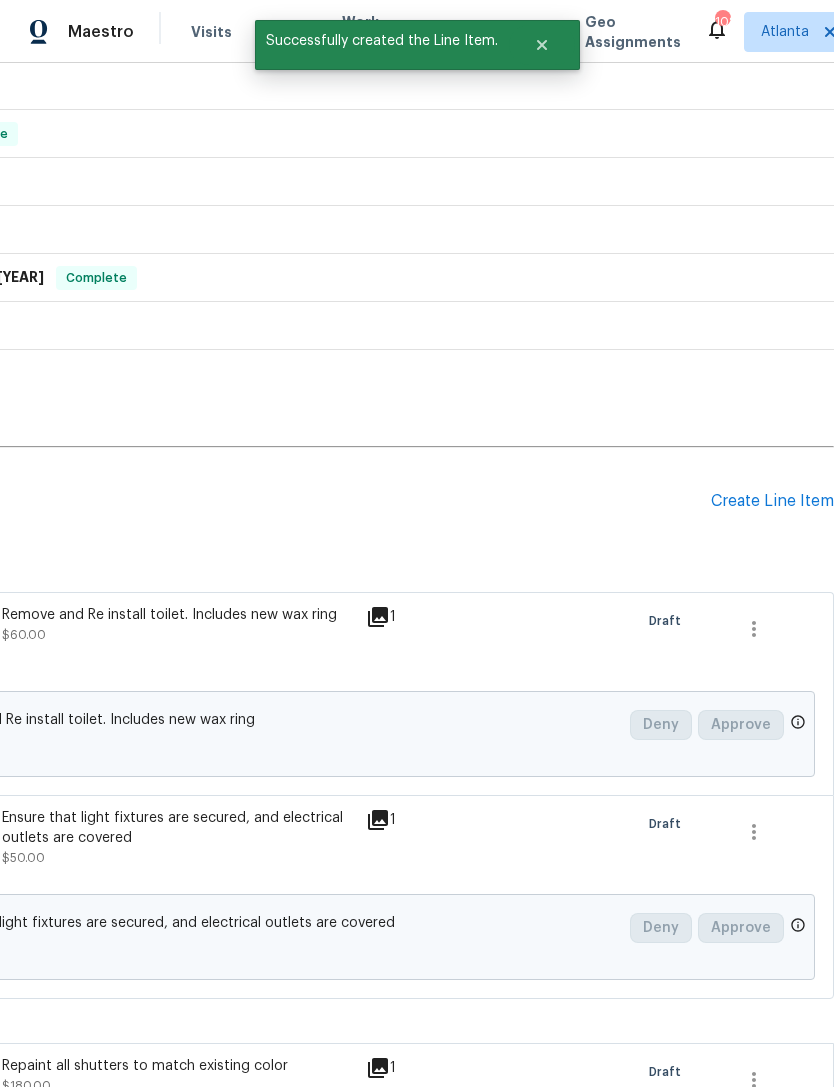 click on "Create Line Item" at bounding box center [772, 501] 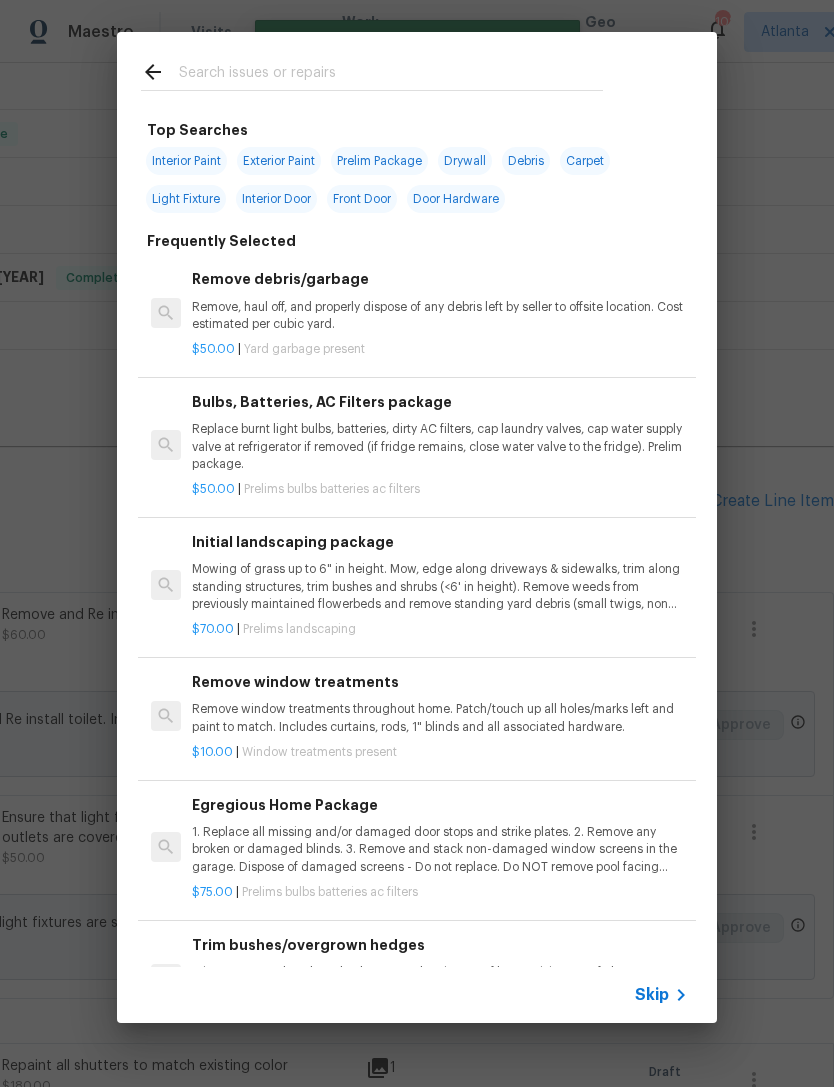 click at bounding box center [391, 75] 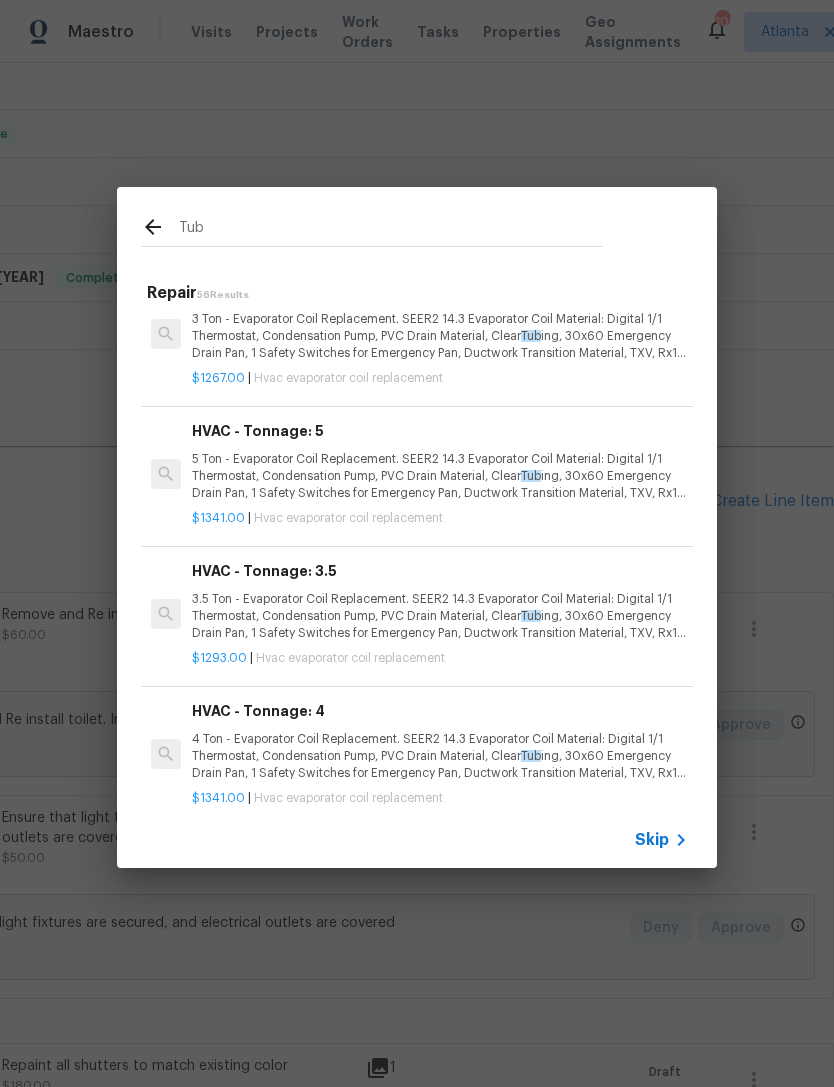 scroll, scrollTop: 1533, scrollLeft: -1, axis: both 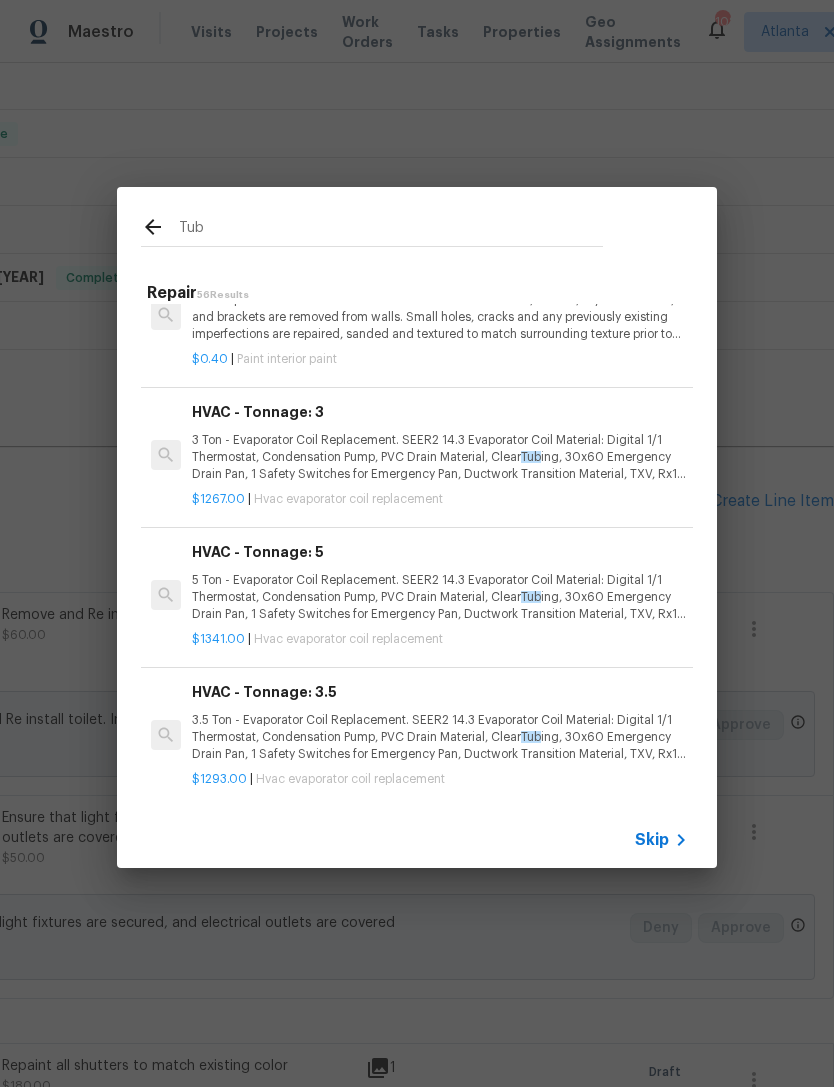 click on "Tub" at bounding box center [391, 230] 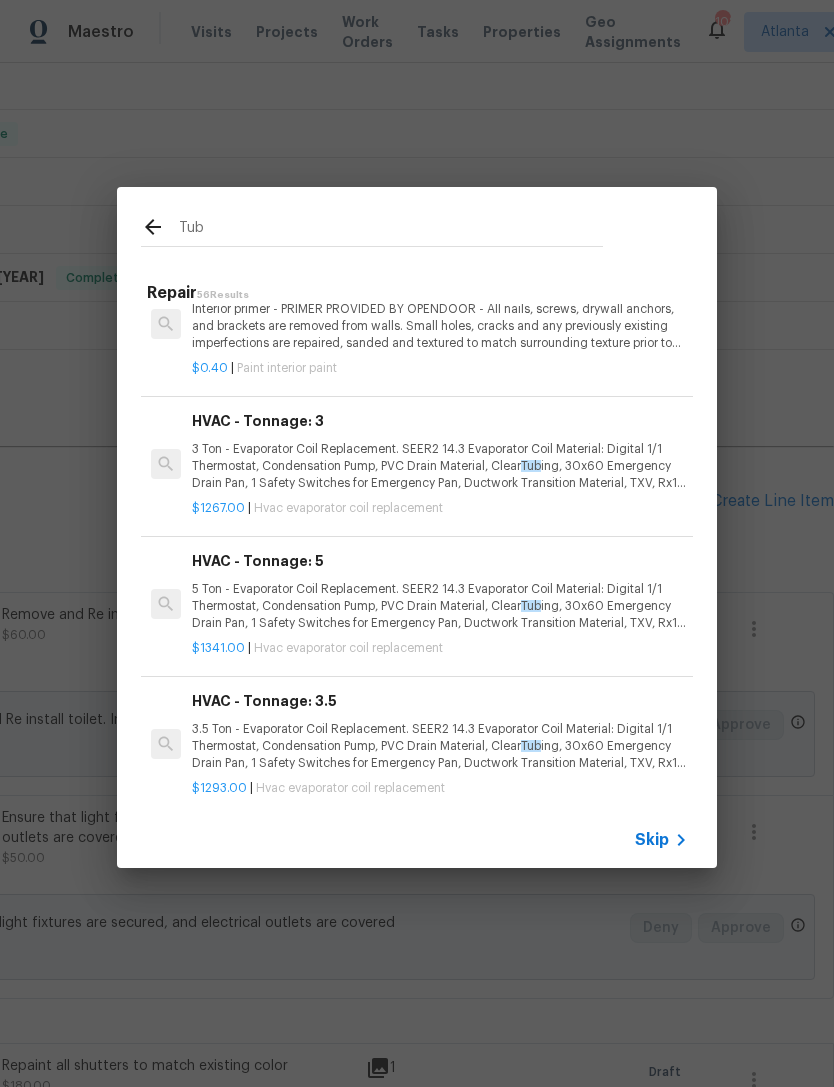 scroll, scrollTop: 1380, scrollLeft: 0, axis: vertical 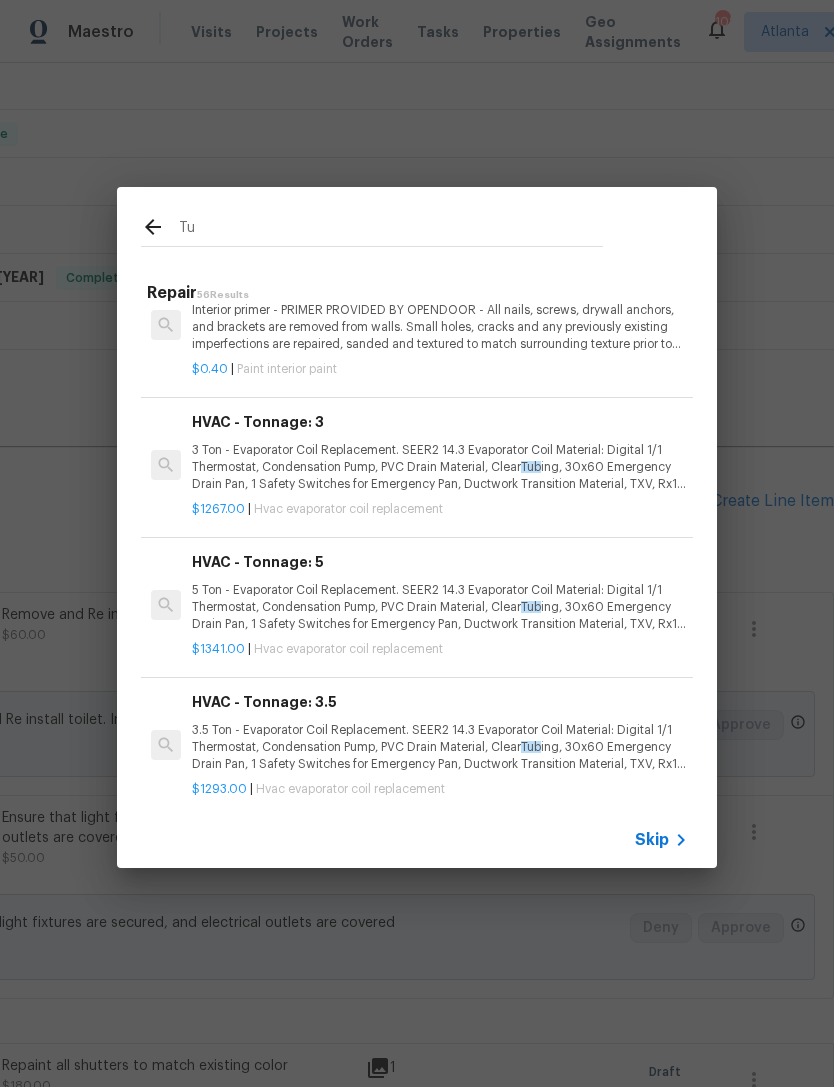 type on "T" 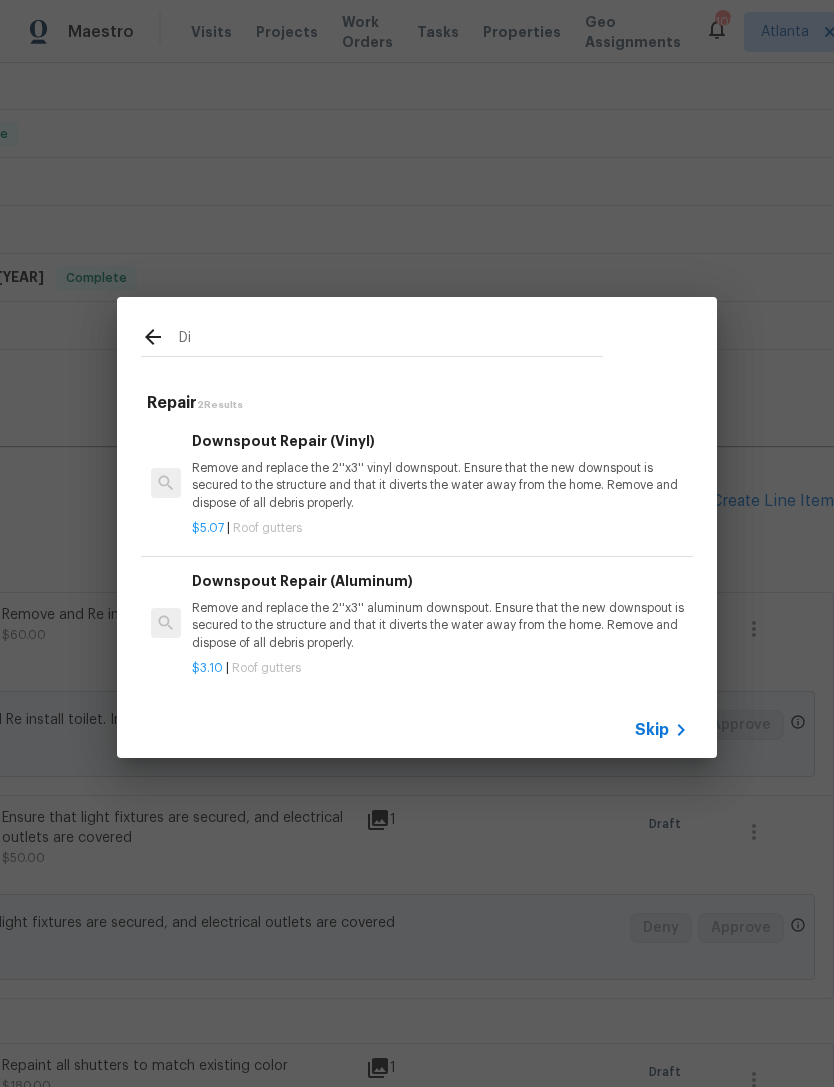 type on "D" 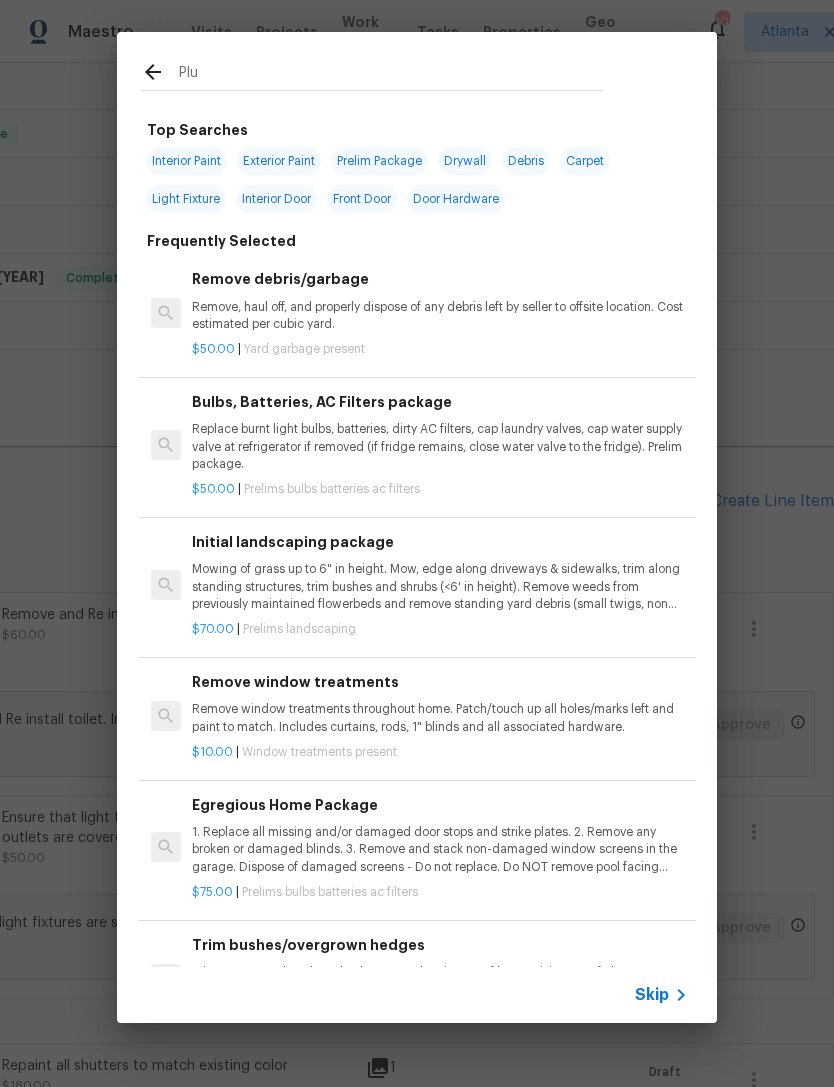 type on "Plum" 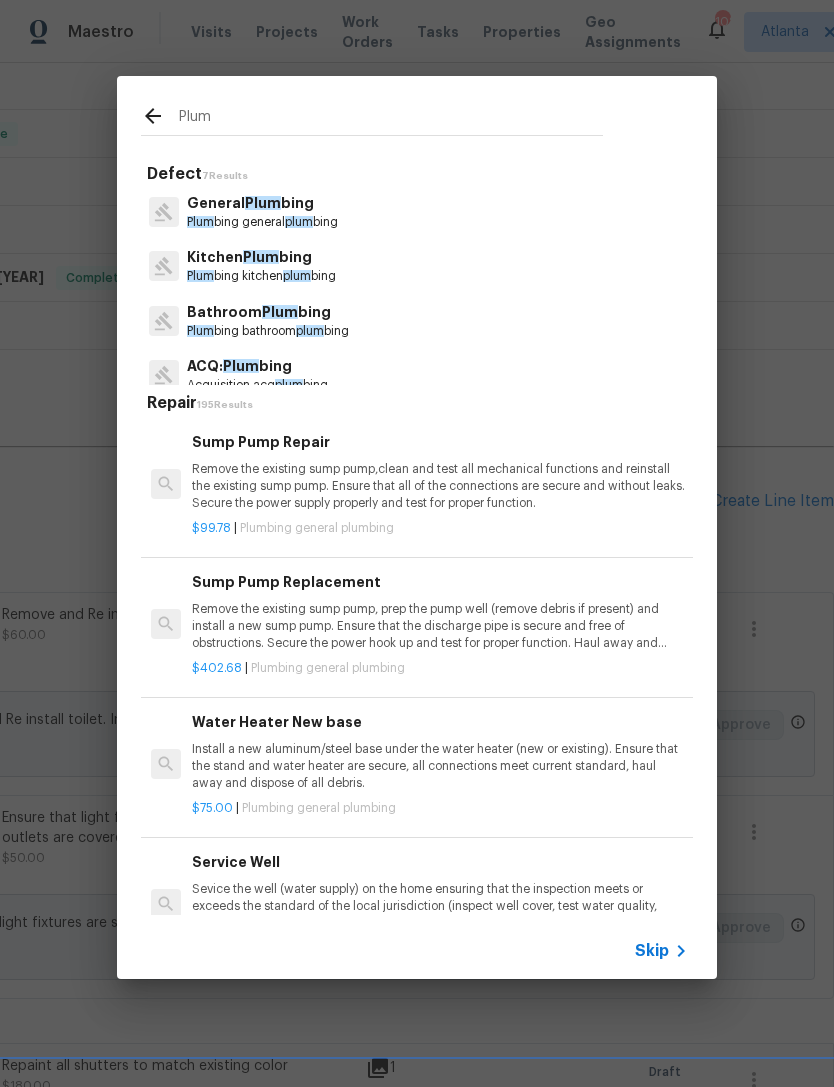 click on "Bathroom  Plum bing" at bounding box center (268, 312) 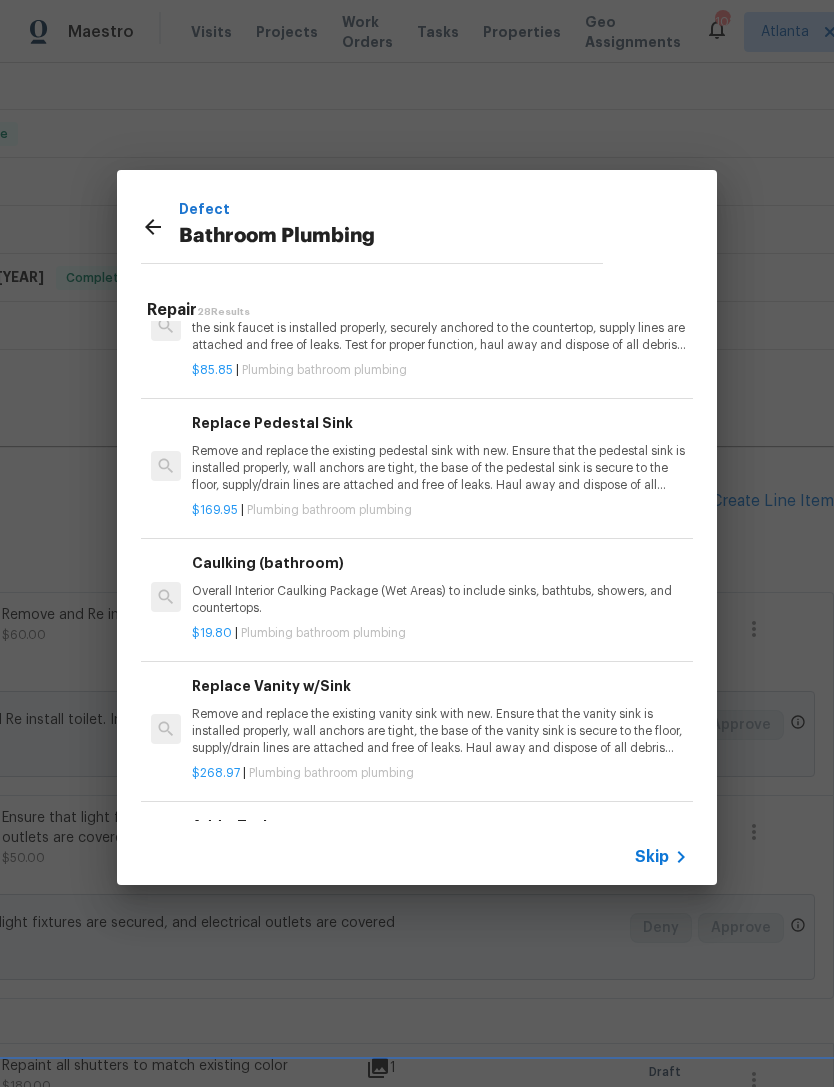 scroll, scrollTop: 2688, scrollLeft: 0, axis: vertical 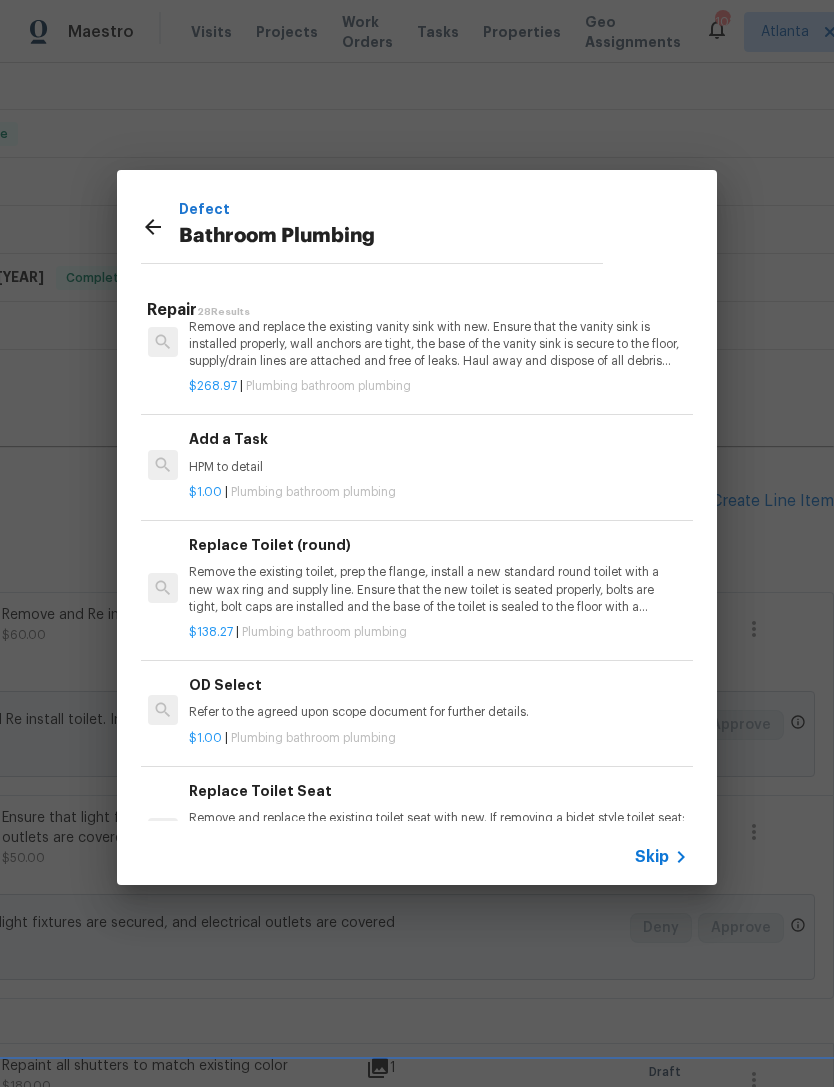 click on "Add a Task" at bounding box center (437, 439) 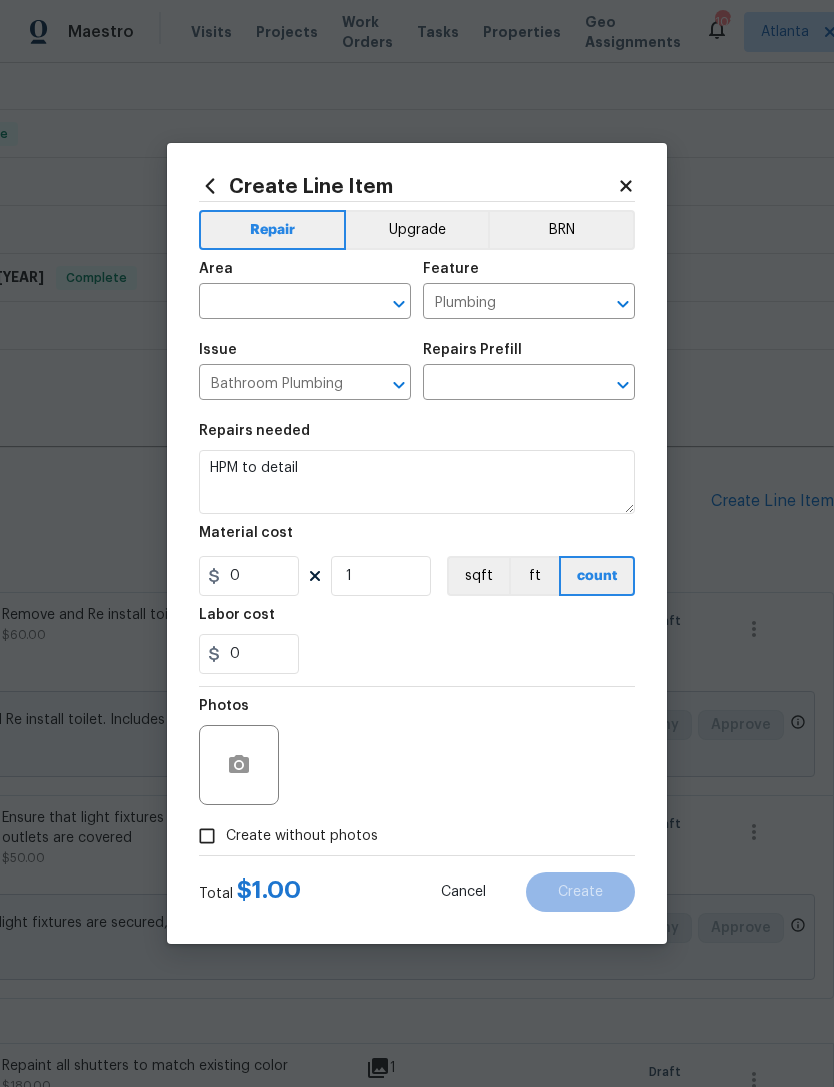 type on "Add a Task $1.00" 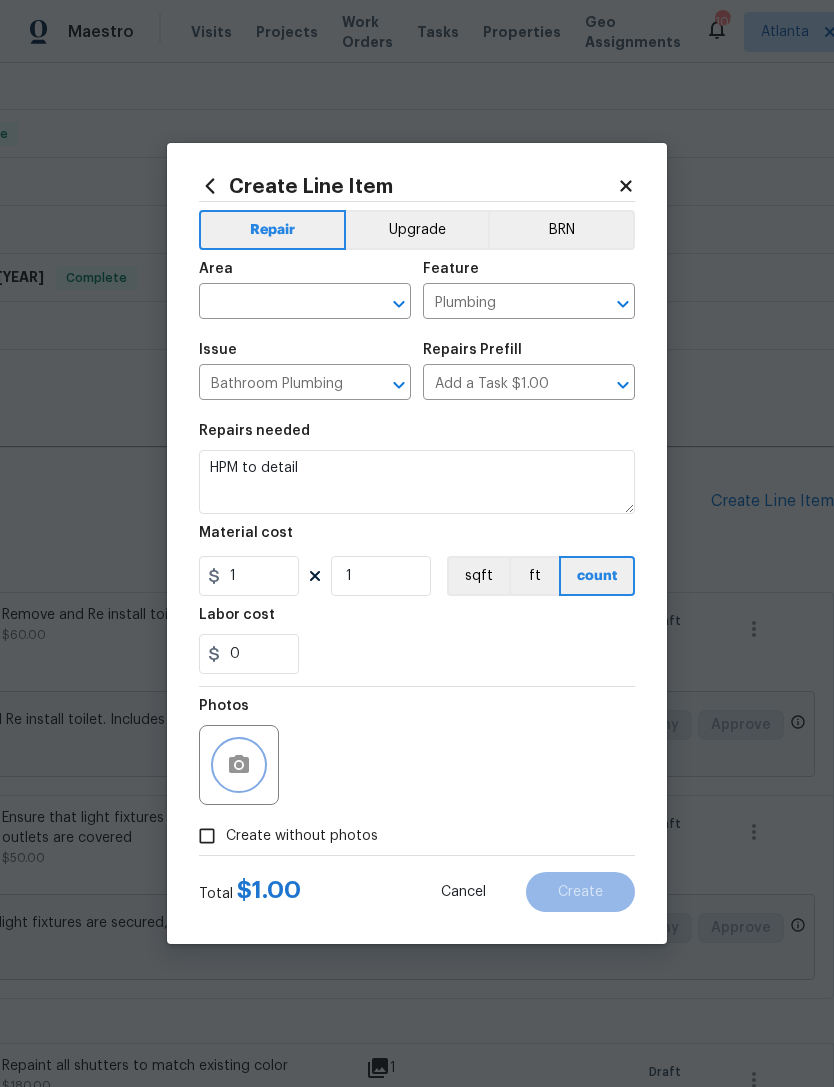 click at bounding box center (239, 765) 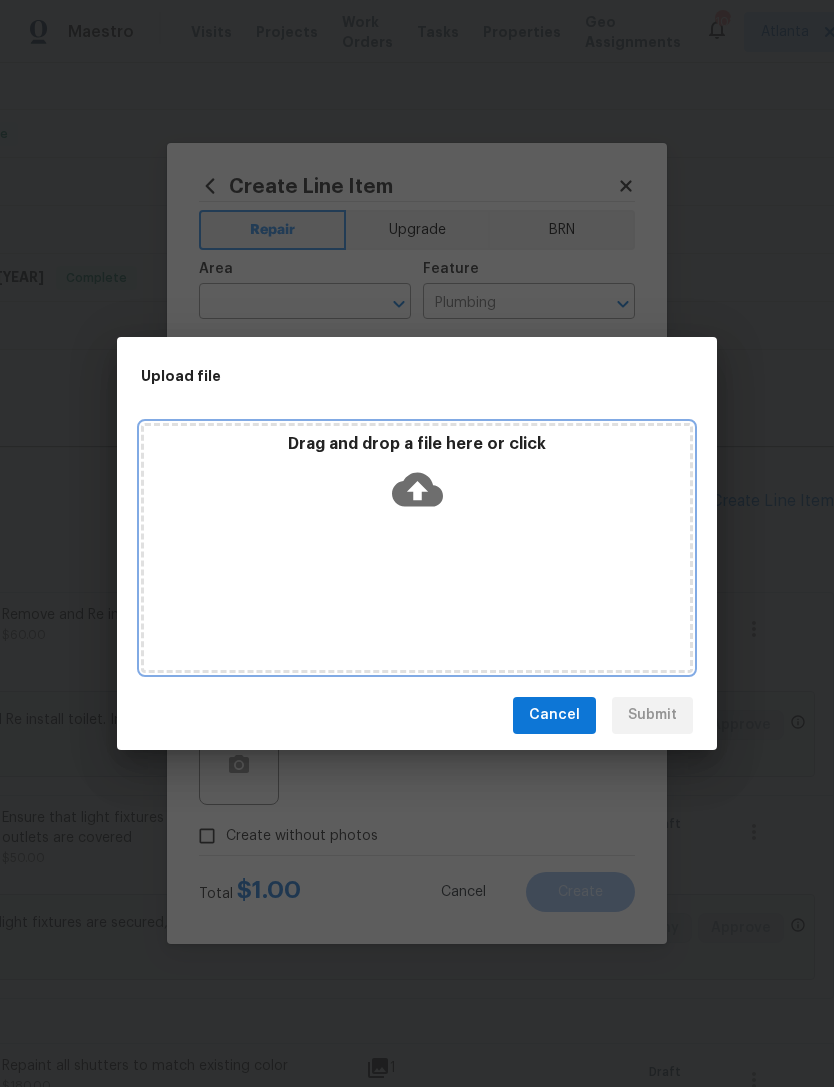 click 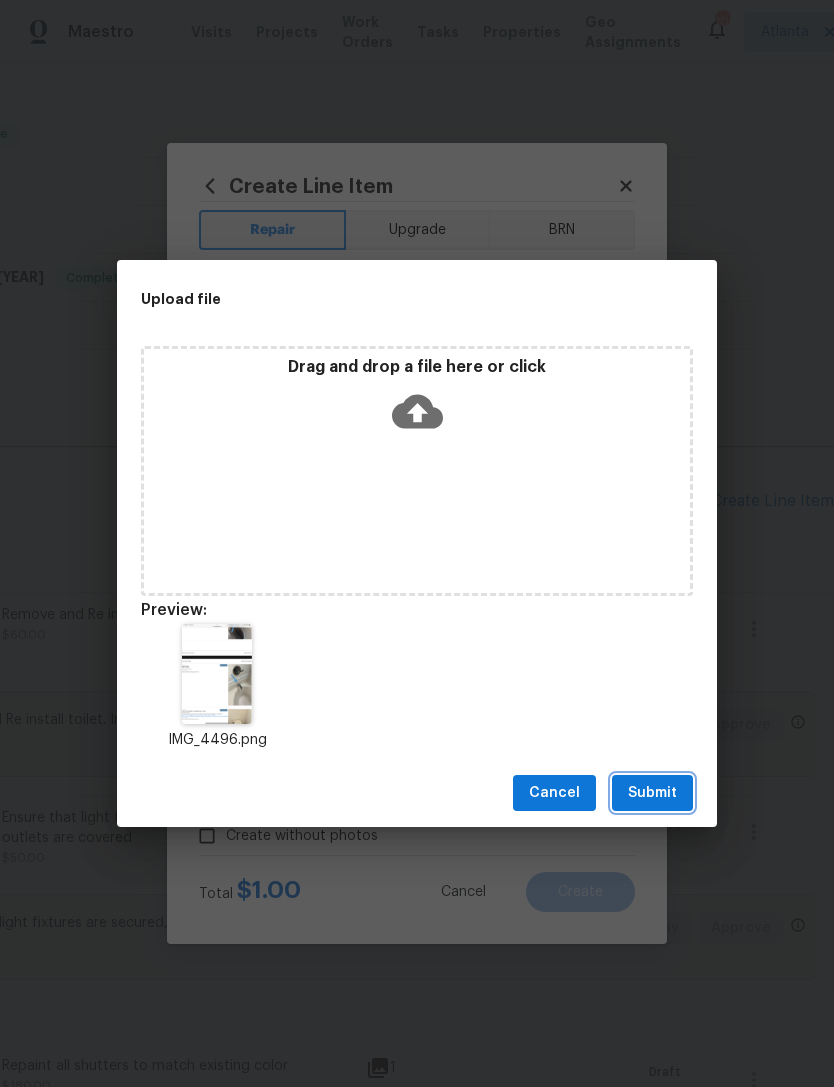 click on "Submit" at bounding box center (652, 793) 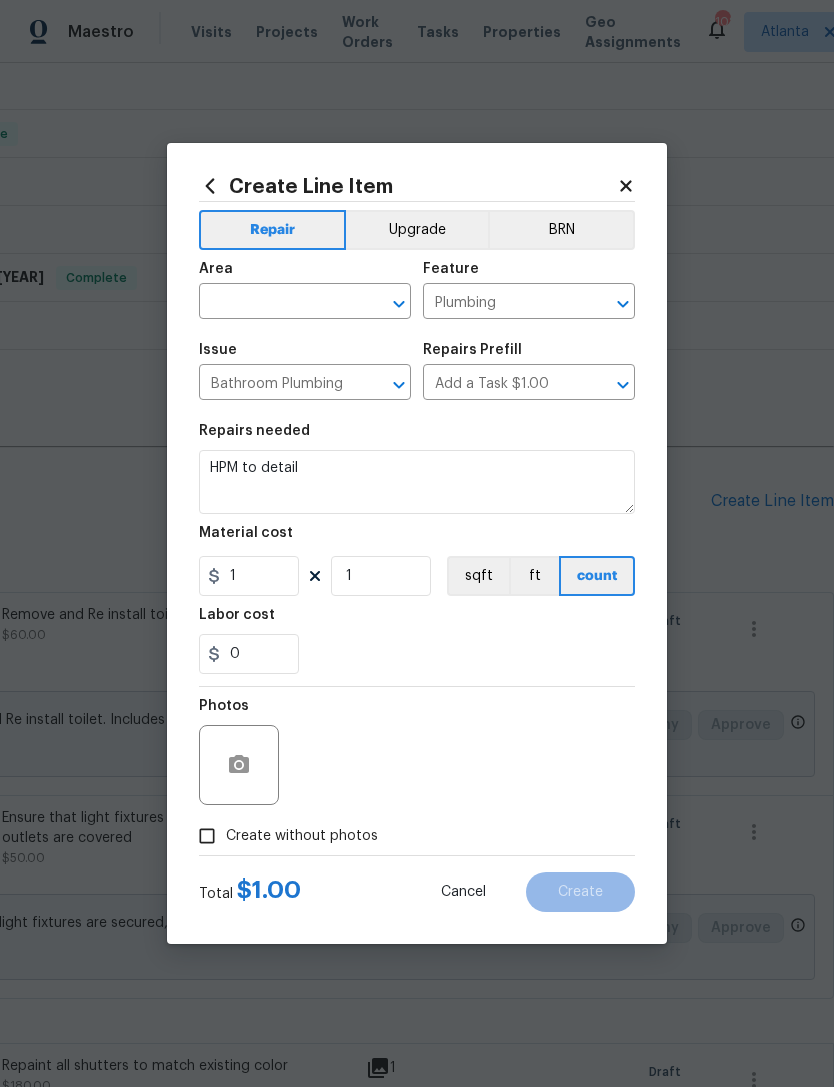 click at bounding box center [277, 303] 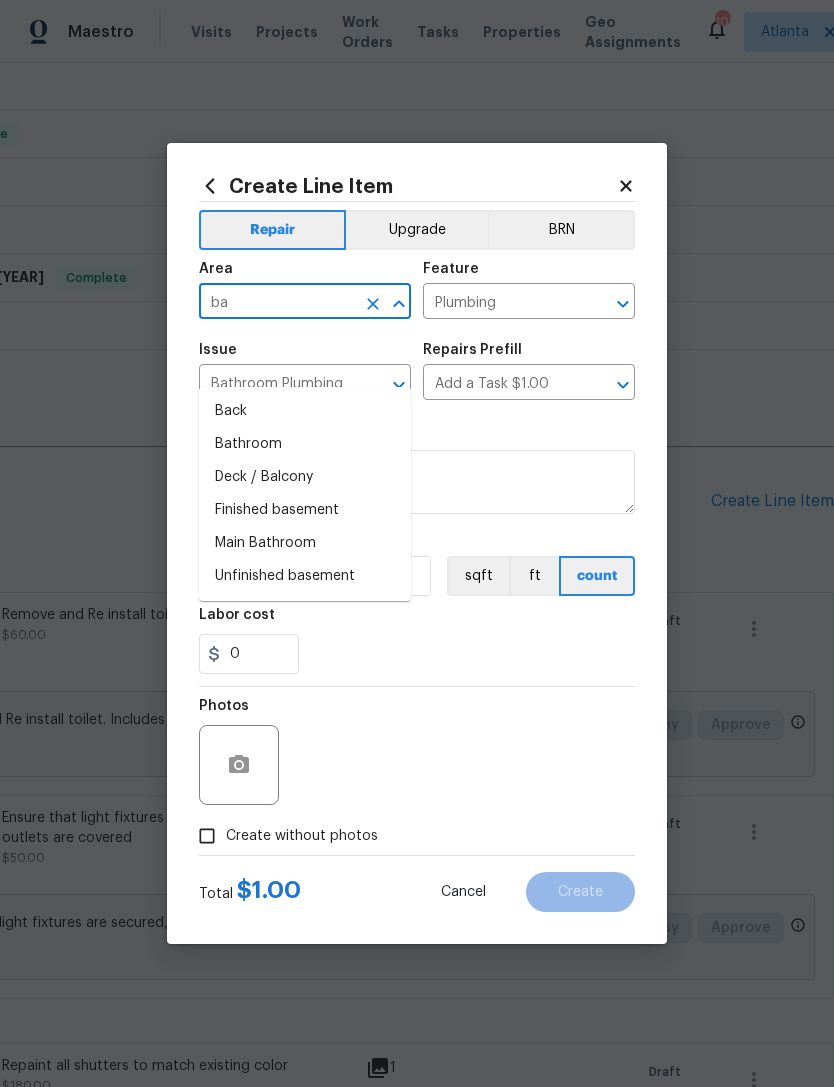 type on "bat" 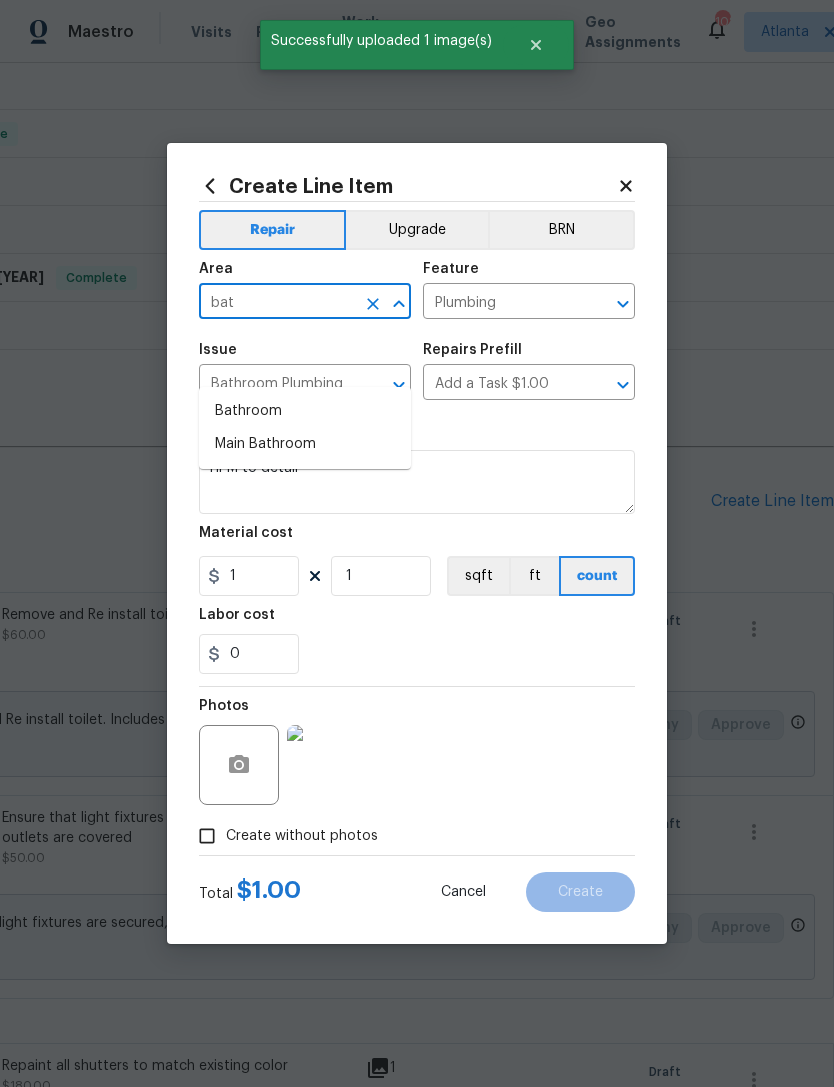 click on "Bathroom" at bounding box center (305, 411) 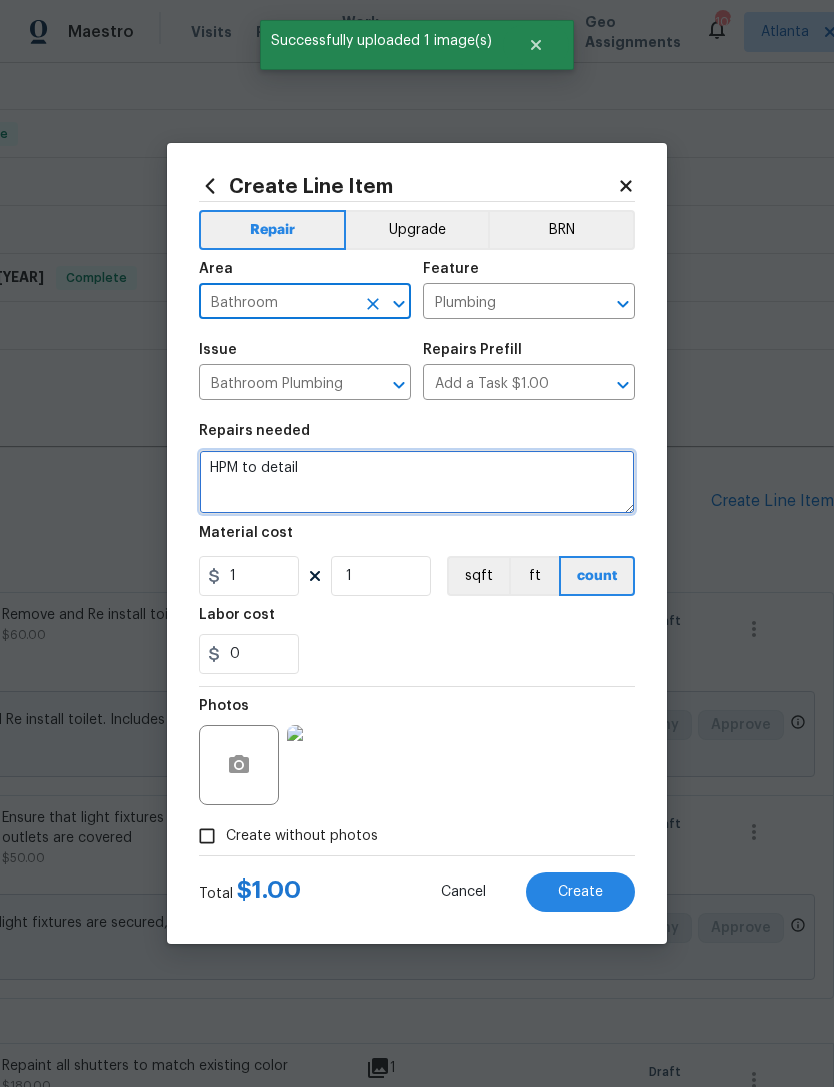 click on "HPM to detail" at bounding box center (417, 482) 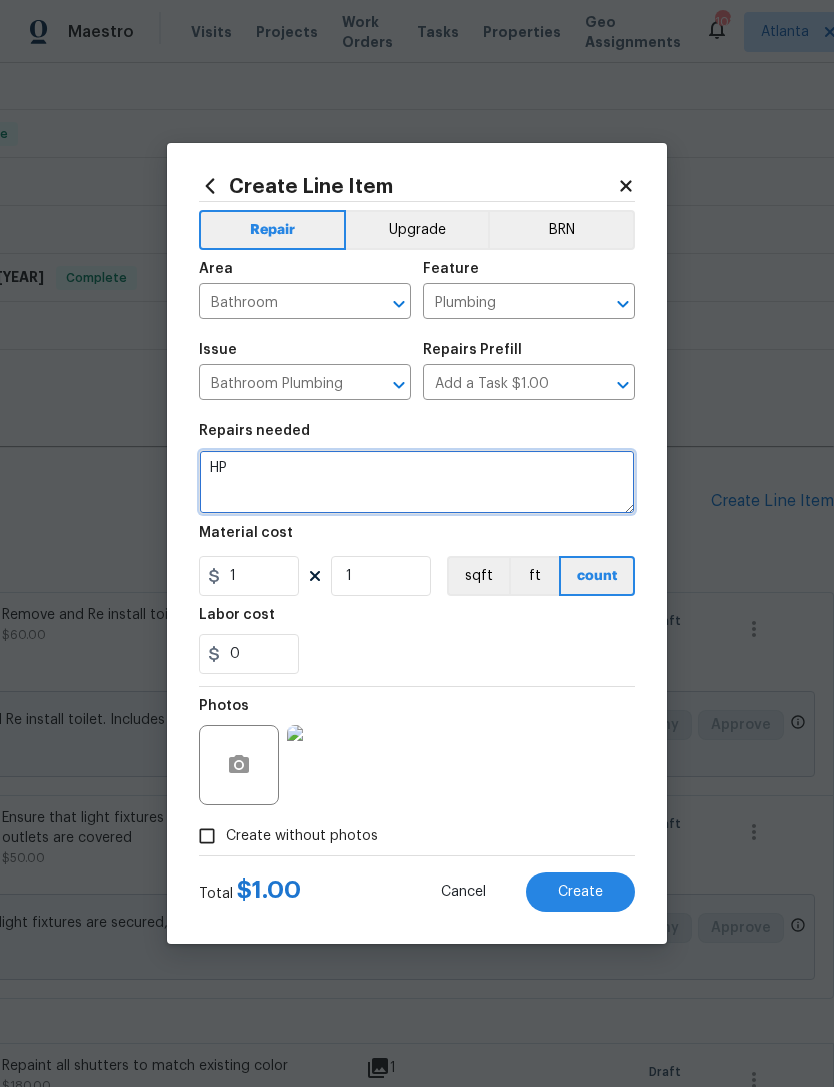 type on "H" 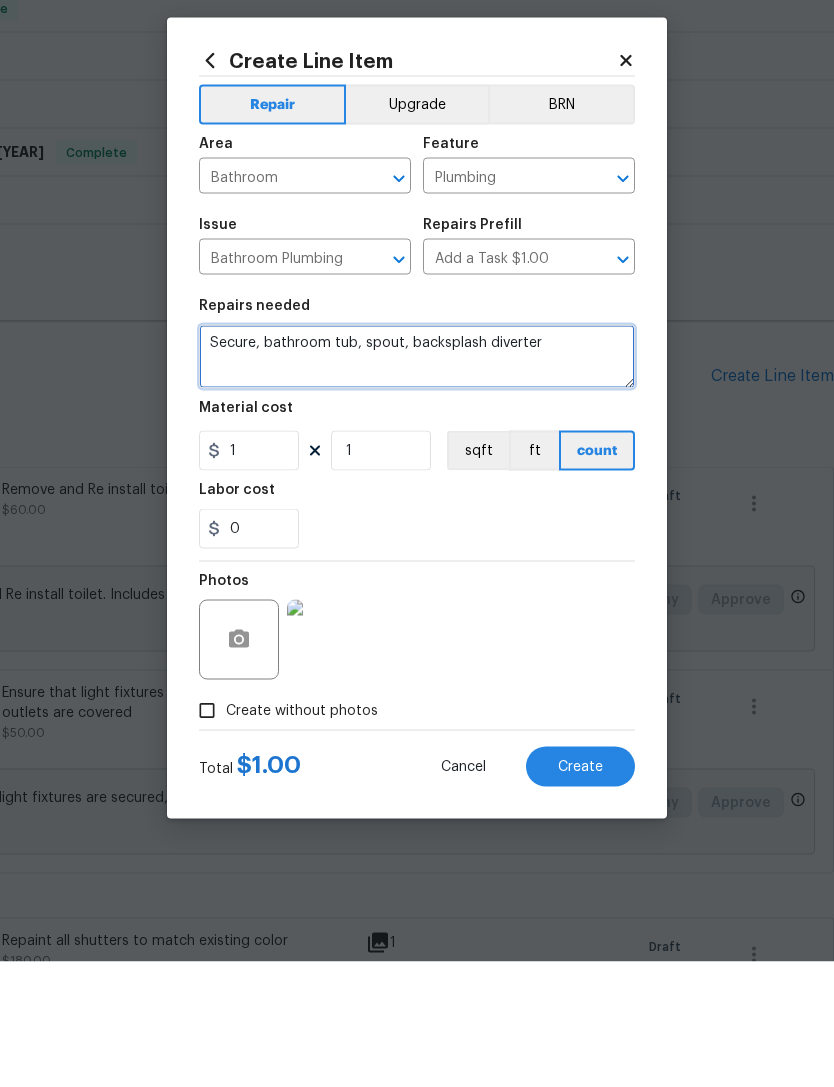 click on "Secure, bathroom tub, spout, backsplash diverter" at bounding box center (417, 482) 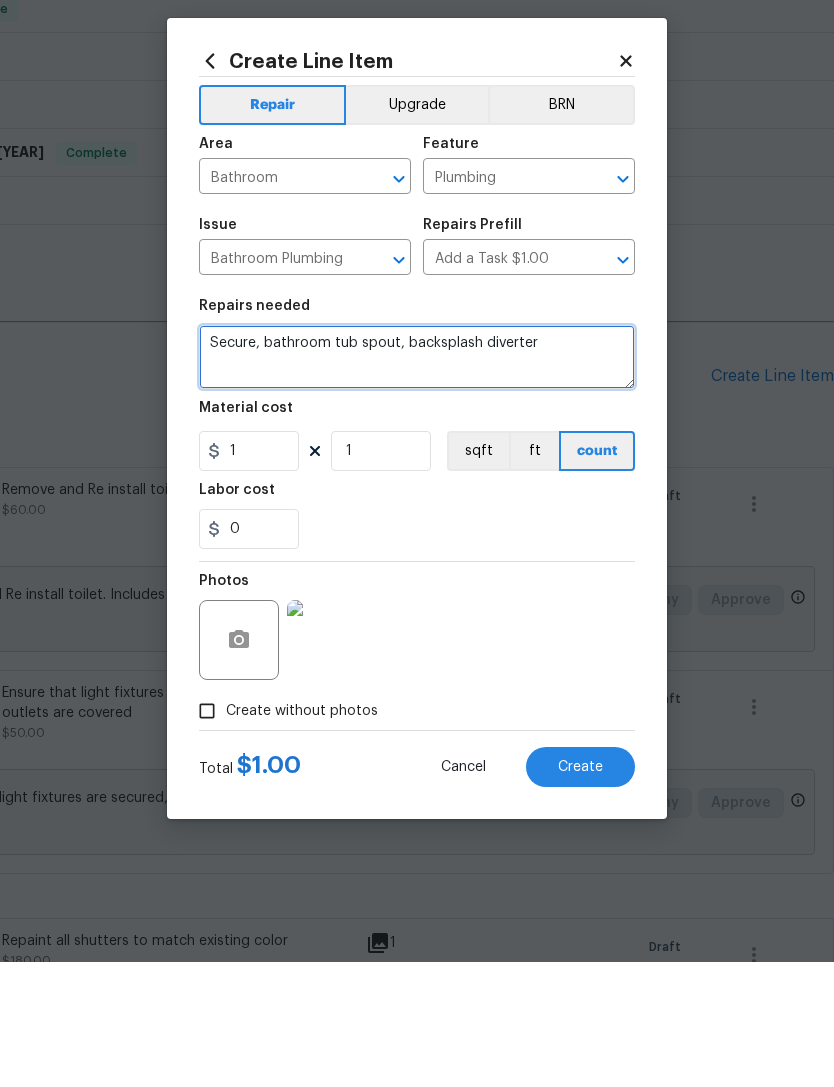 type on "Secure, bathroom tub spout, backsplash diverter" 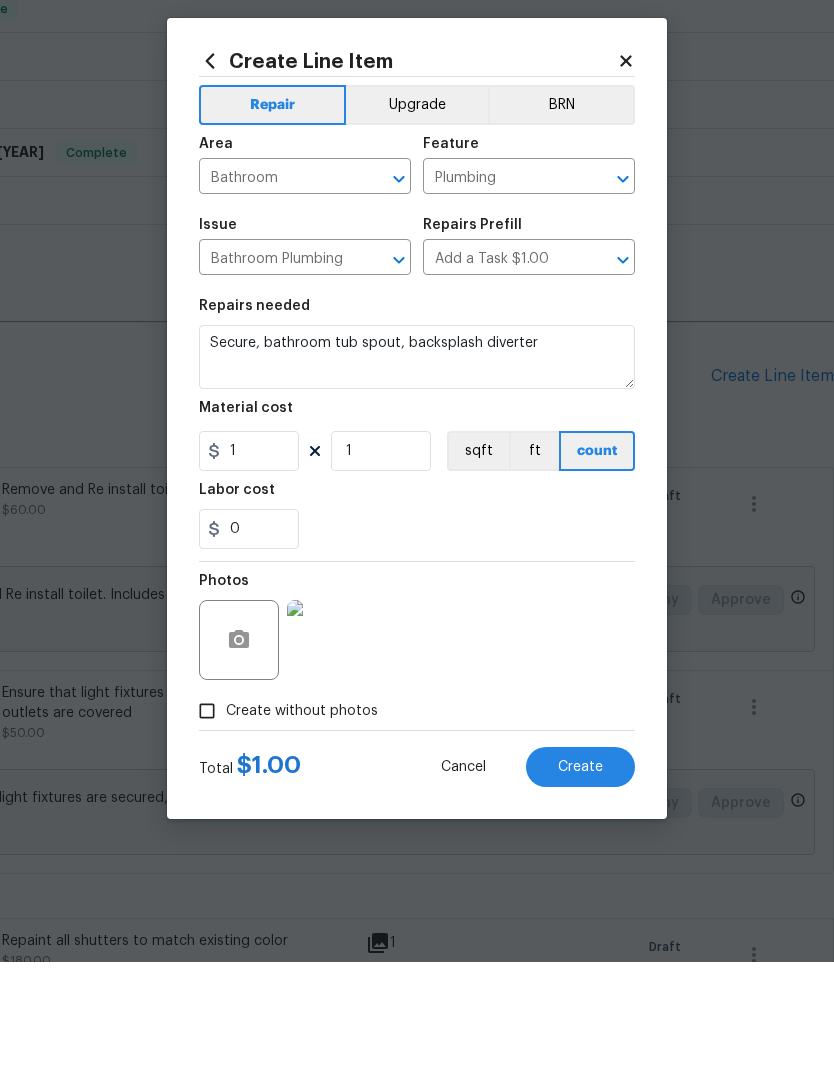 click on "0" at bounding box center (417, 654) 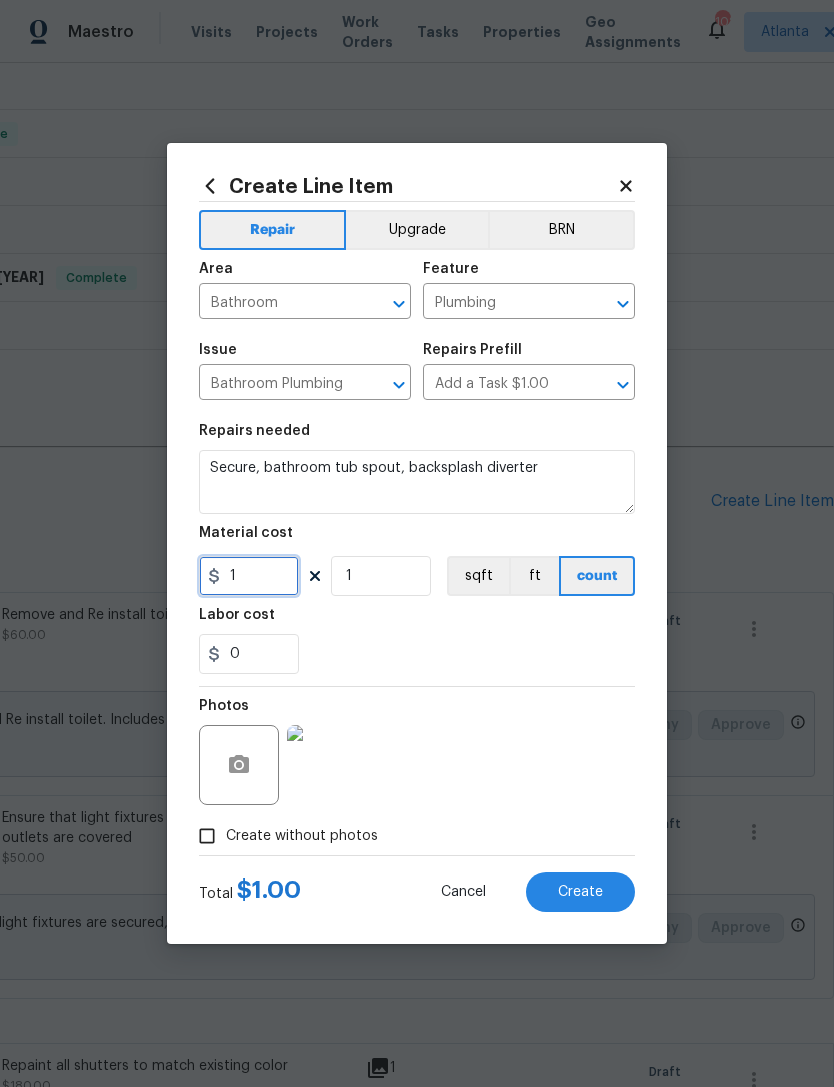 click on "1" at bounding box center [249, 576] 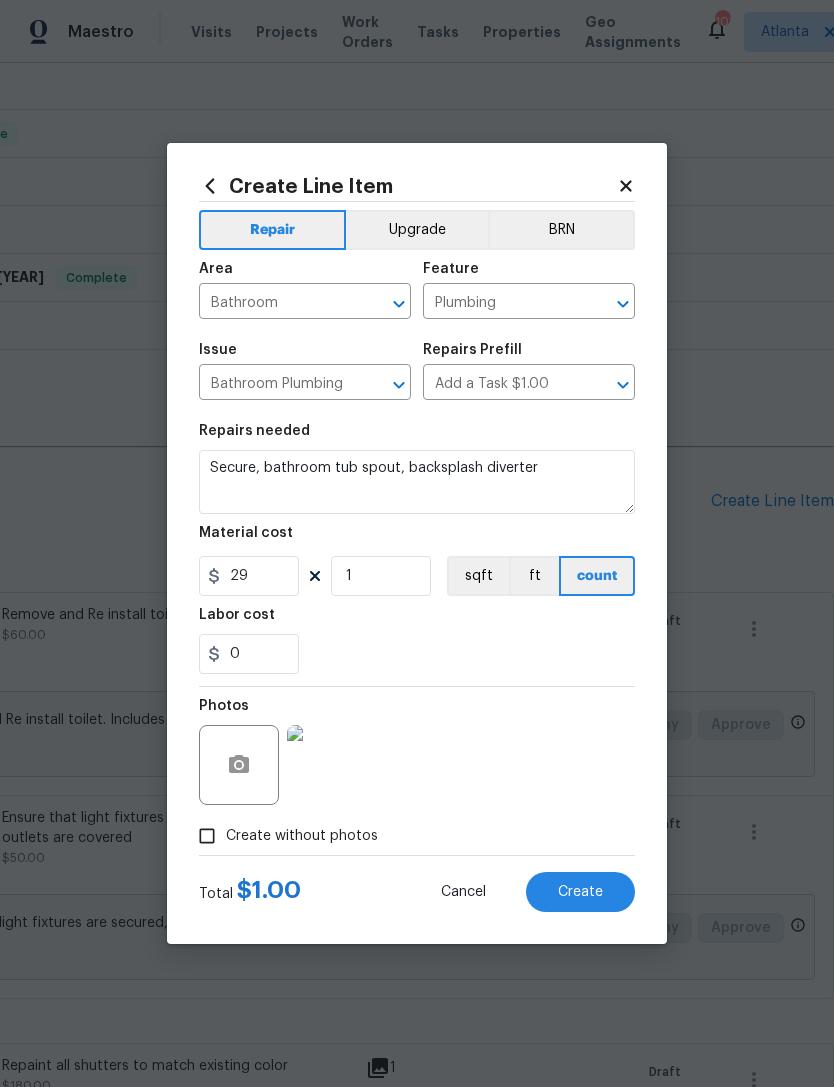 click on "0" at bounding box center (417, 654) 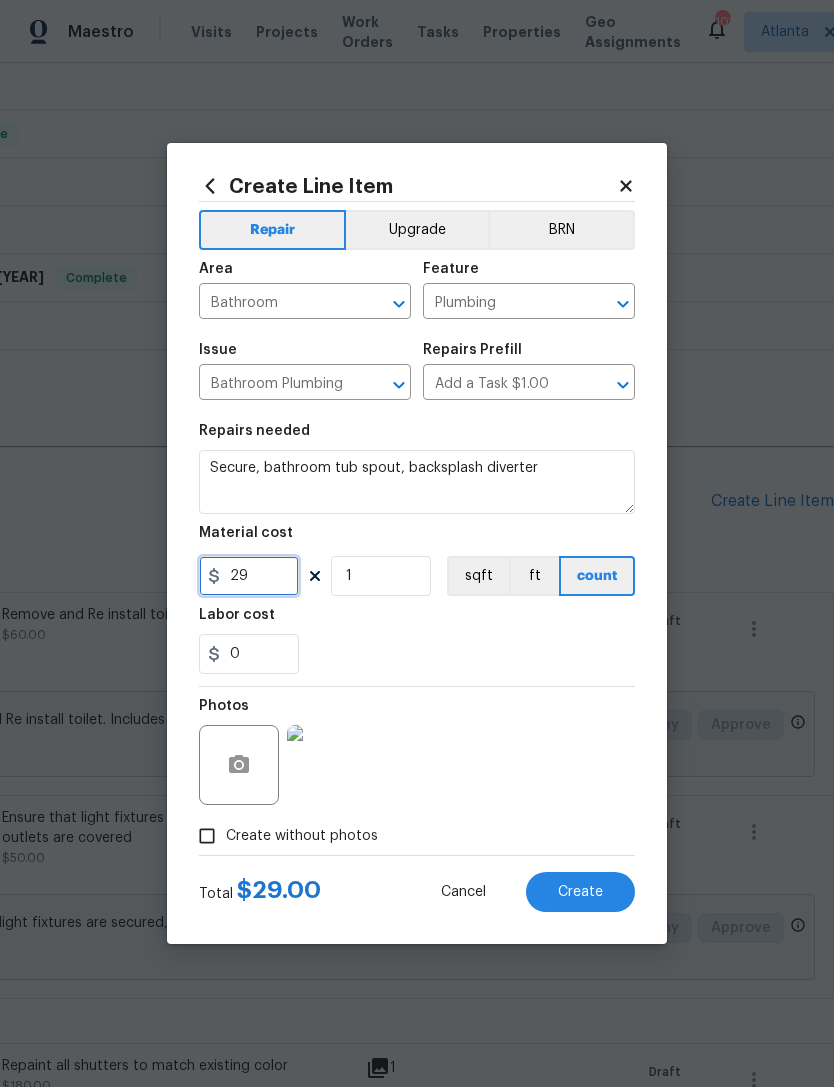 click on "29" at bounding box center [249, 576] 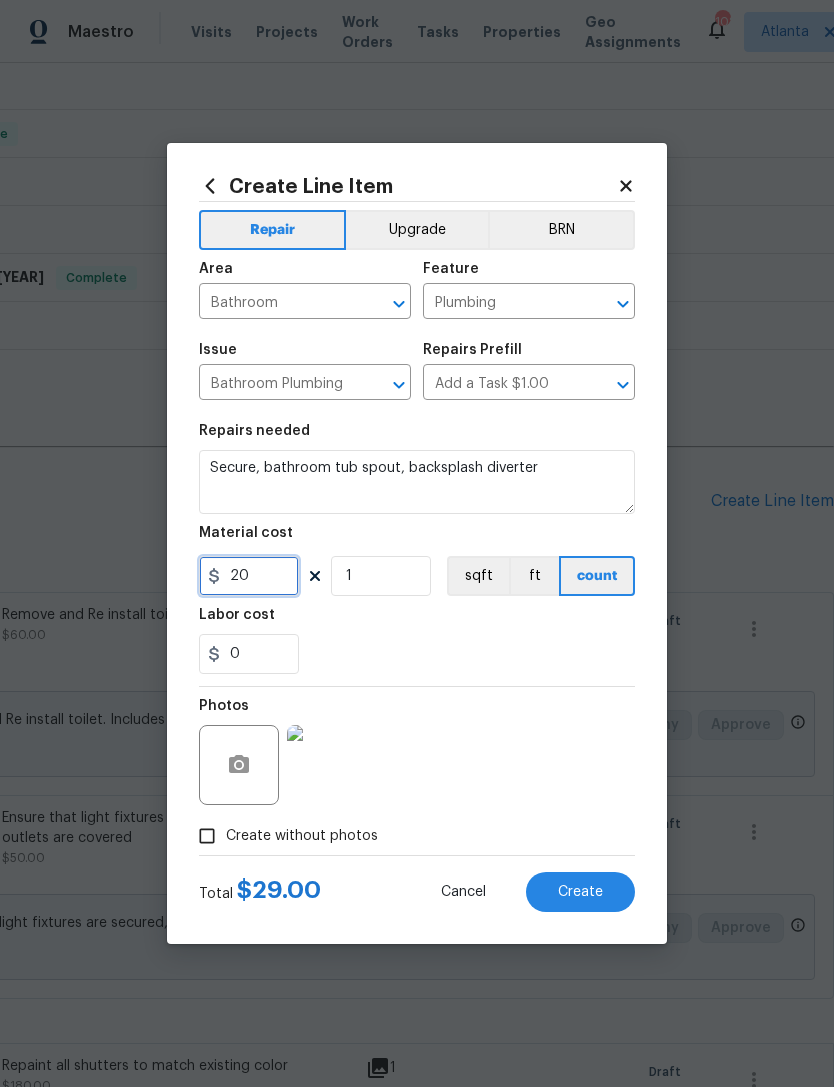 type on "20" 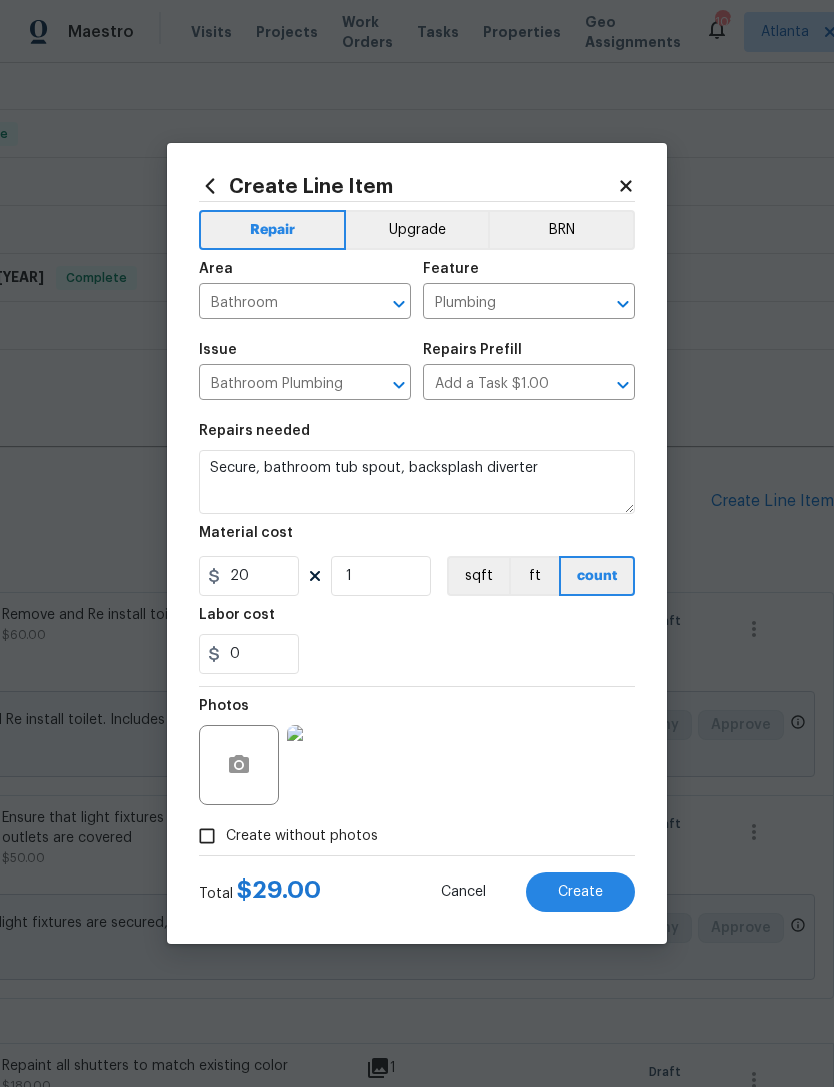 click on "0" at bounding box center (417, 654) 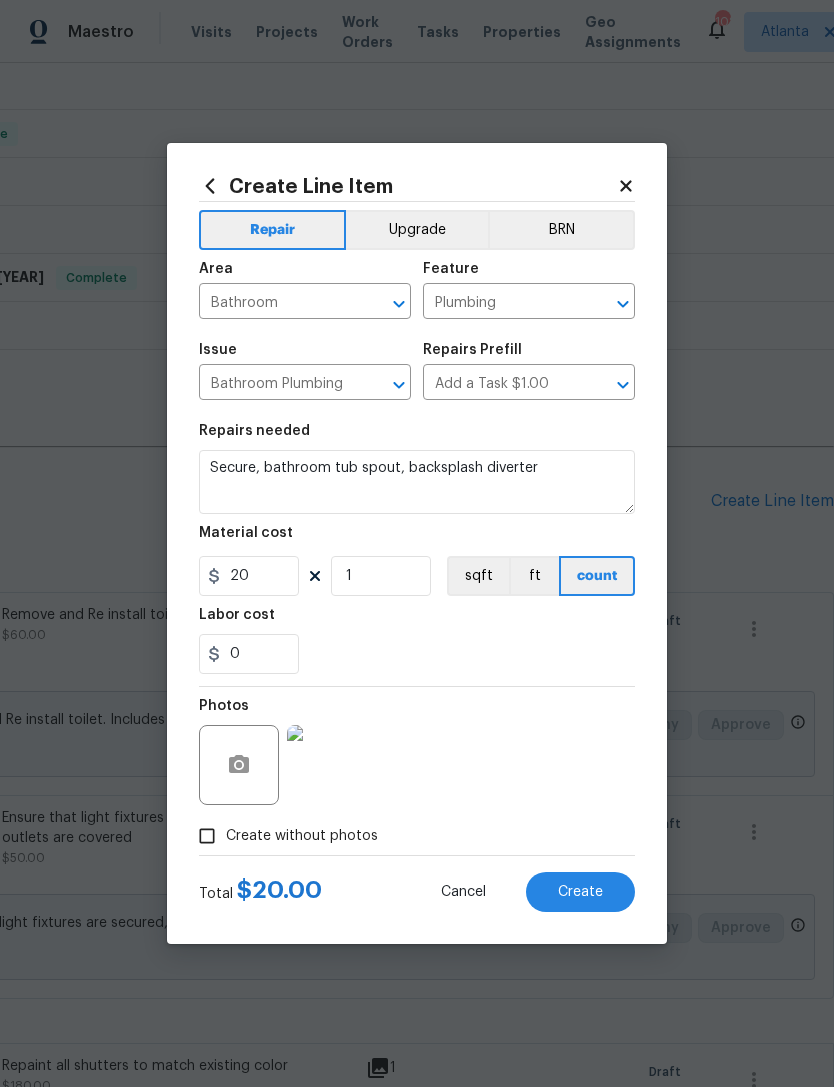 click on "Create" at bounding box center [580, 892] 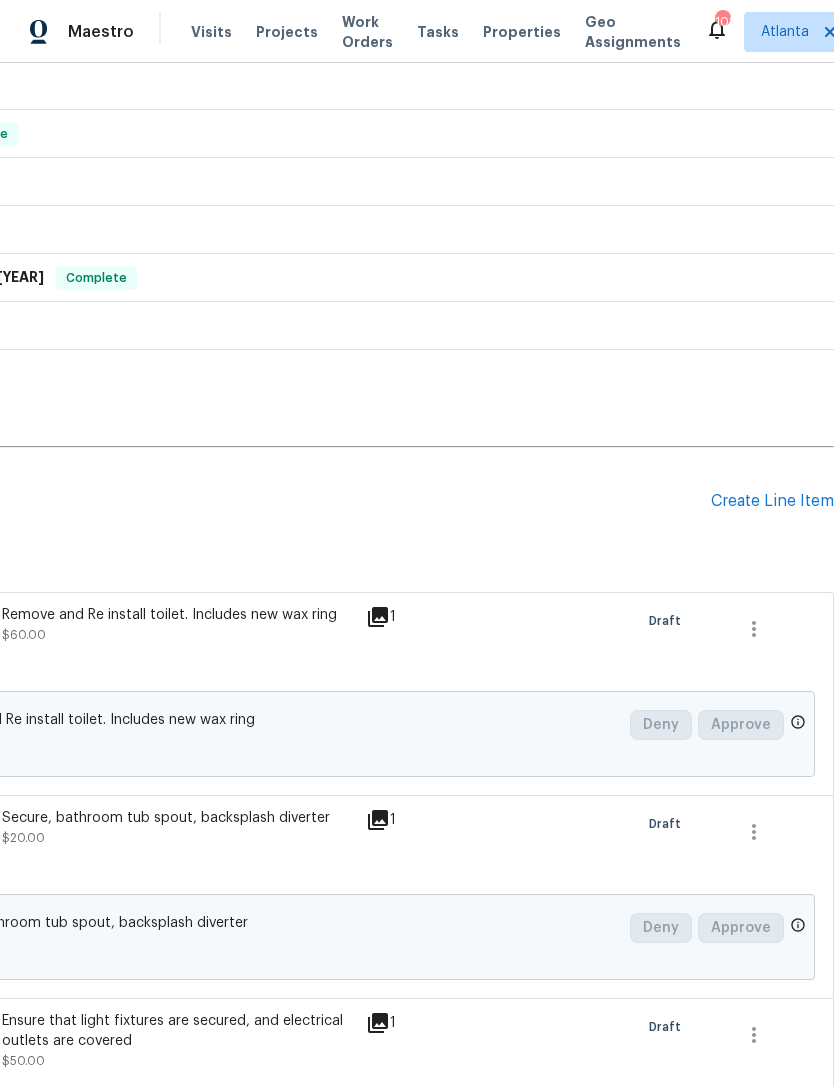 scroll, scrollTop: 0, scrollLeft: 0, axis: both 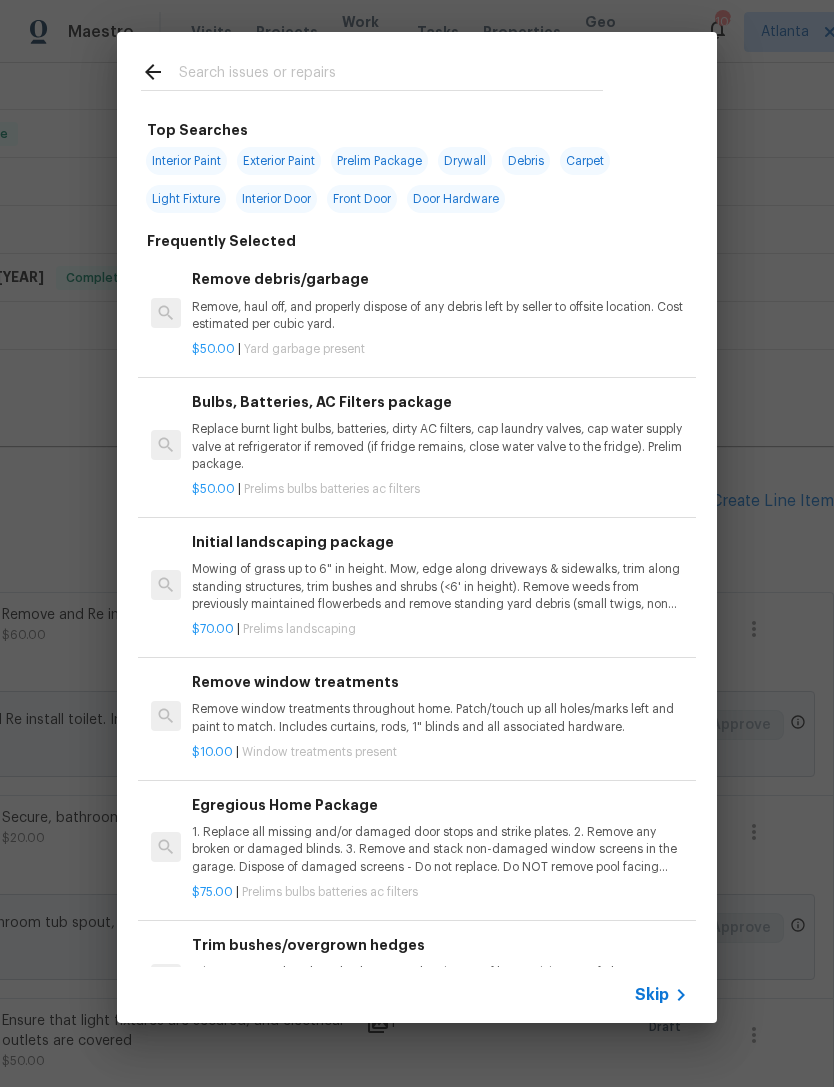 click at bounding box center (391, 75) 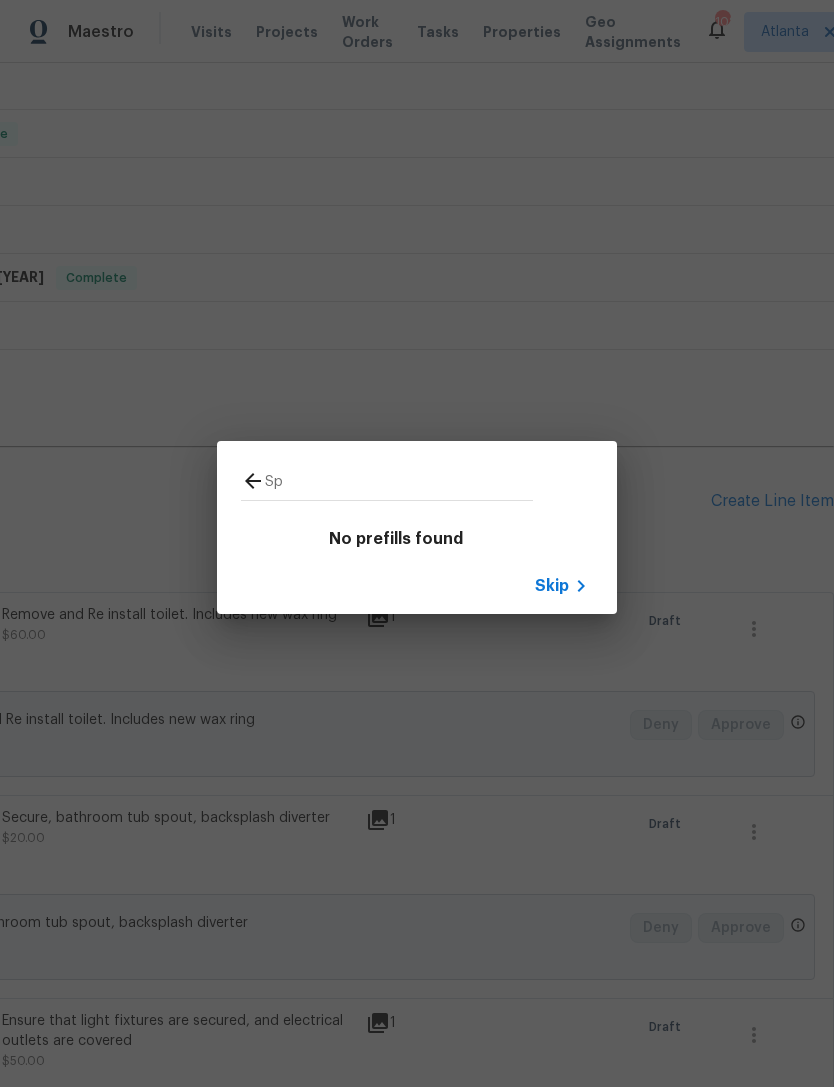 type on "S" 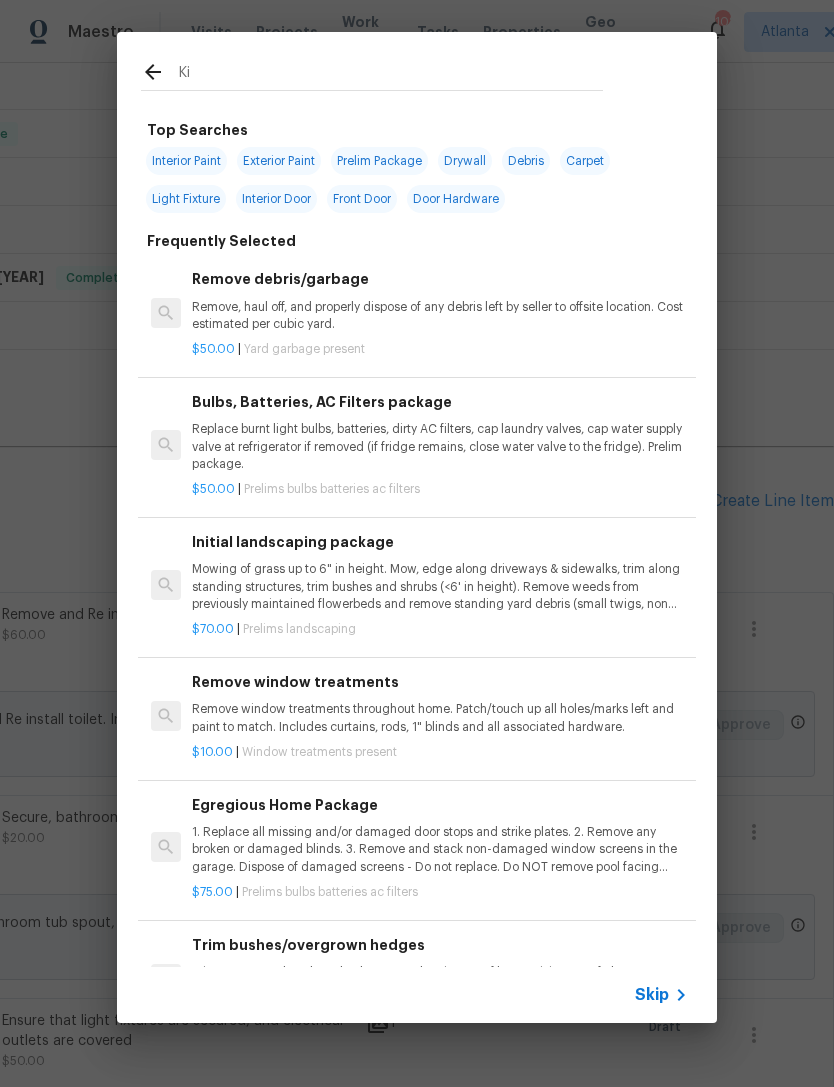 type on "Kit" 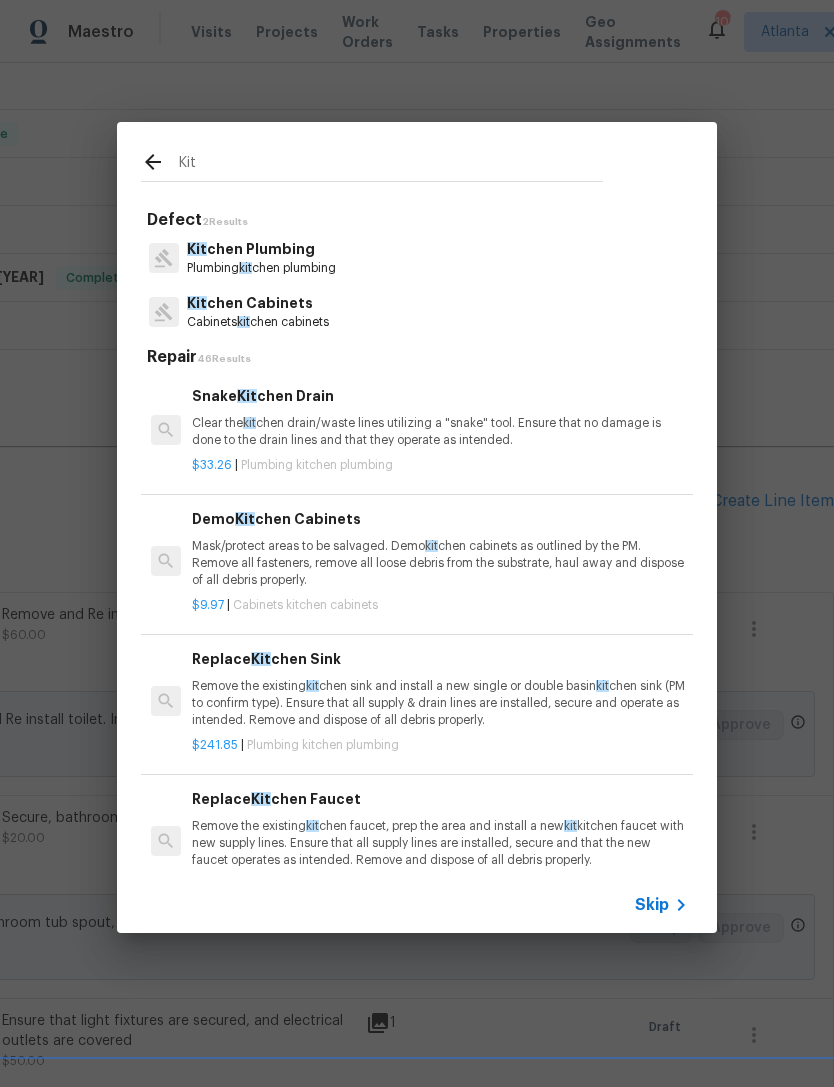 click on "Plumbing  kit chen plumbing" at bounding box center [261, 268] 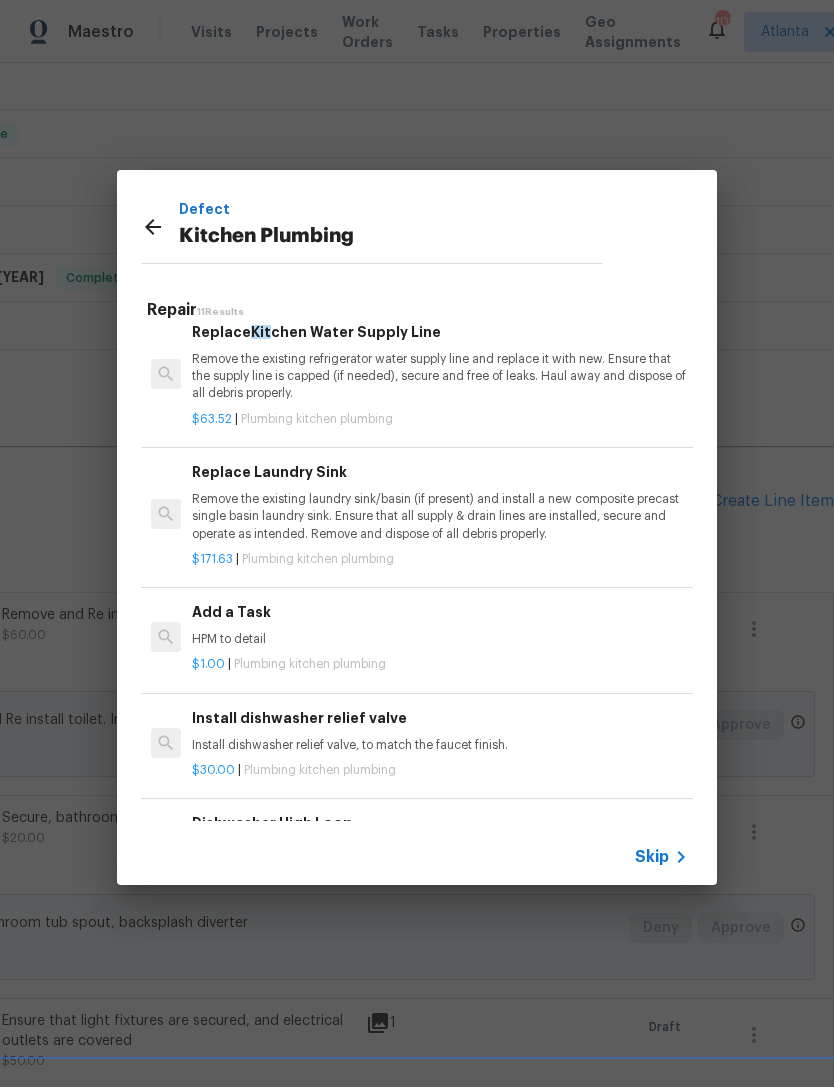 scroll, scrollTop: 699, scrollLeft: 0, axis: vertical 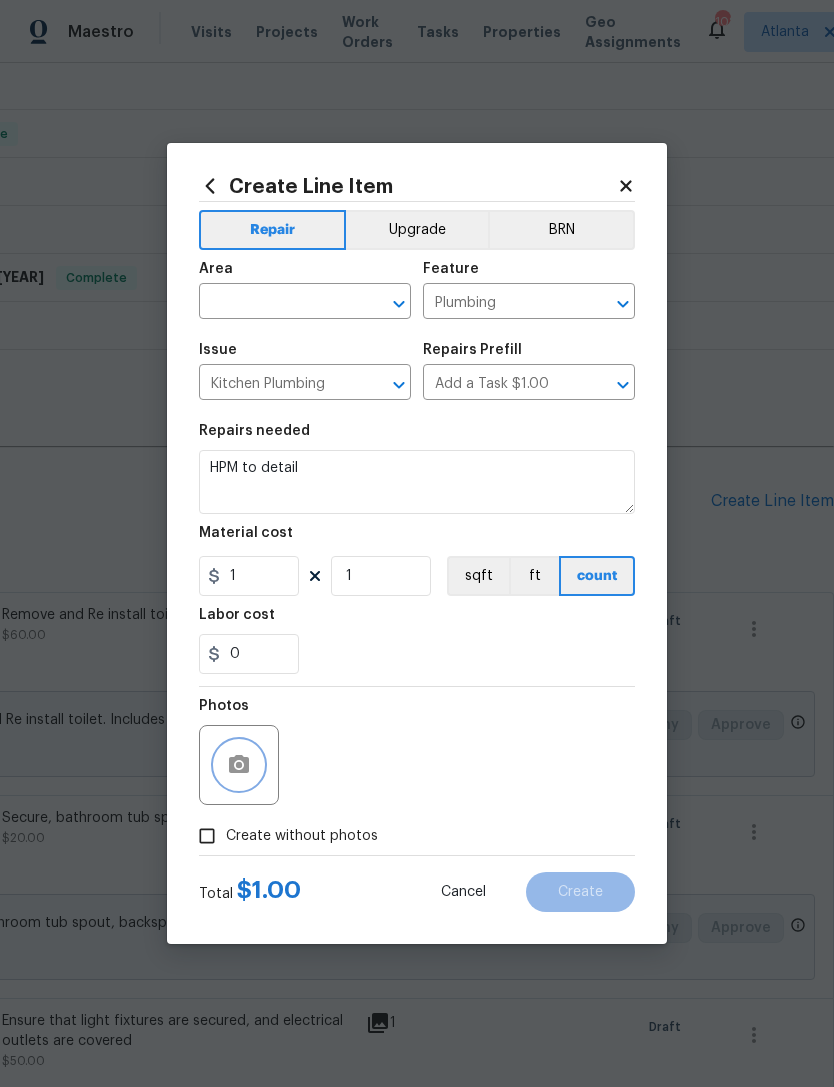 click at bounding box center (239, 765) 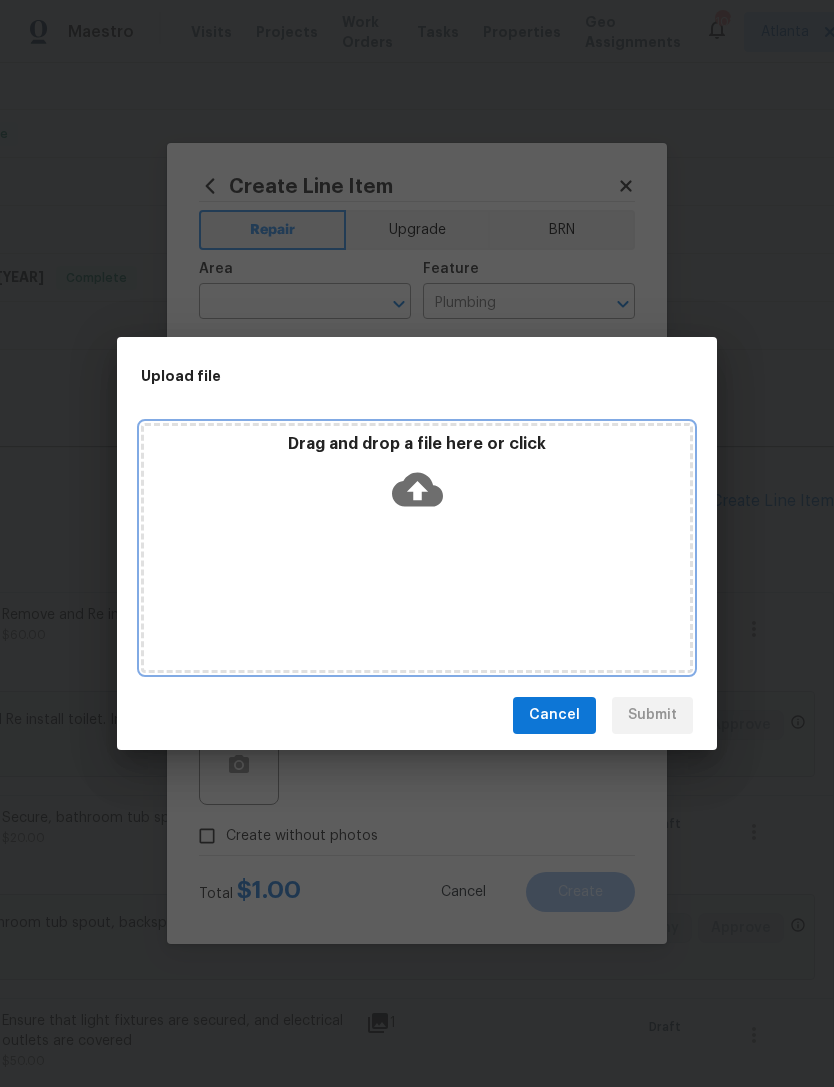 click 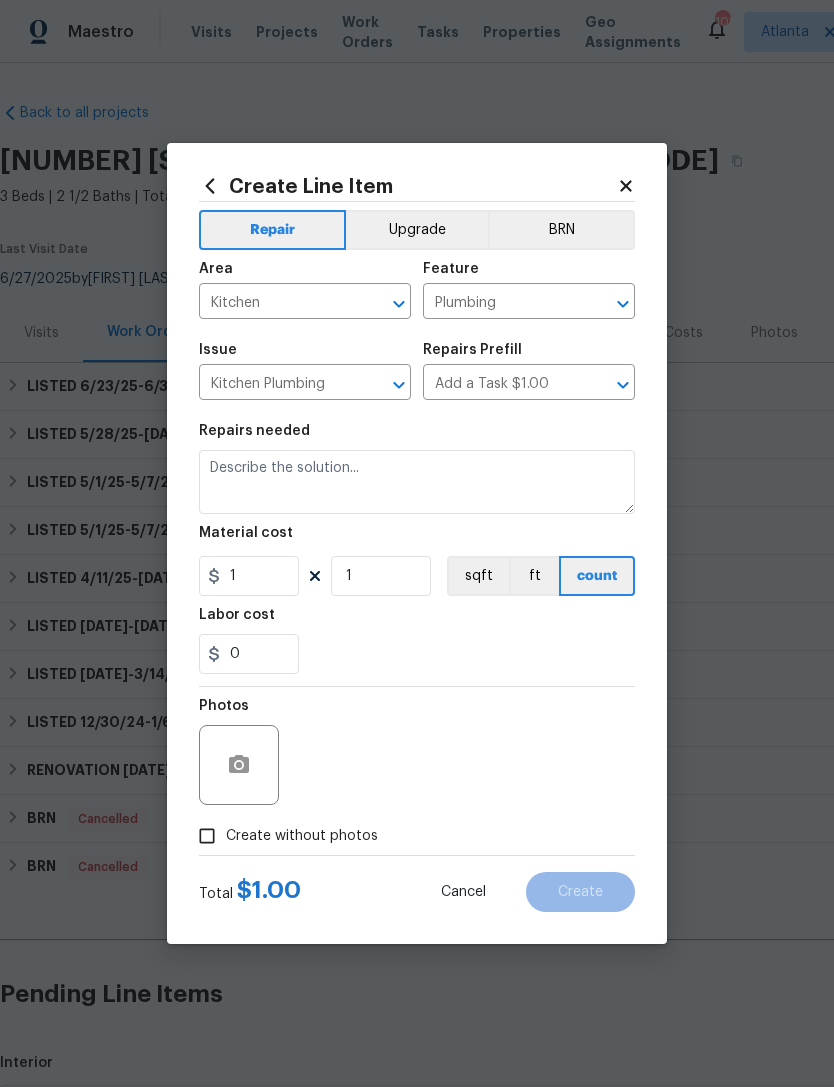 scroll, scrollTop: 0, scrollLeft: 0, axis: both 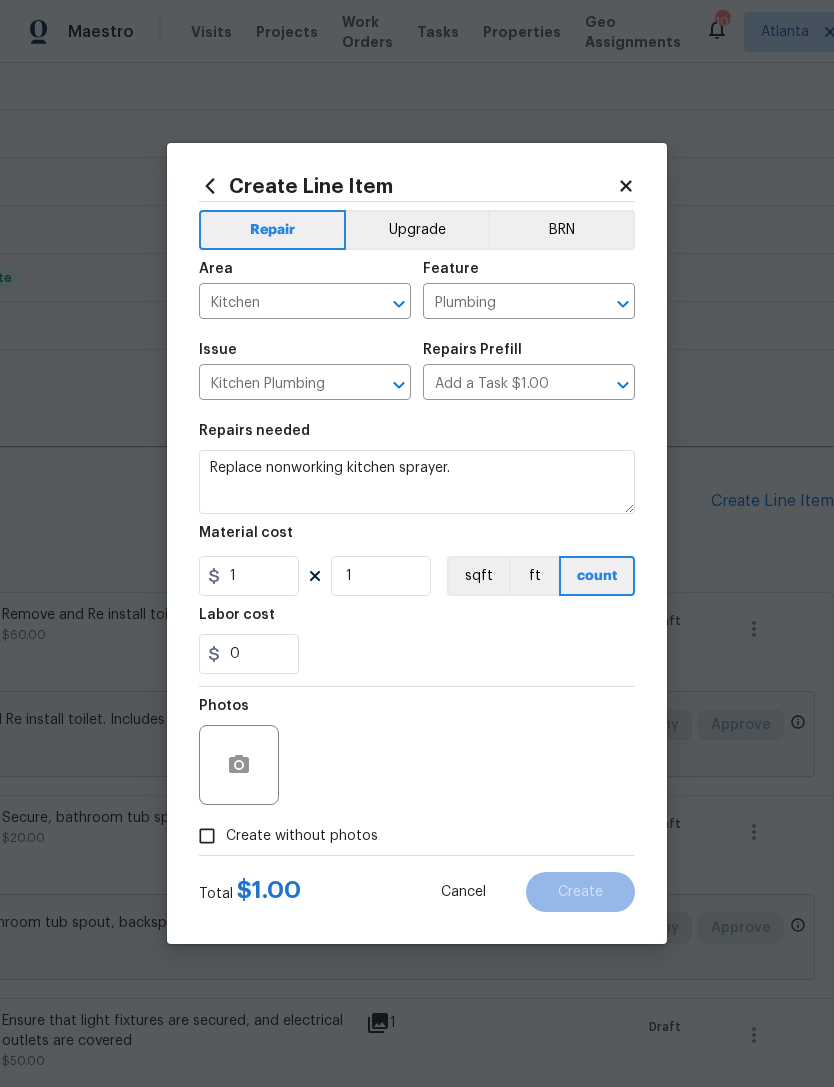 type on "Replace nonworking kitchen sprayer." 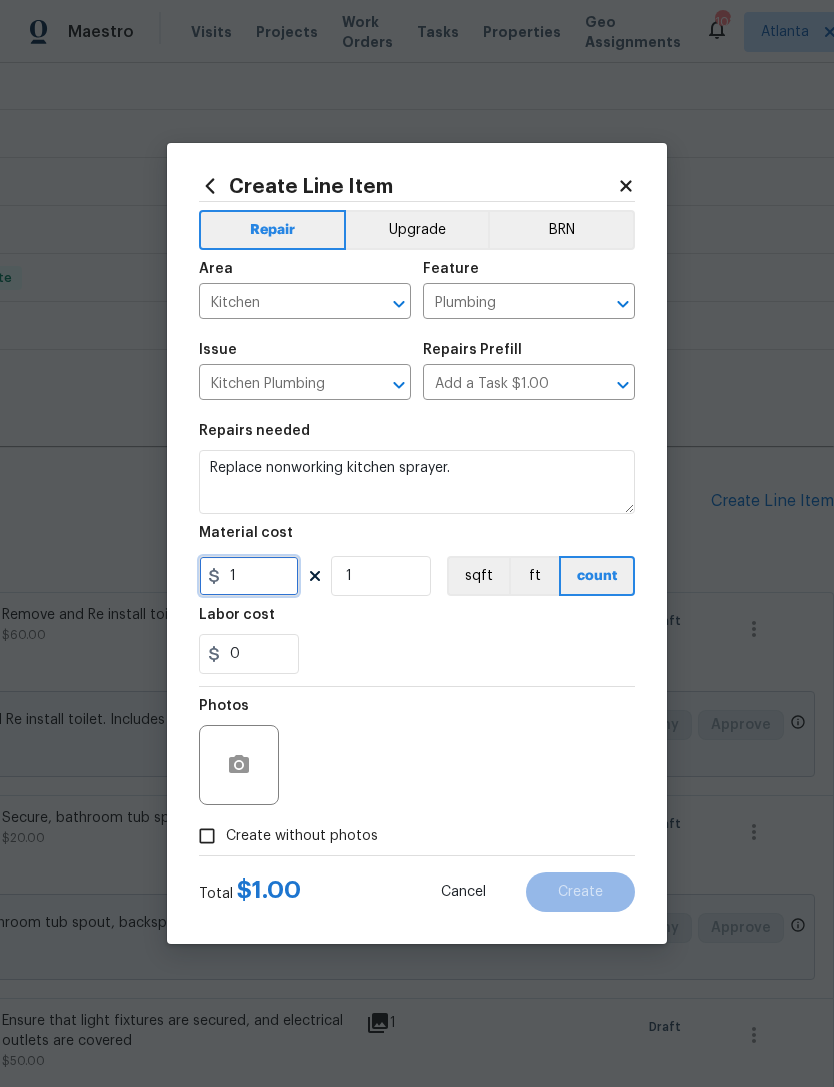 click on "1" at bounding box center (249, 576) 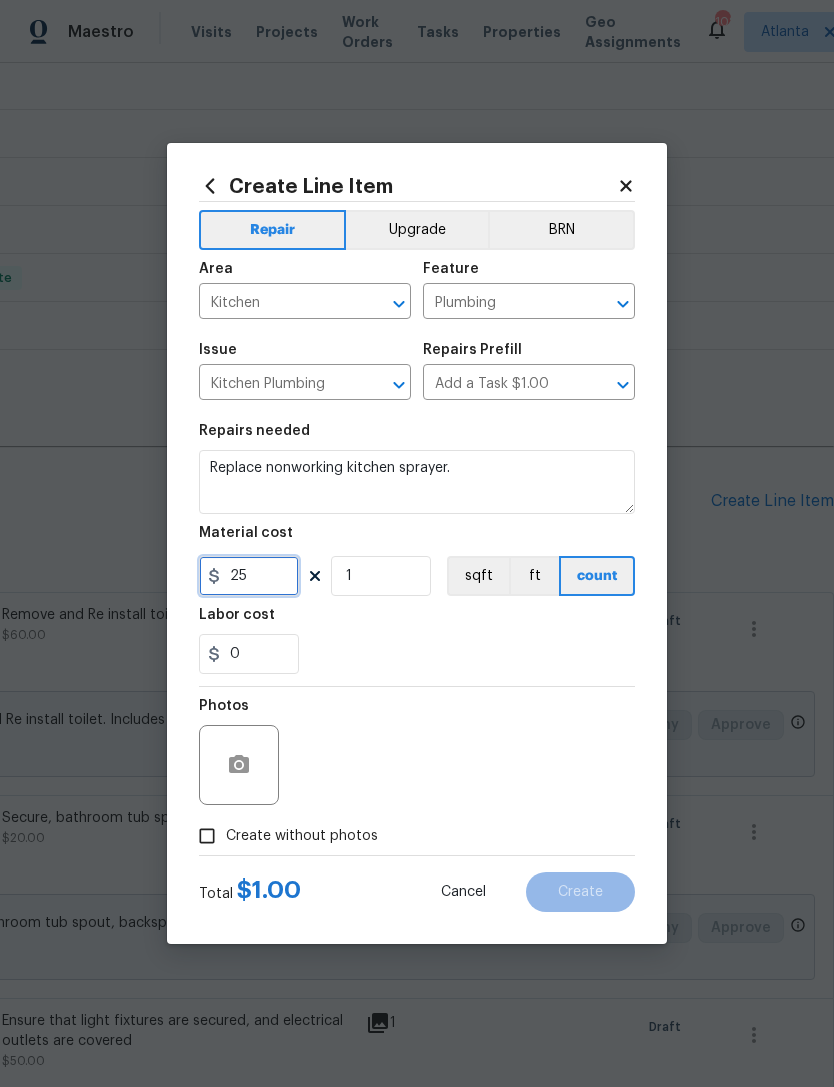 type on "25" 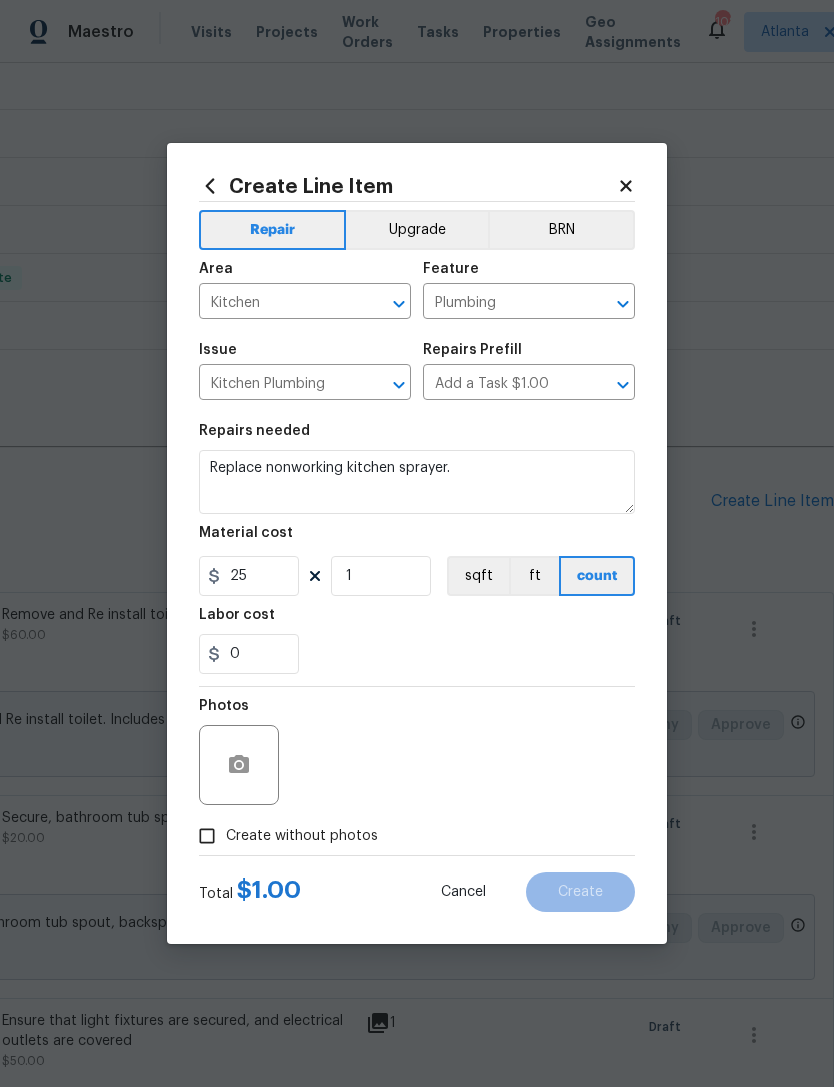 click on "0" at bounding box center (417, 654) 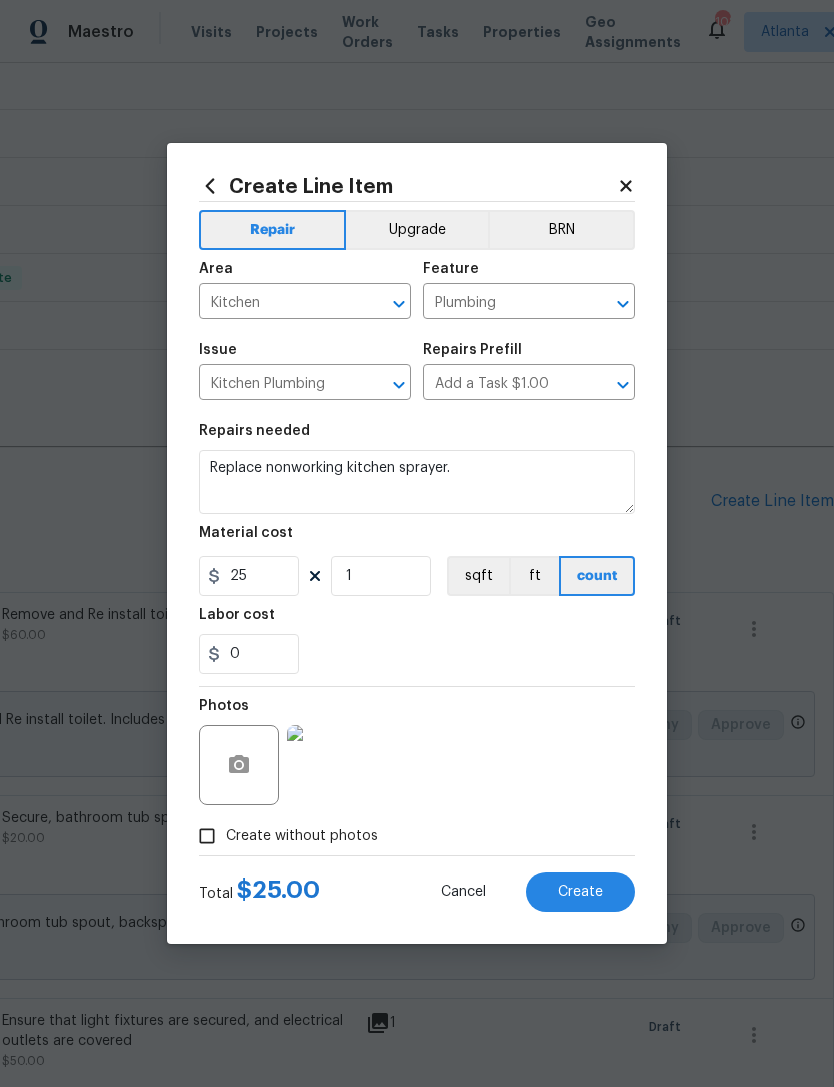 click on "Create" at bounding box center [580, 892] 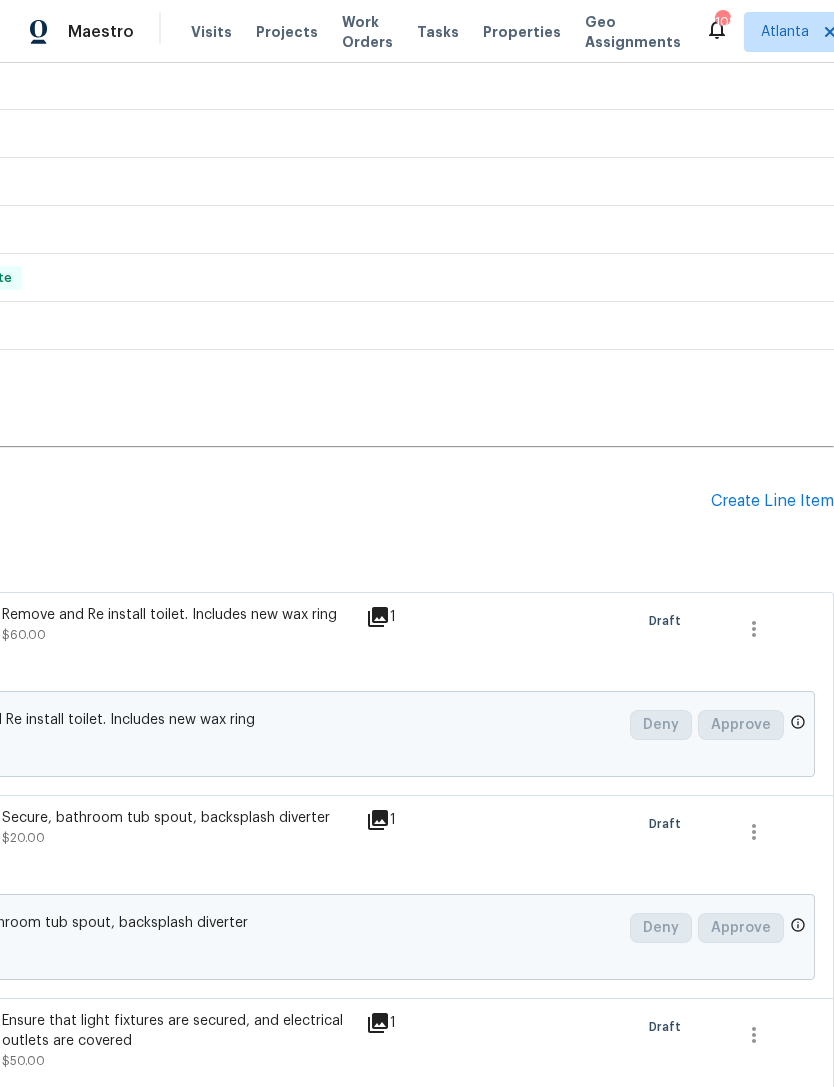 click on "Create Line Item" at bounding box center (772, 501) 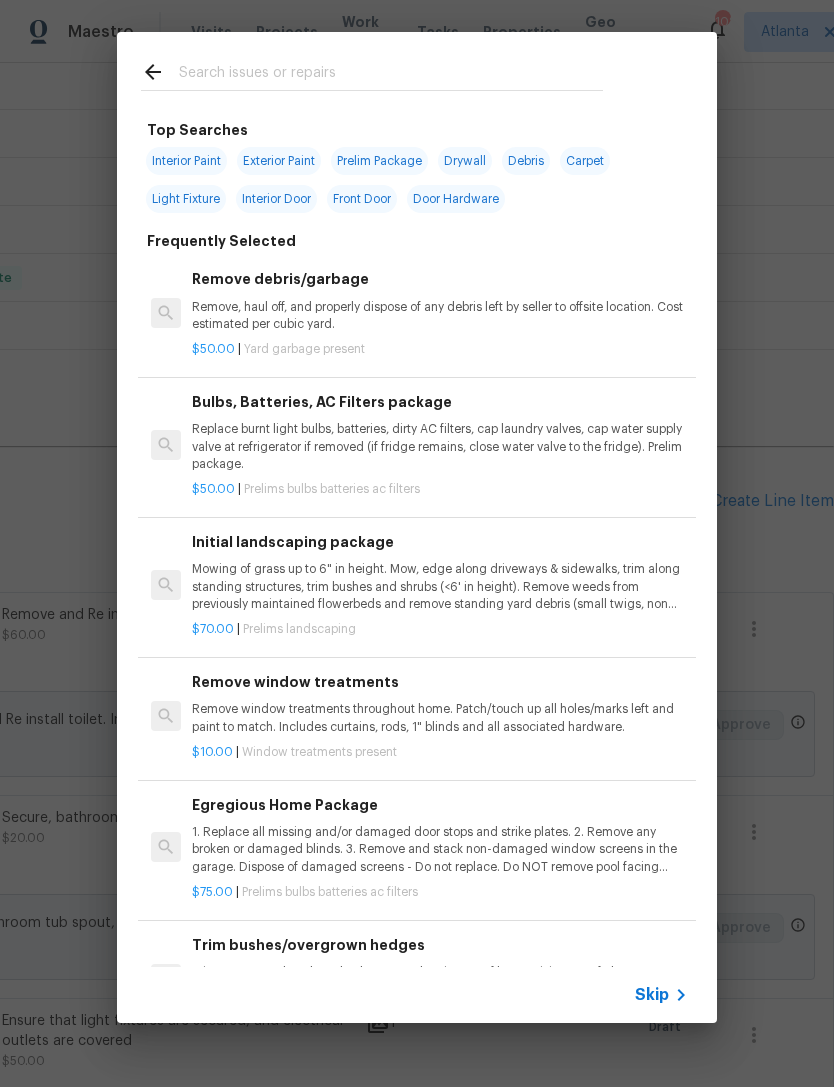 click at bounding box center [391, 75] 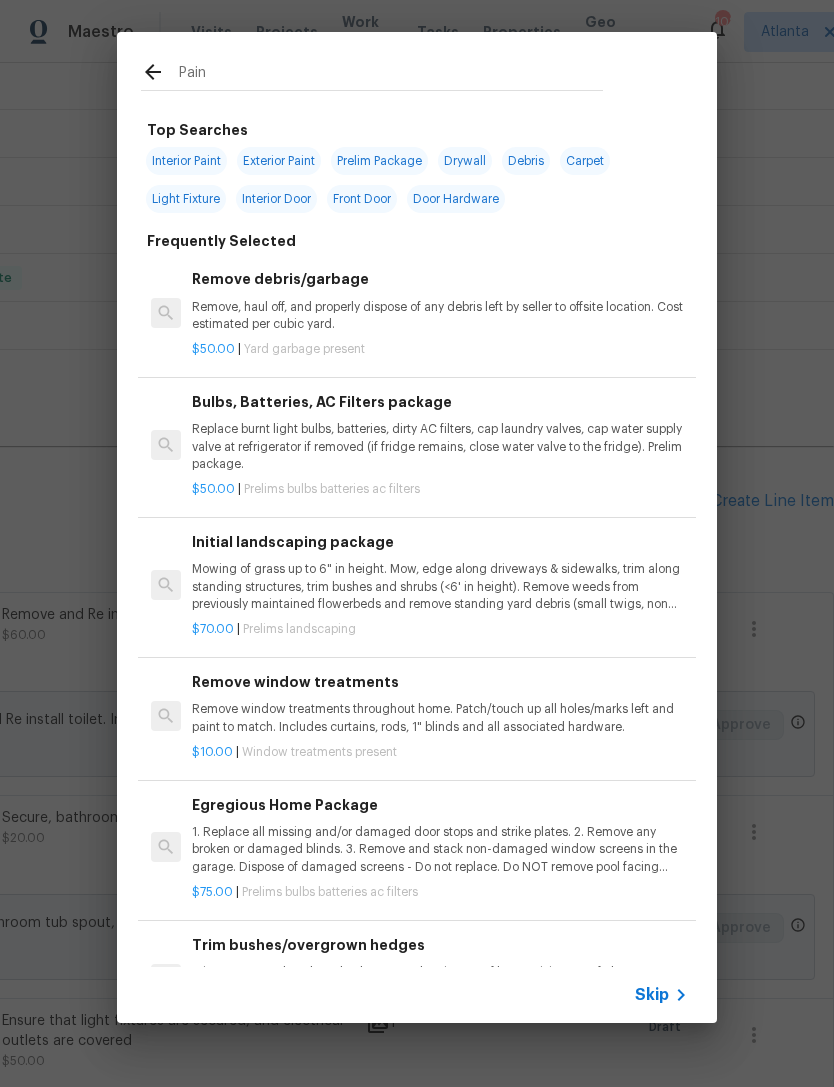 type on "Paint" 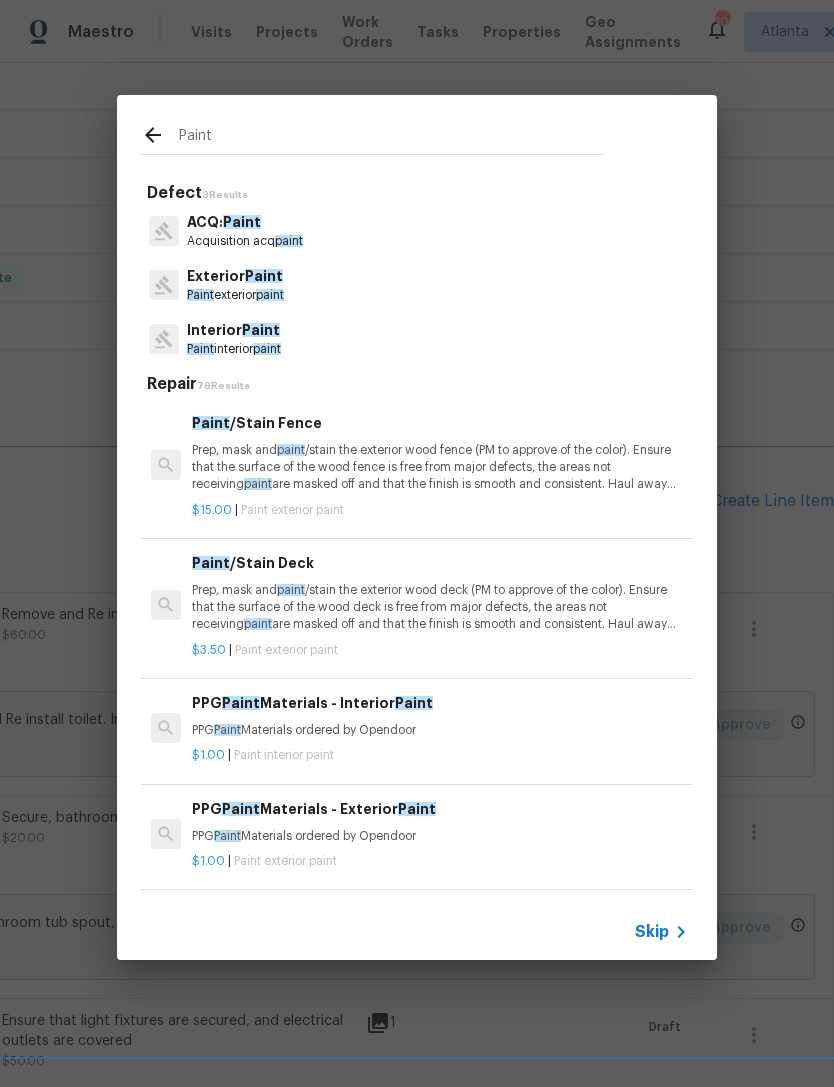 click on "Interior  Paint" at bounding box center [234, 330] 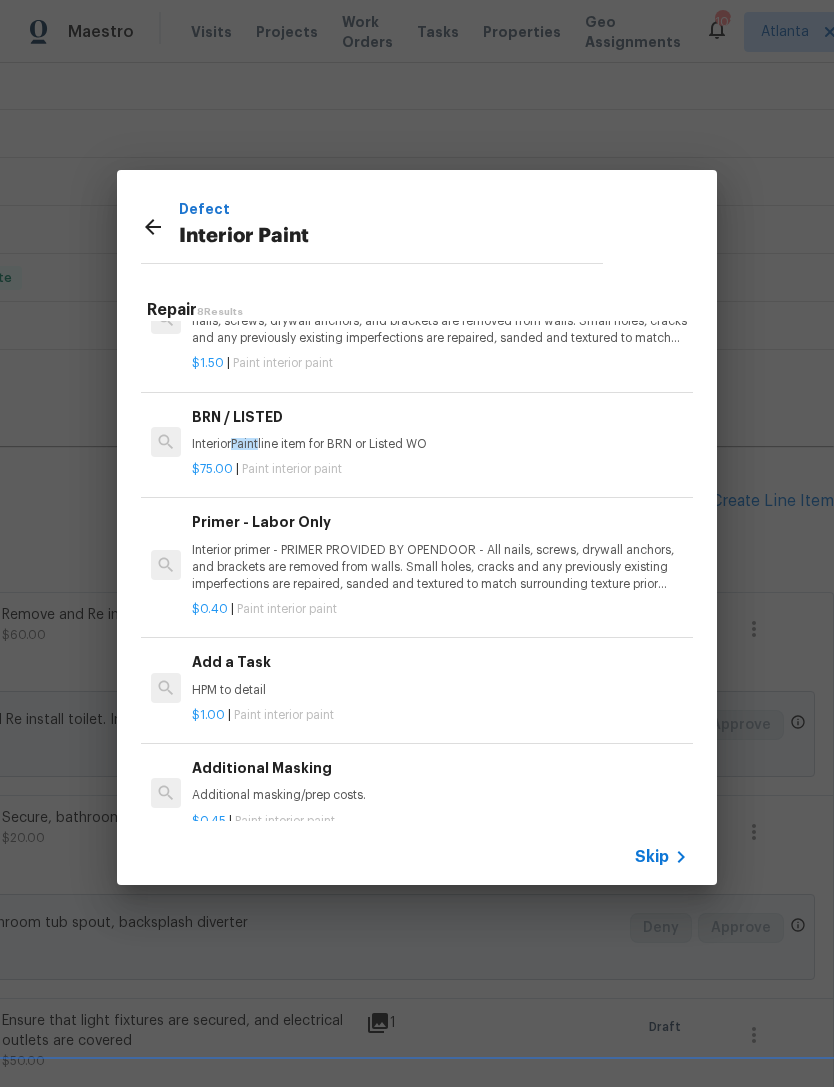 scroll, scrollTop: 459, scrollLeft: 0, axis: vertical 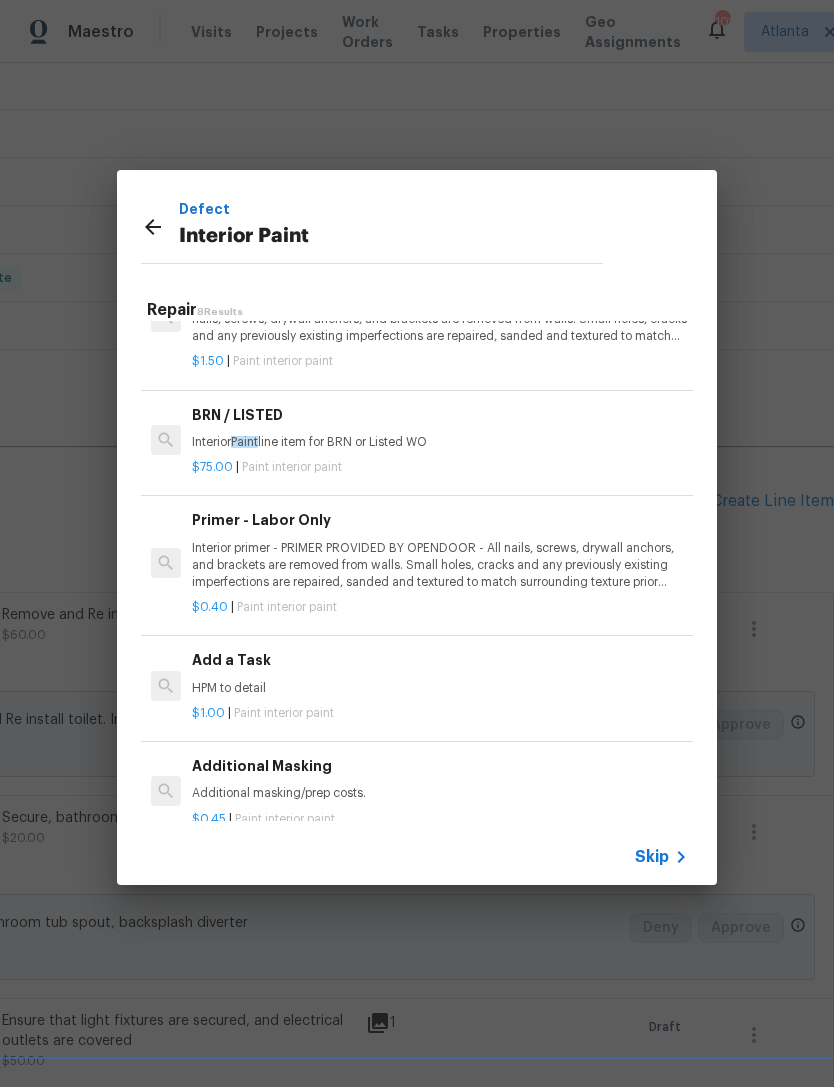 click on "Add a Task" at bounding box center (440, 660) 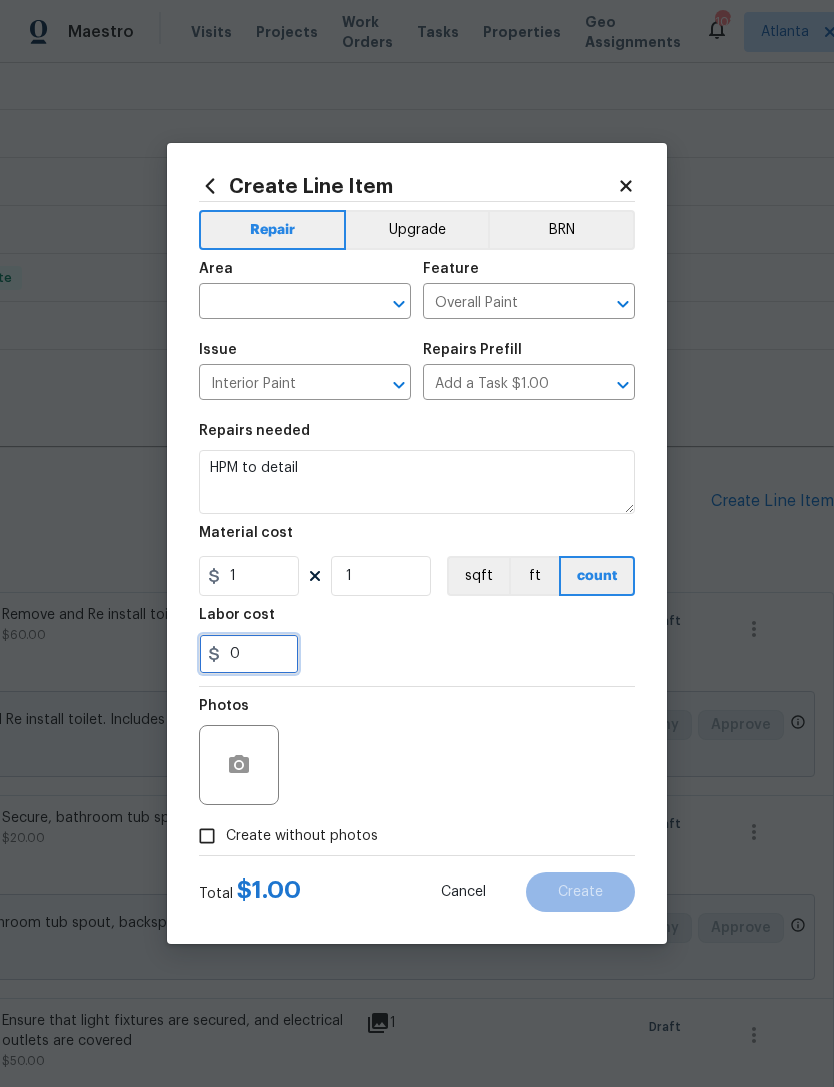 click on "0" at bounding box center (249, 654) 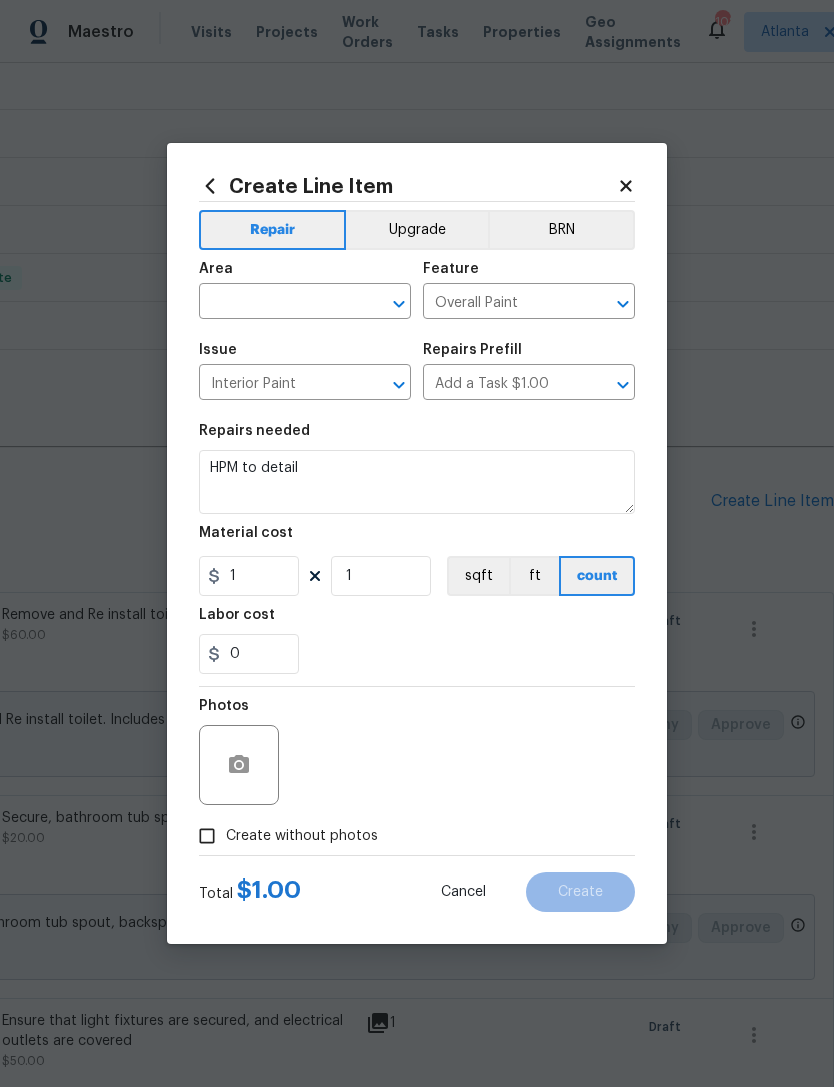 click at bounding box center (277, 303) 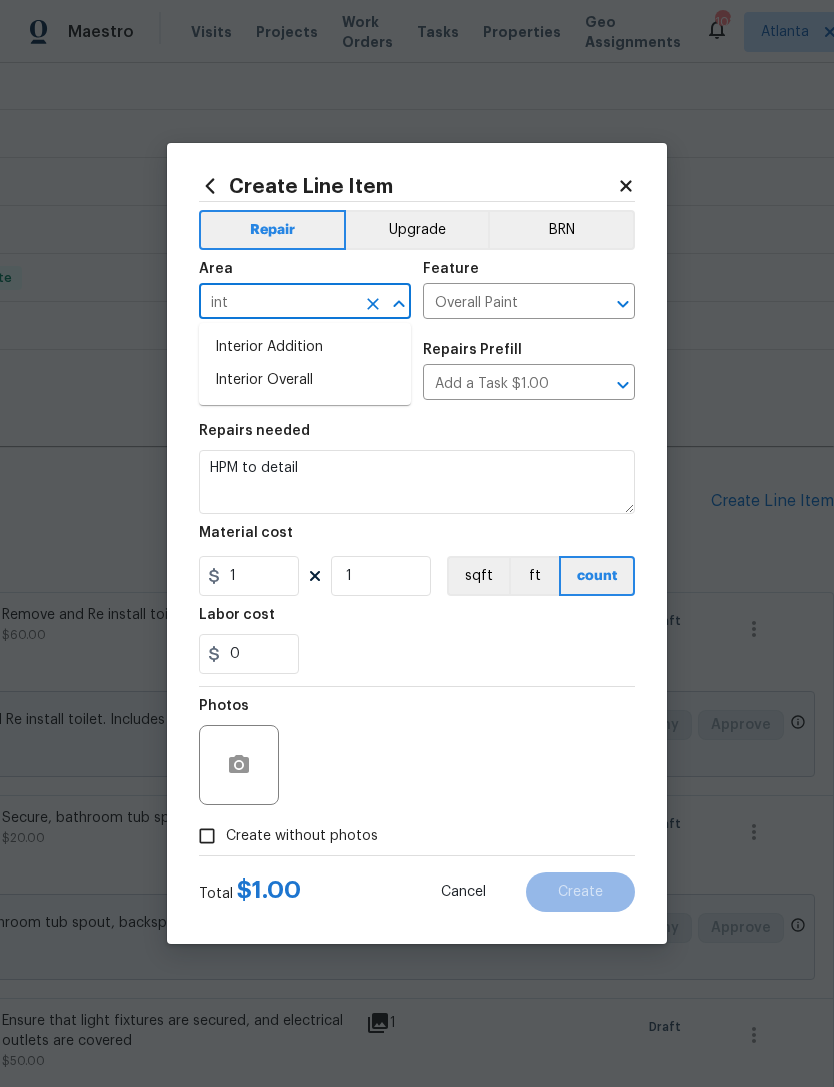 click on "Interior Overall" at bounding box center (305, 380) 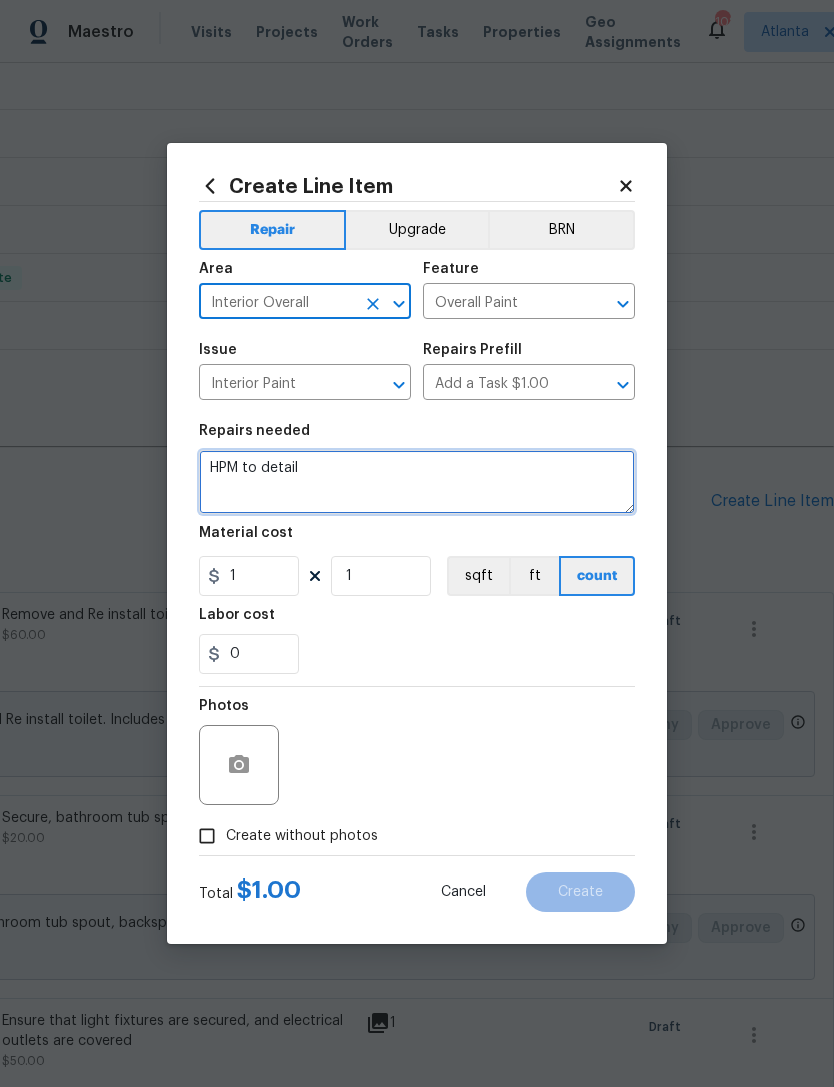 click on "HPM to detail" at bounding box center [417, 482] 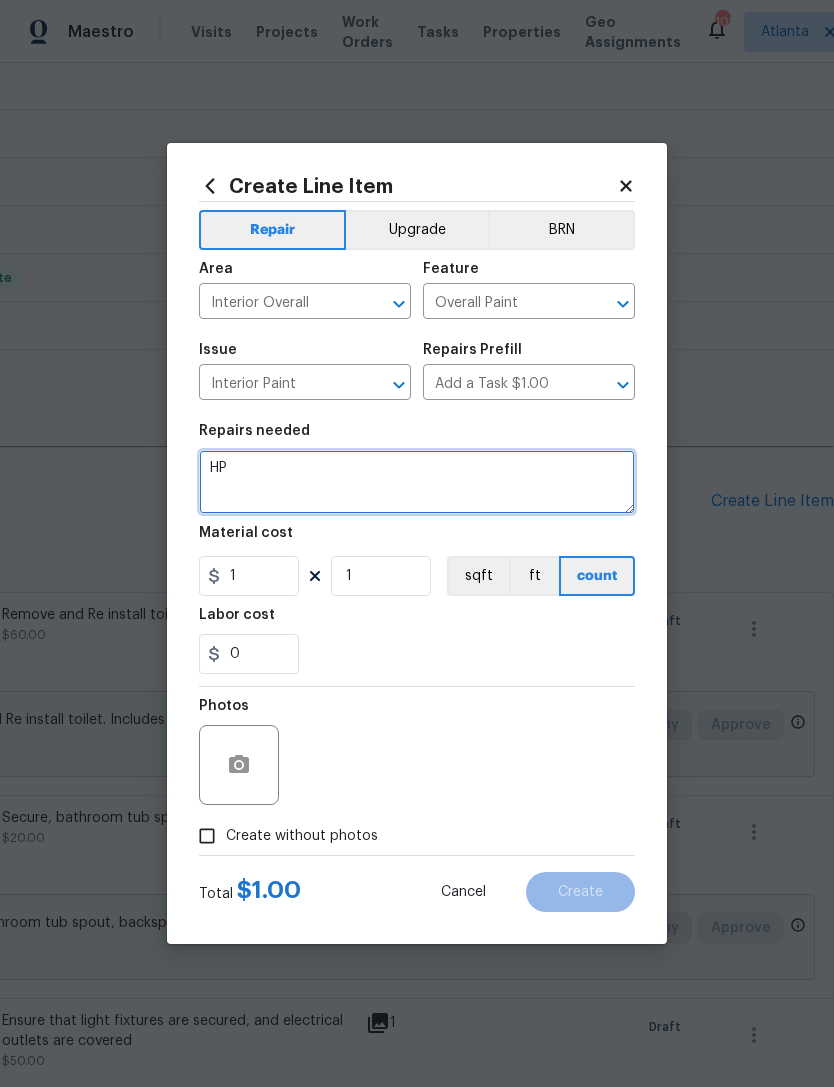 type on "H" 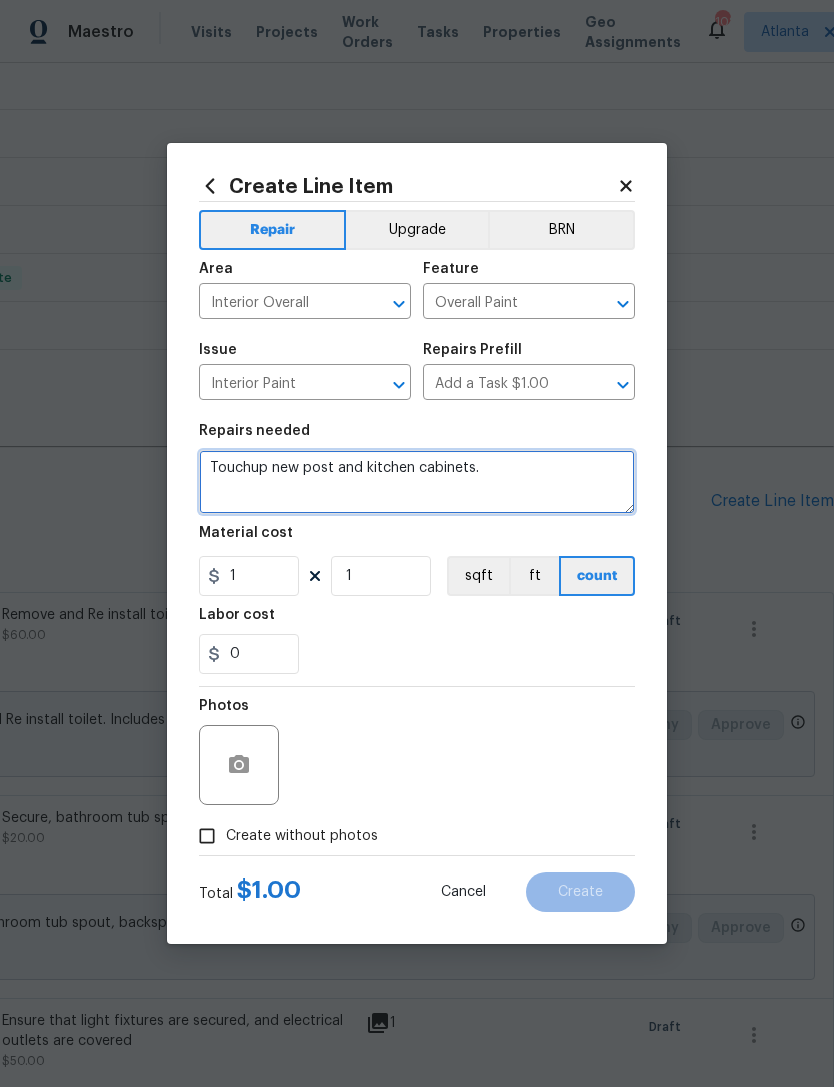 click on "Touchup new post and kitchen cabinets." at bounding box center [417, 482] 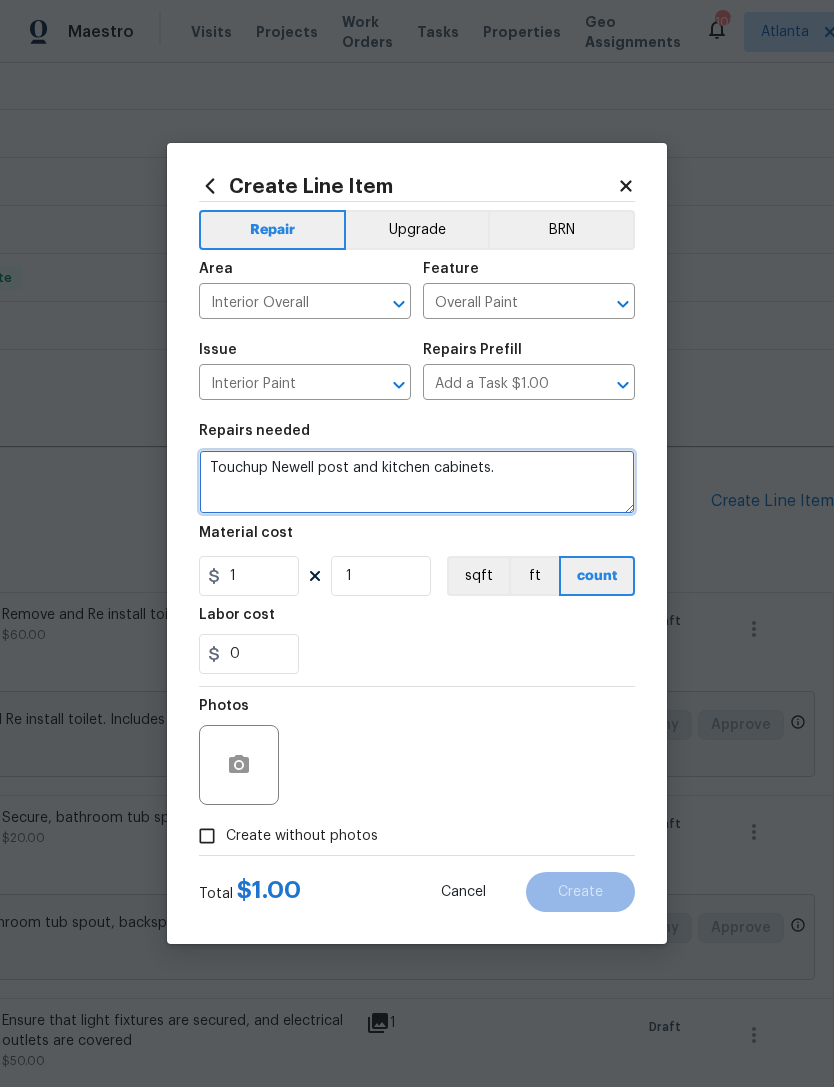 click on "Touchup Newell post and kitchen cabinets." at bounding box center [417, 482] 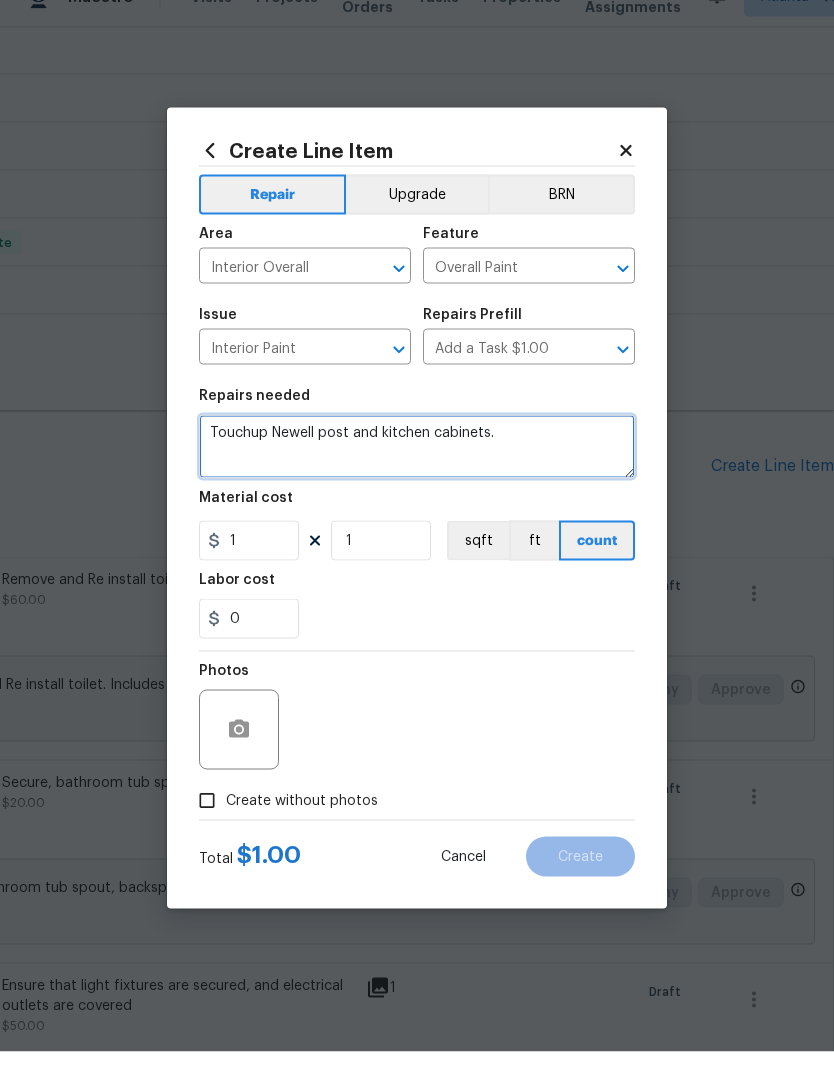type on "Touchup Newell post and kitchen cabinets." 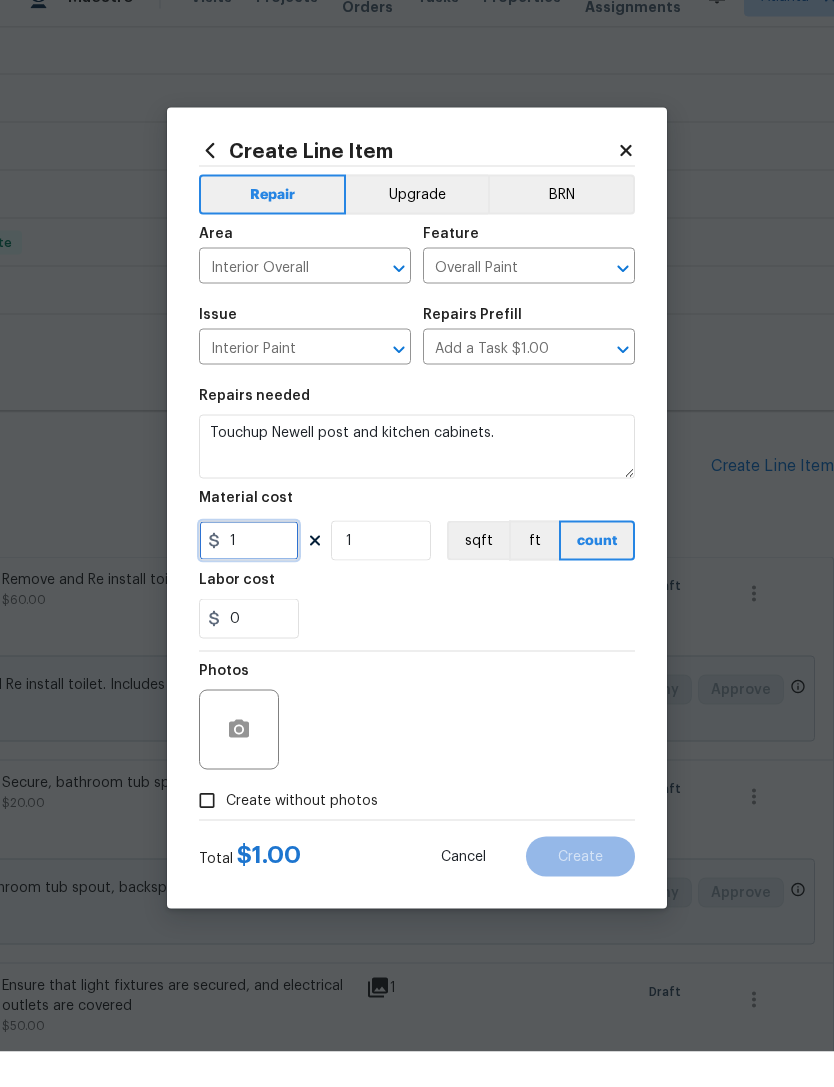 click on "1" at bounding box center [249, 576] 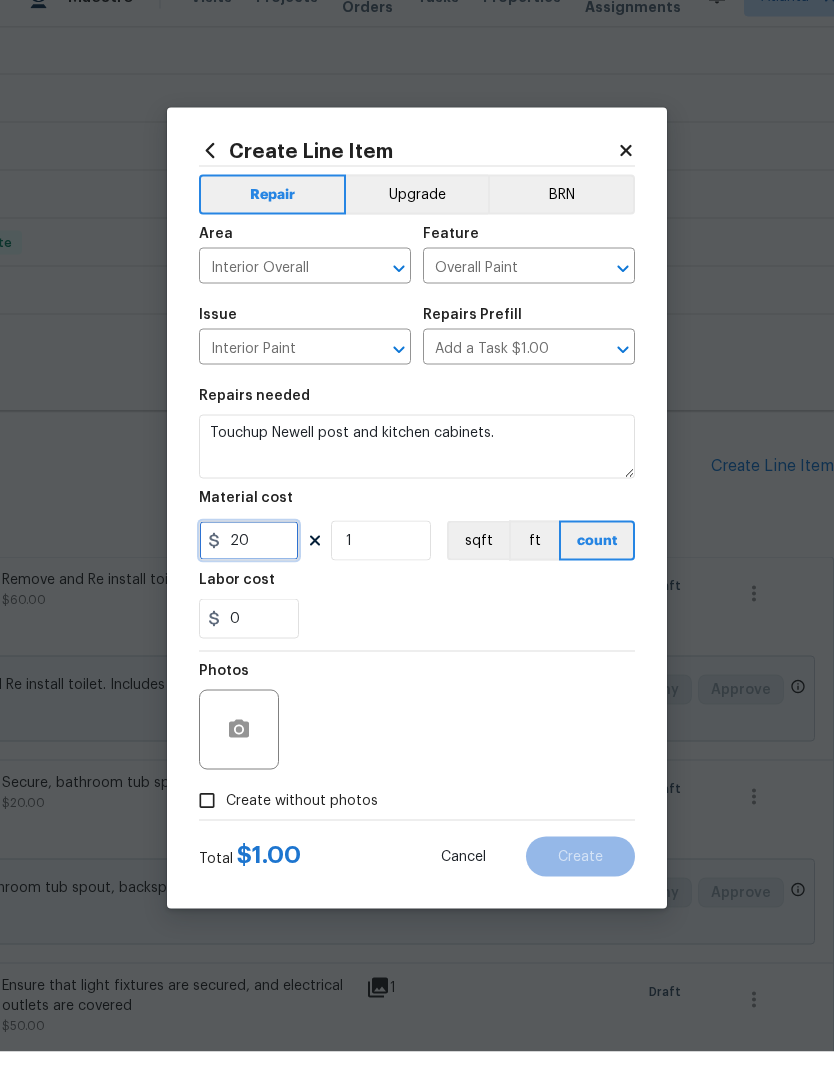 type on "20" 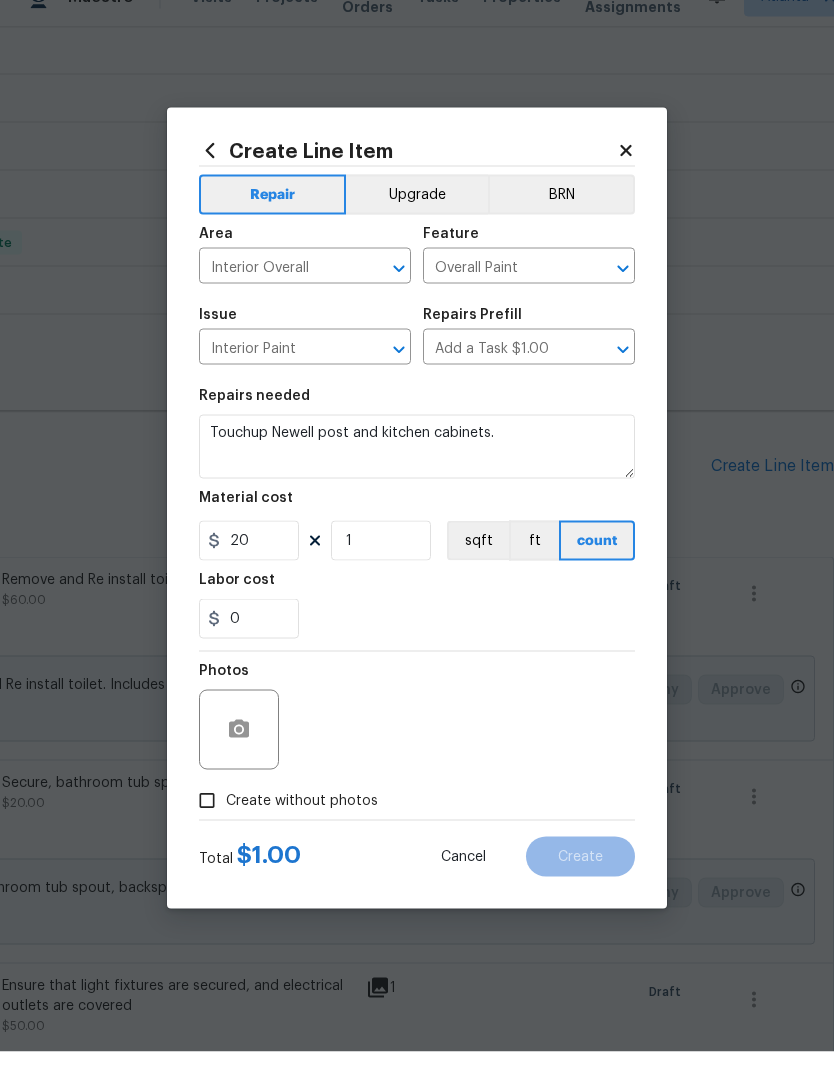 click on "0" at bounding box center (417, 654) 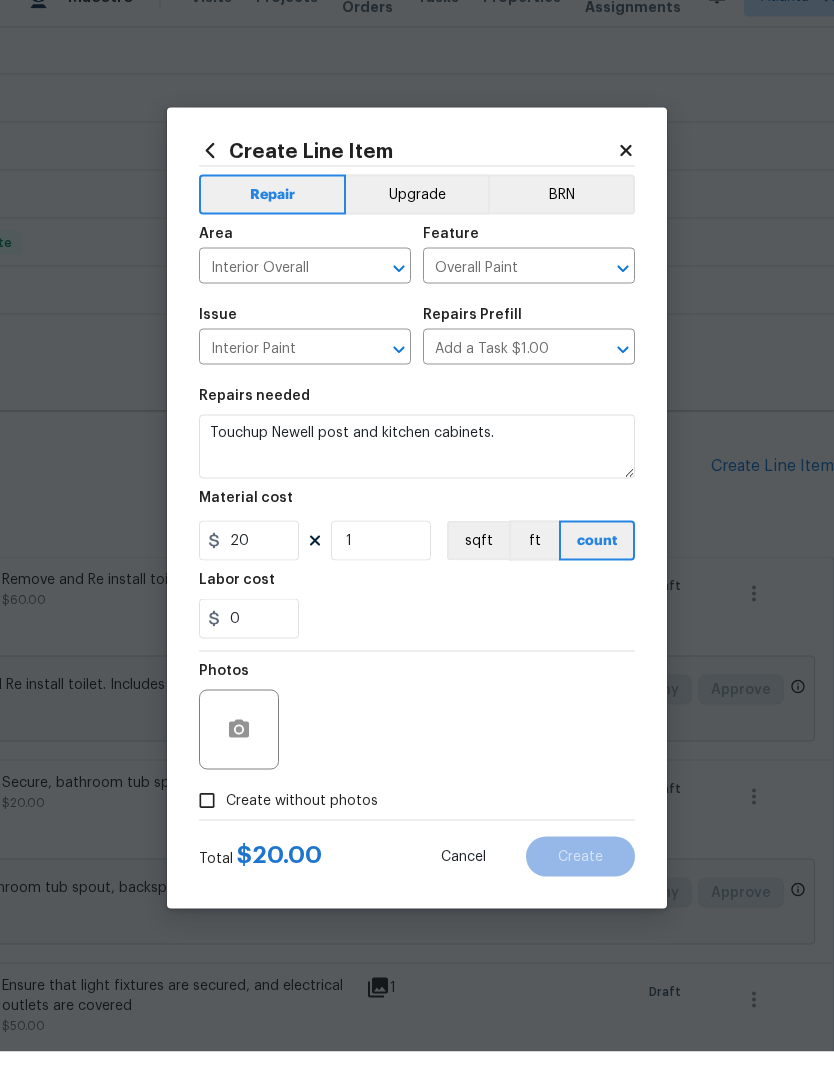 scroll, scrollTop: 36, scrollLeft: 0, axis: vertical 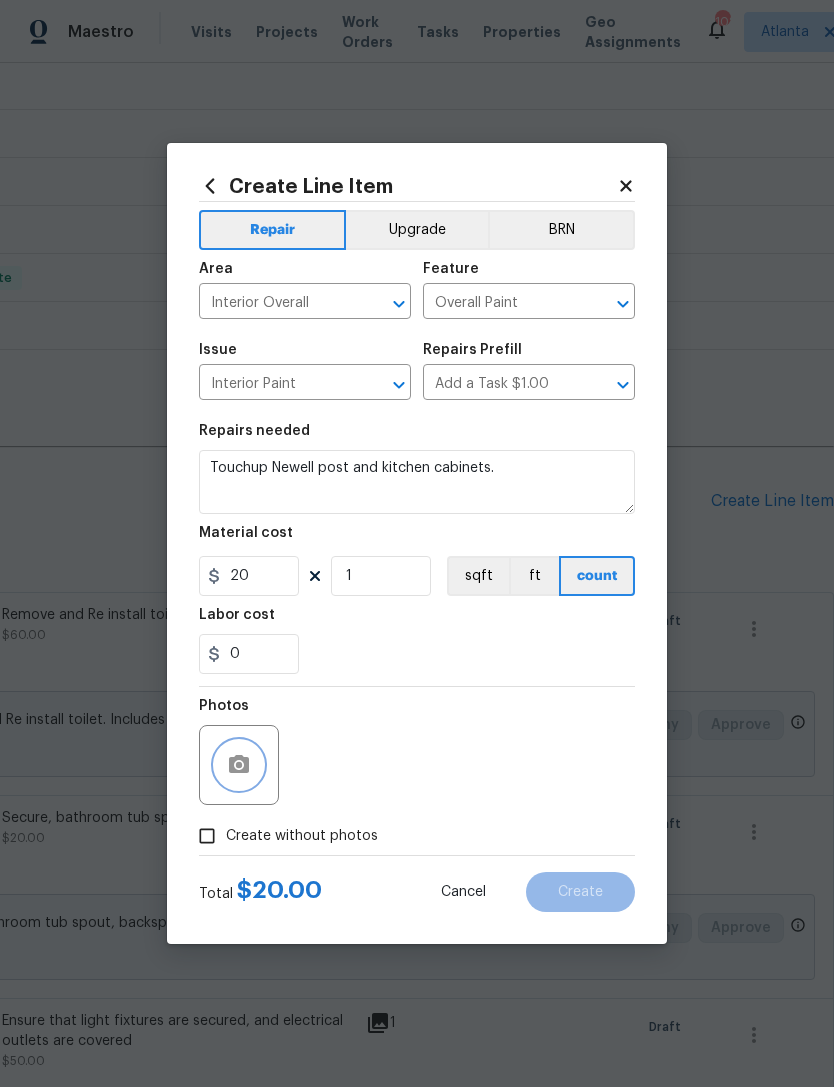 click 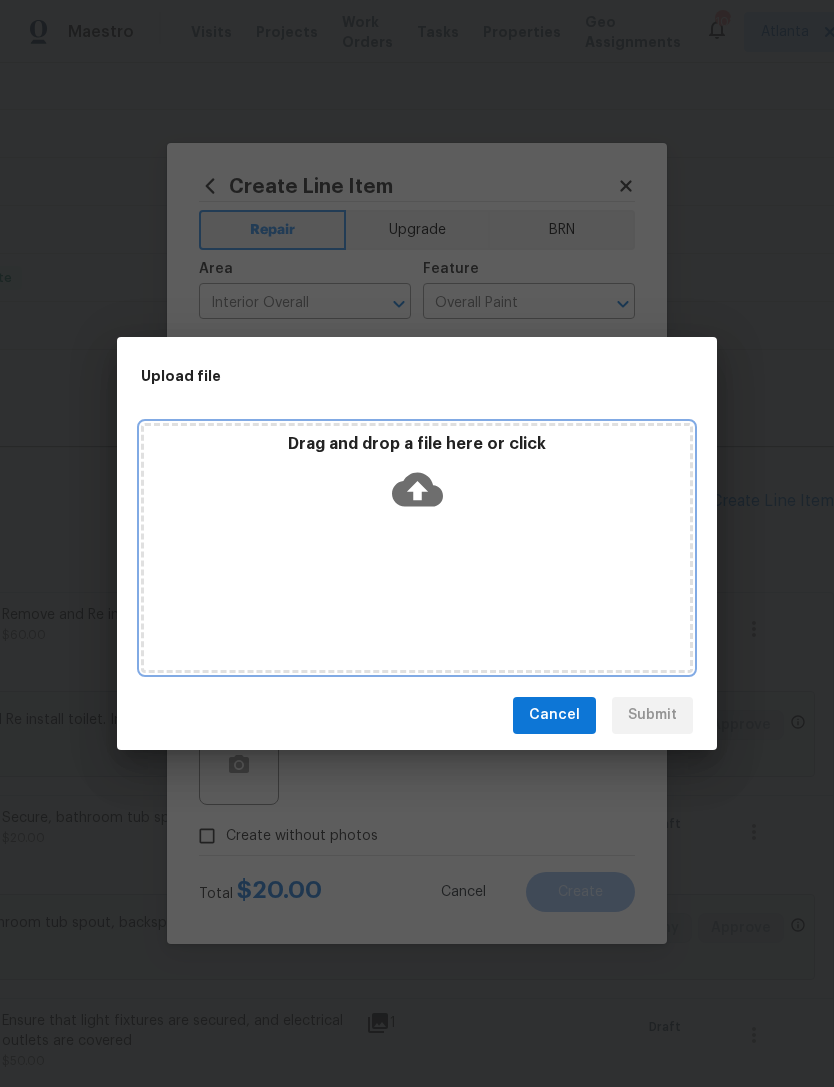 click on "Drag and drop a file here or click" at bounding box center (417, 477) 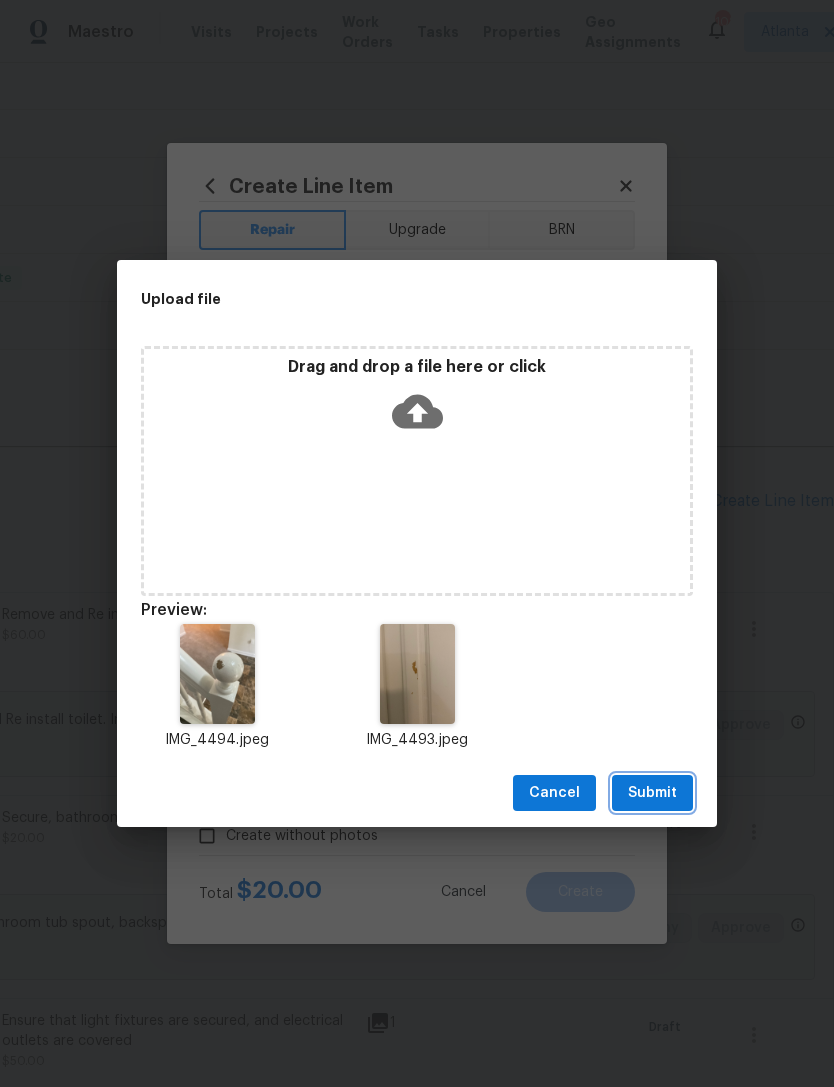 click on "Submit" at bounding box center (652, 793) 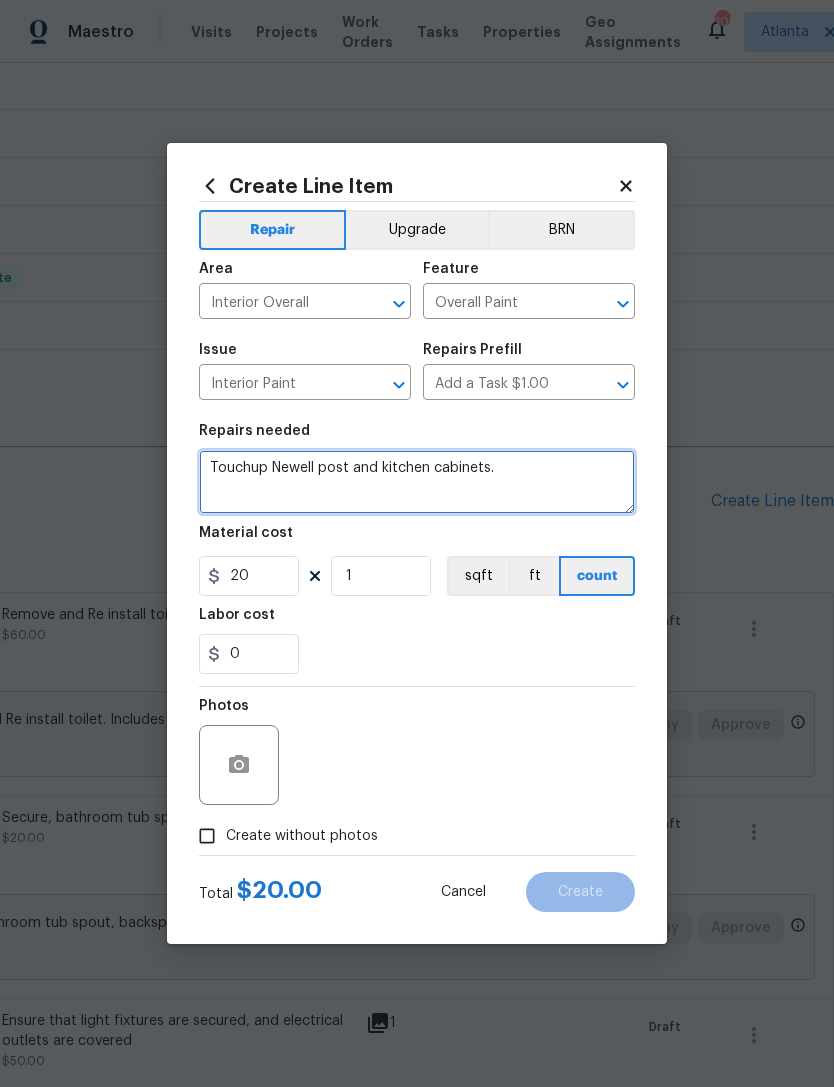 click on "Touchup Newell post and kitchen cabinets." at bounding box center (417, 482) 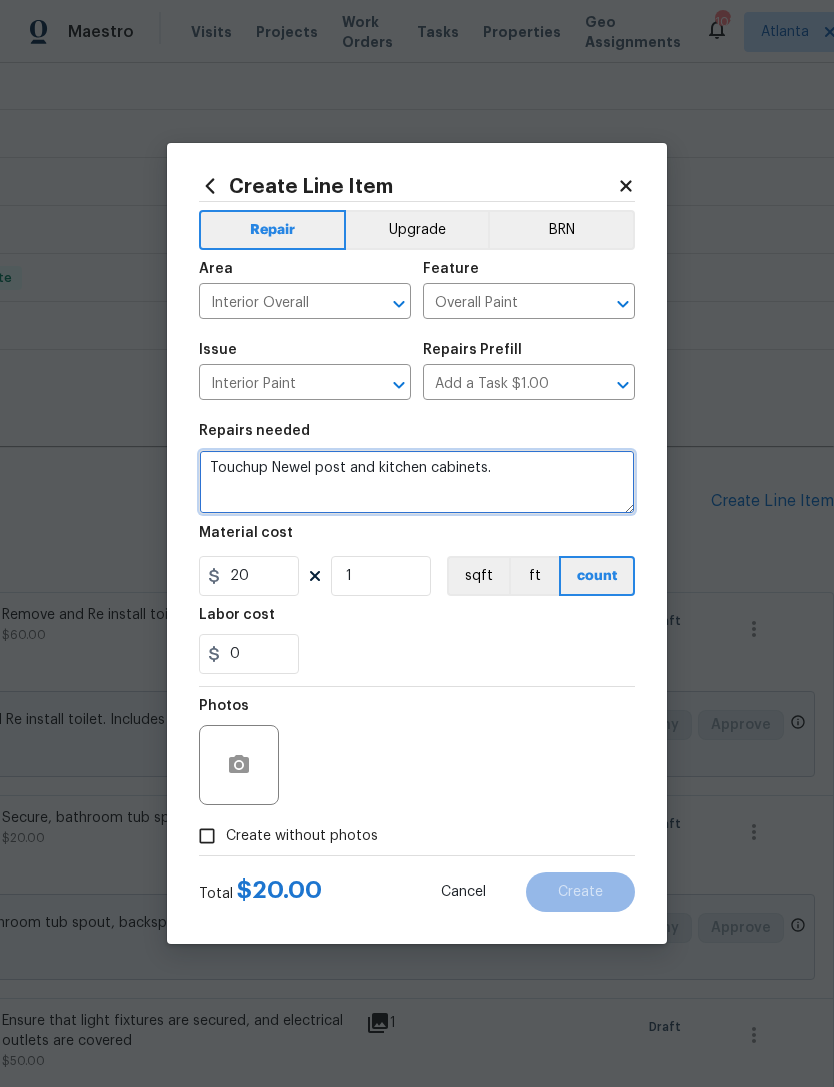 type on "Touchup Newel post and kitchen cabinets." 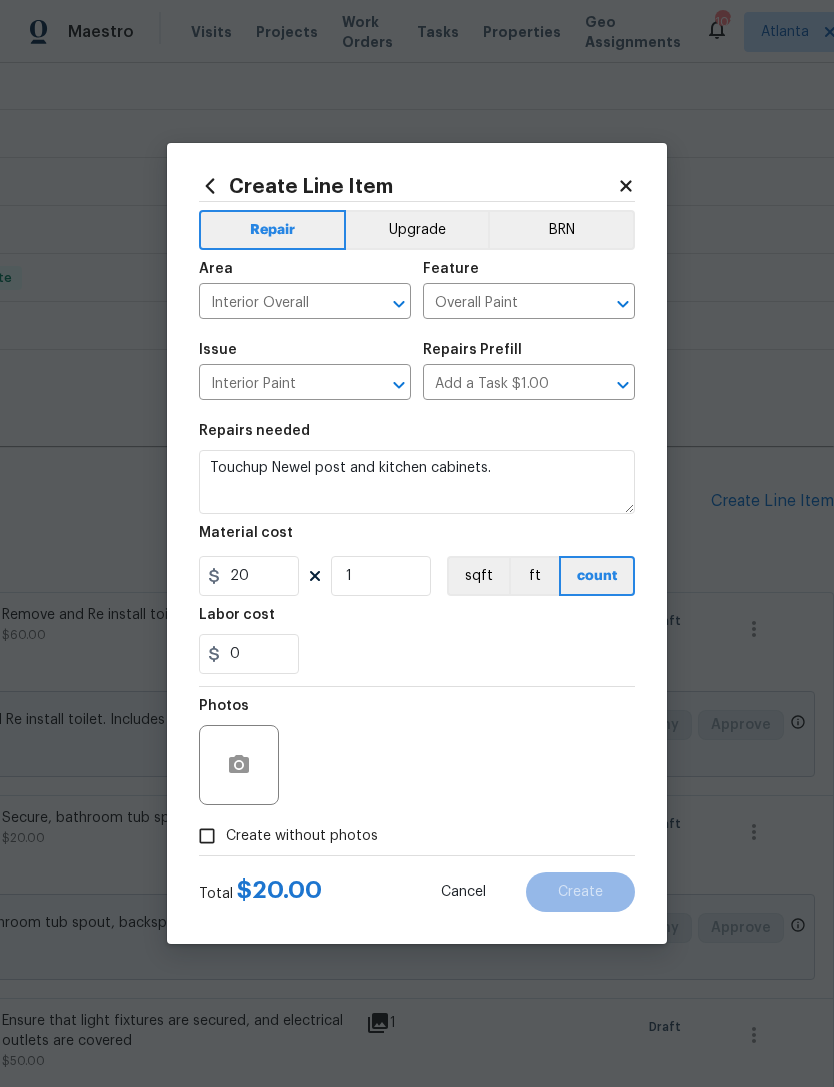click on "0" at bounding box center [417, 654] 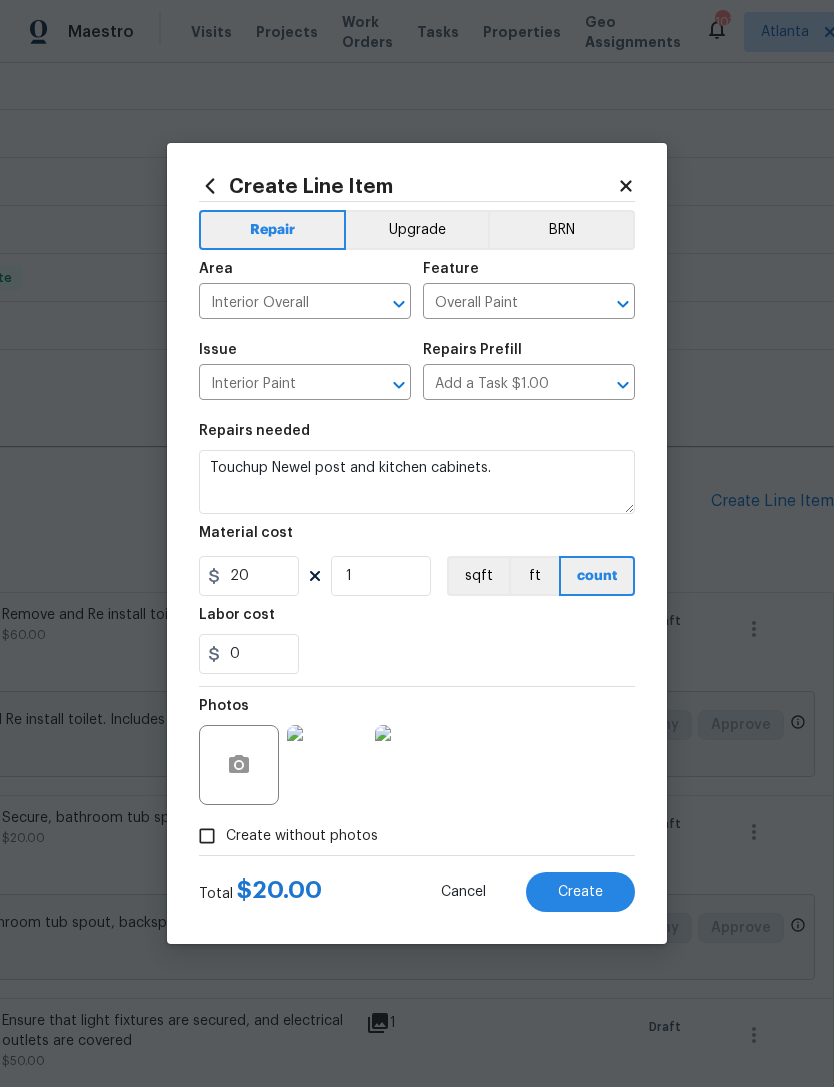 click on "Create" at bounding box center [580, 892] 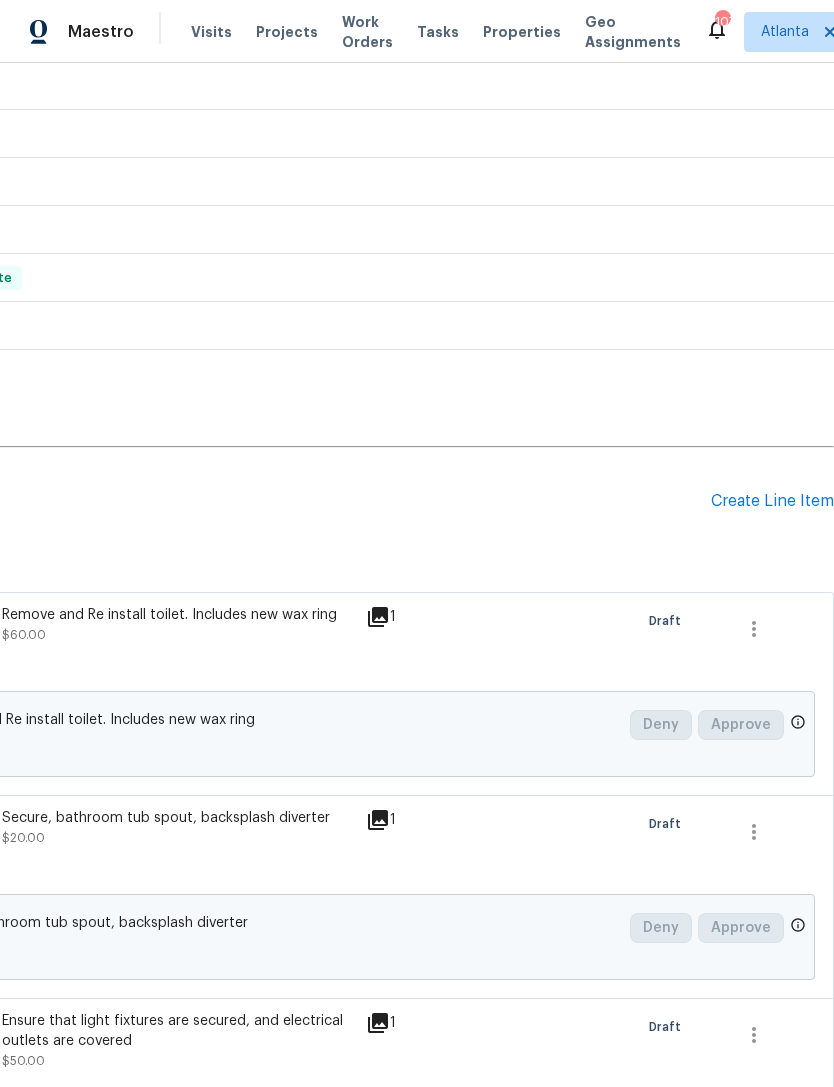 click on "Create Line Item" at bounding box center [772, 501] 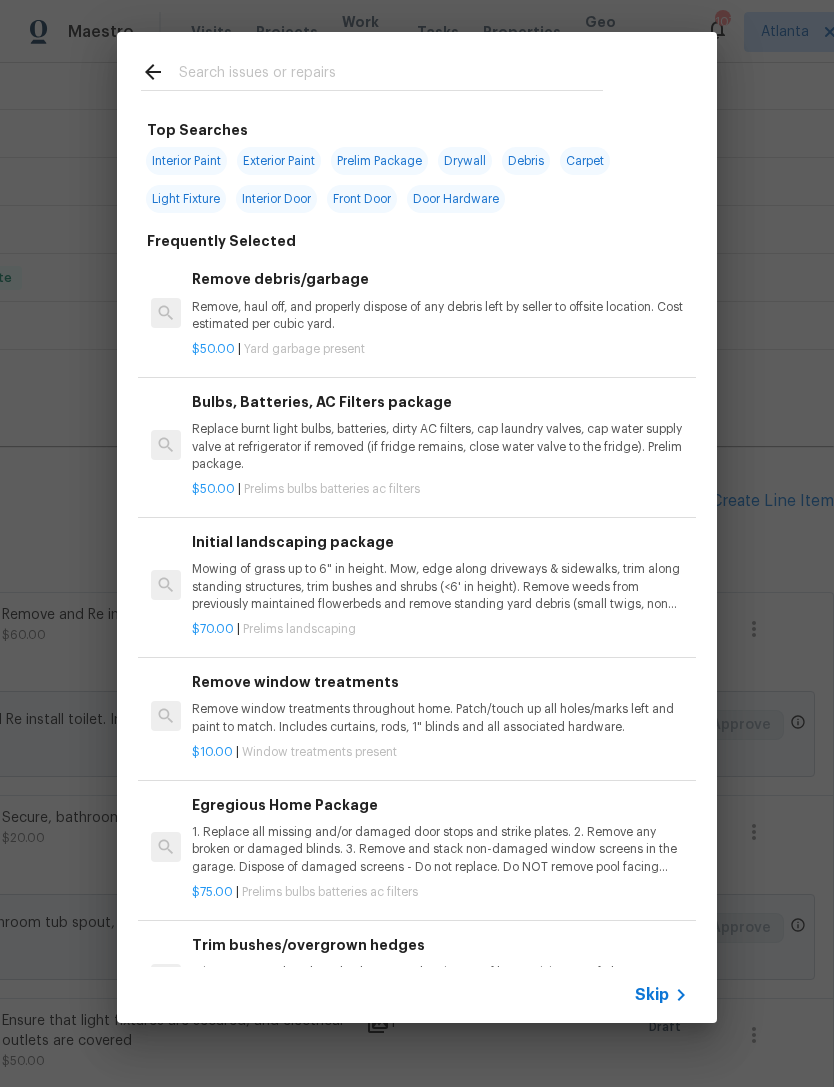 click at bounding box center (391, 75) 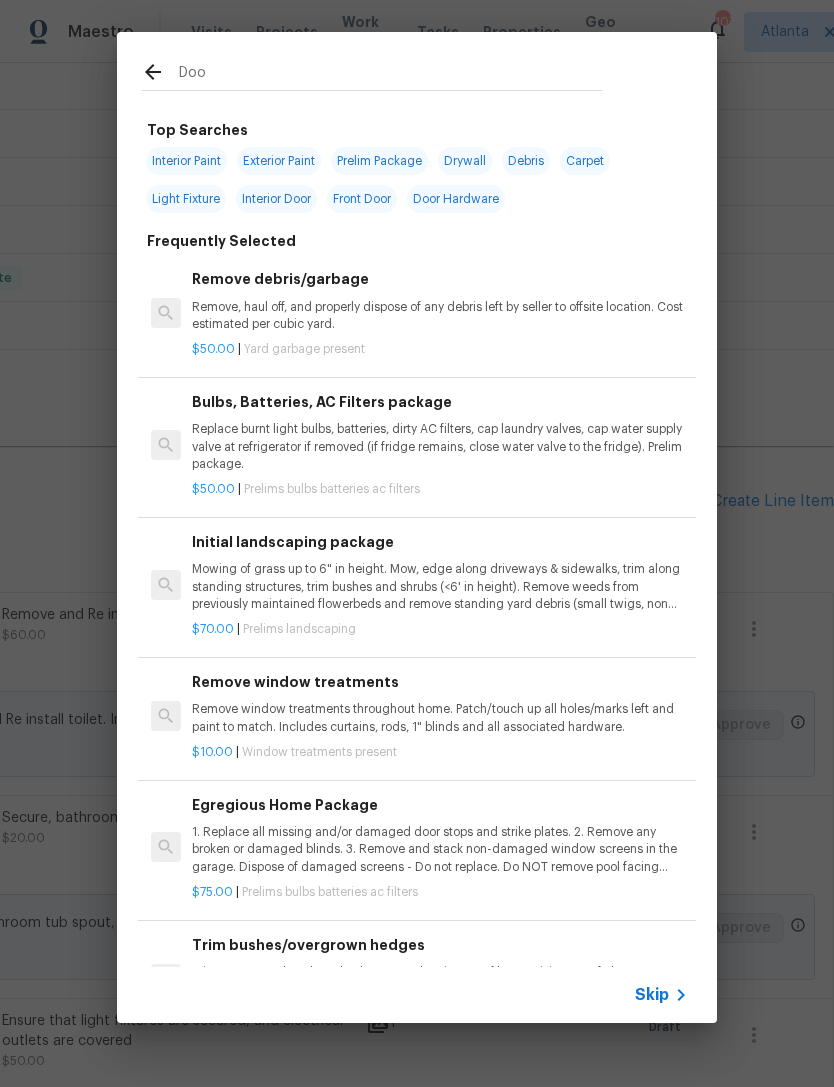 type on "Door" 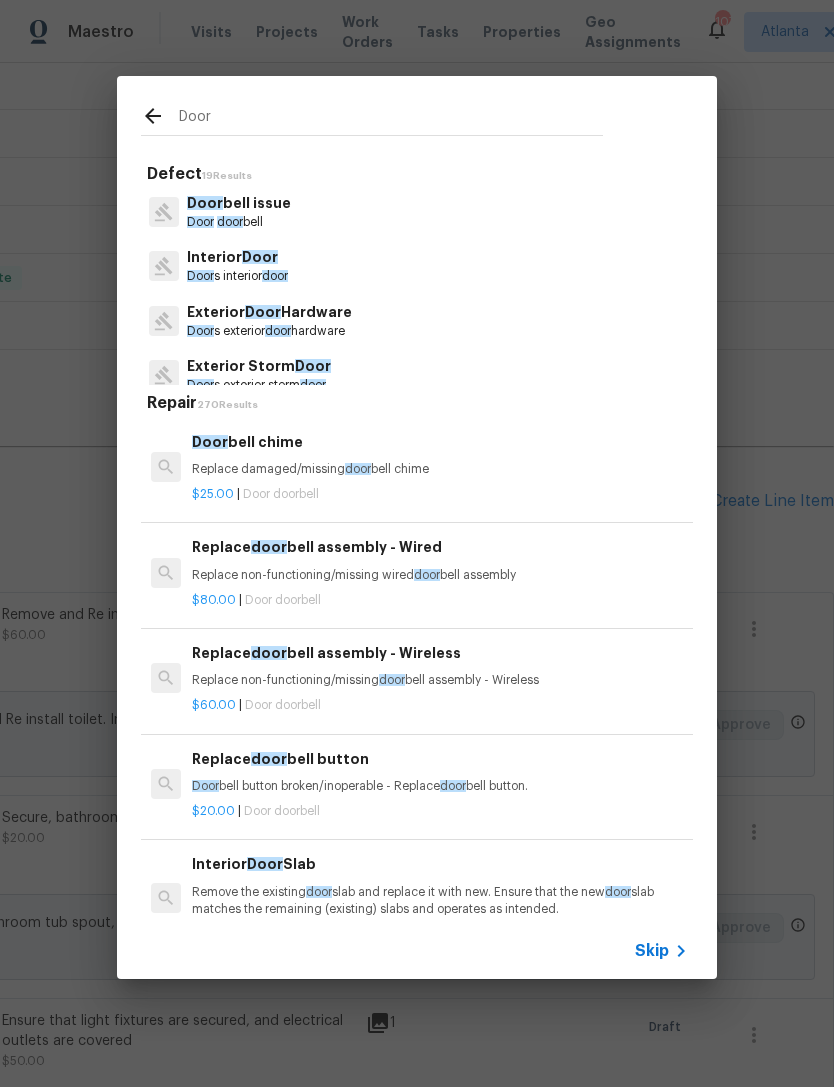 scroll, scrollTop: 0, scrollLeft: 0, axis: both 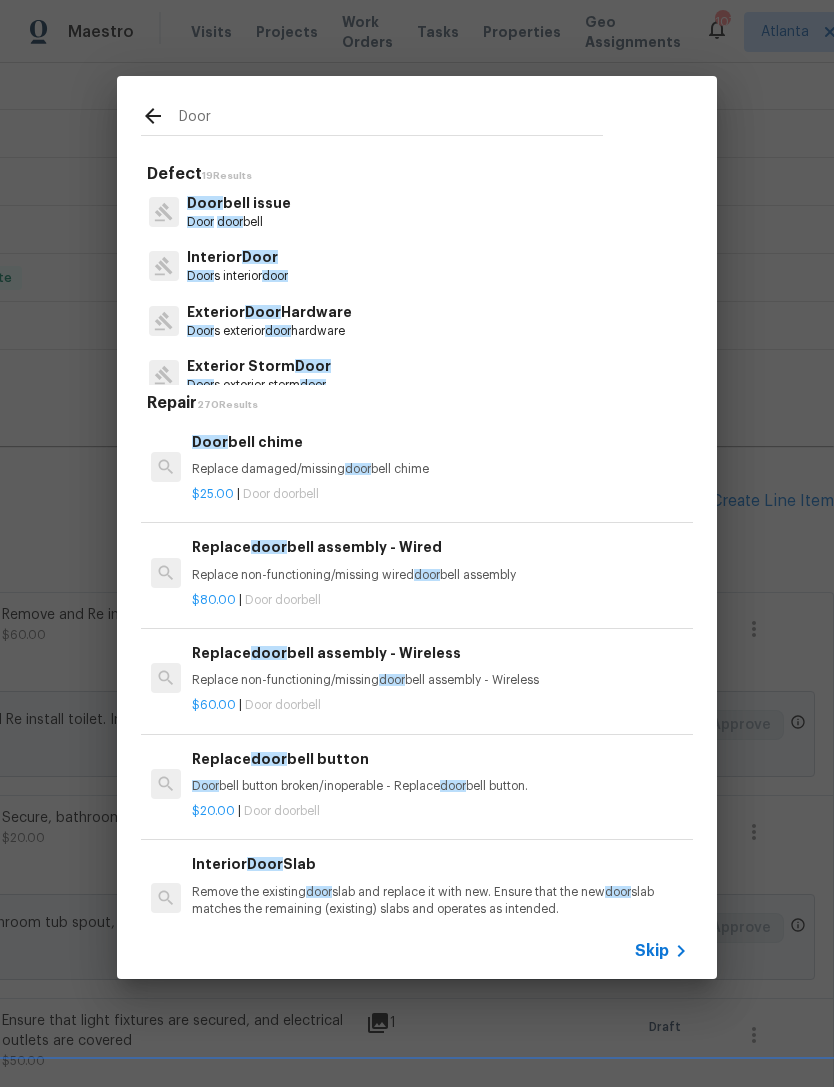 click on "Exterior  Door  Hardware" at bounding box center (269, 312) 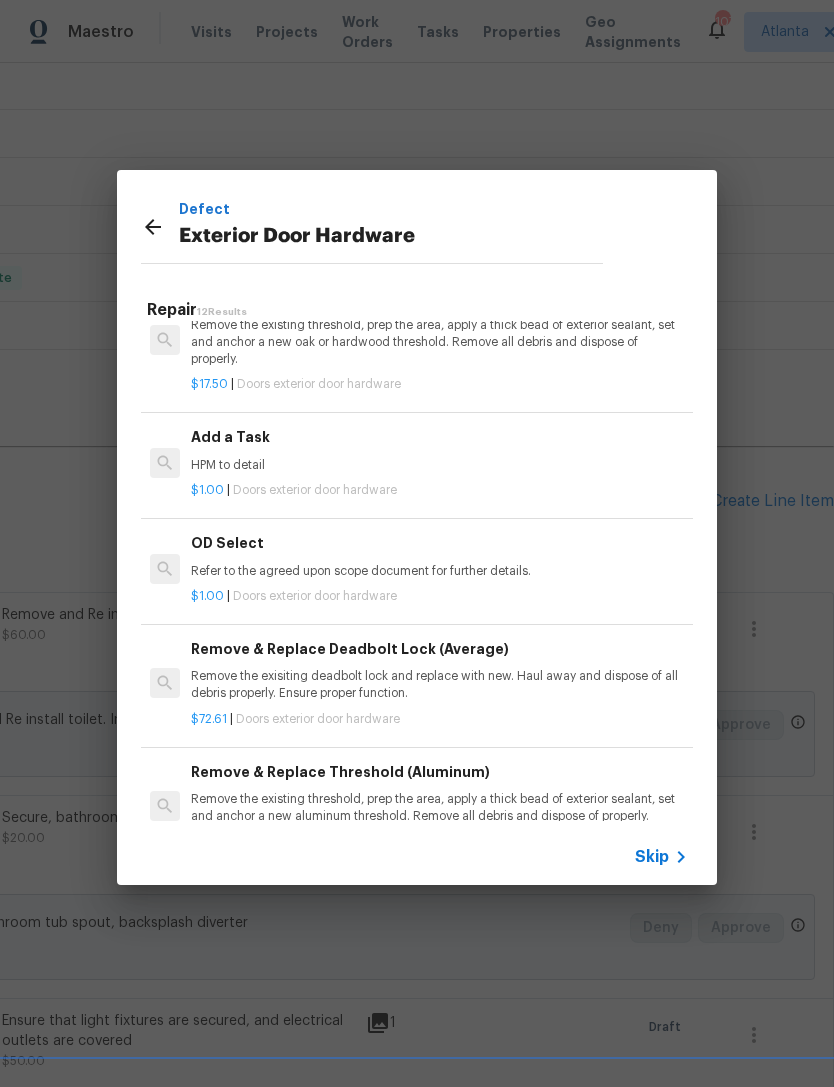 scroll, scrollTop: 703, scrollLeft: 2, axis: both 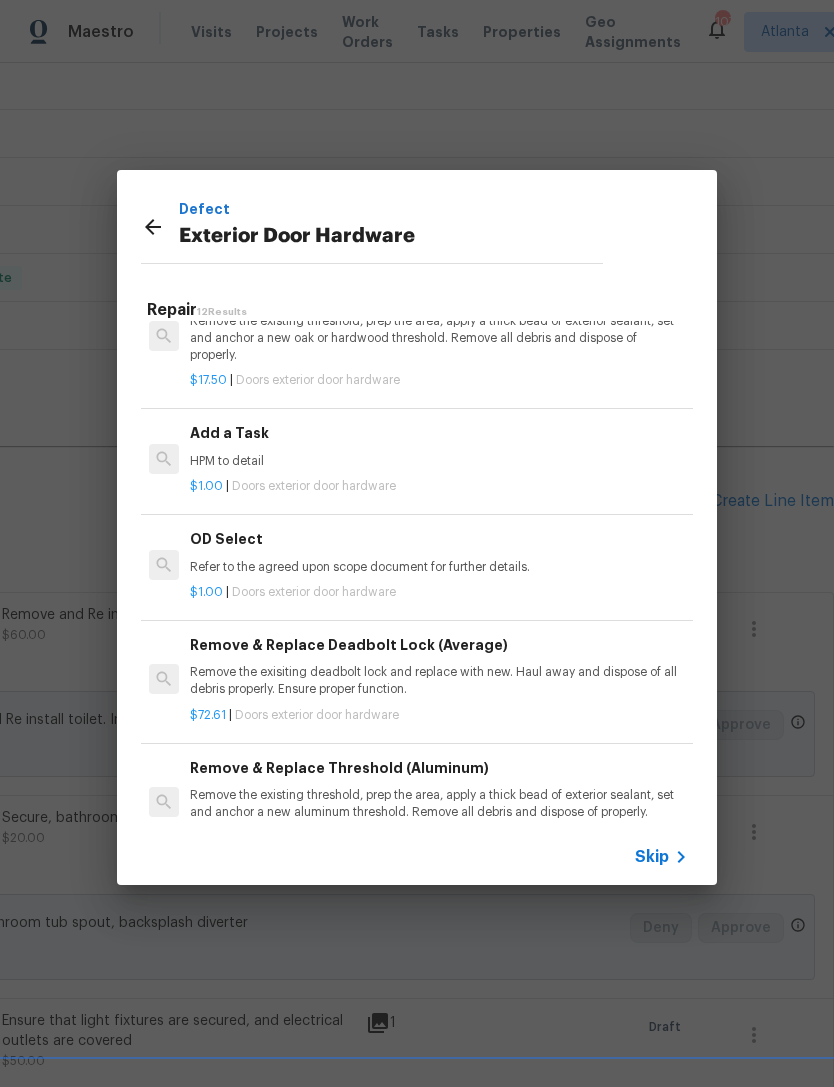 click at bounding box center [164, 458] 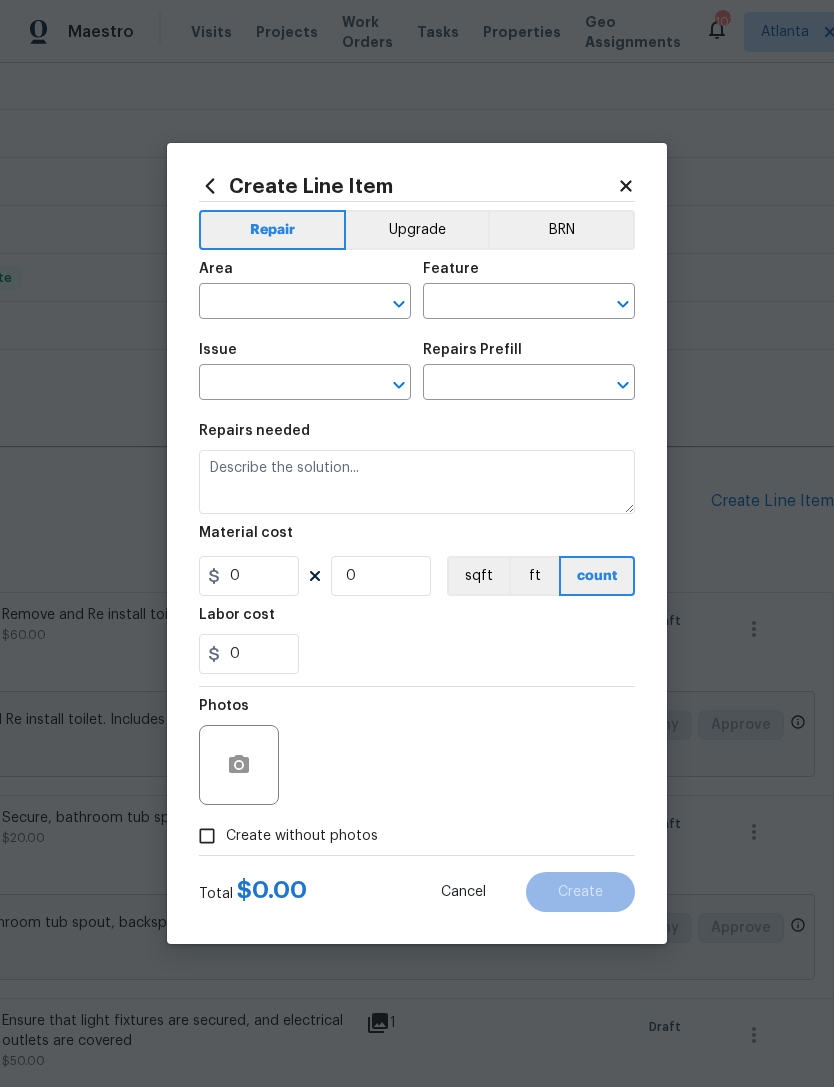 type on "Interior Door" 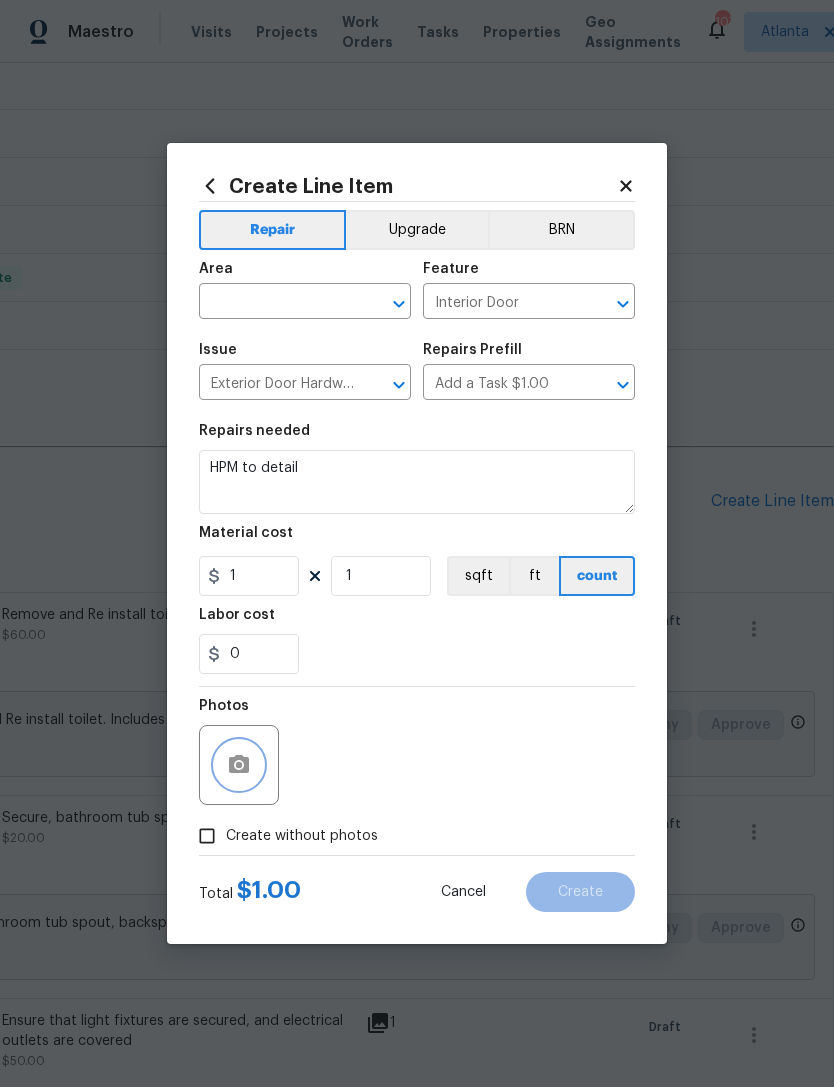click at bounding box center [239, 765] 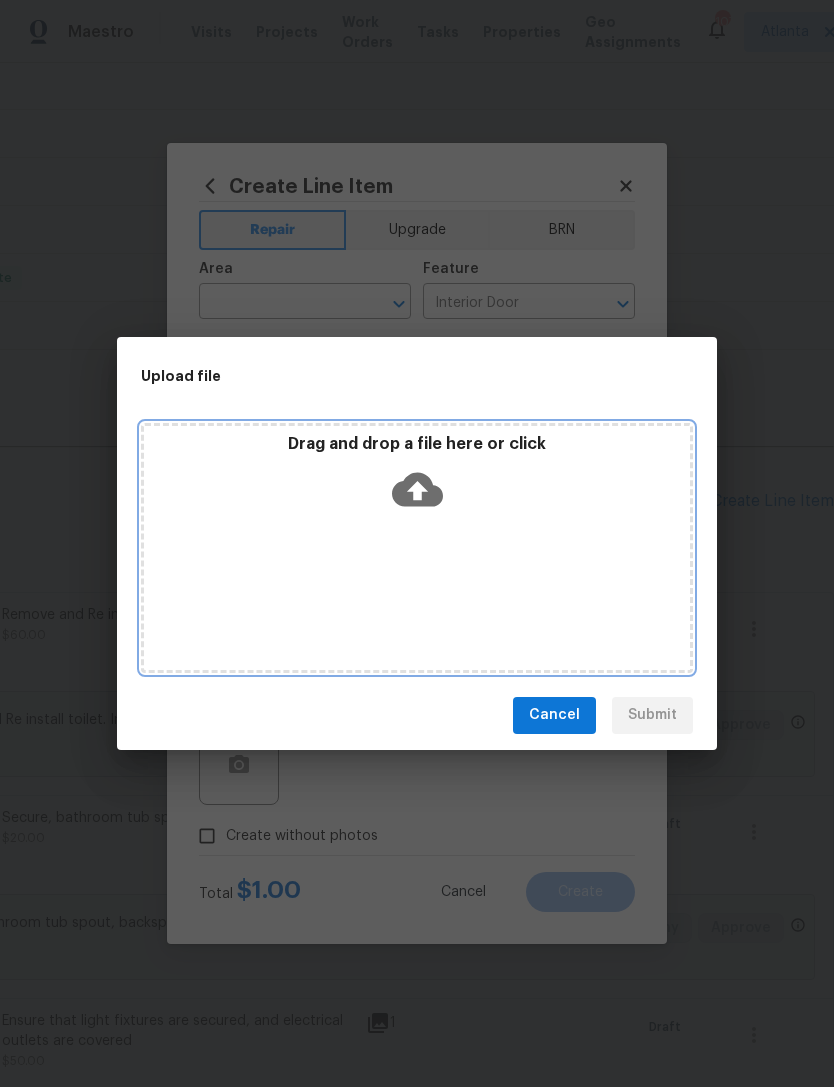 click 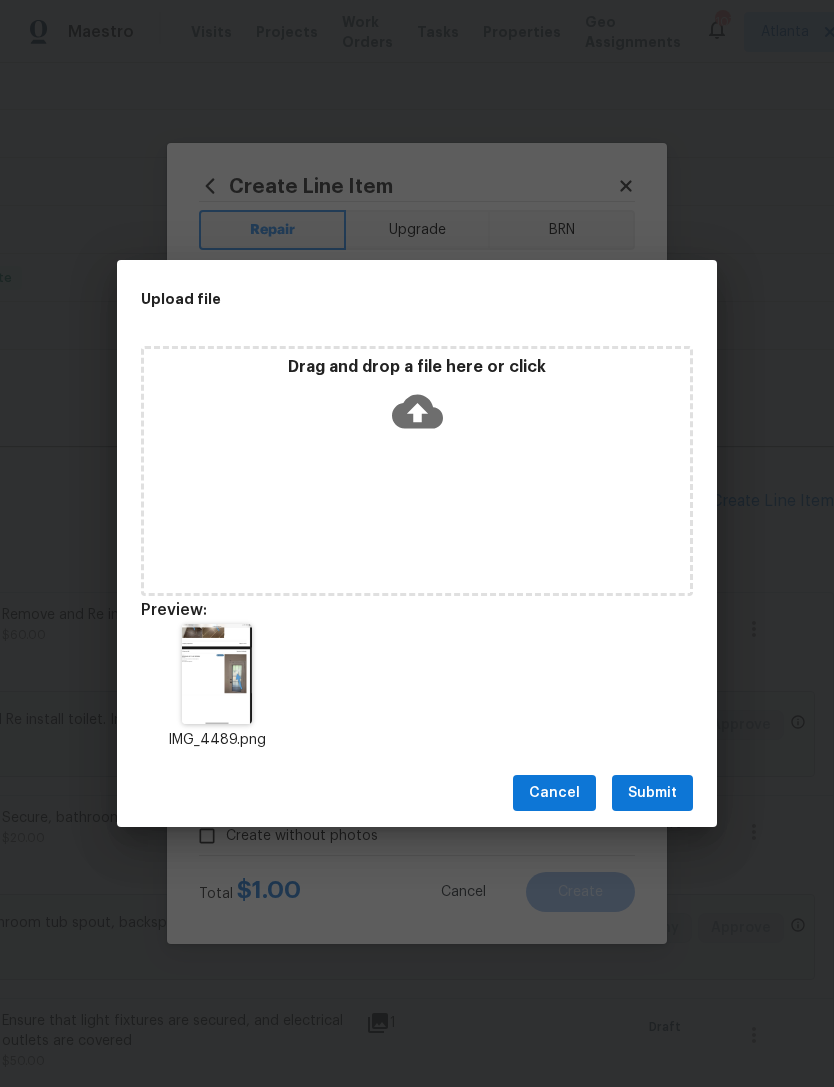 click on "Cancel Submit" at bounding box center (417, 793) 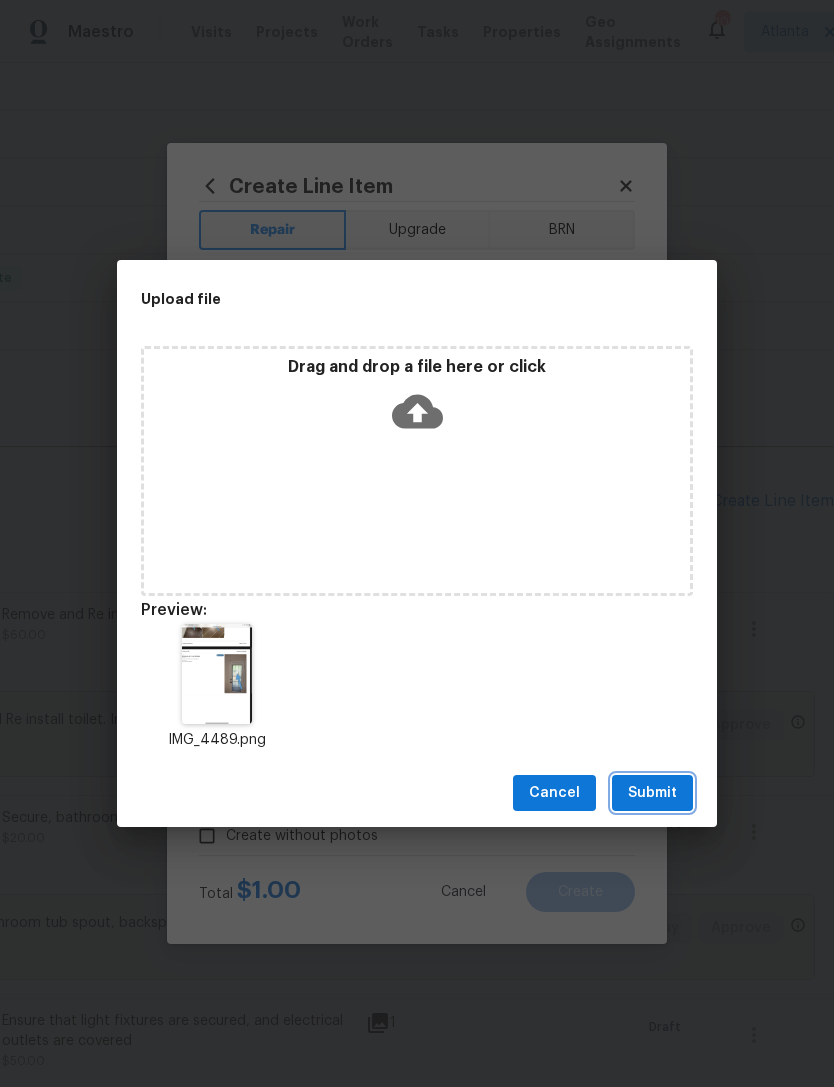 click on "Submit" at bounding box center (652, 793) 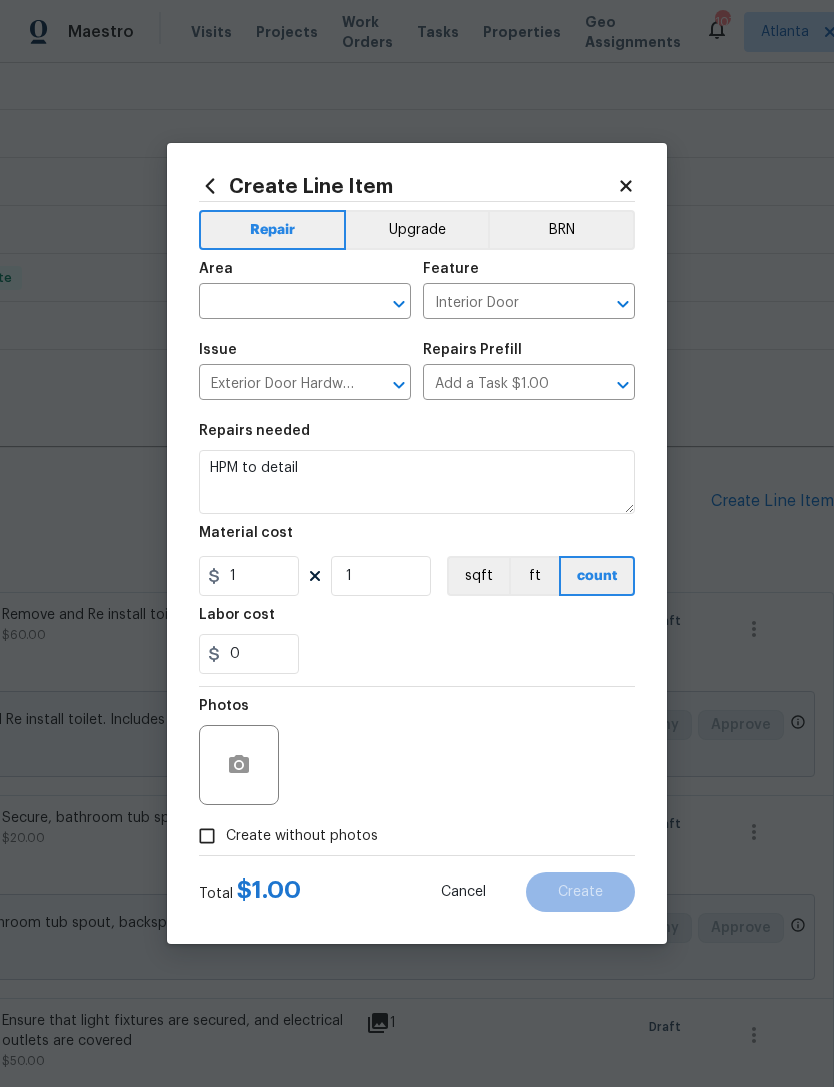 click at bounding box center [277, 303] 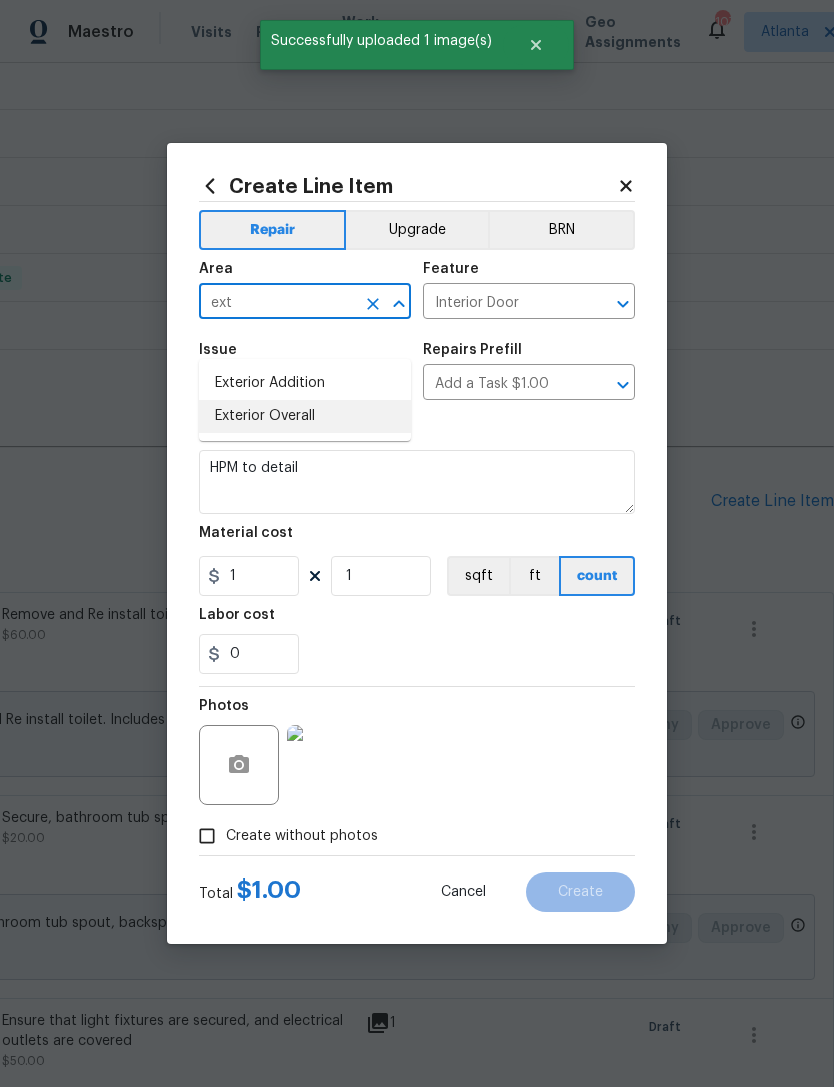 click on "Exterior Overall" at bounding box center [305, 416] 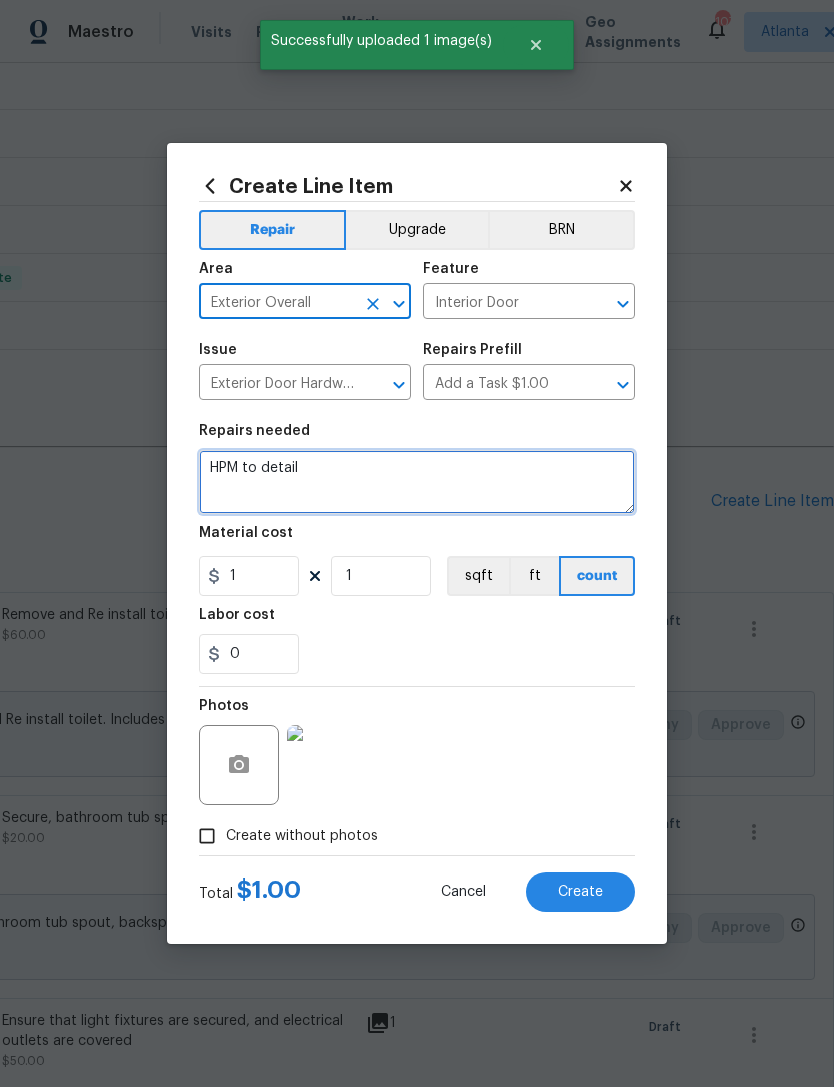 click on "HPM to detail" at bounding box center (417, 482) 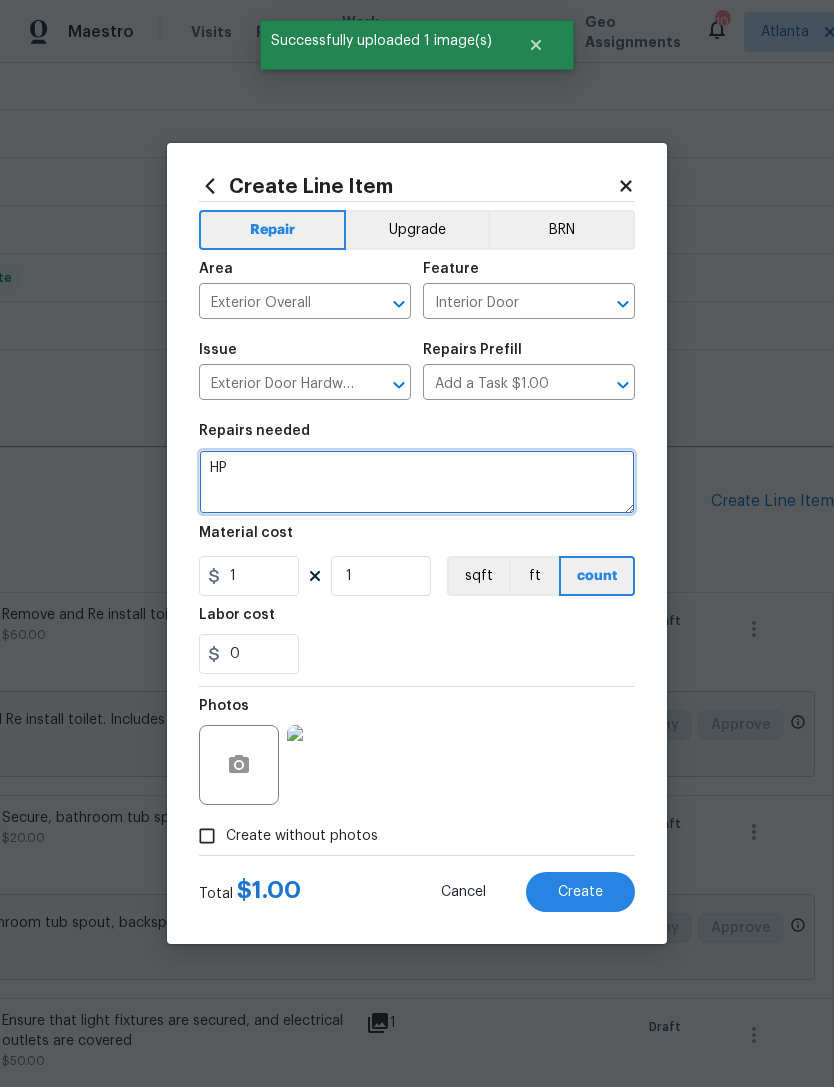 type on "H" 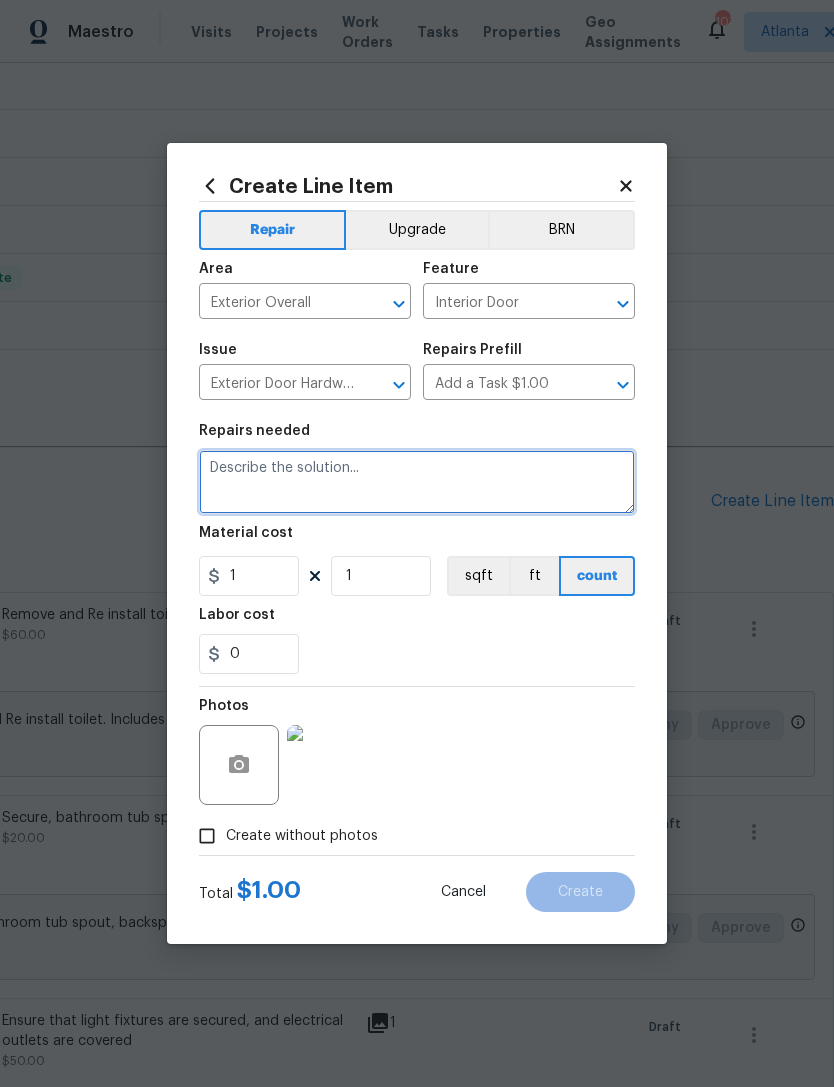 type 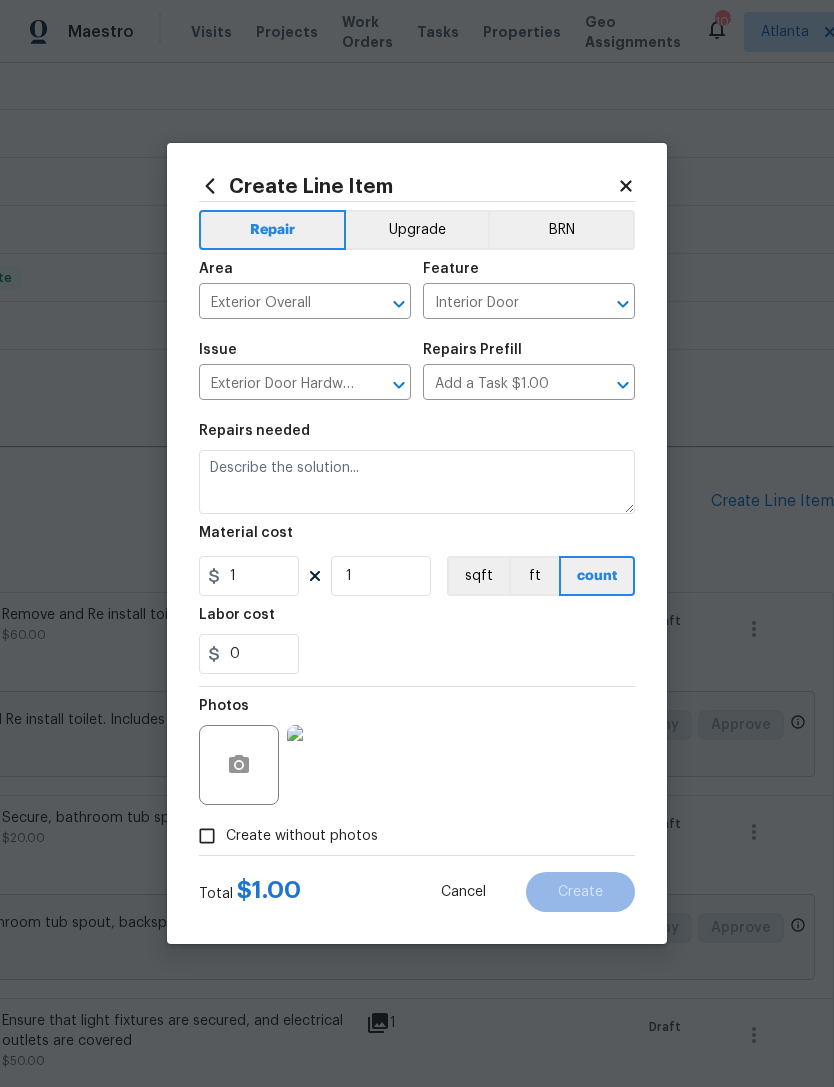 click on "Interior Door" at bounding box center (501, 303) 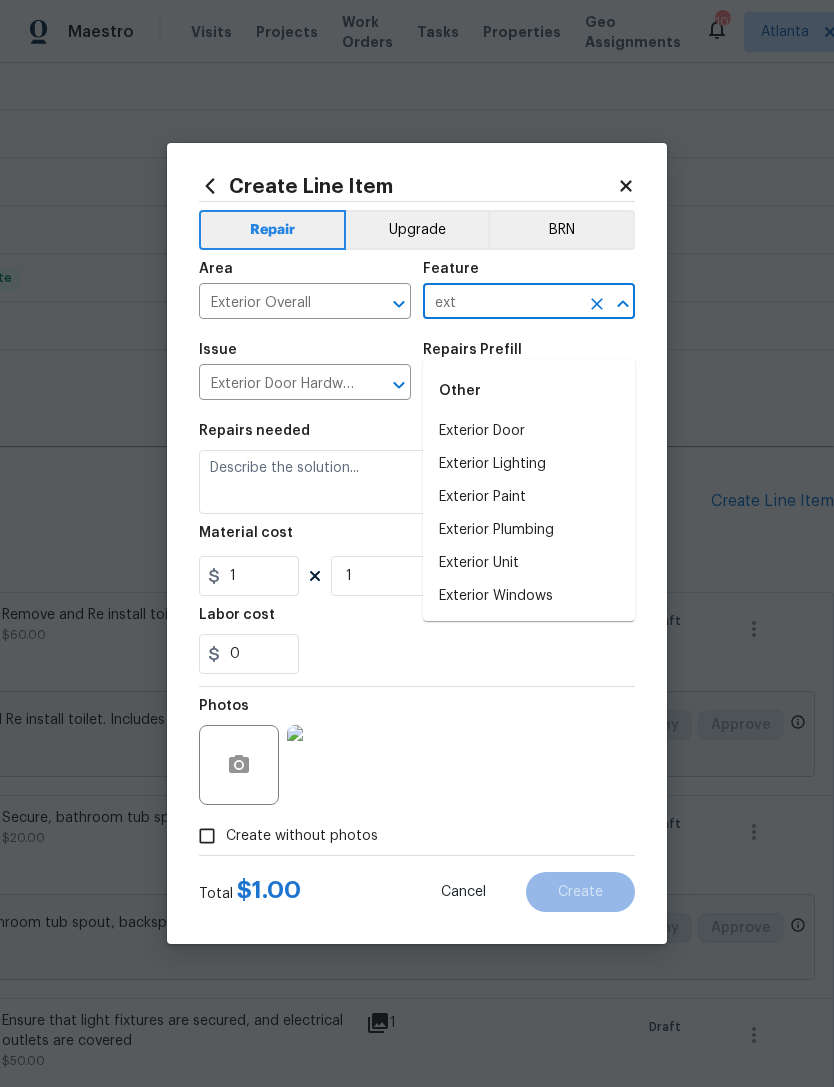 click on "Exterior Door" at bounding box center (529, 431) 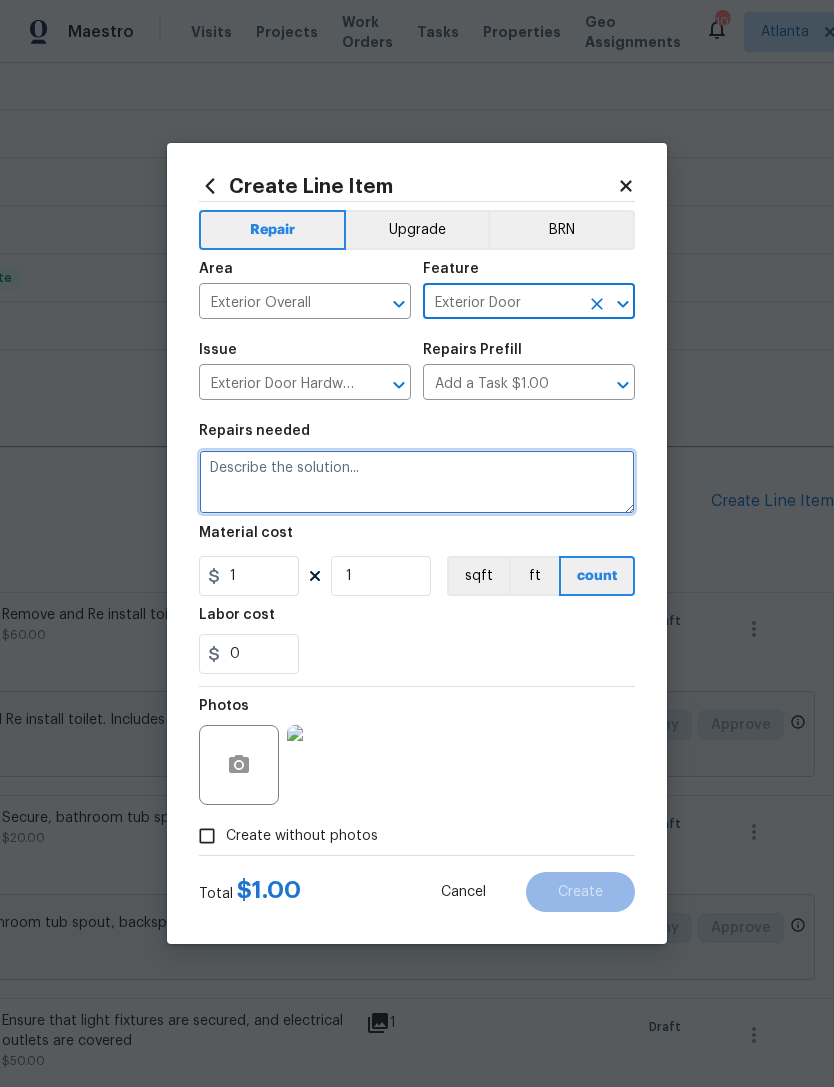 click at bounding box center [417, 482] 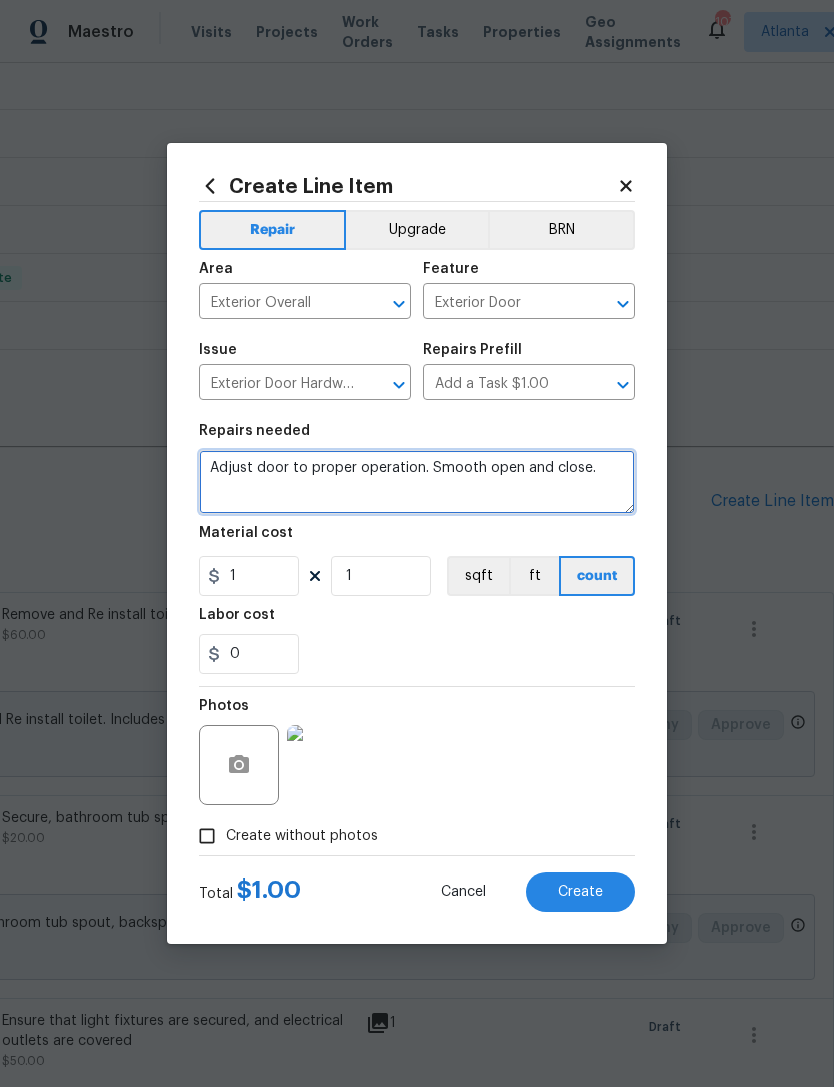 type on "Adjust door to proper operation. Smooth open and close." 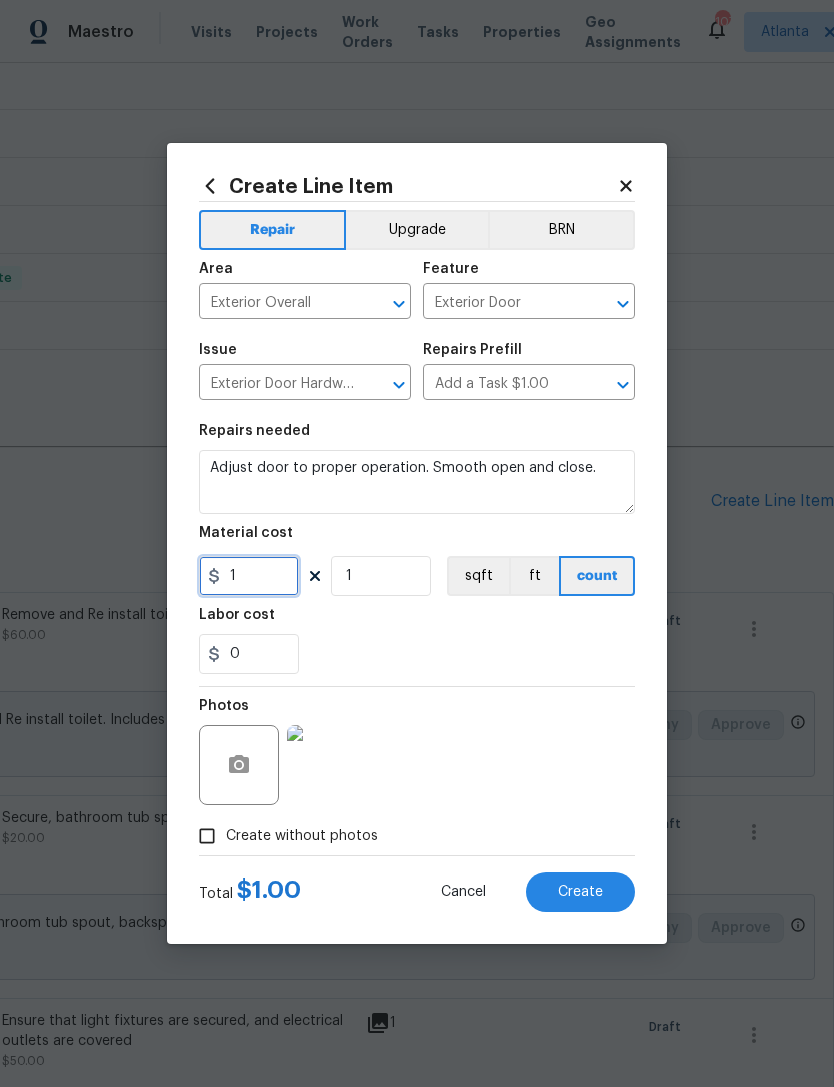 click on "1" at bounding box center (249, 576) 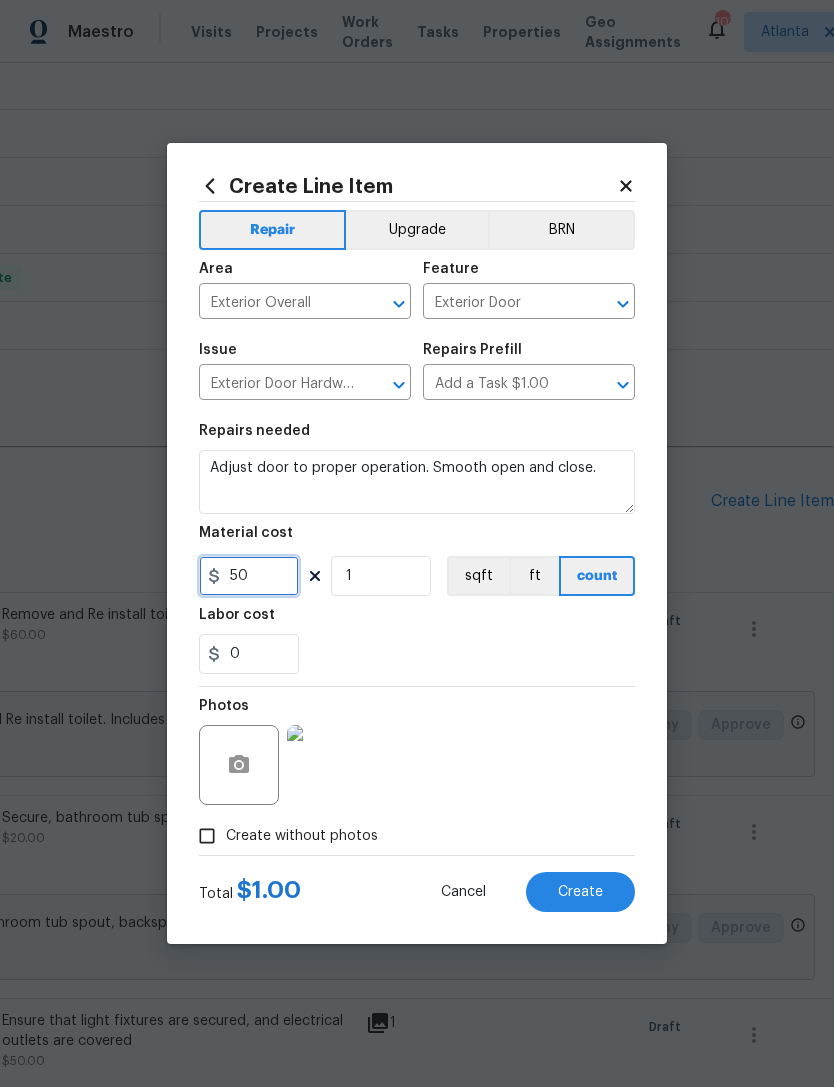 type on "50" 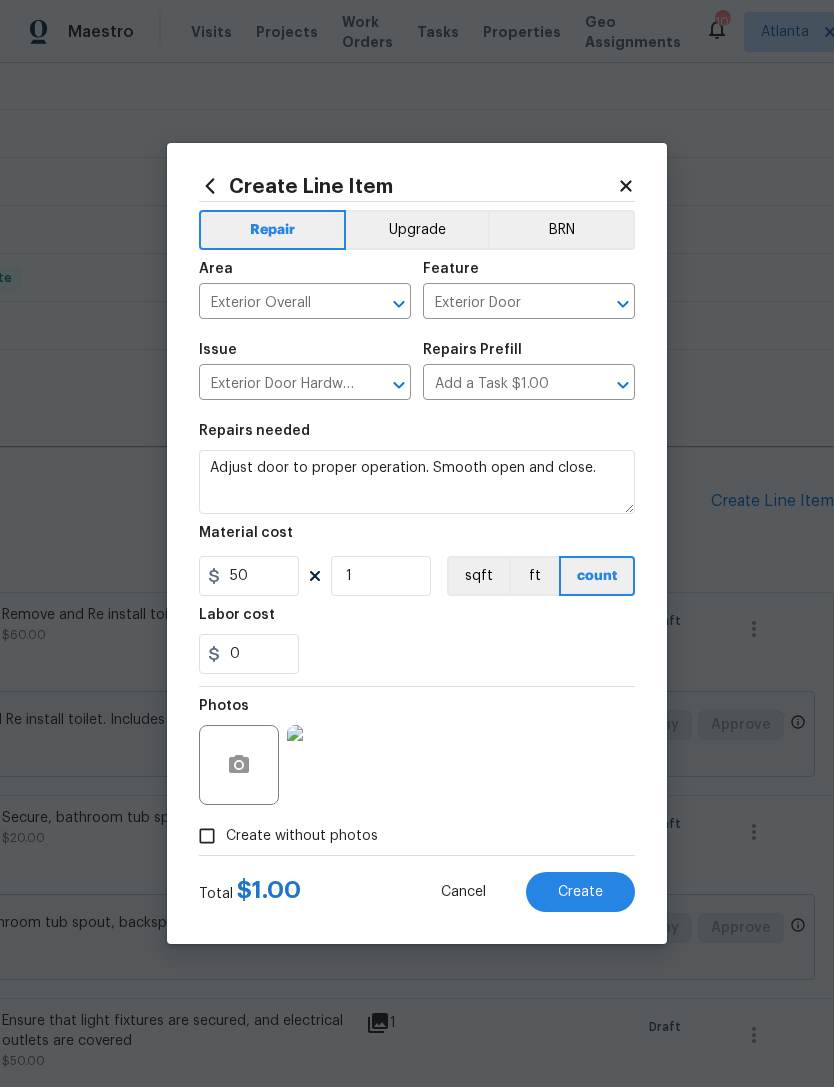 click on "0" at bounding box center [417, 654] 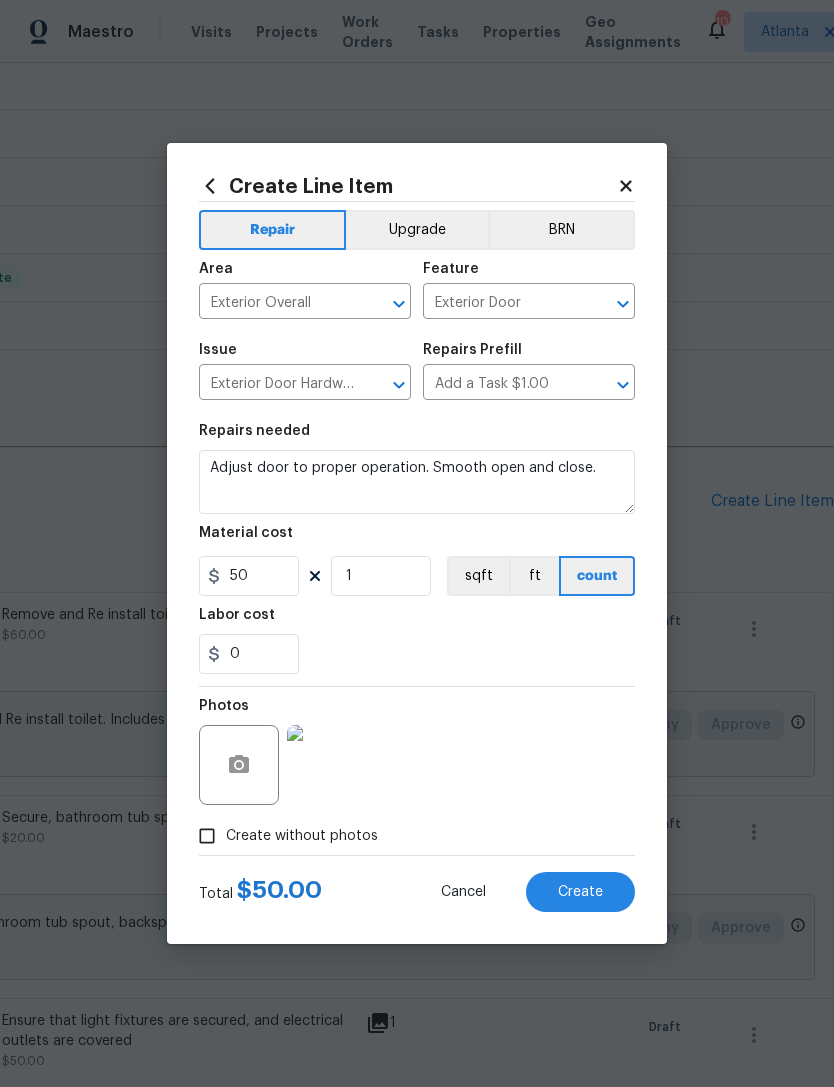 click on "Create" at bounding box center (580, 892) 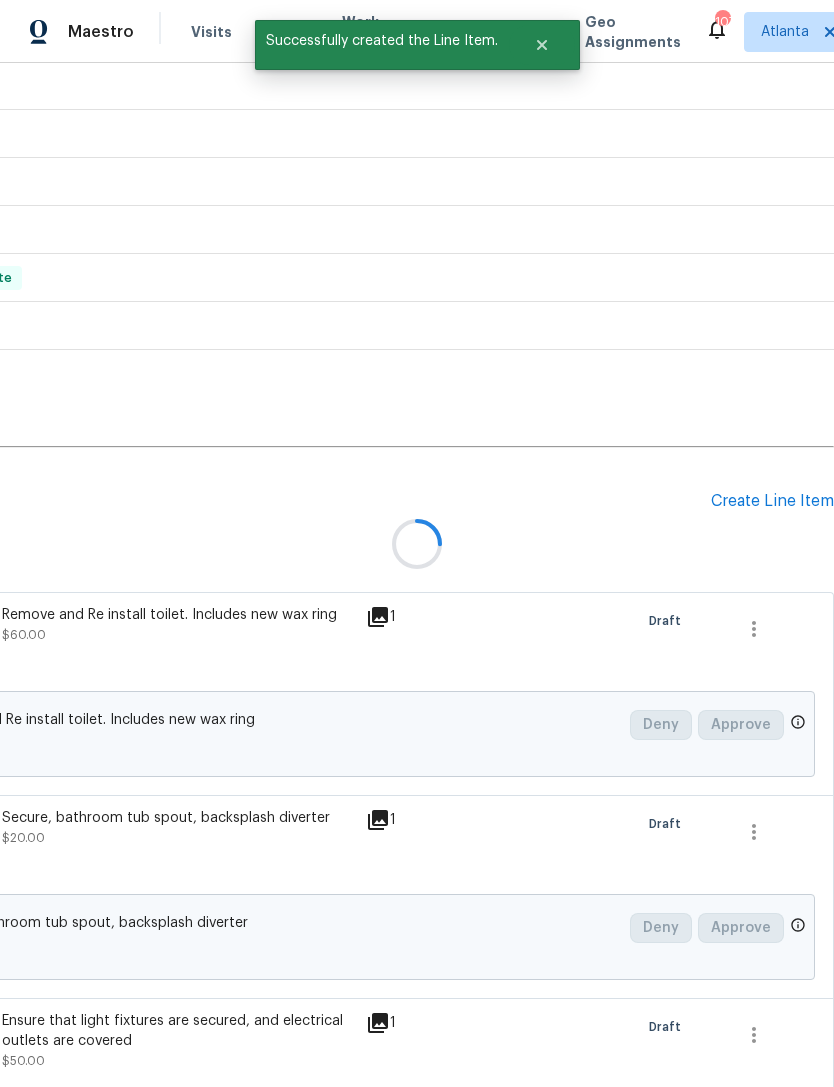 click on "Create Line Item" at bounding box center [772, 501] 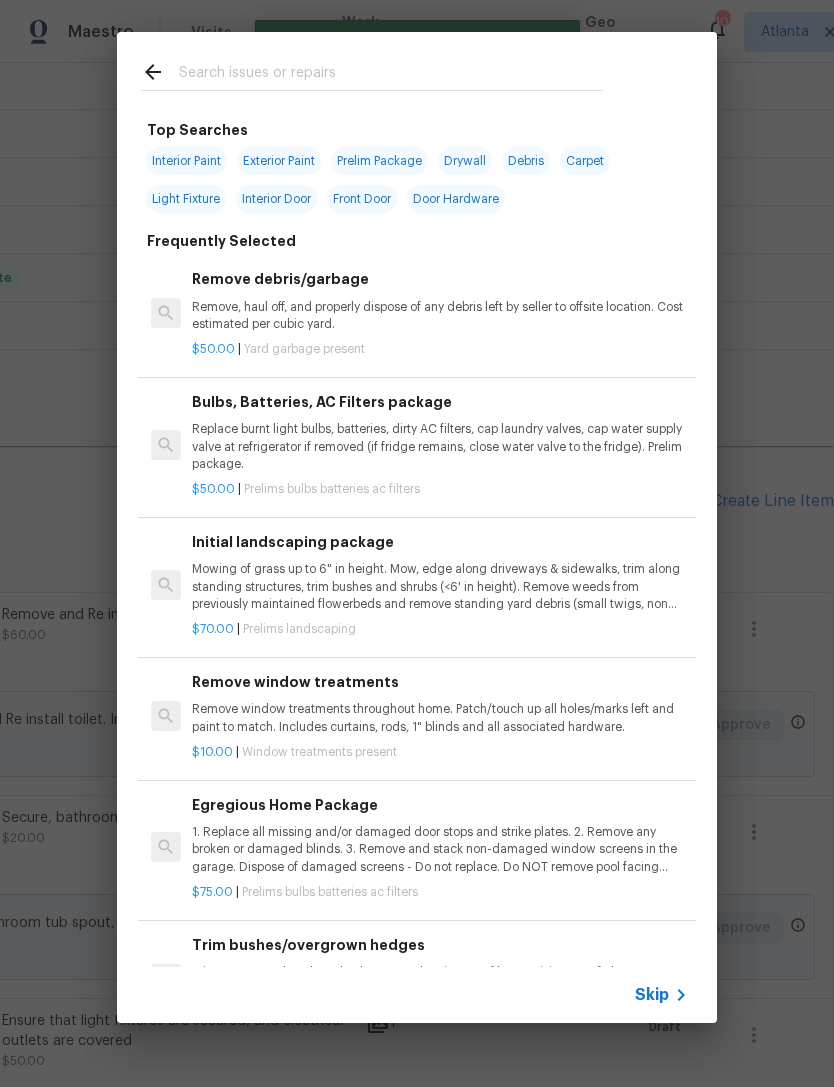 click at bounding box center [391, 75] 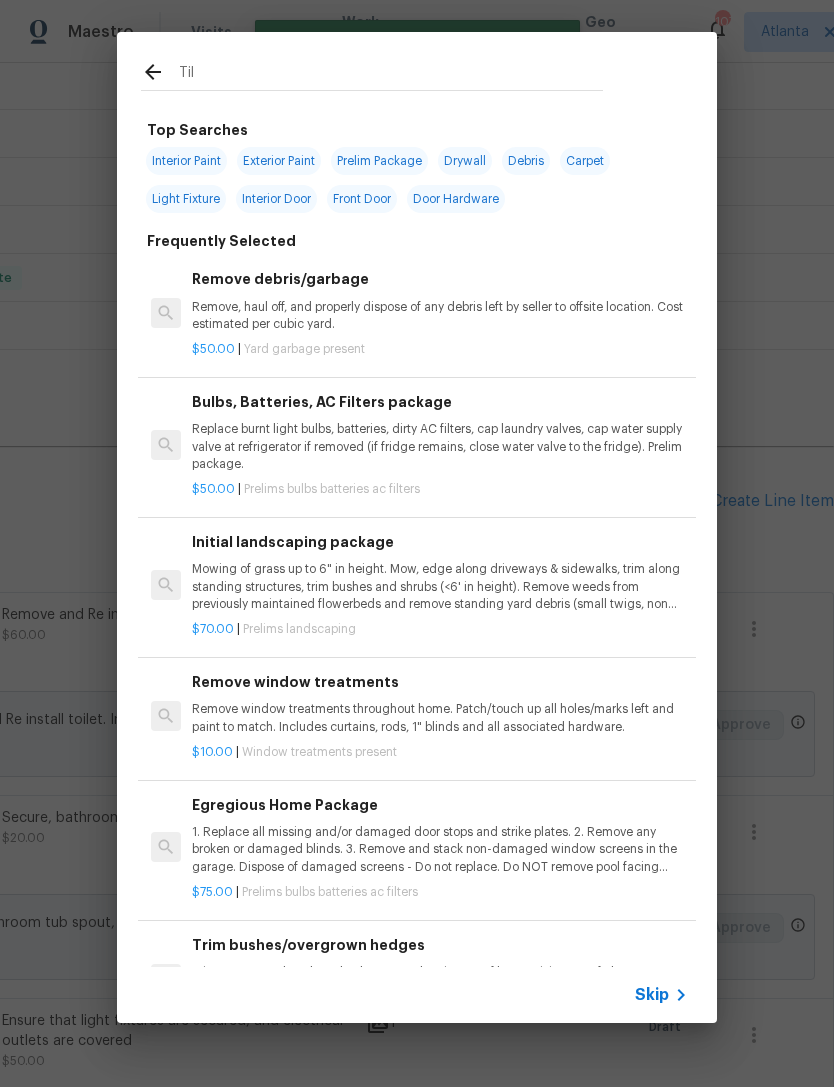 type on "Tile" 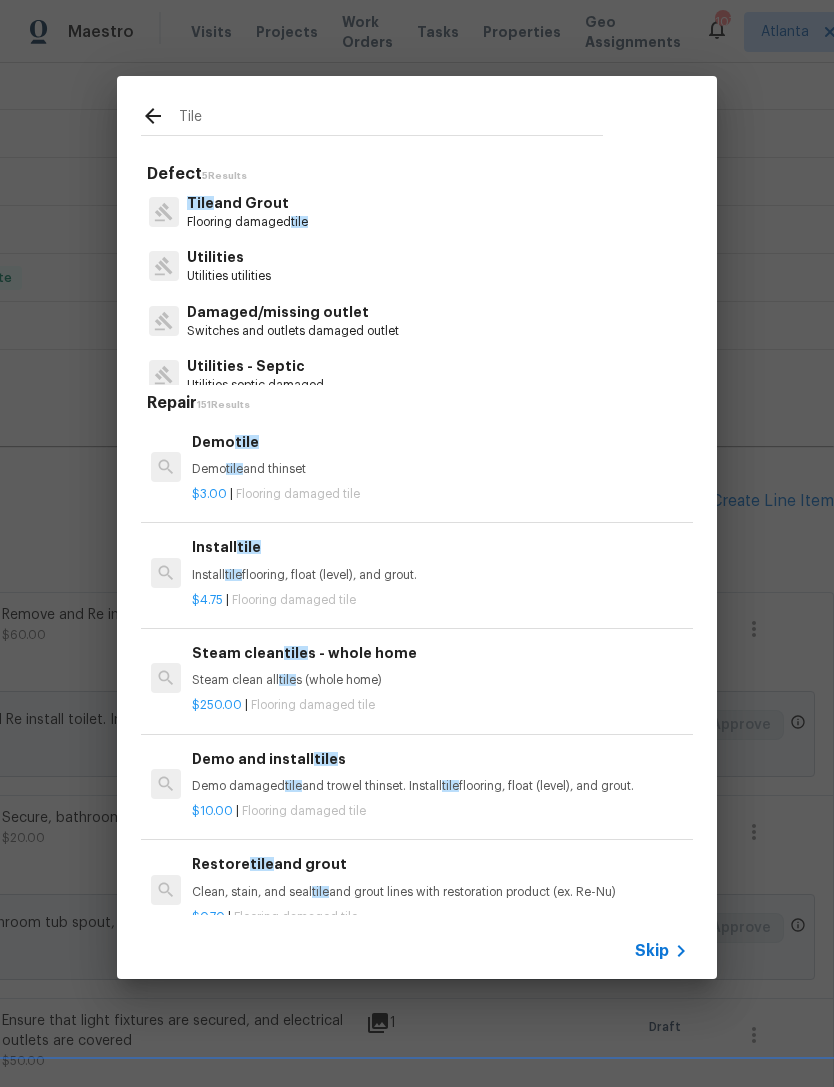 click on "Flooring damaged  tile" at bounding box center (247, 222) 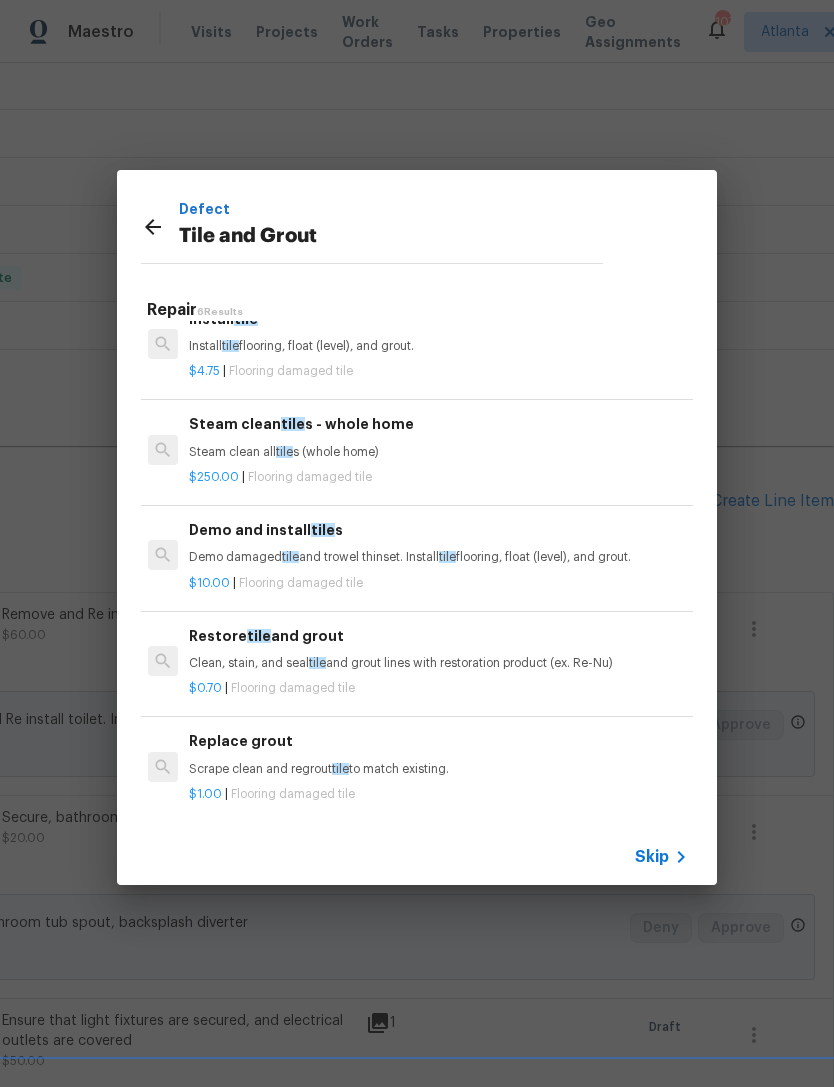 scroll, scrollTop: 133, scrollLeft: 3, axis: both 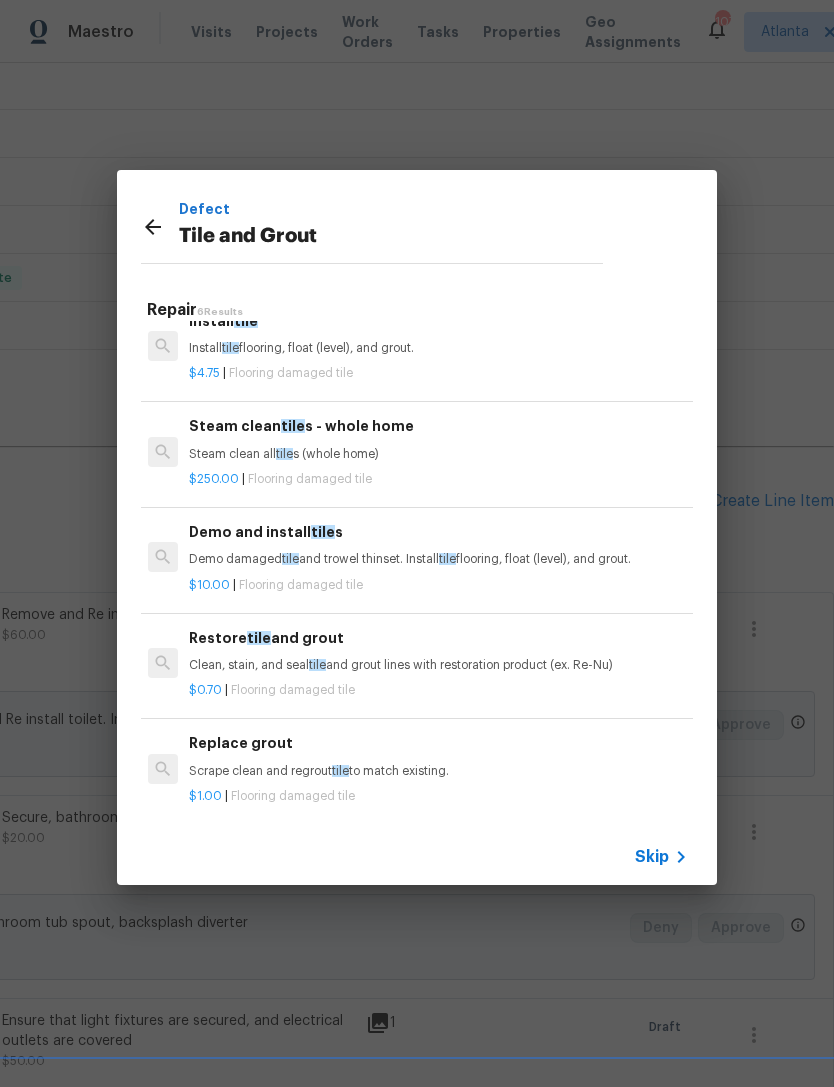 click on "Scrape clean and regrout  tile  to match existing." at bounding box center (437, 771) 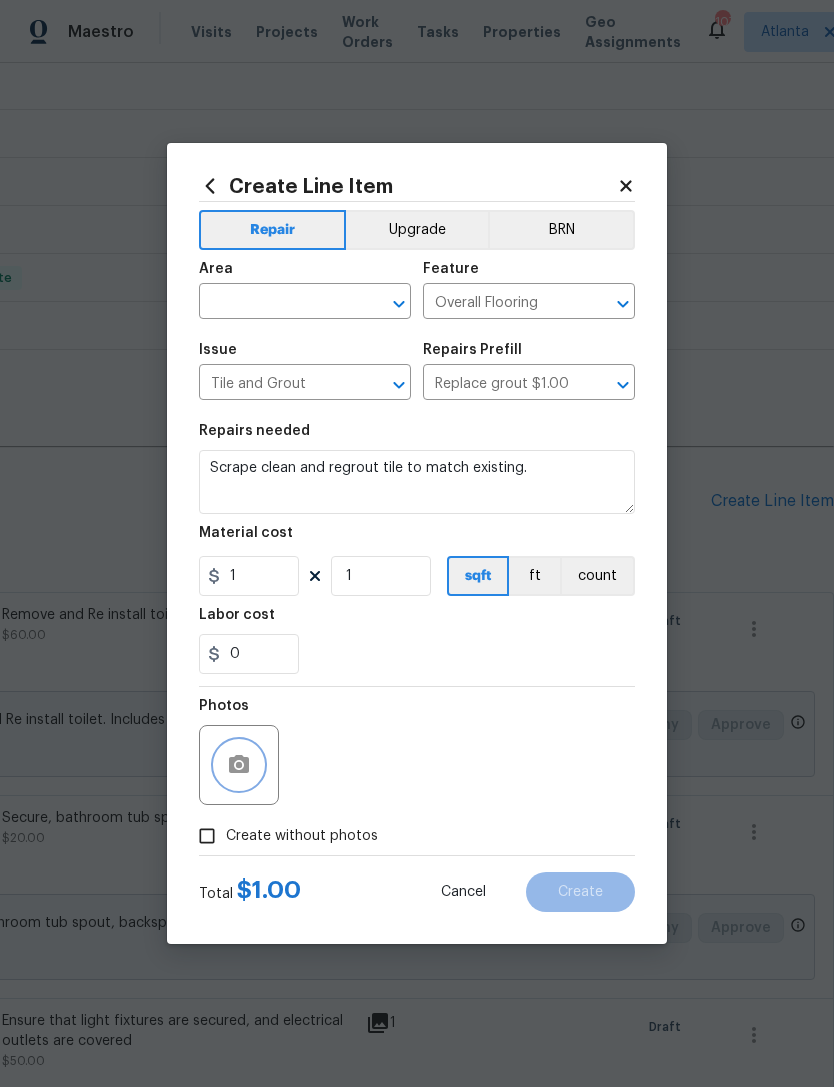 click at bounding box center (239, 765) 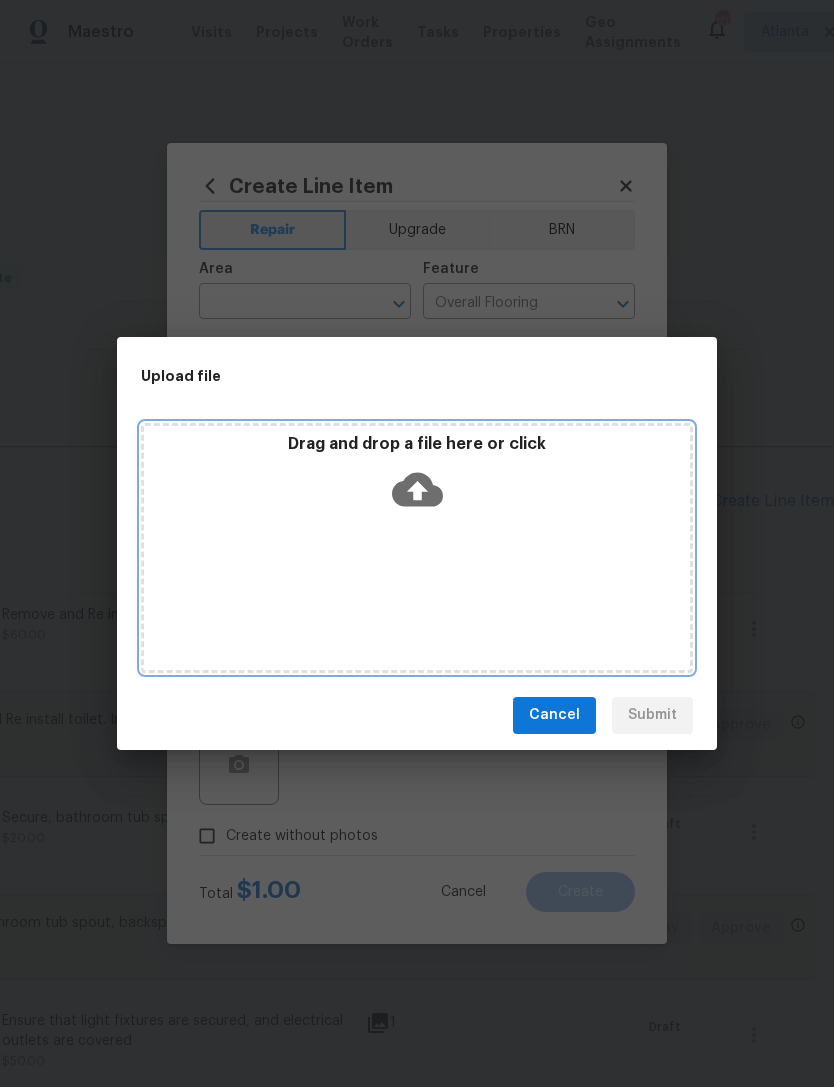 click 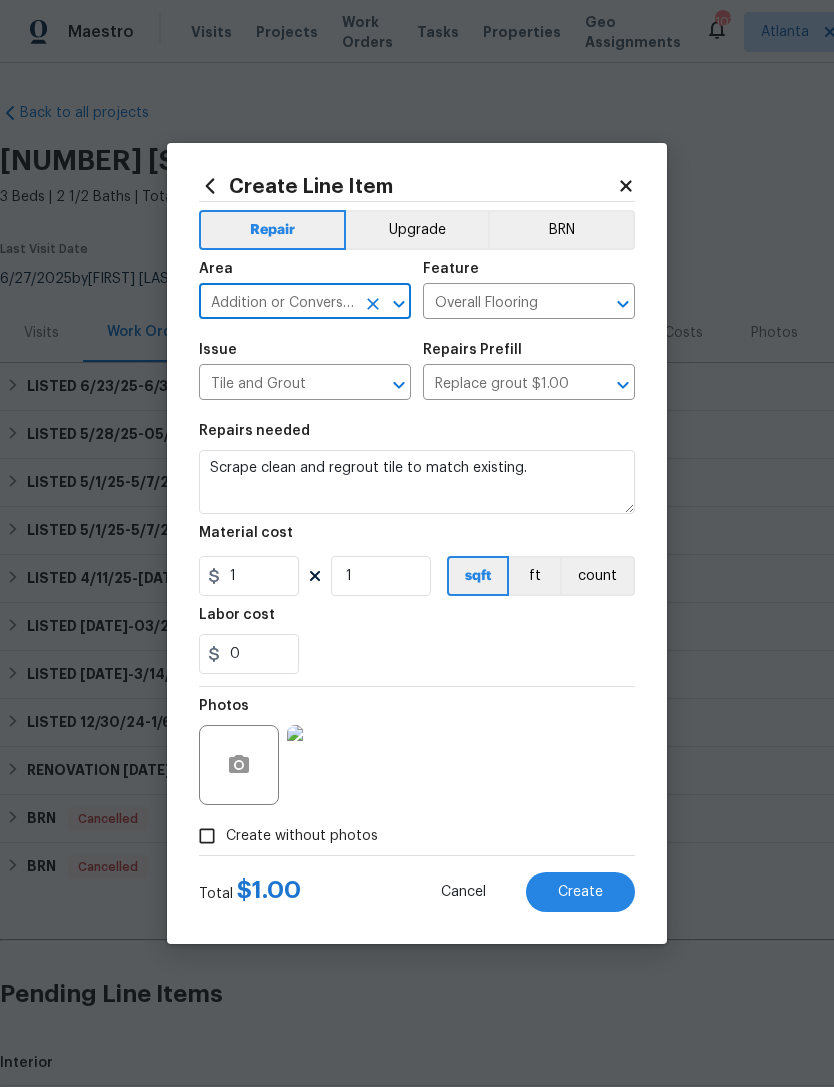 scroll, scrollTop: 36, scrollLeft: 0, axis: vertical 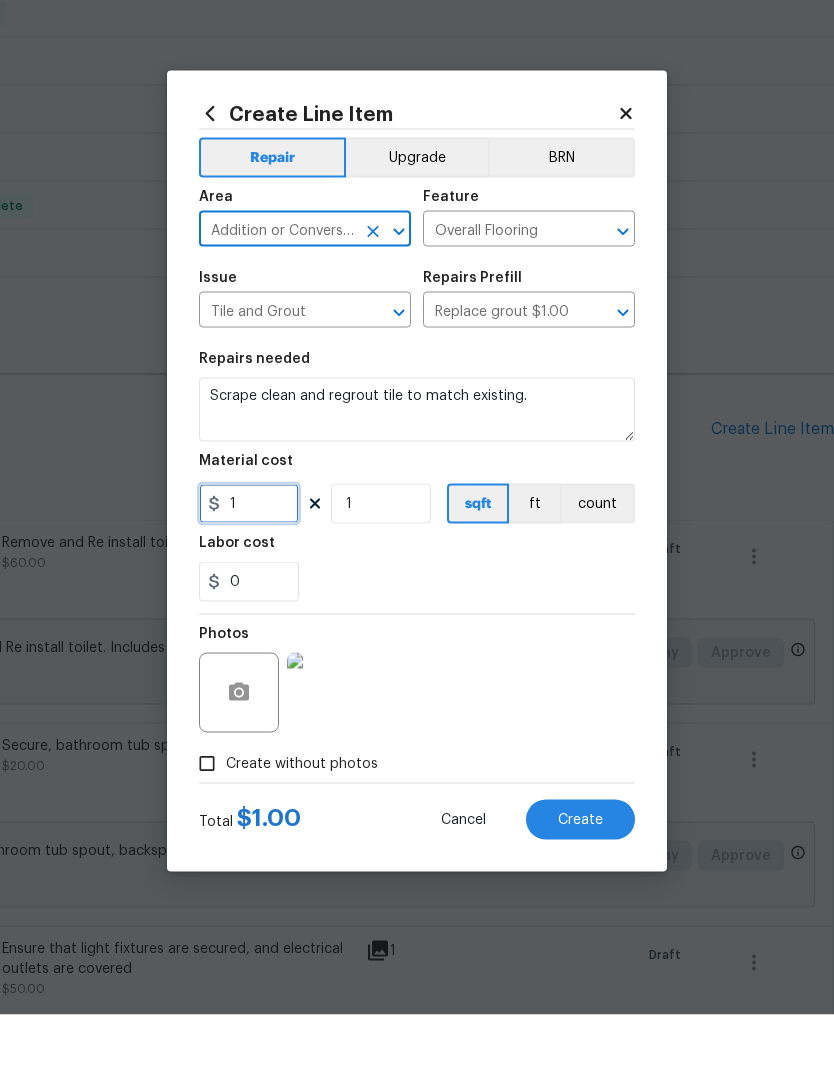 click on "1" at bounding box center (249, 576) 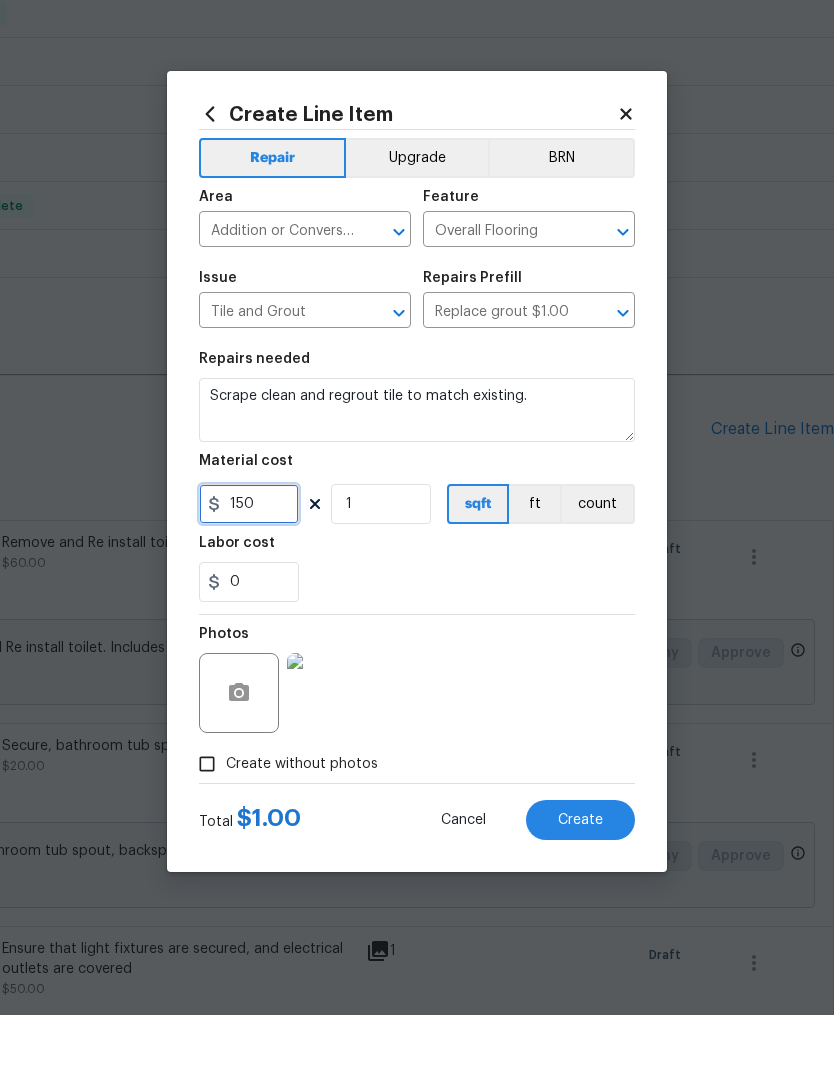 type on "150" 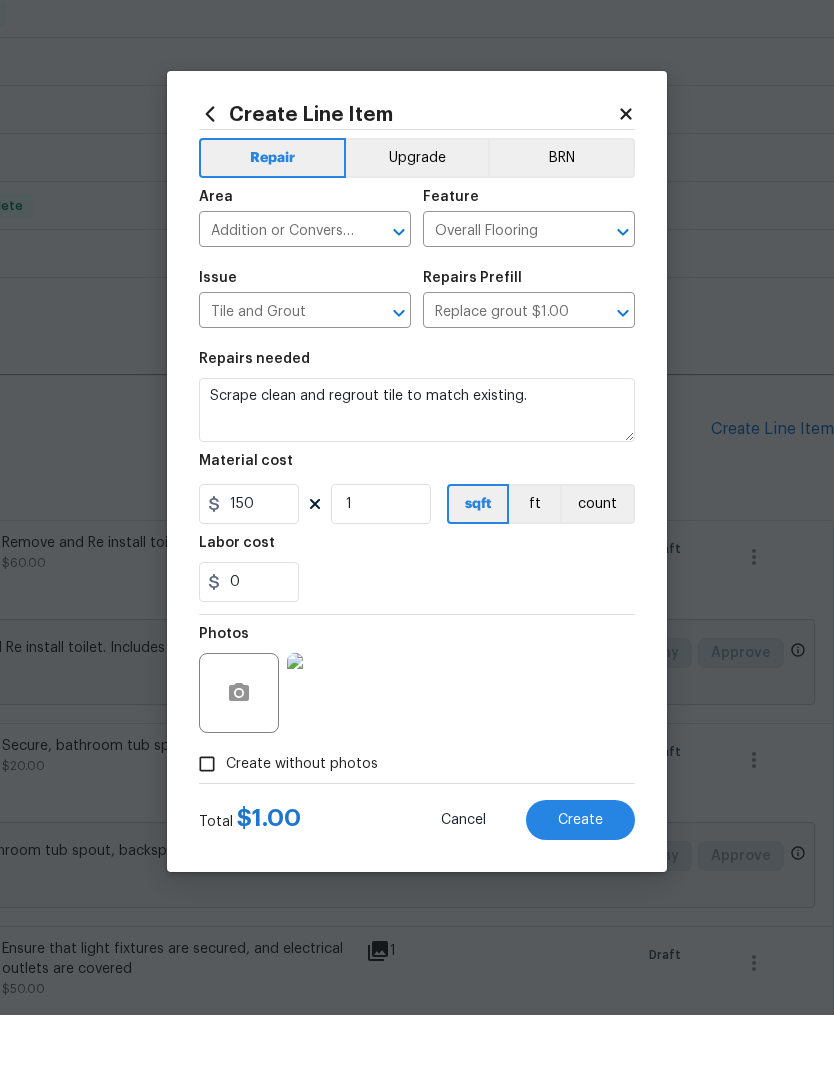 click on "0" at bounding box center (417, 654) 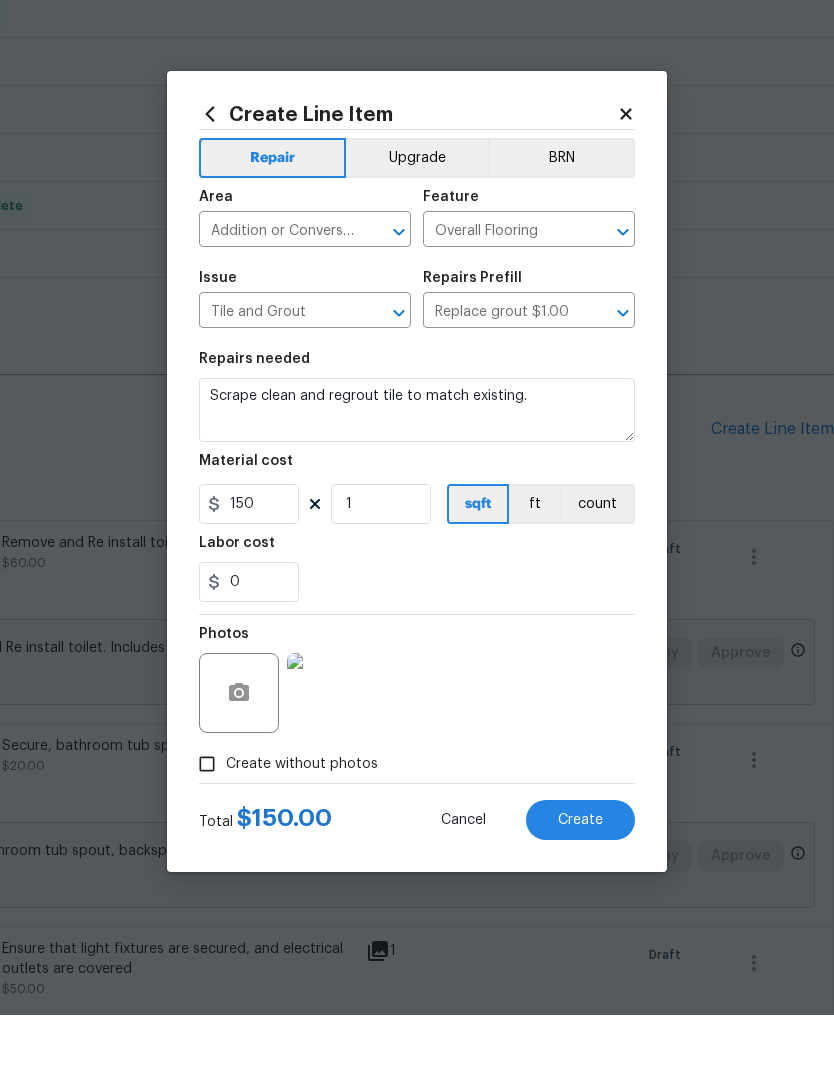 scroll, scrollTop: 64, scrollLeft: 0, axis: vertical 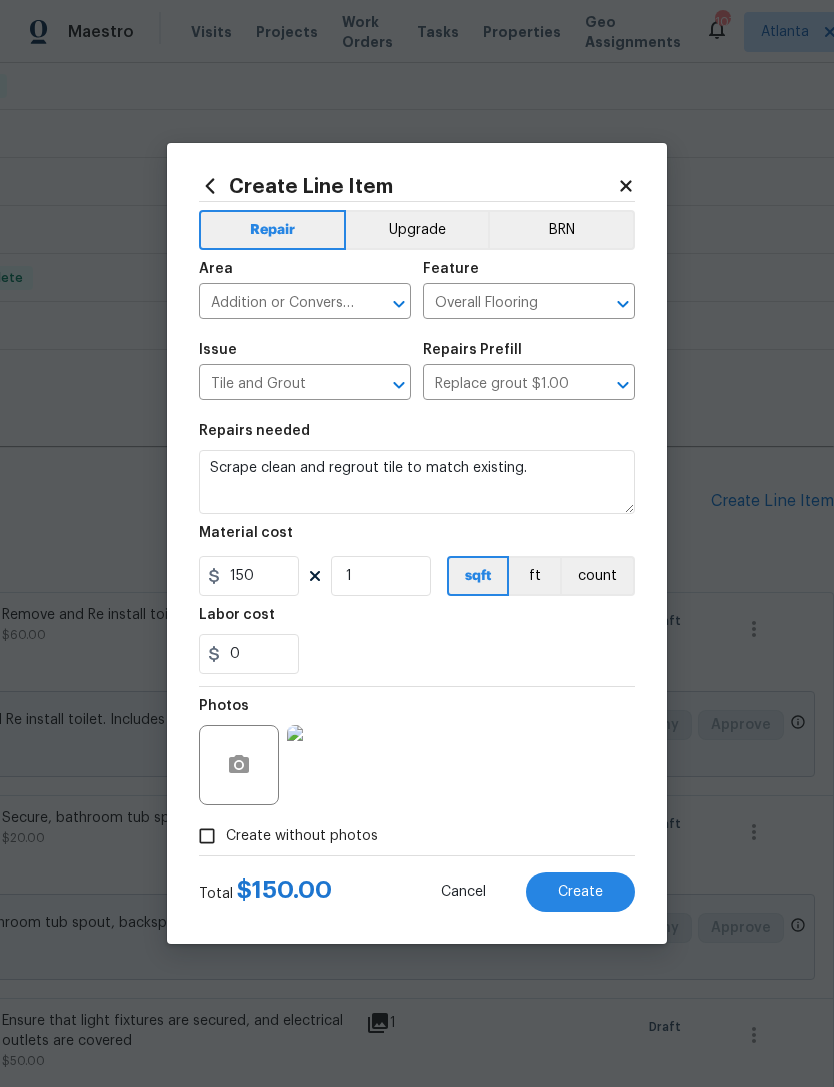click on "Create" at bounding box center (580, 892) 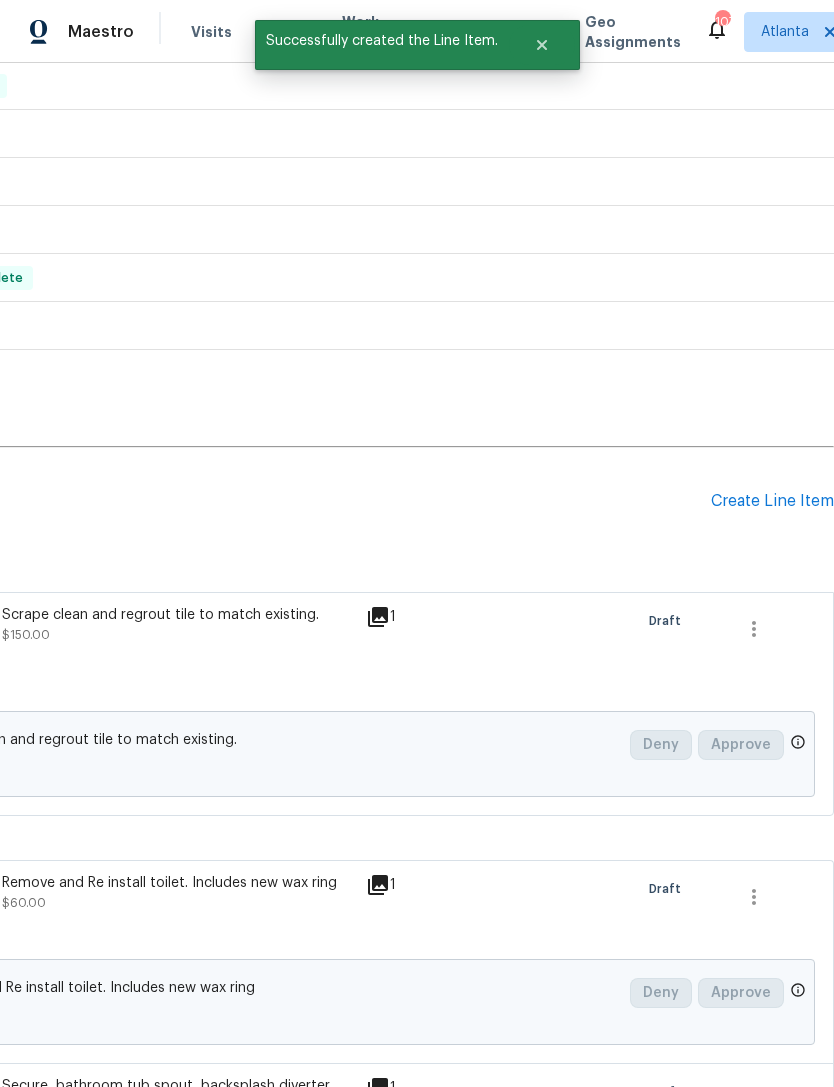 scroll, scrollTop: 0, scrollLeft: 0, axis: both 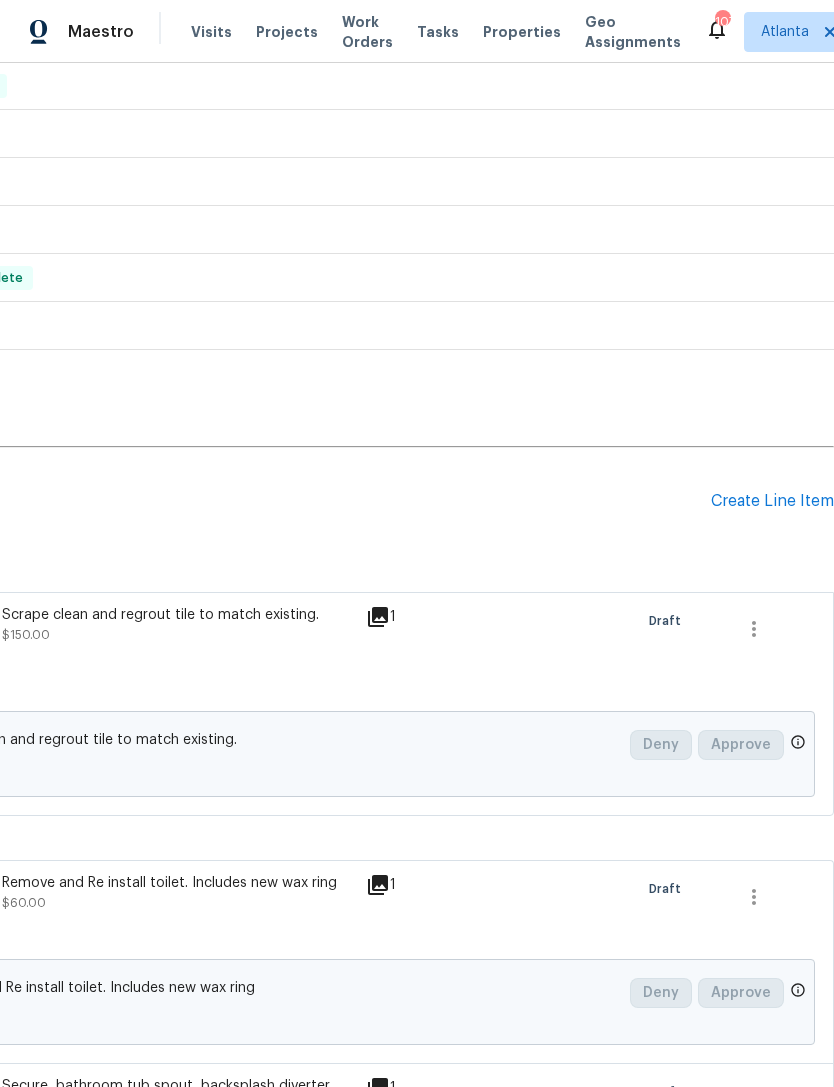 click on "Create Line Item" at bounding box center (772, 501) 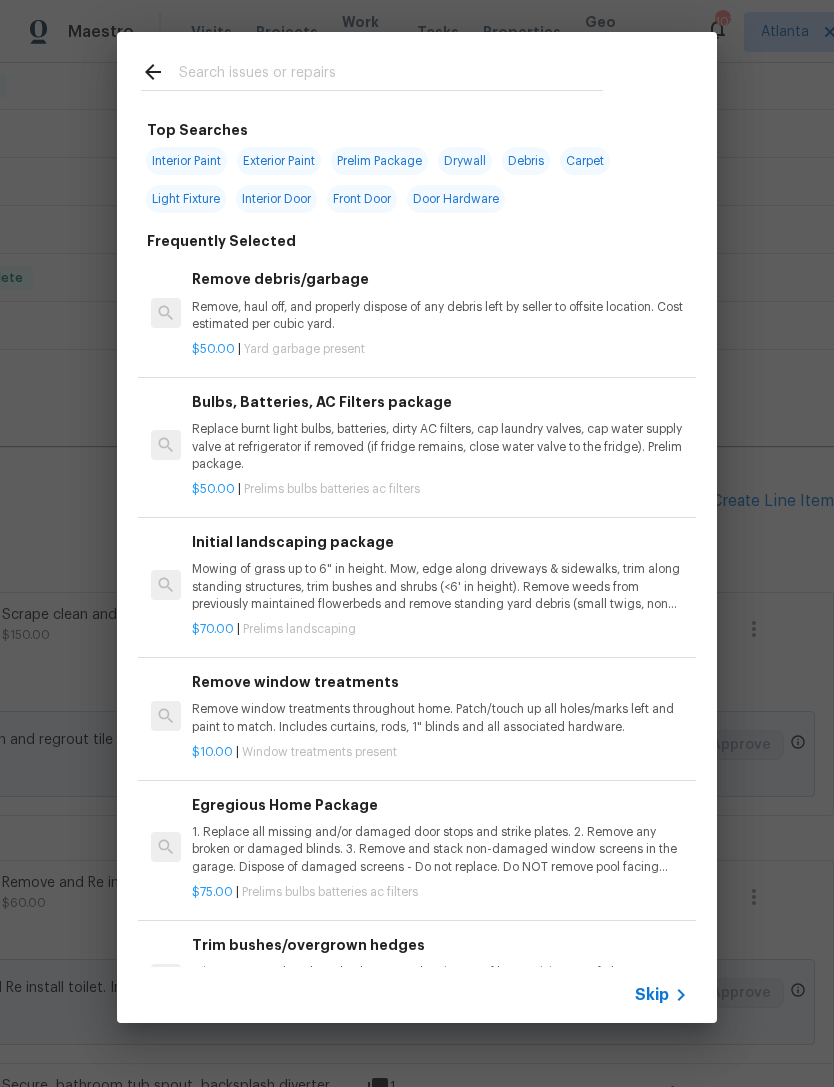click at bounding box center (372, 71) 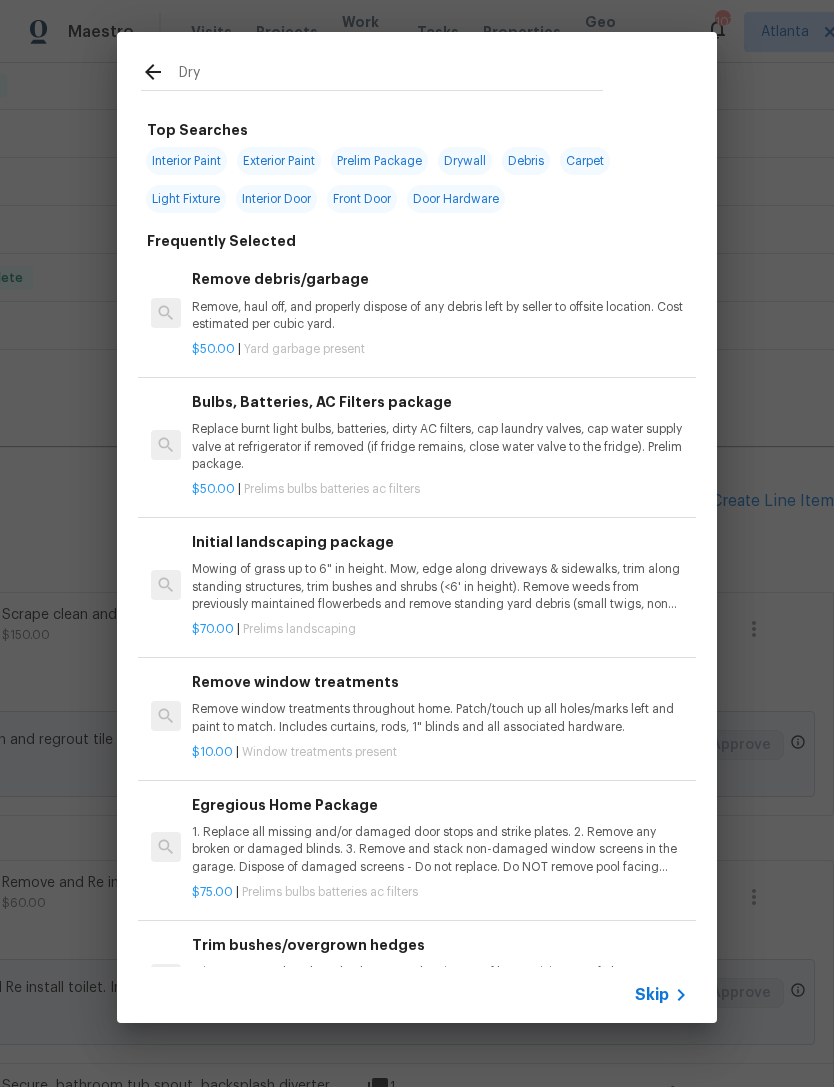 type on "Drye" 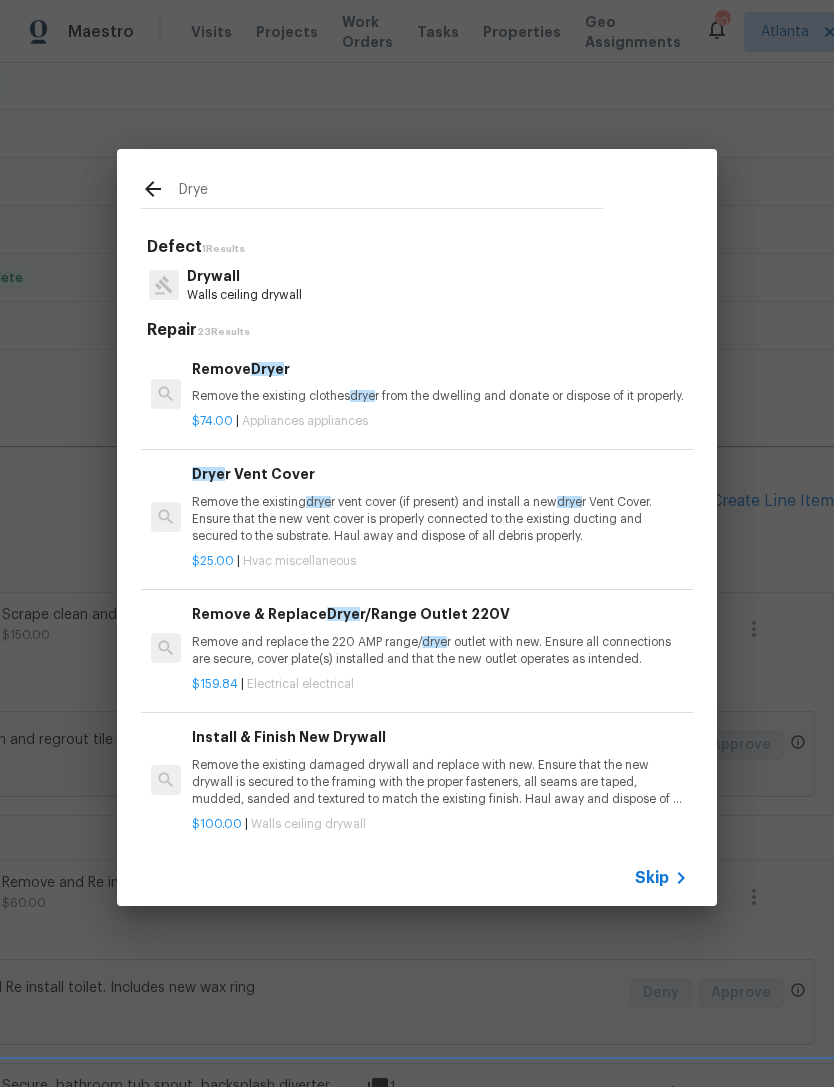 click on "Walls ceiling drywall" at bounding box center [244, 295] 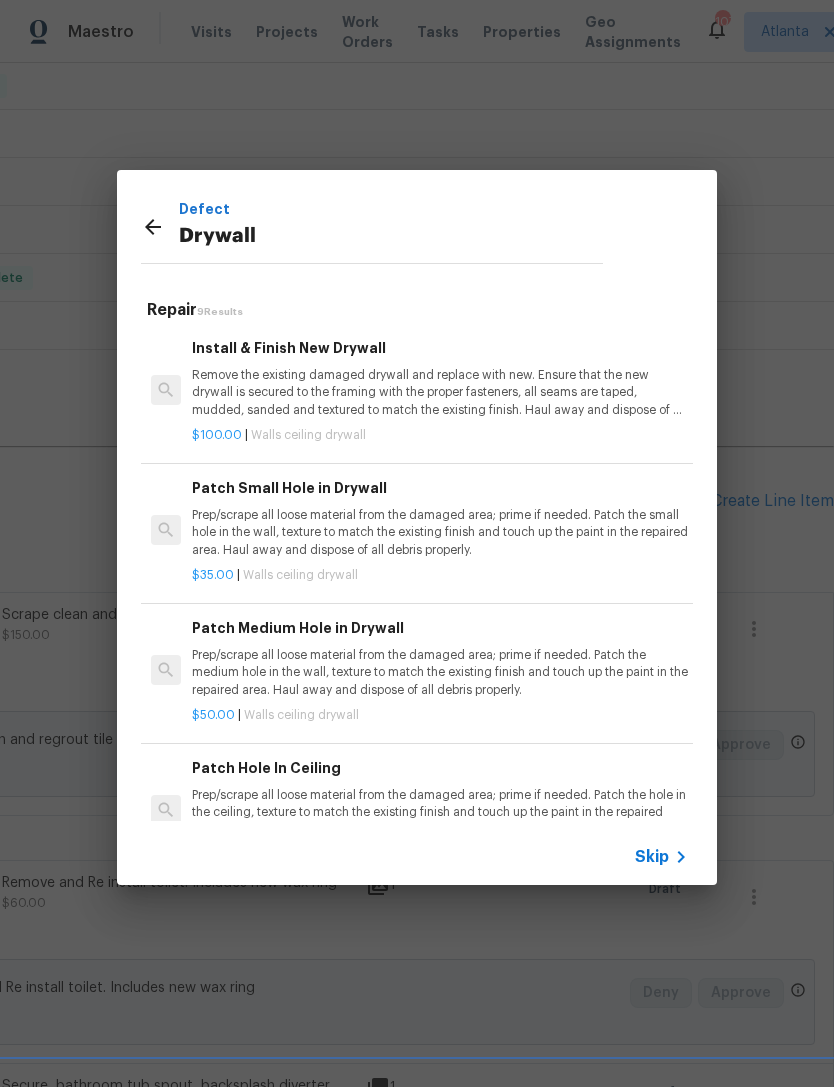 click on "Prep/scrape all loose material from the damaged area; prime if needed. Patch the medium hole in the wall, texture to match the existing finish and touch up the paint in the repaired area. Haul away and dispose of all debris properly." at bounding box center (440, 672) 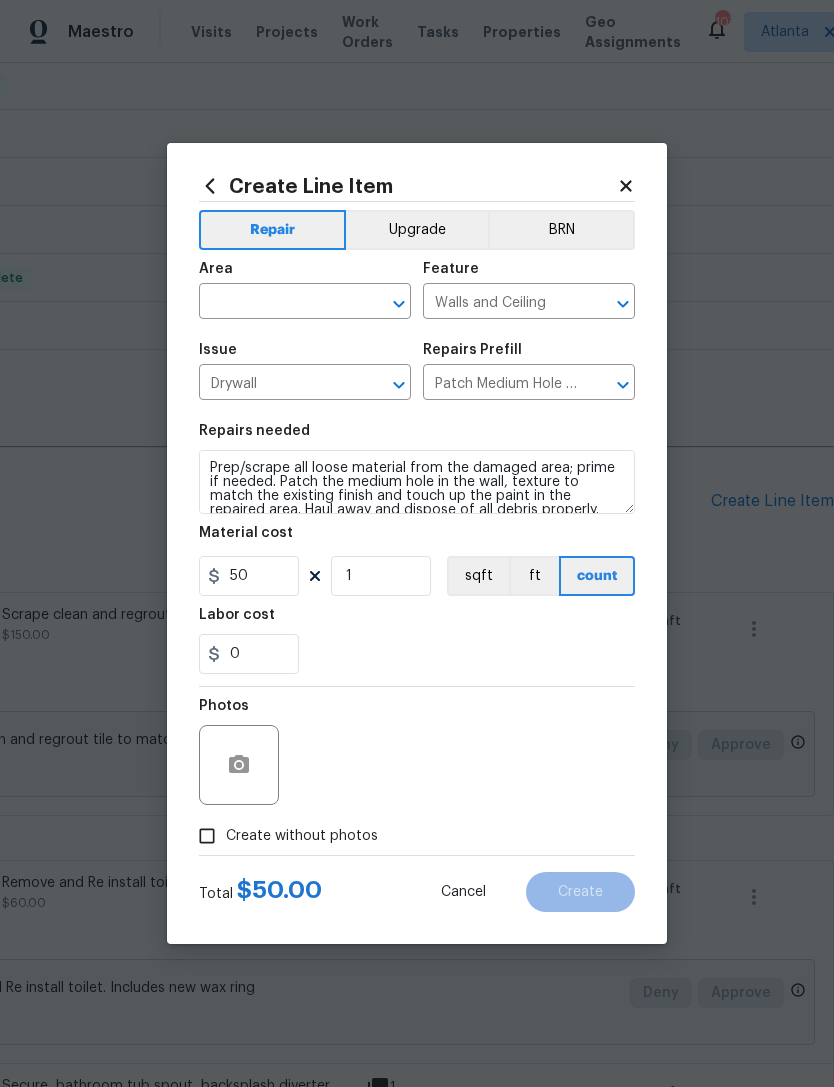 click at bounding box center (239, 765) 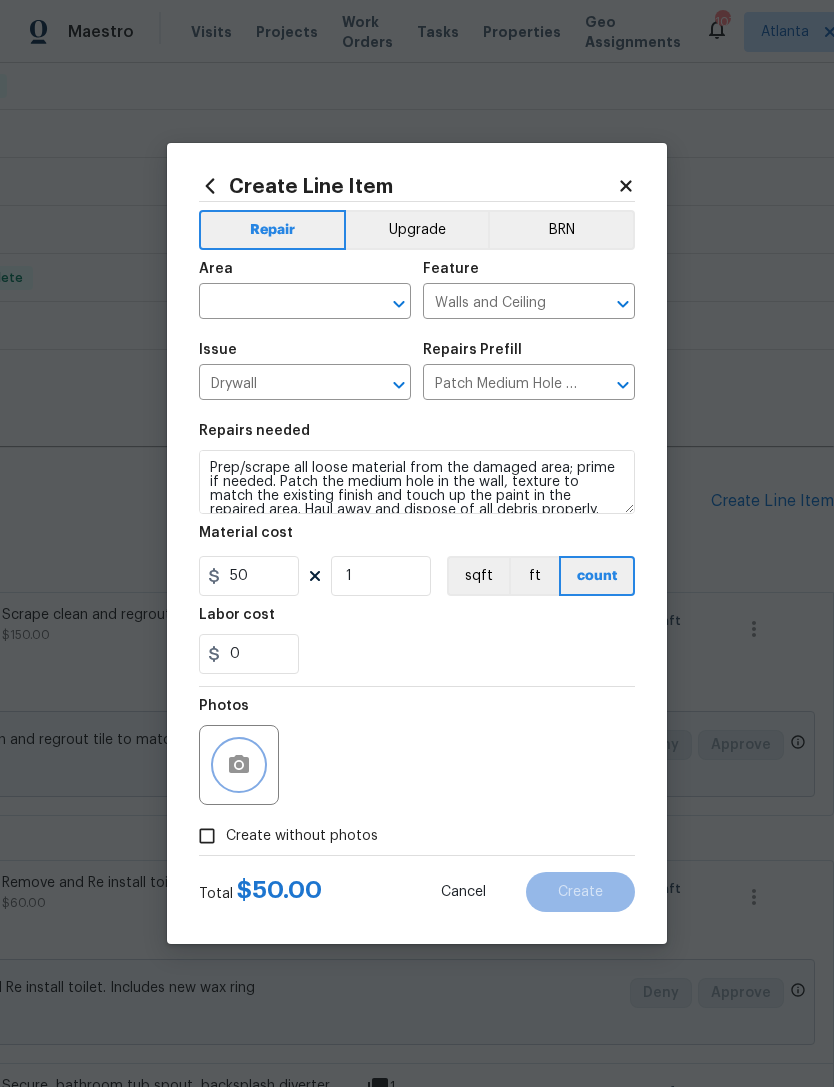 click at bounding box center [239, 765] 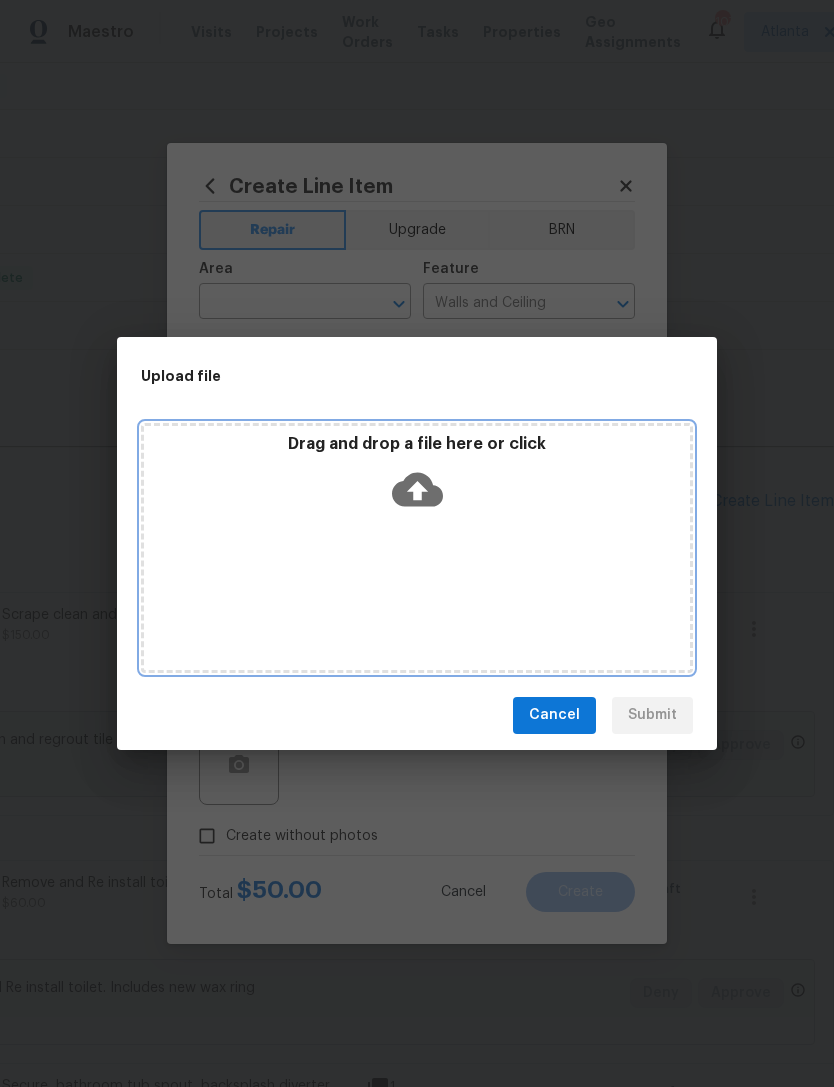 click 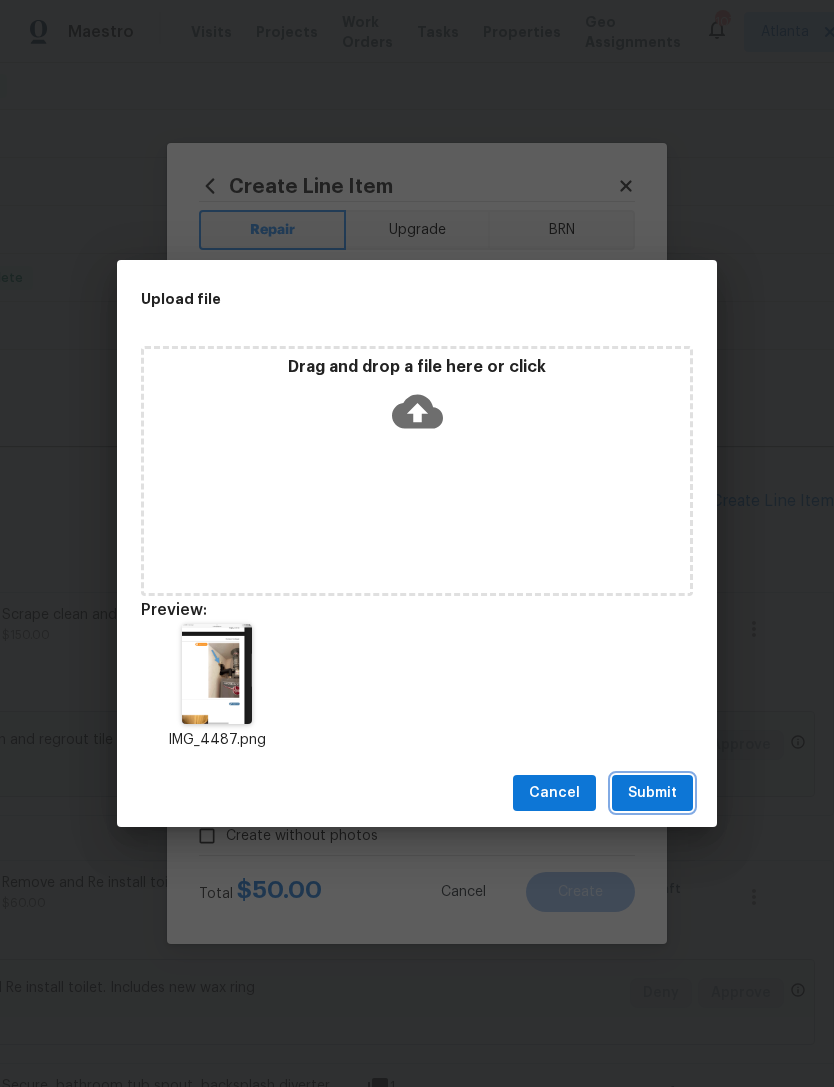 click on "Submit" at bounding box center [652, 793] 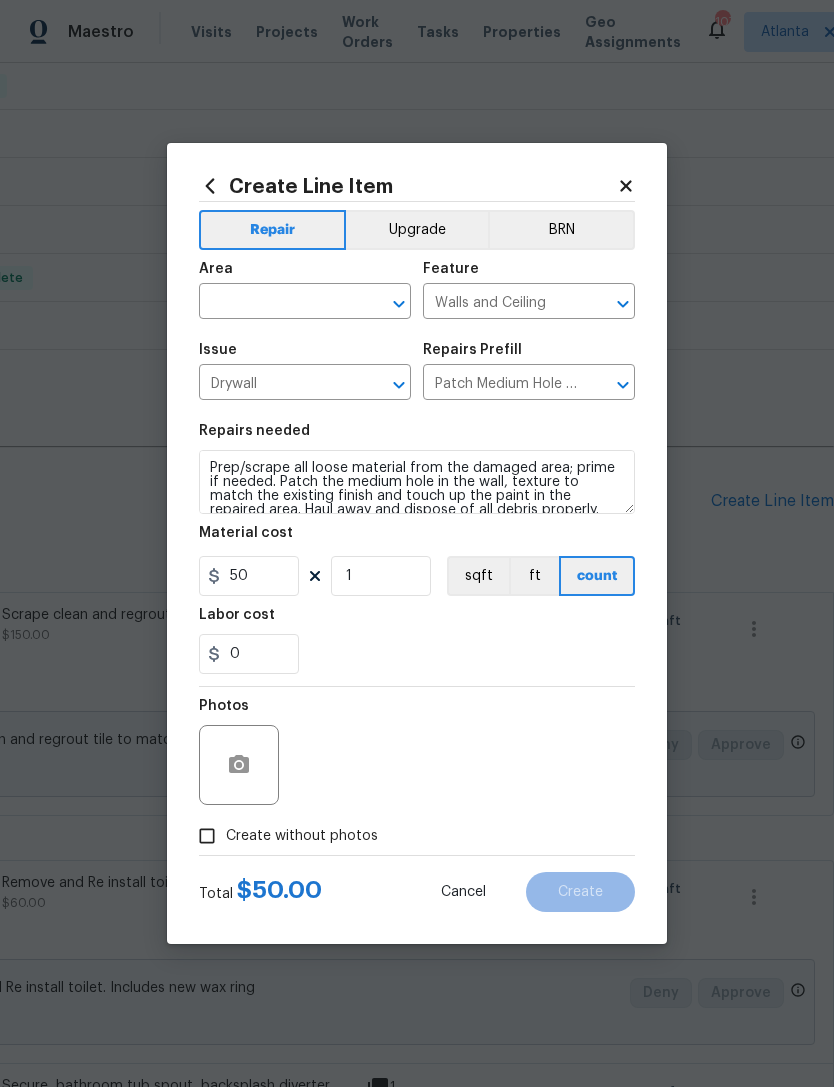 click at bounding box center (277, 303) 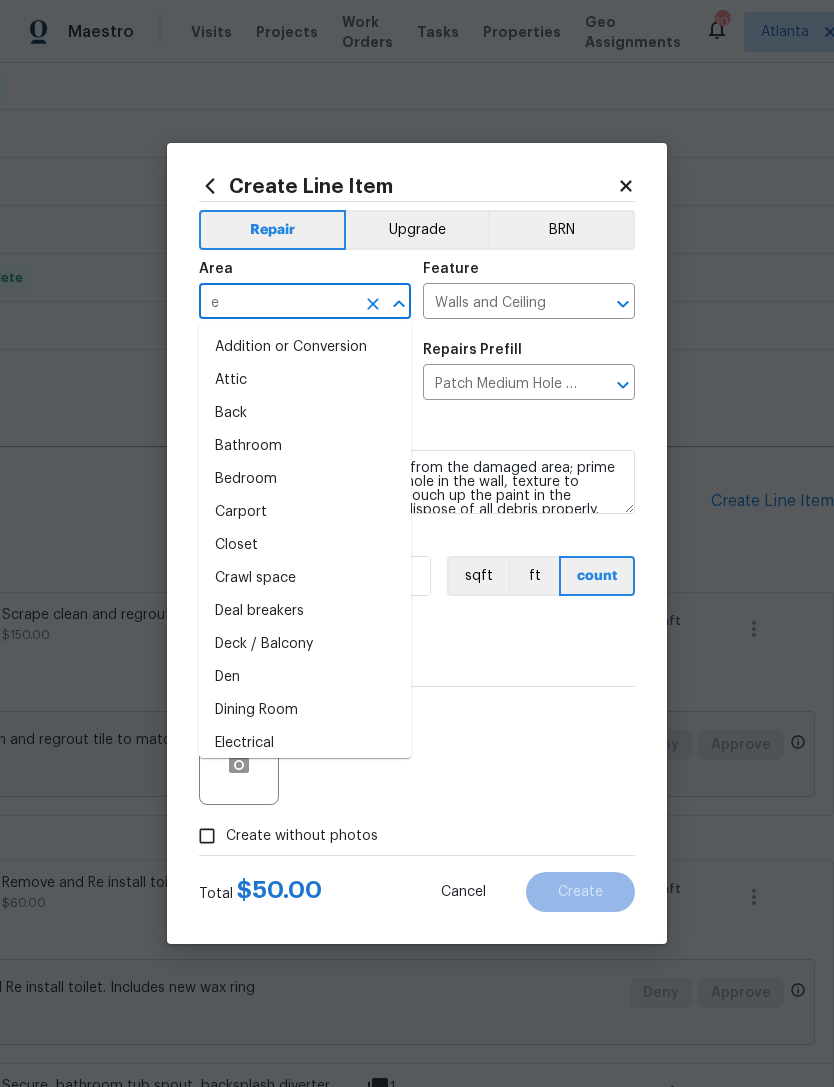 type on "ex" 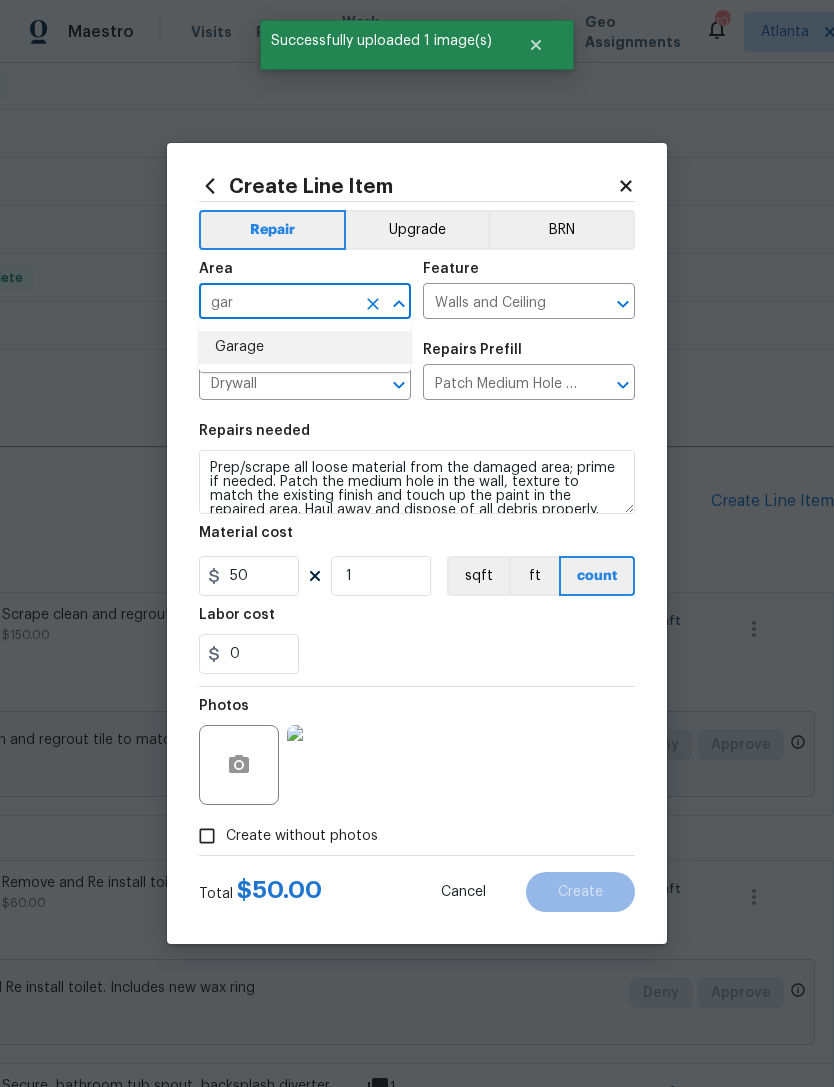 click on "Garage" at bounding box center (305, 347) 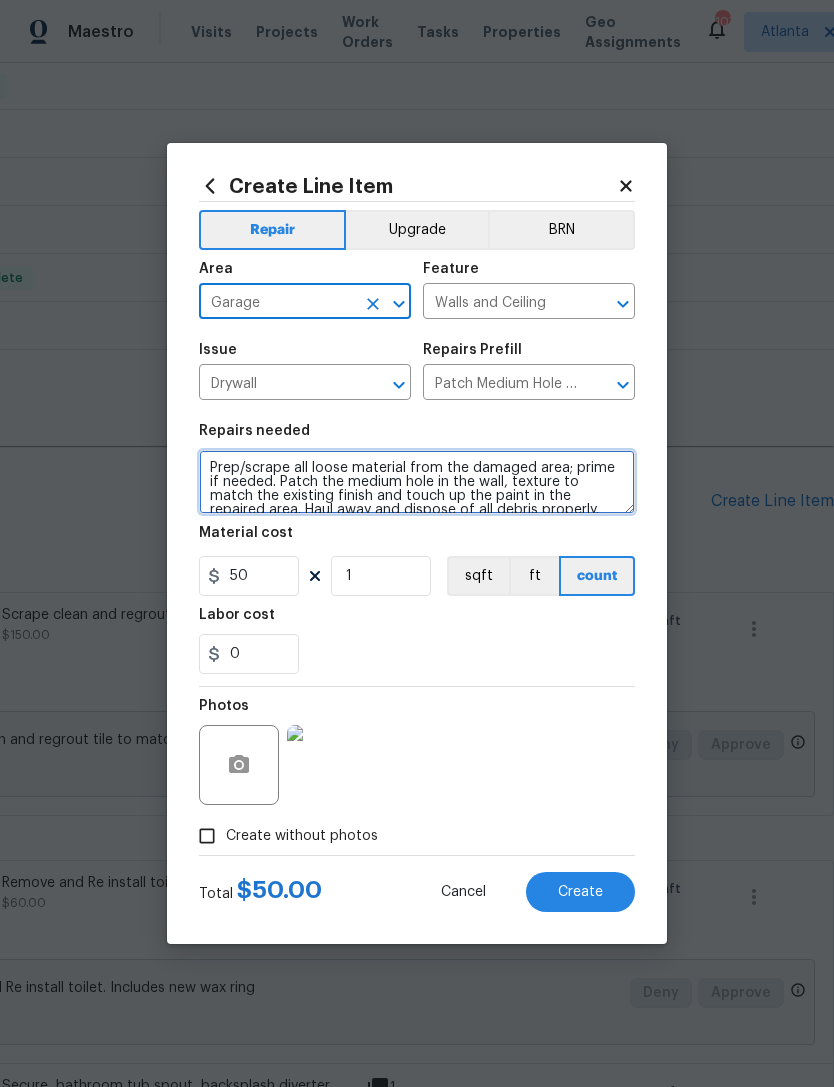click on "Prep/scrape all loose material from the damaged area; prime if needed. Patch the medium hole in the wall, texture to match the existing finish and touch up the paint in the repaired area. Haul away and dispose of all debris properly." at bounding box center (417, 482) 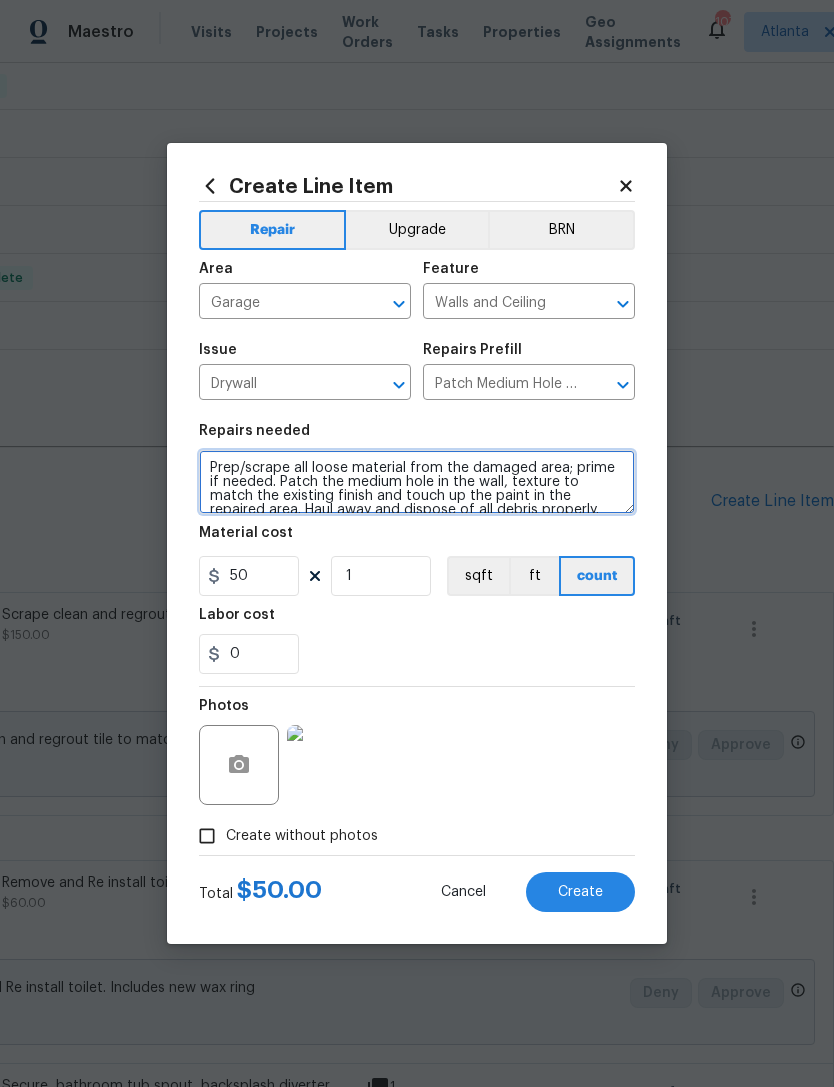 click on "Prep/scrape all loose material from the damaged area; prime if needed. Patch the medium hole in the wall, texture to match the existing finish and touch up the paint in the repaired area. Haul away and dispose of all debris properly." at bounding box center (417, 482) 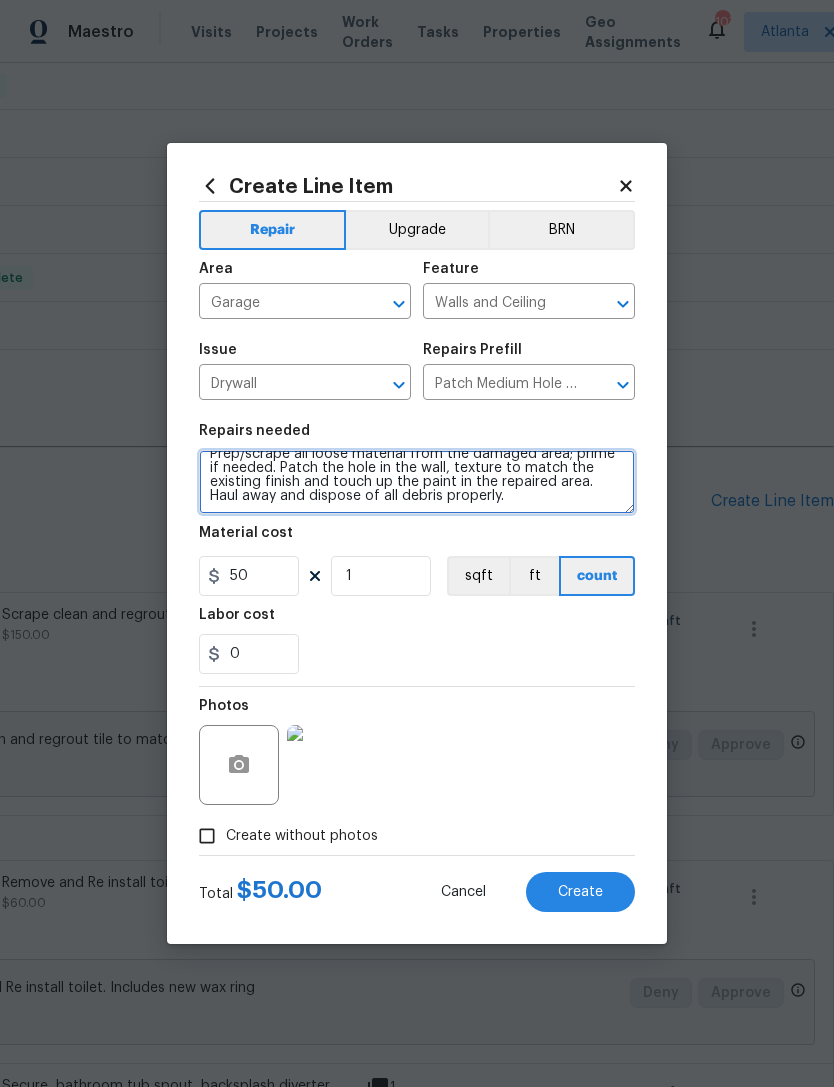 scroll, scrollTop: 14, scrollLeft: 0, axis: vertical 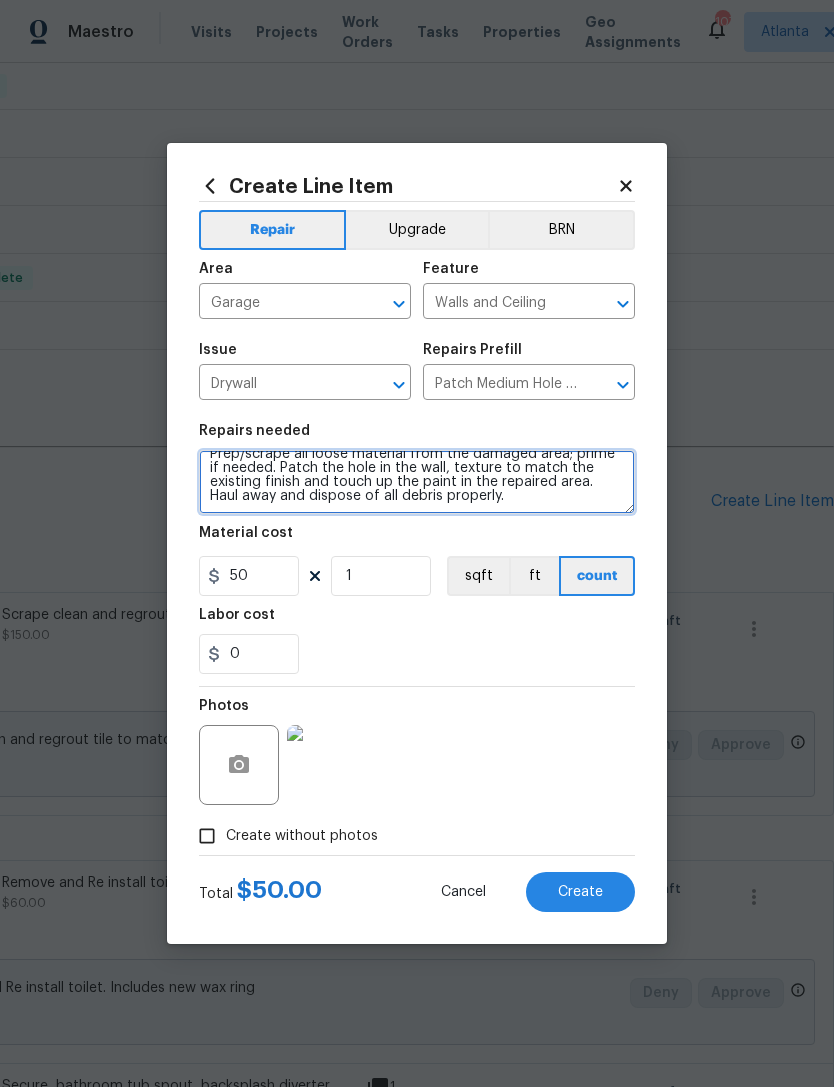 type on "Prep/scrape all loose material from the damaged area; prime if needed. Patch the hole in the wall, texture to match the existing finish and touch up the paint in the repaired area. Haul away and dispose of all debris properly." 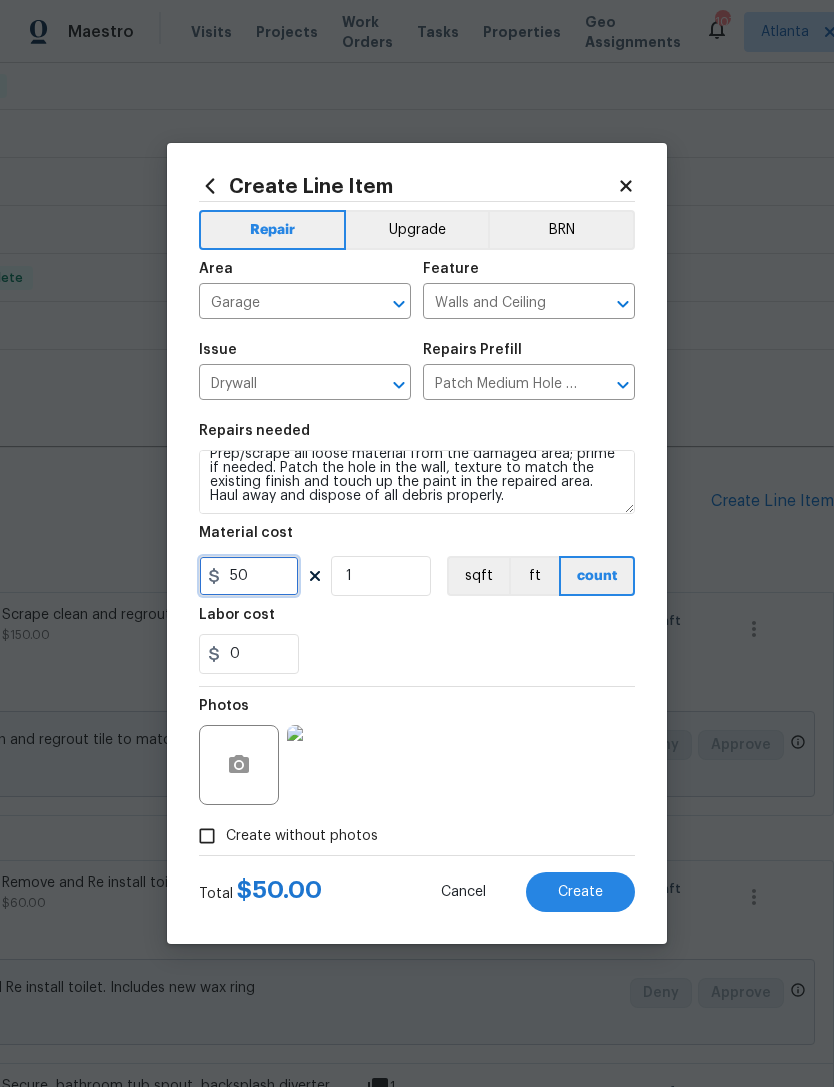 click on "50" at bounding box center [249, 576] 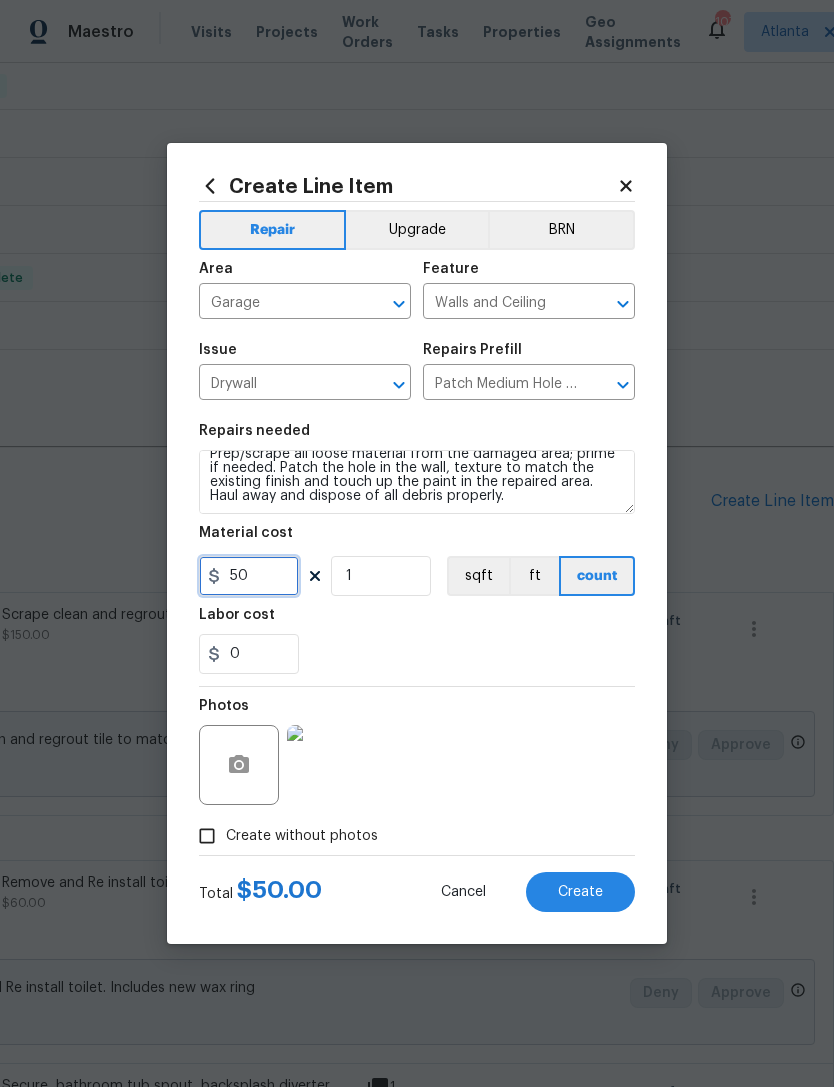 click on "50" at bounding box center (249, 576) 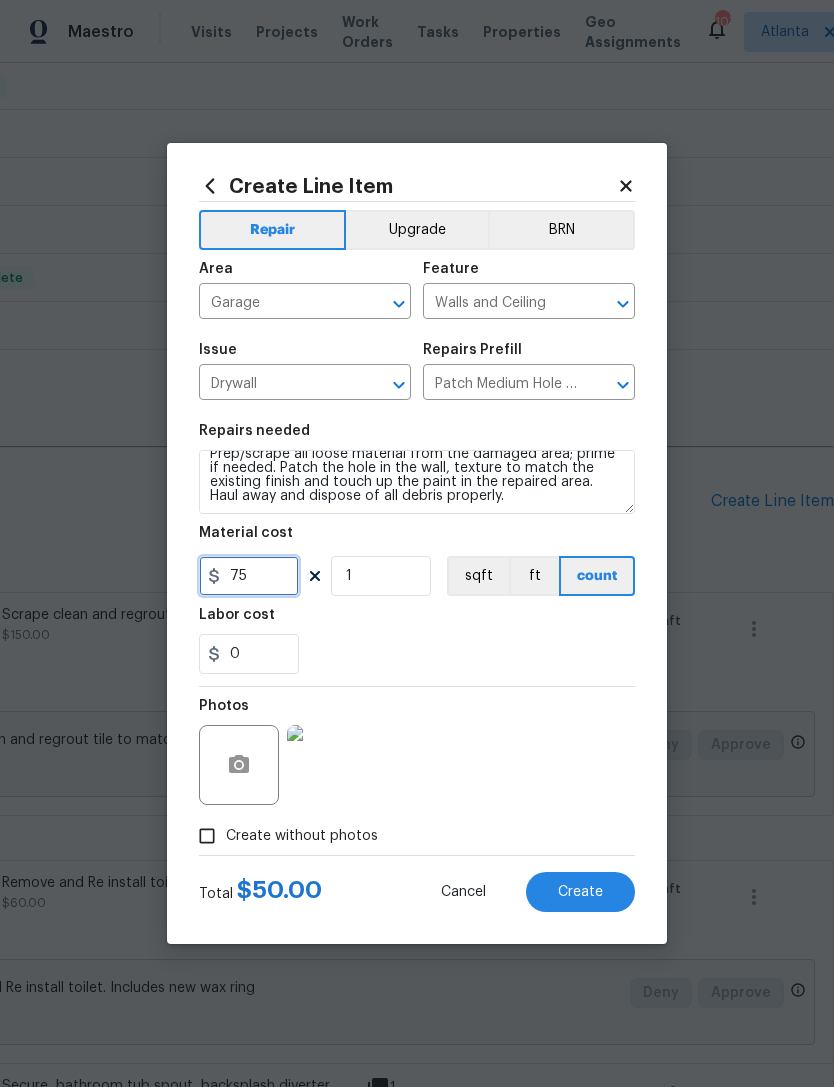 type on "75" 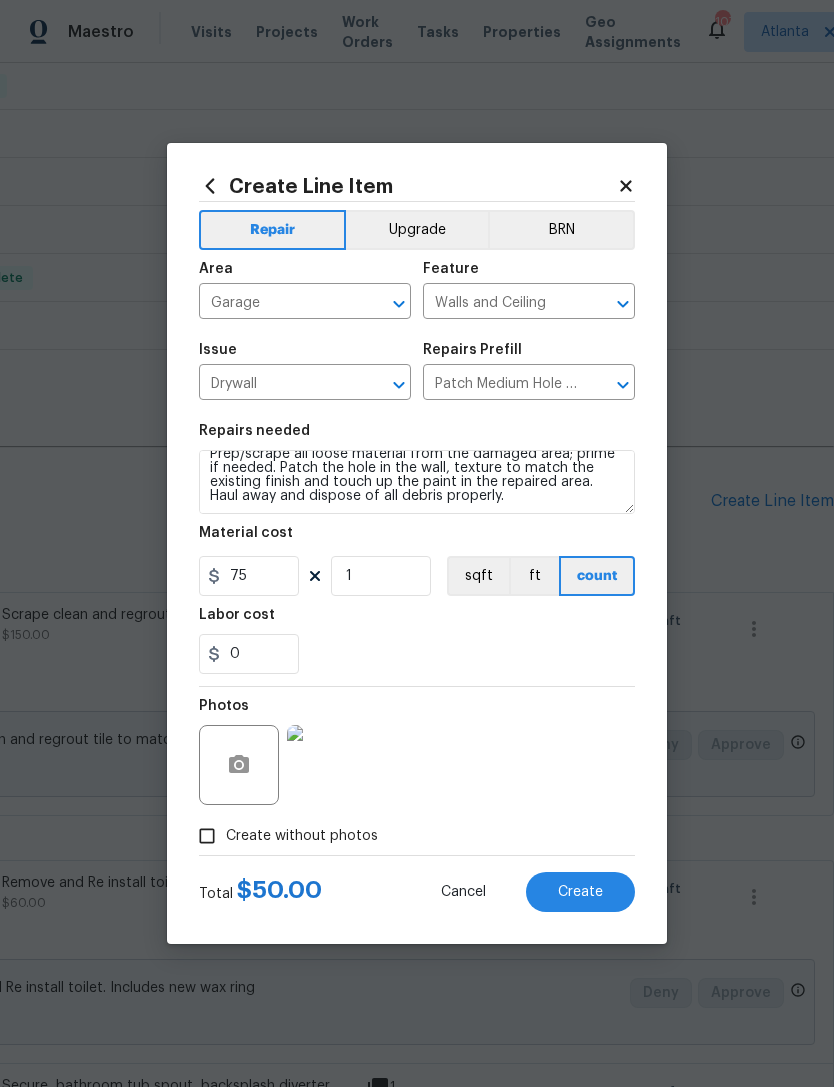 click on "Labor cost" at bounding box center [417, 621] 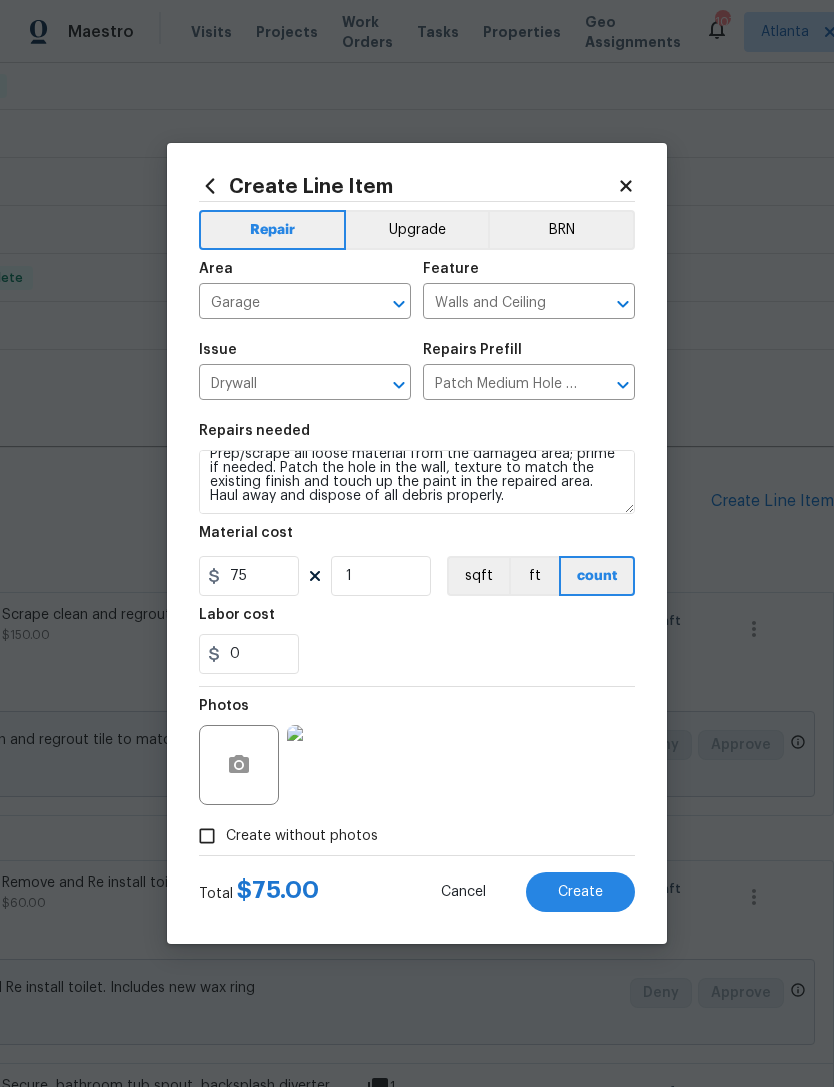 click on "Create" at bounding box center (580, 892) 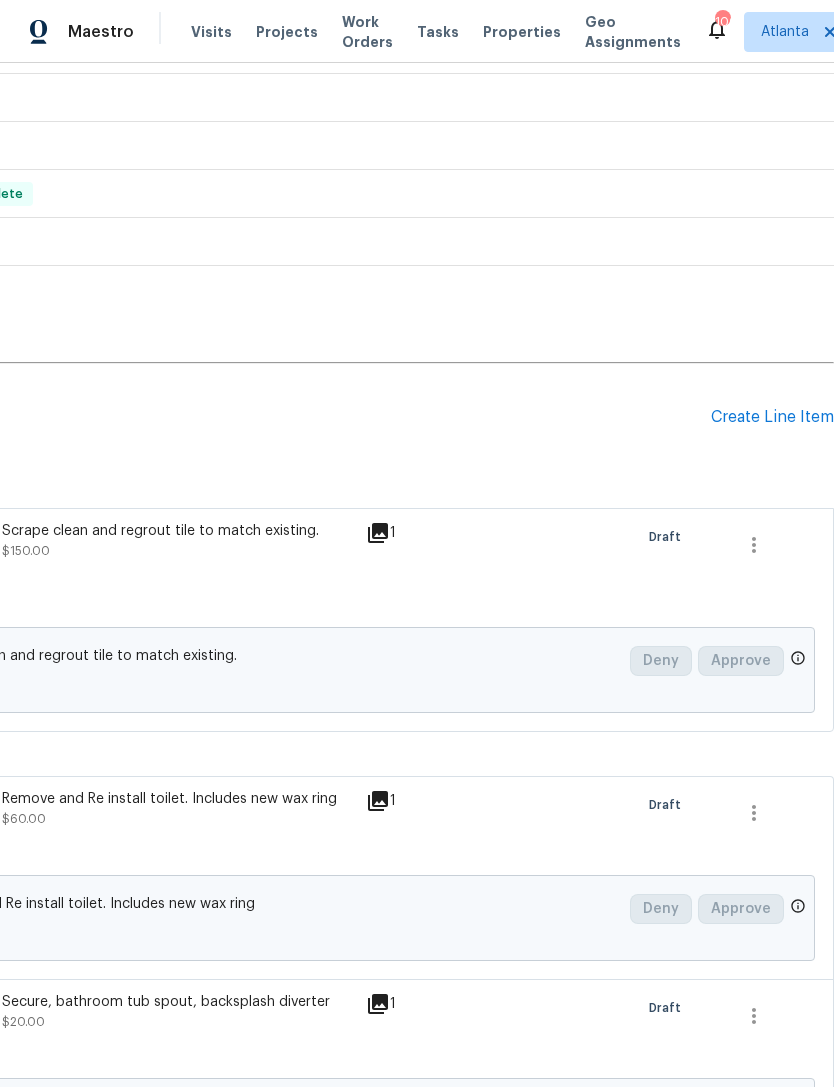 scroll, scrollTop: 577, scrollLeft: 296, axis: both 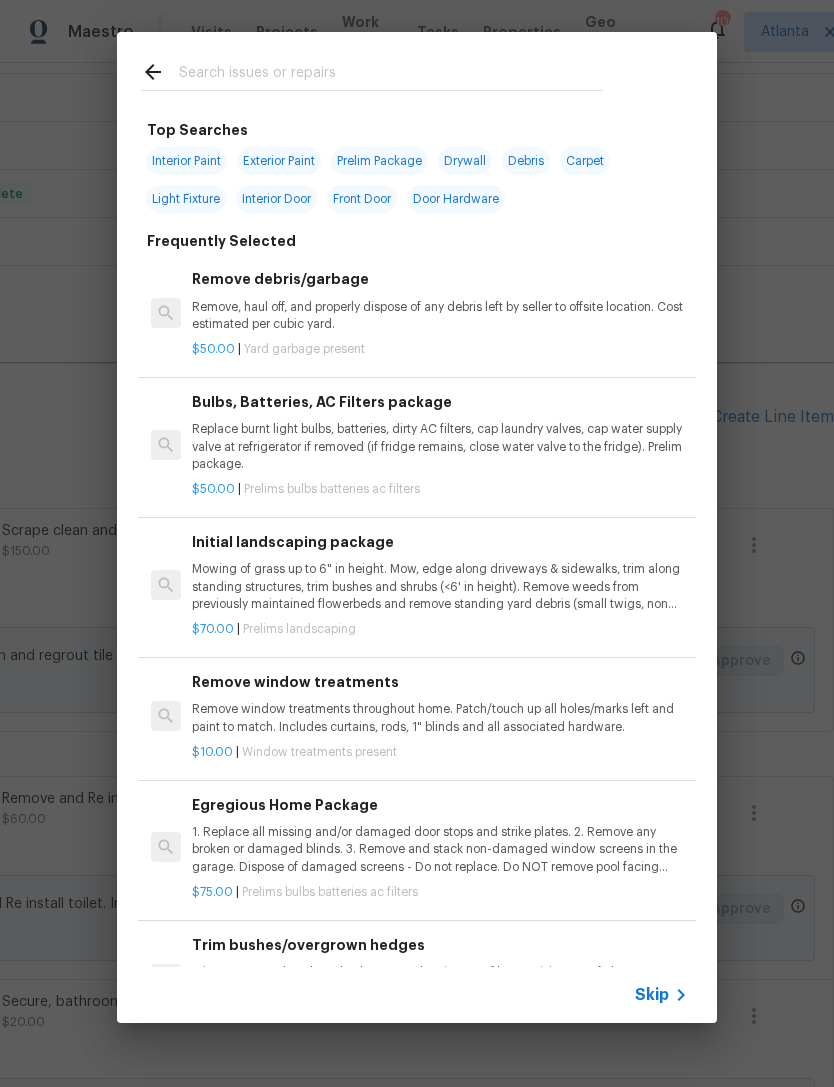 click at bounding box center (391, 75) 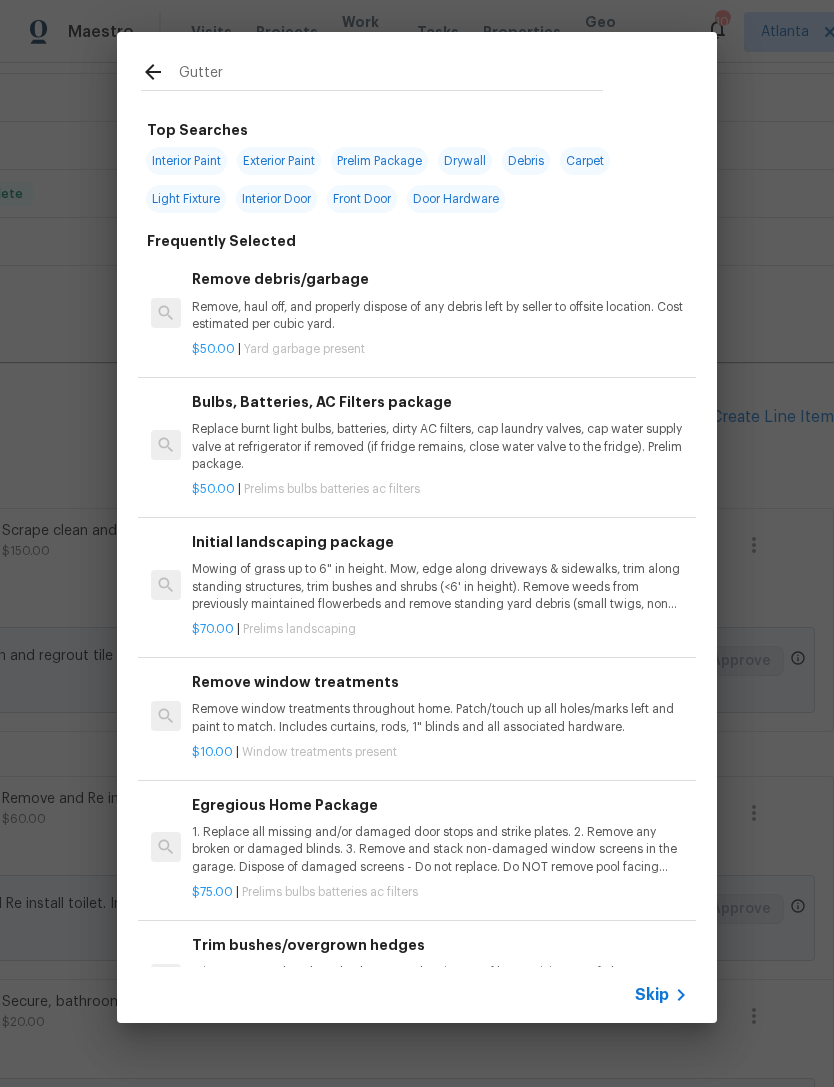 type on "Gutters" 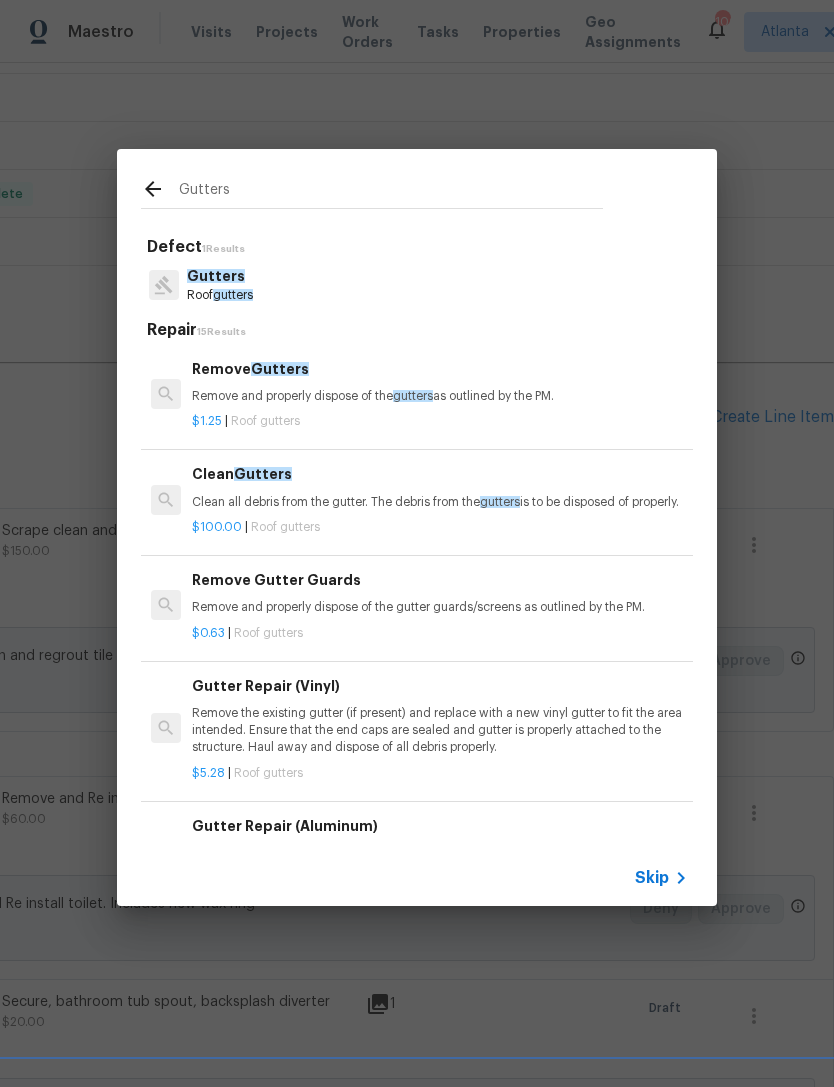 click on "Clean all debris from the gutter. The debris from the  gutters  is to be disposed of properly." at bounding box center [440, 502] 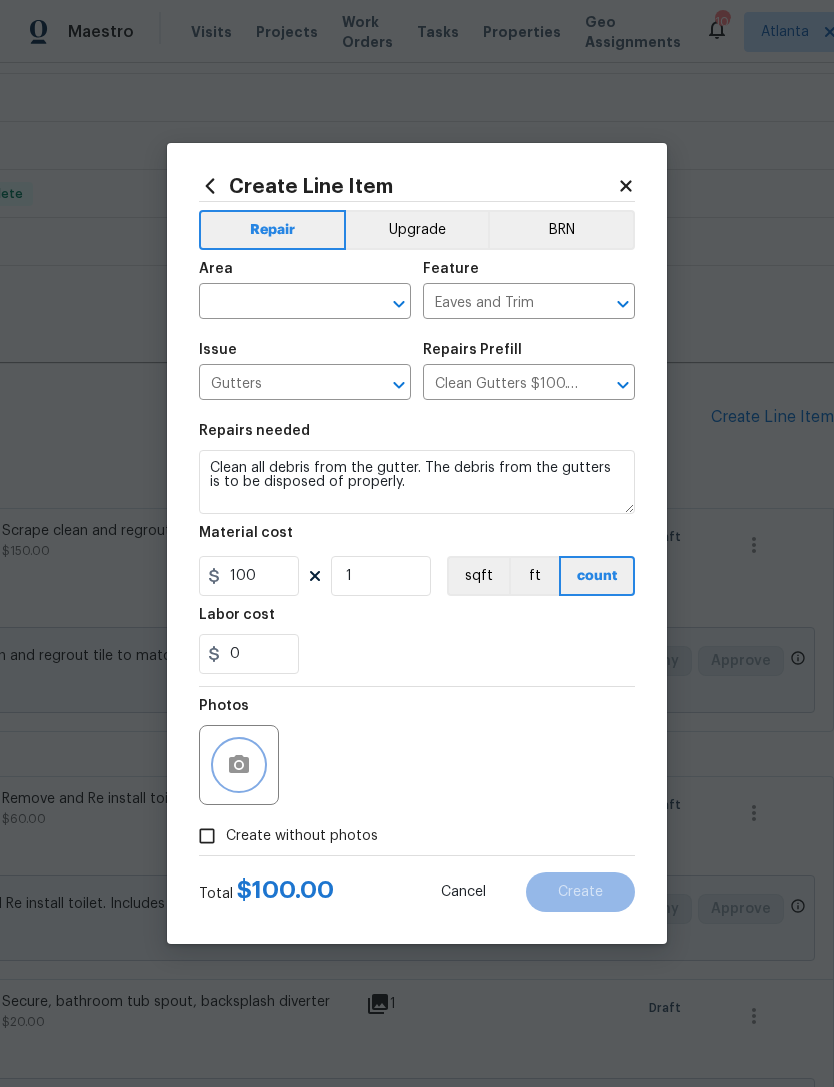 click at bounding box center (239, 765) 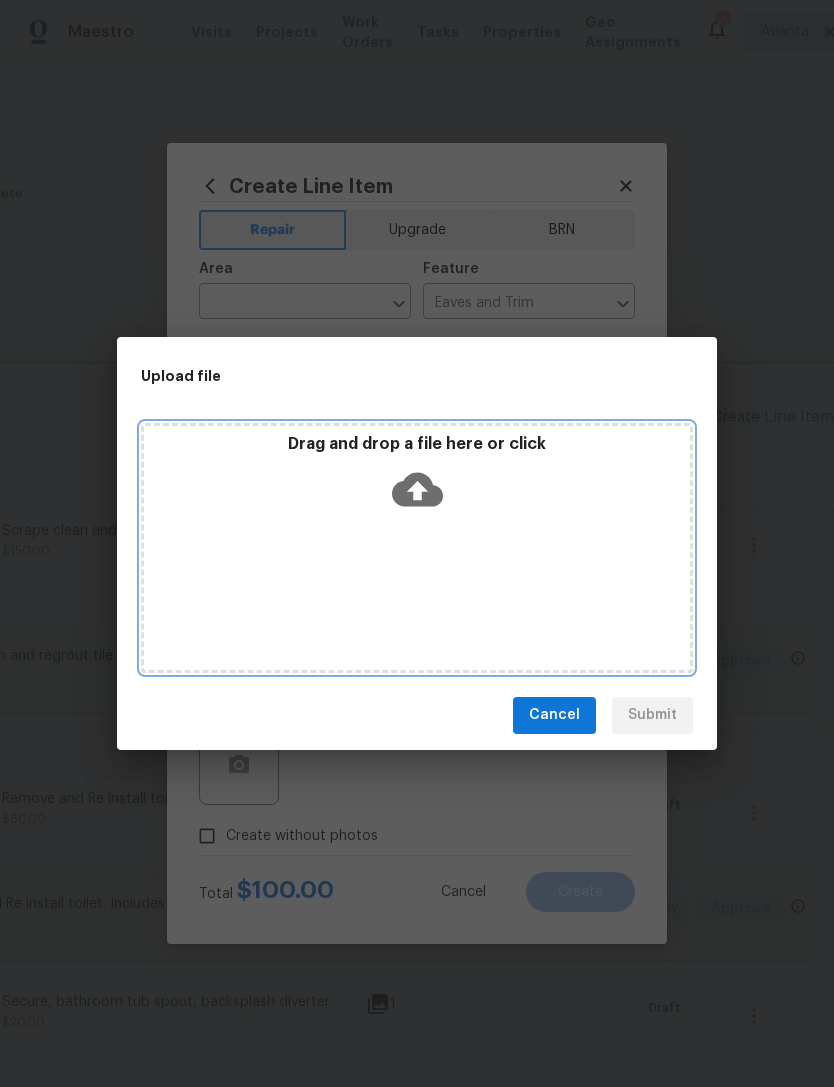 click 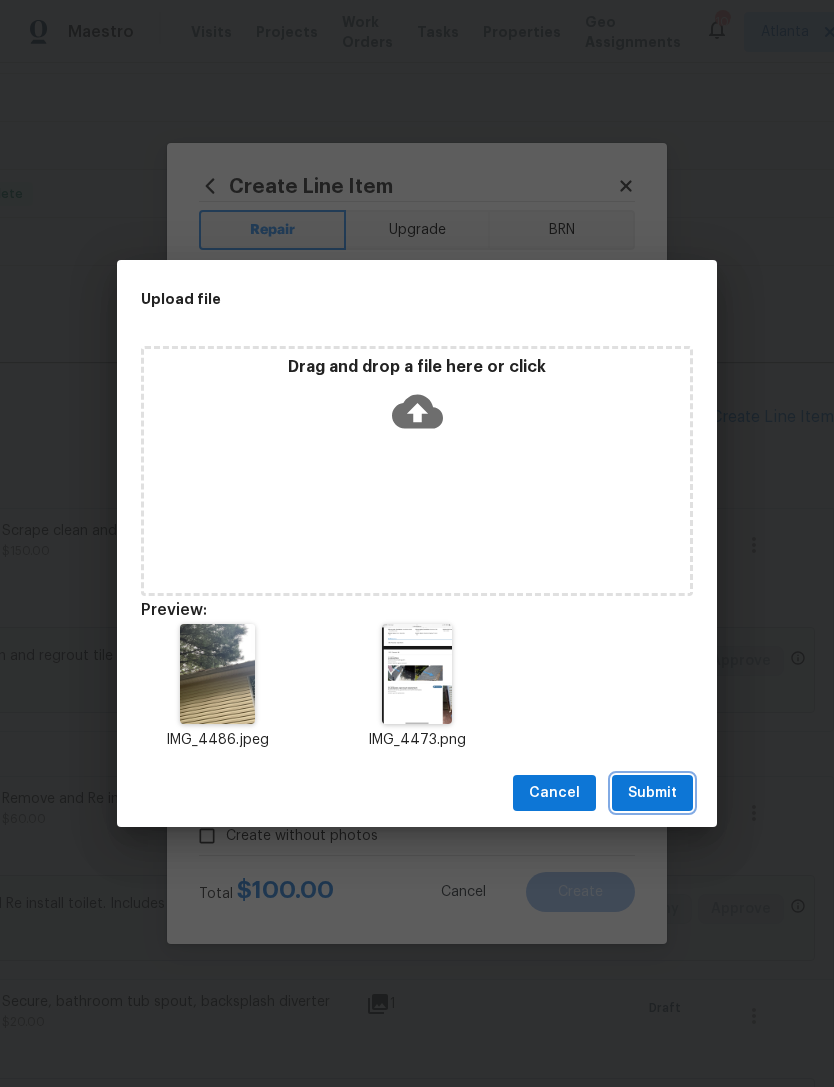 click on "Submit" at bounding box center (652, 793) 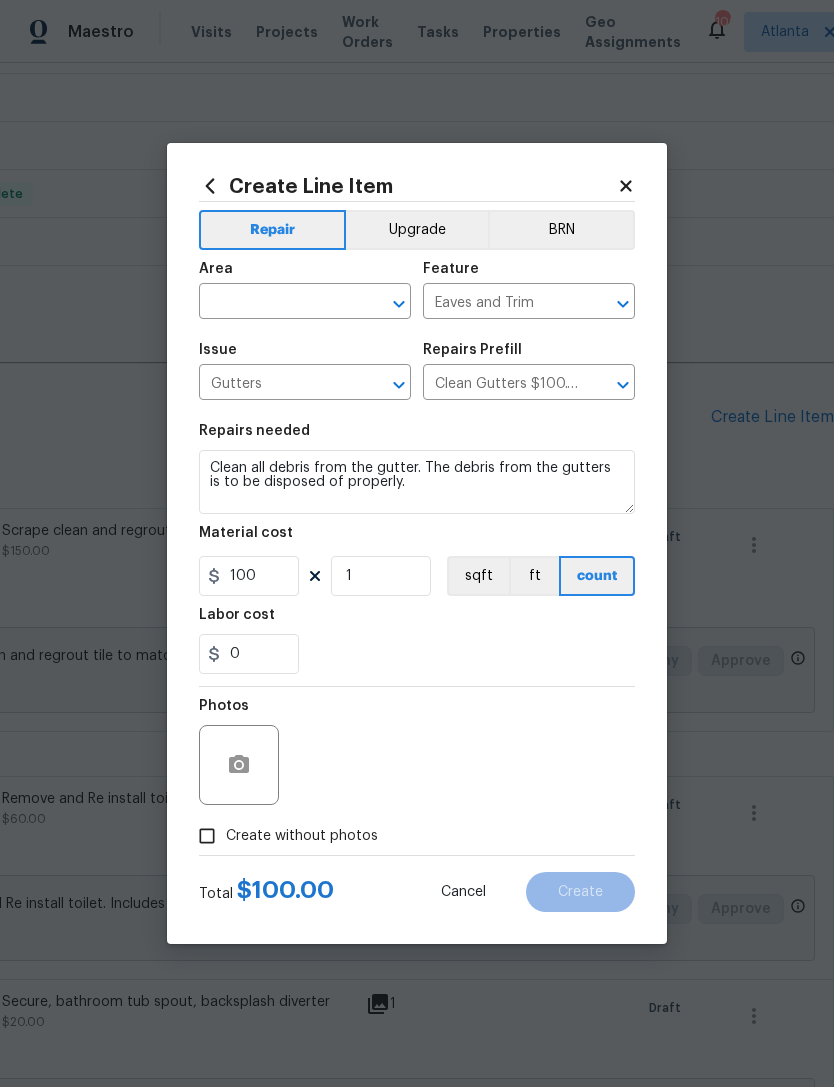 click at bounding box center (277, 303) 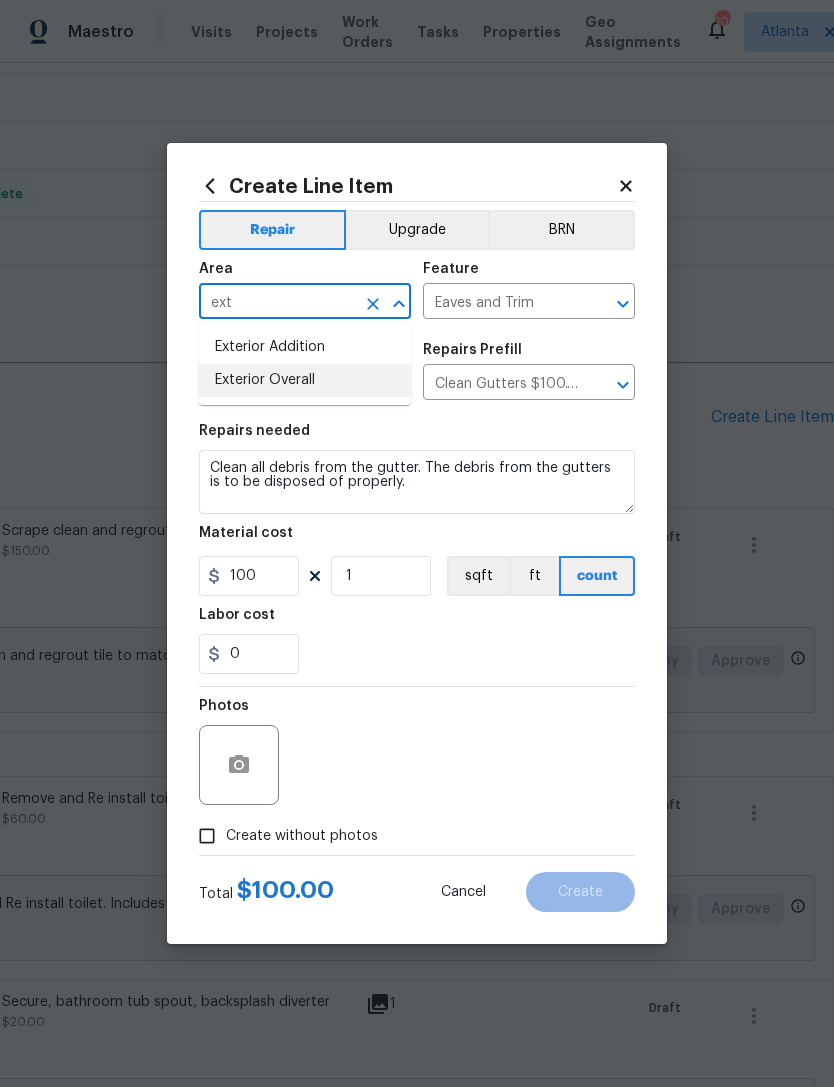 click on "Exterior Overall" at bounding box center (305, 380) 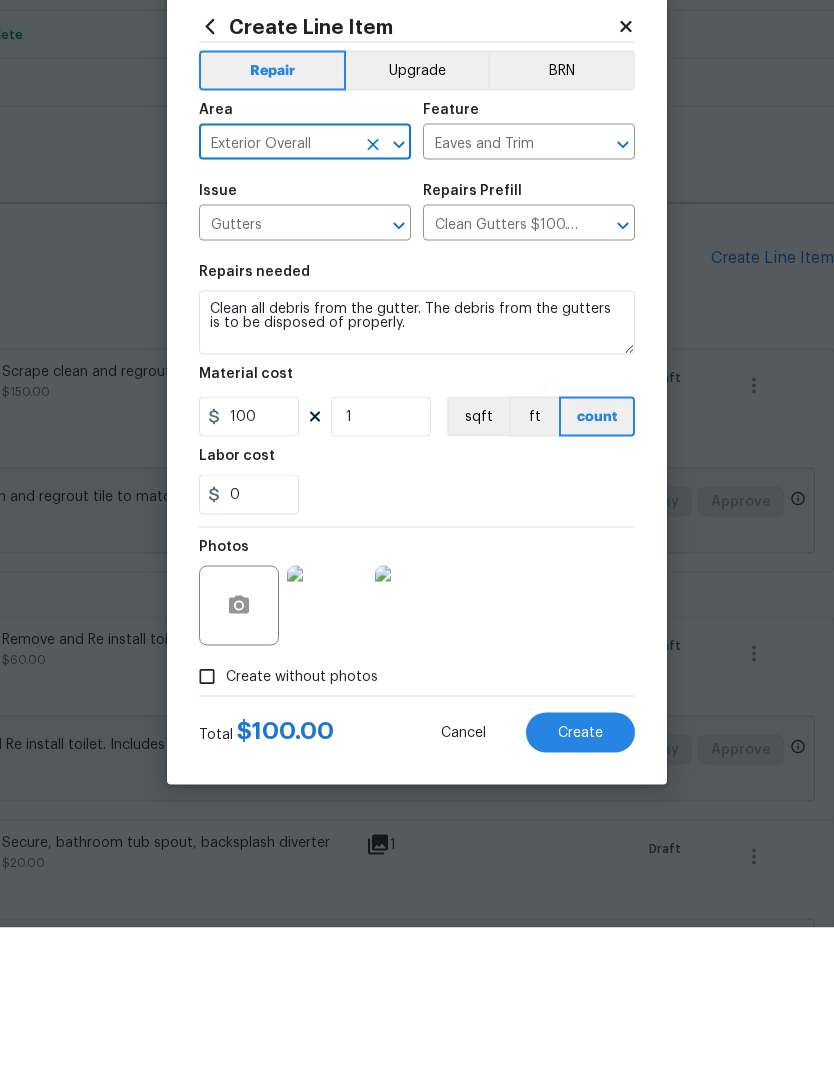 click on "Create" at bounding box center [580, 892] 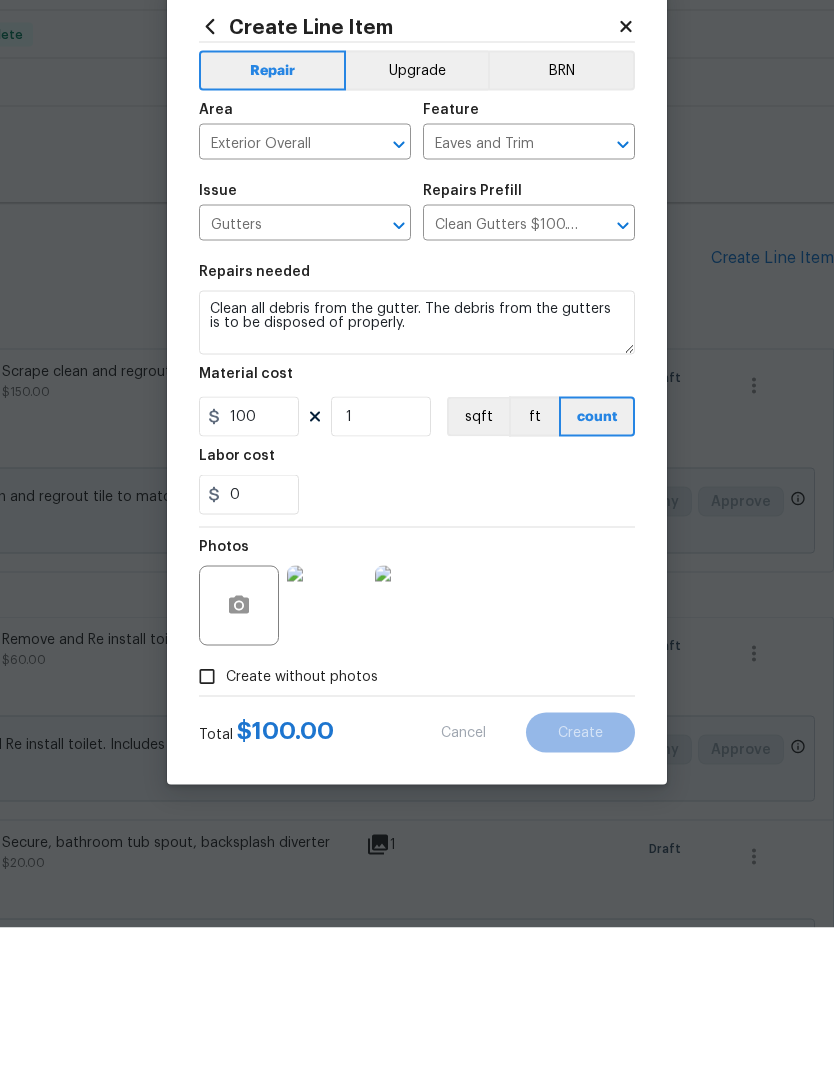 scroll, scrollTop: 64, scrollLeft: 0, axis: vertical 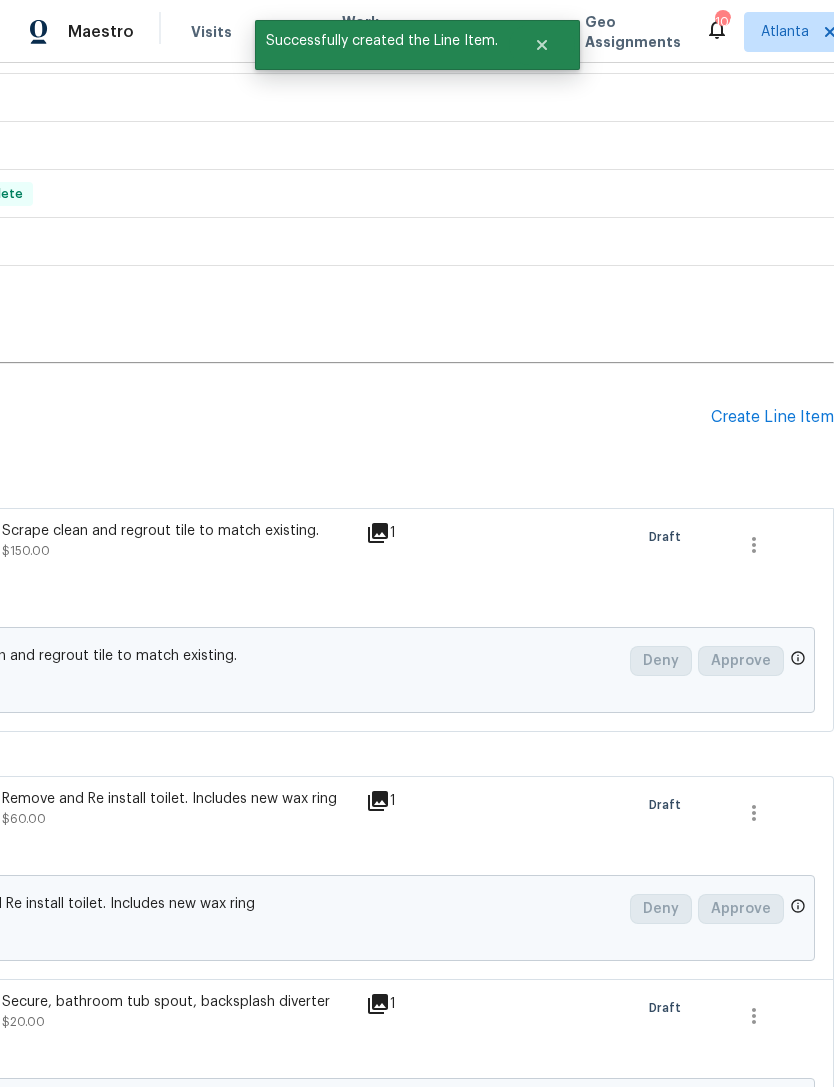 click on "Create Line Item" at bounding box center [772, 417] 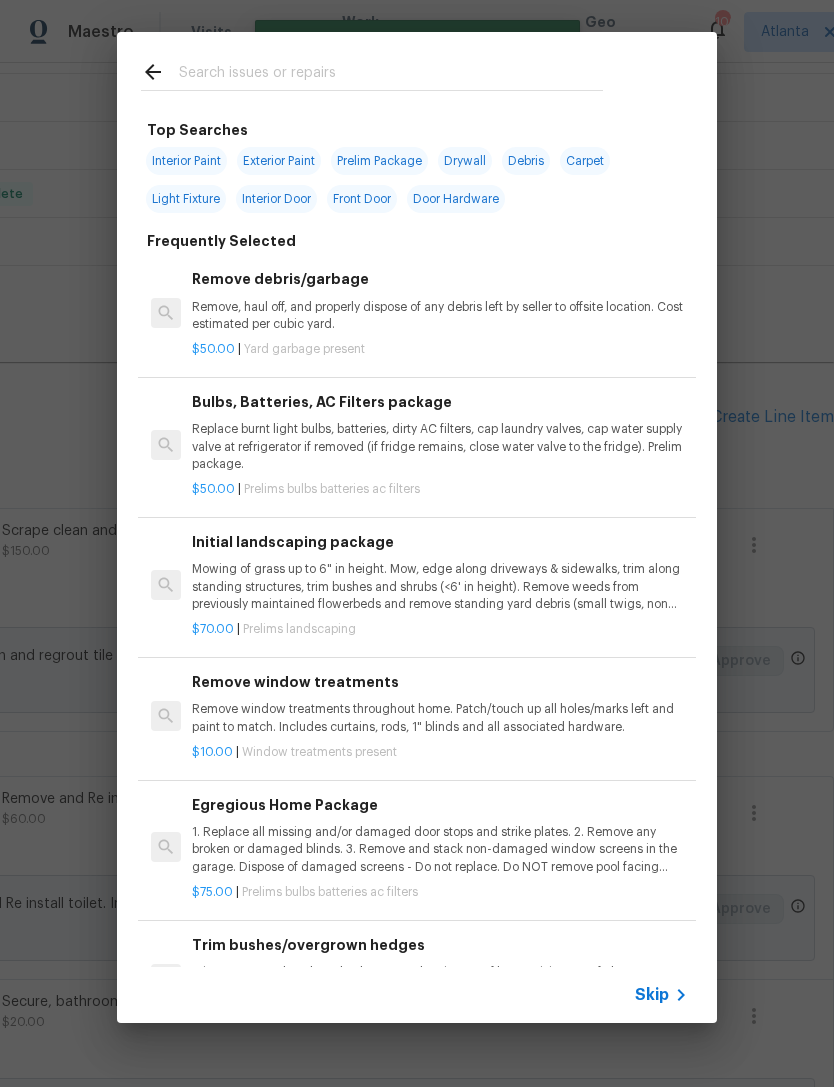 click at bounding box center (391, 75) 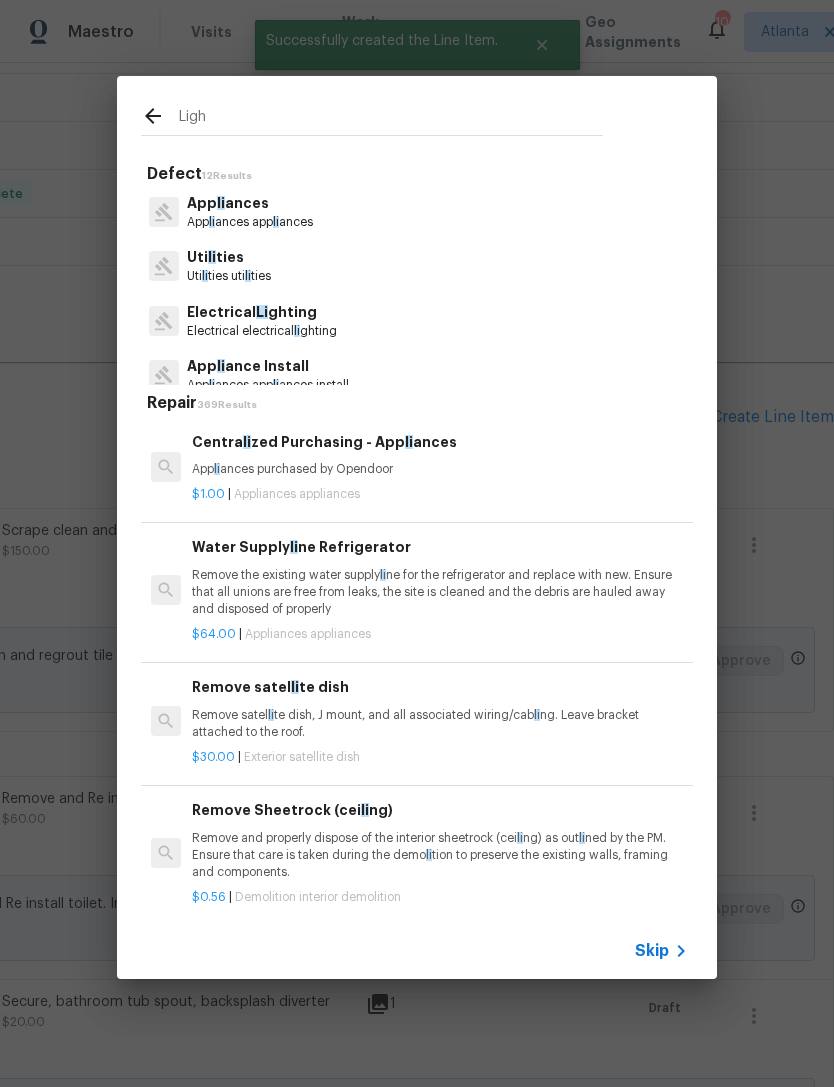 type on "Light" 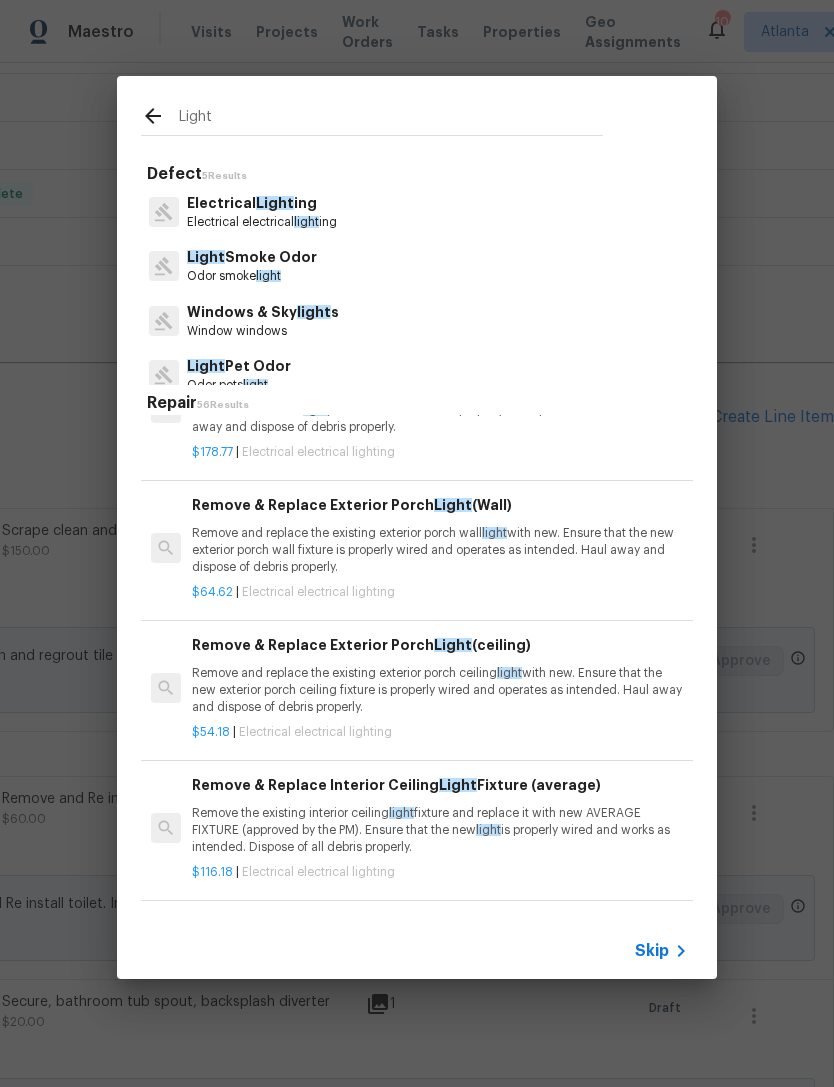 scroll, scrollTop: 1144, scrollLeft: 0, axis: vertical 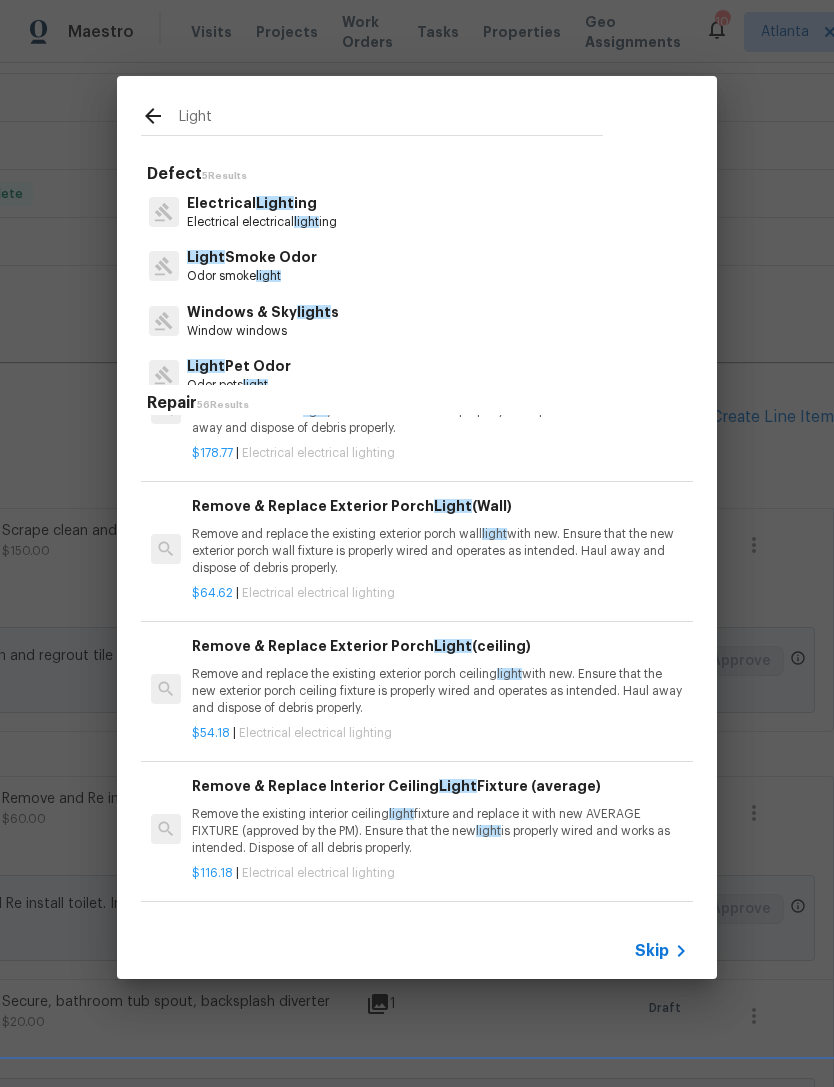 click on "Remove & Replace Exterior Porch  Light  (Wall)" at bounding box center [440, 506] 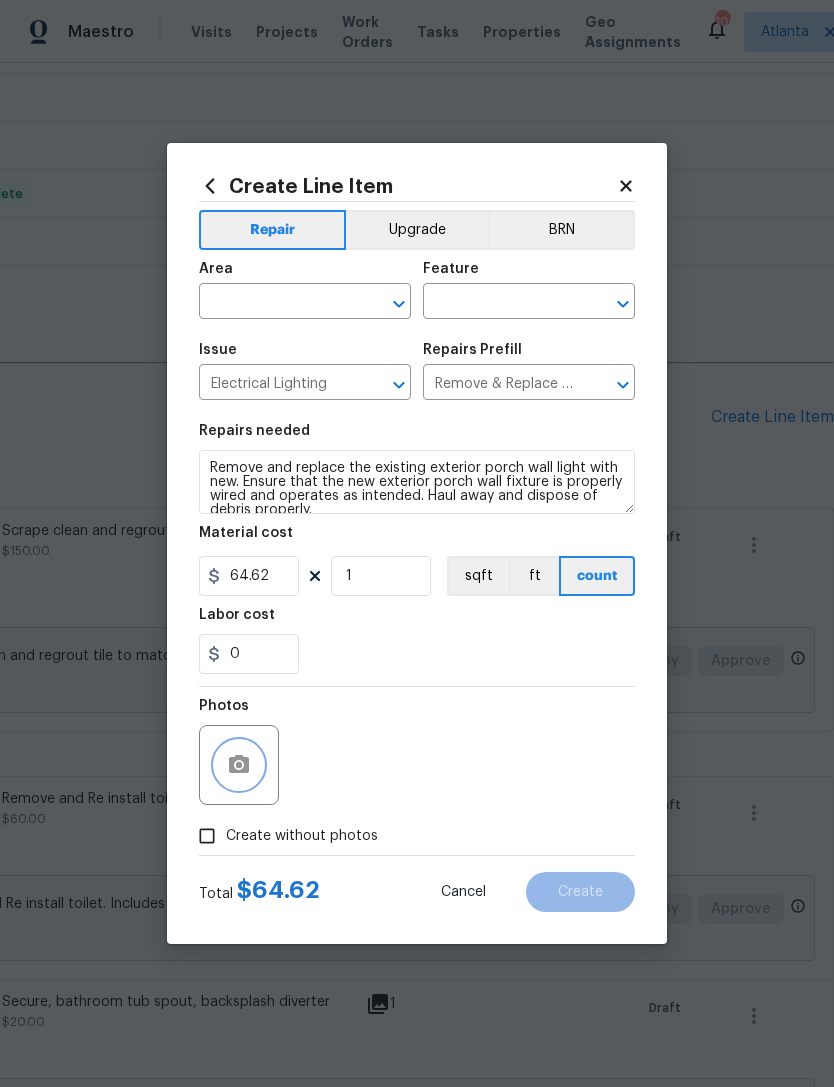 click at bounding box center (239, 765) 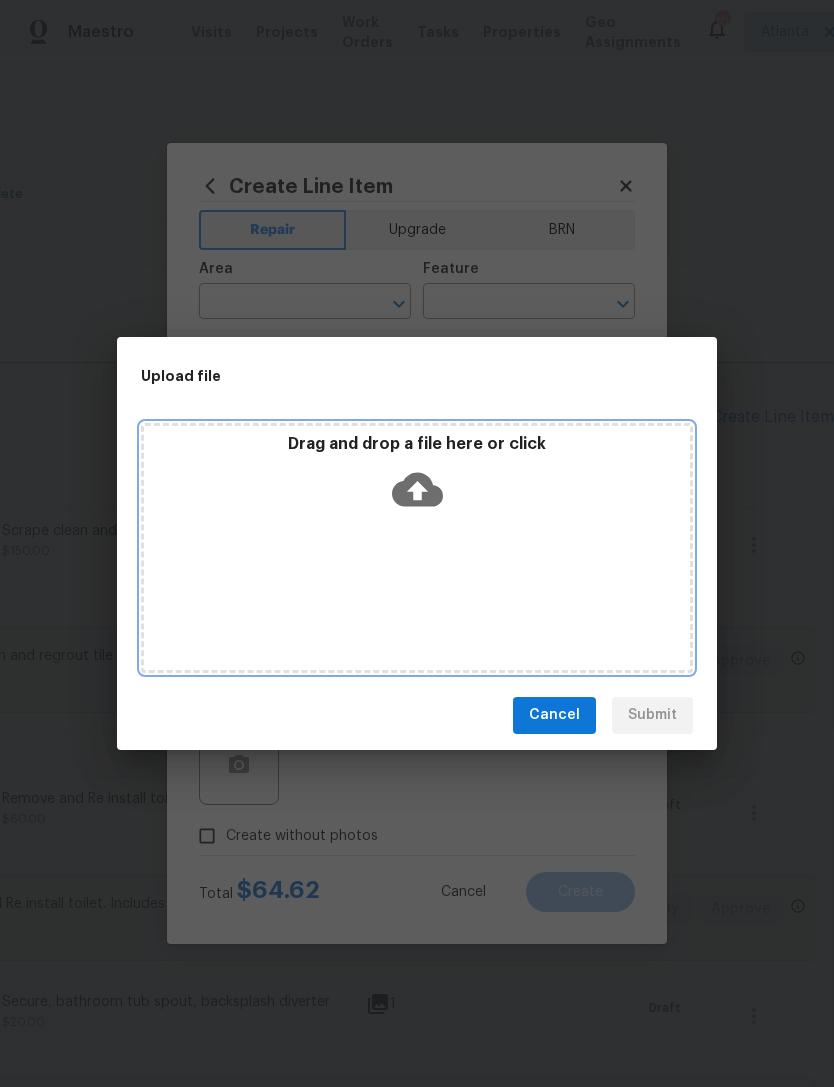click 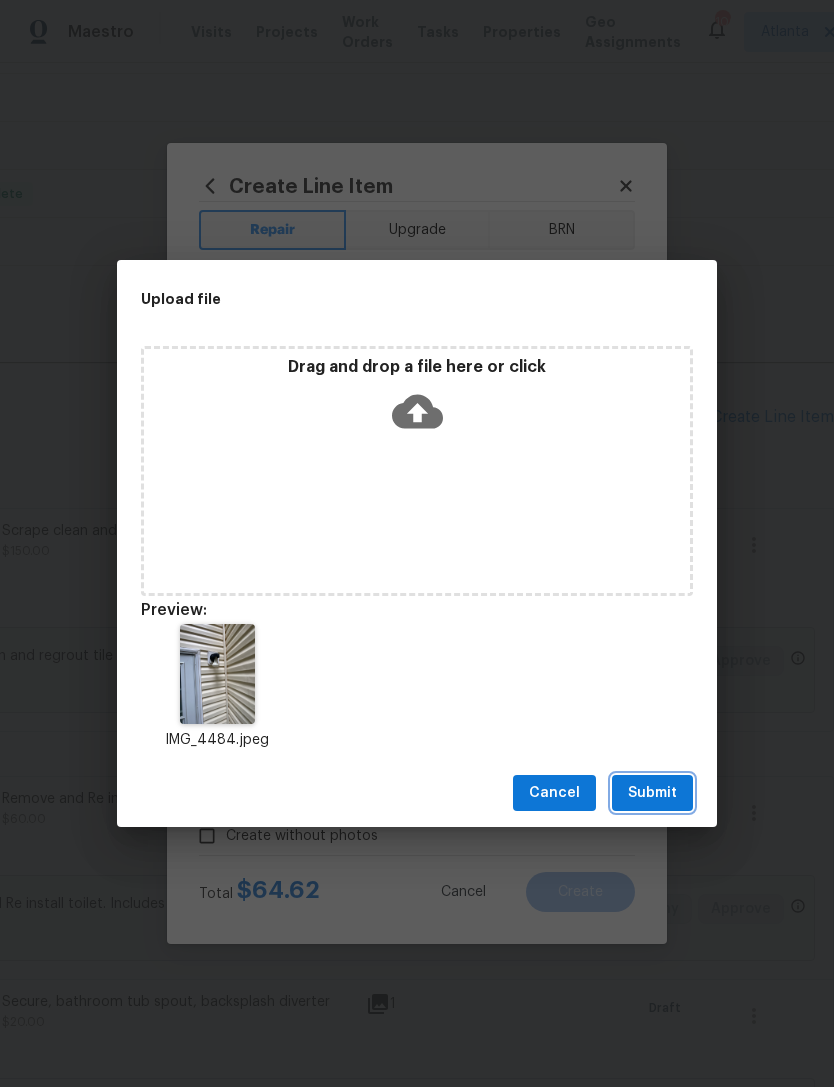 click on "Submit" at bounding box center [652, 793] 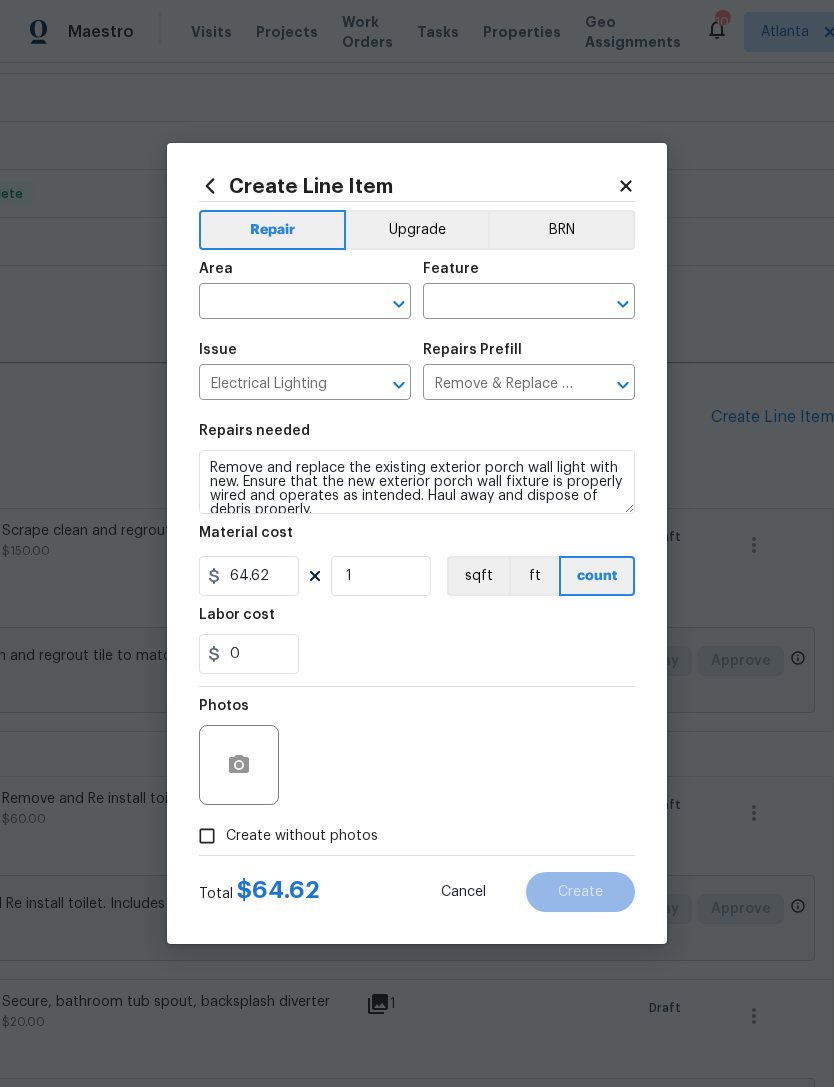 click at bounding box center (277, 303) 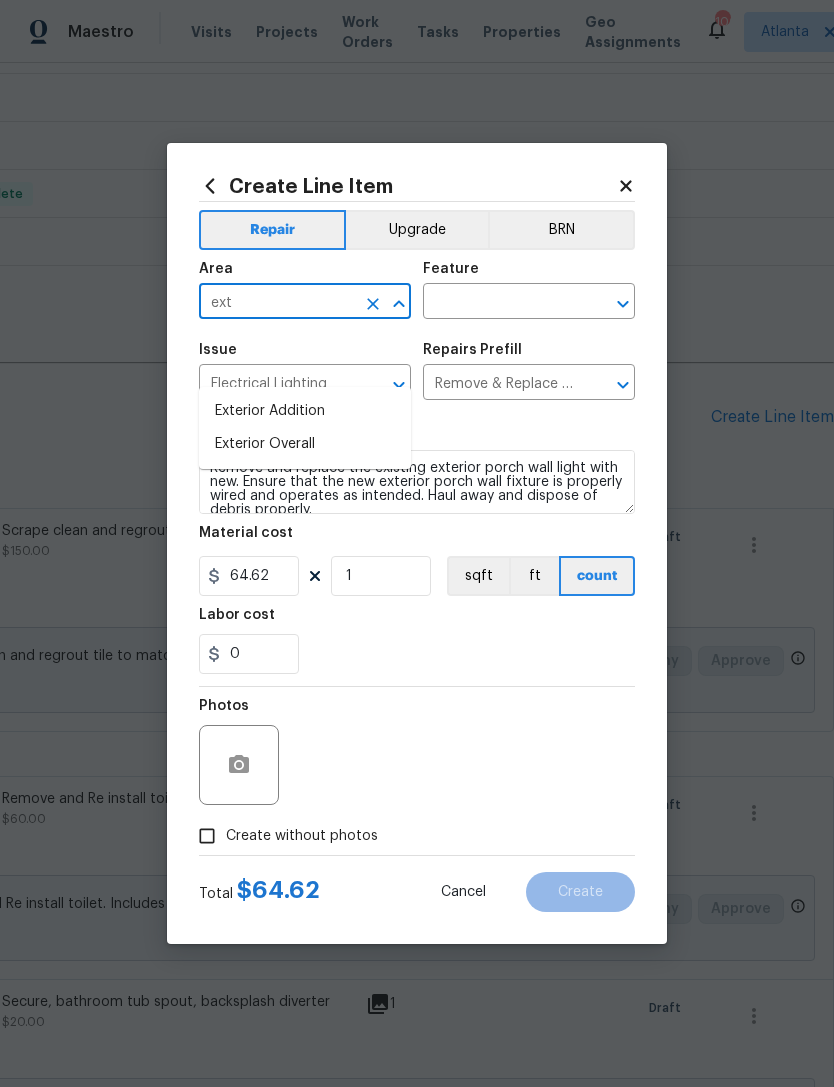 click on "Exterior Overall" at bounding box center [305, 444] 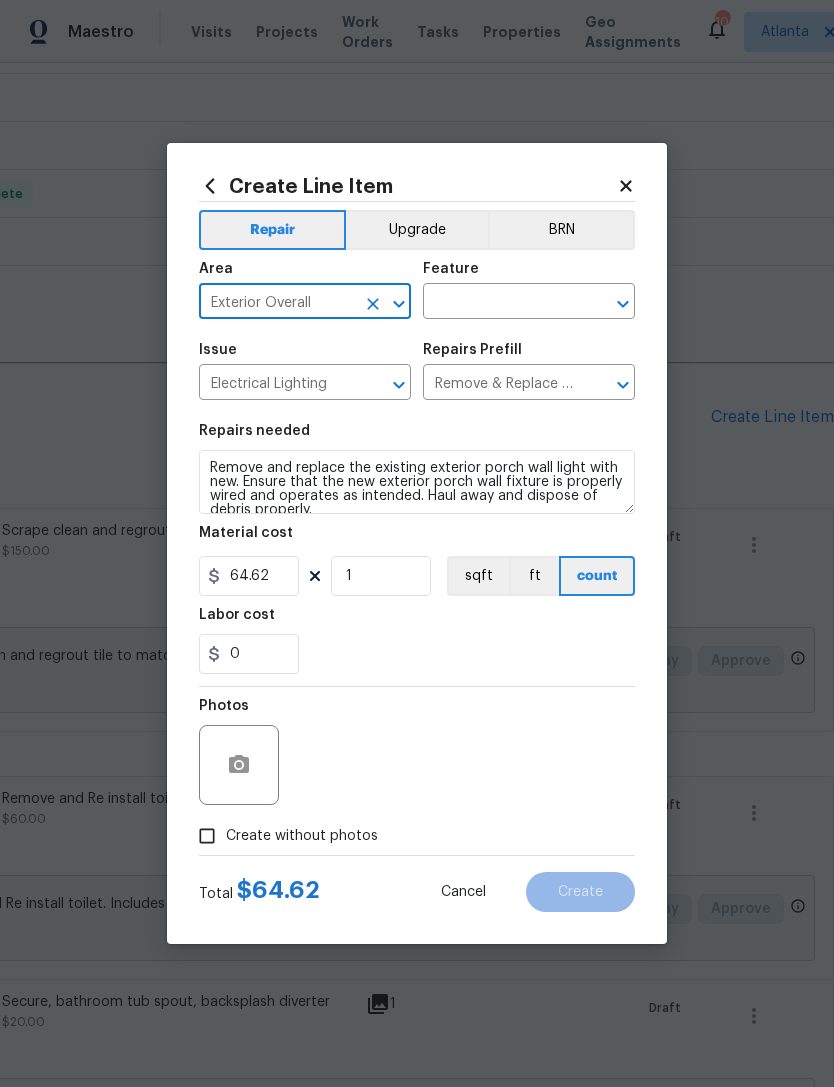 click at bounding box center [501, 303] 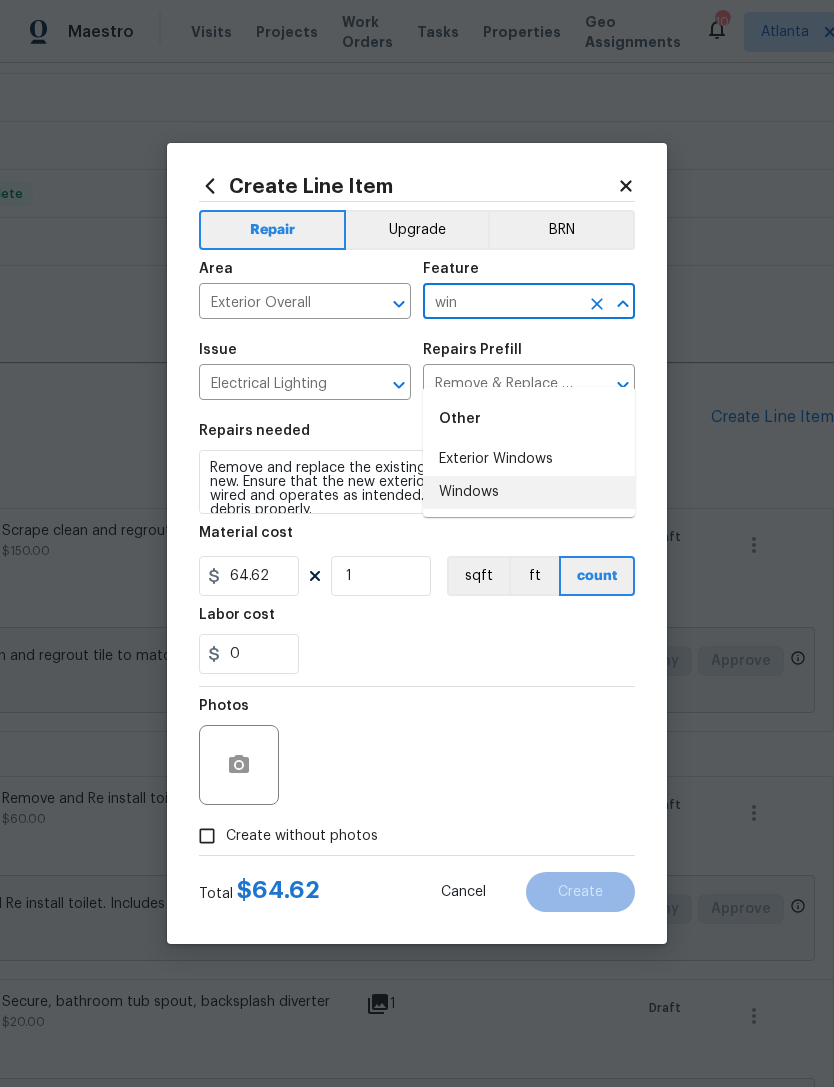 click on "Windows" at bounding box center [529, 492] 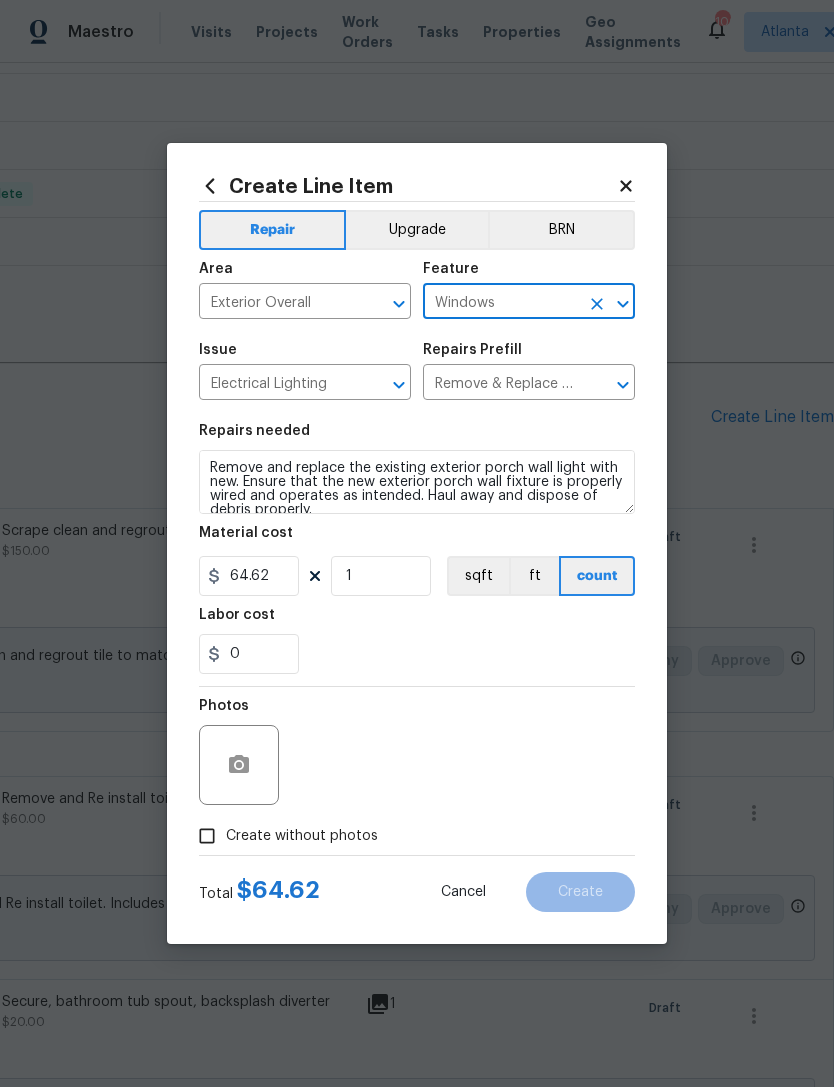 click on "Repairs needed Remove and replace the existing exterior porch wall light with new. Ensure that the new exterior porch wall fixture is properly wired and operates as intended. Haul away and dispose of debris properly. Material cost 64.62 1 sqft ft count Labor cost 0" at bounding box center (417, 549) 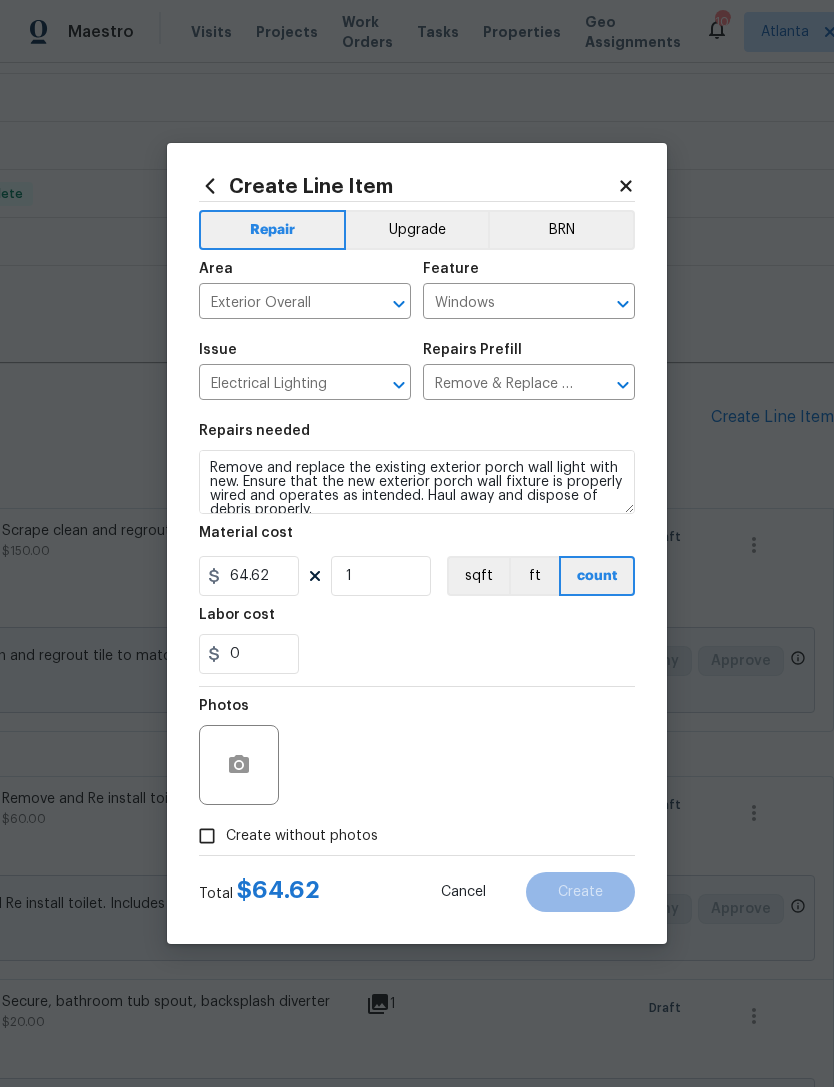 click on "Windows" at bounding box center [501, 303] 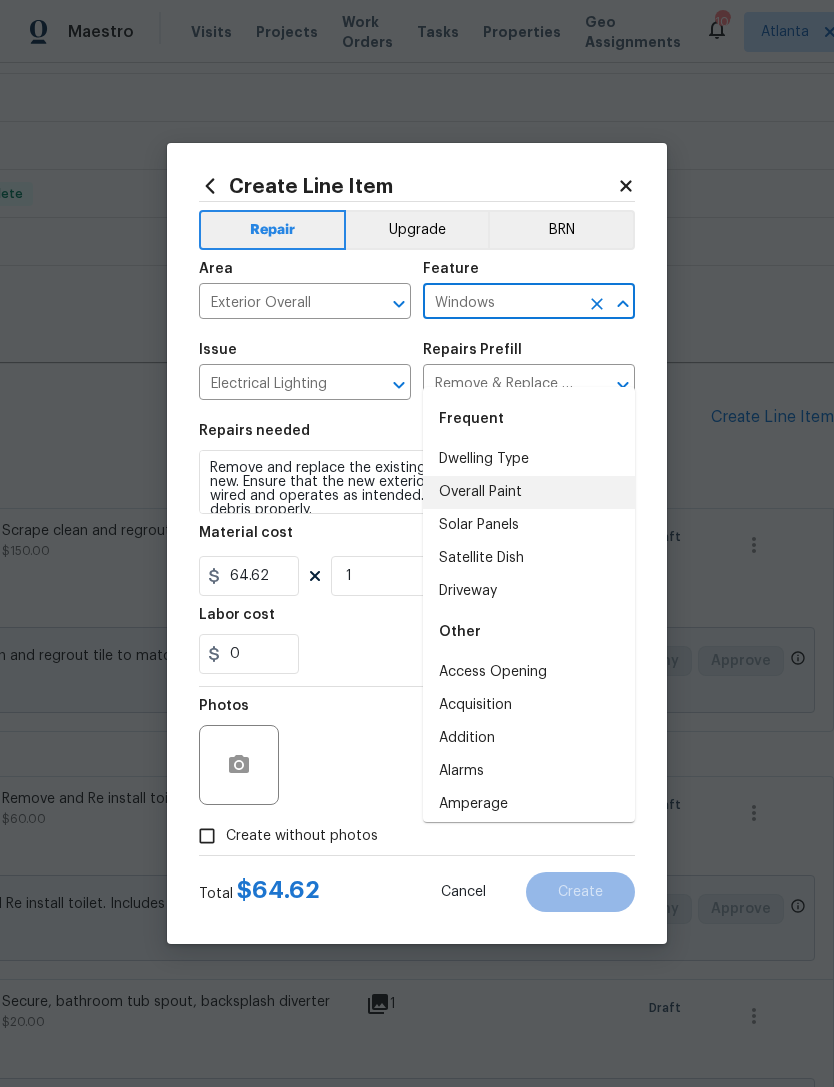 click on "Frequent" at bounding box center (529, 419) 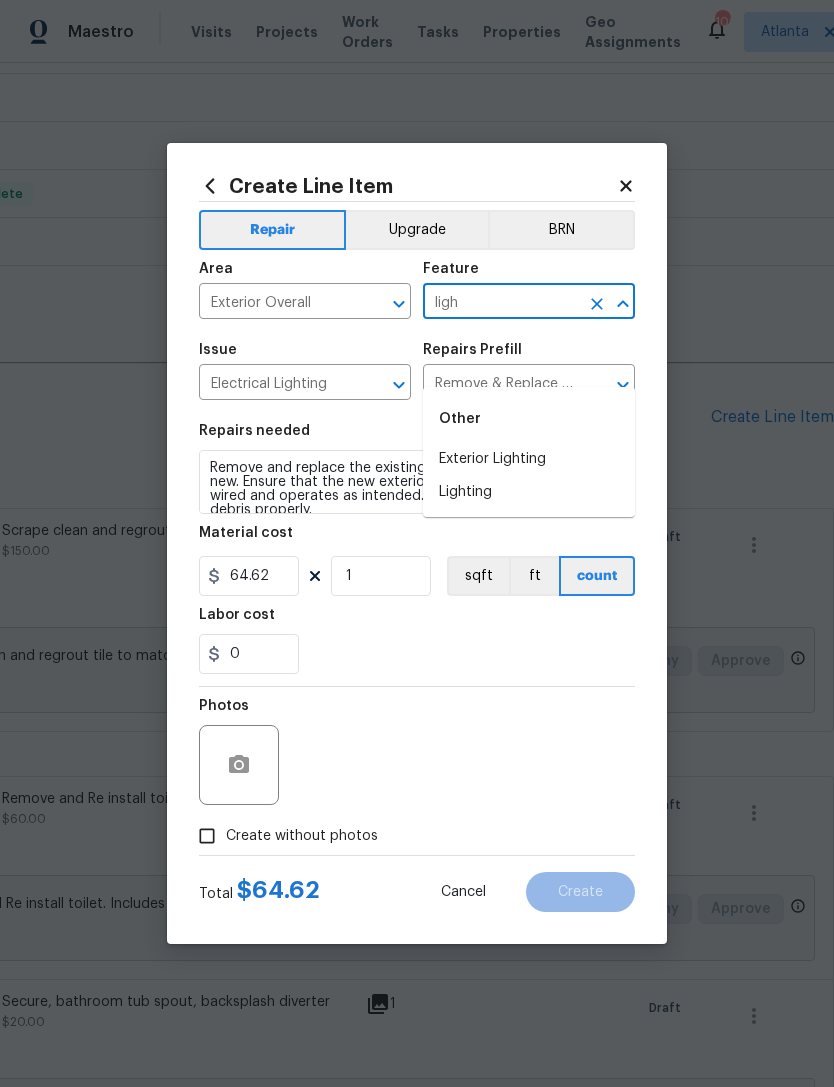 click on "Exterior Lighting" at bounding box center [529, 459] 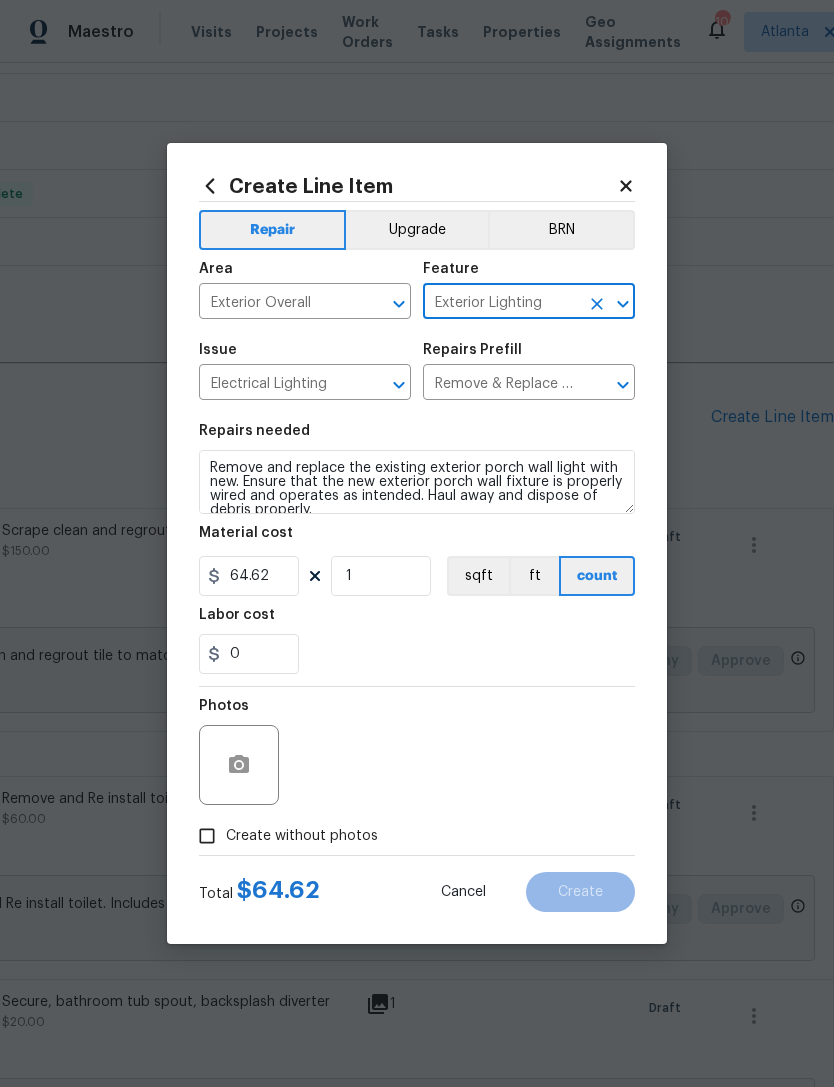 click on "0" at bounding box center (417, 654) 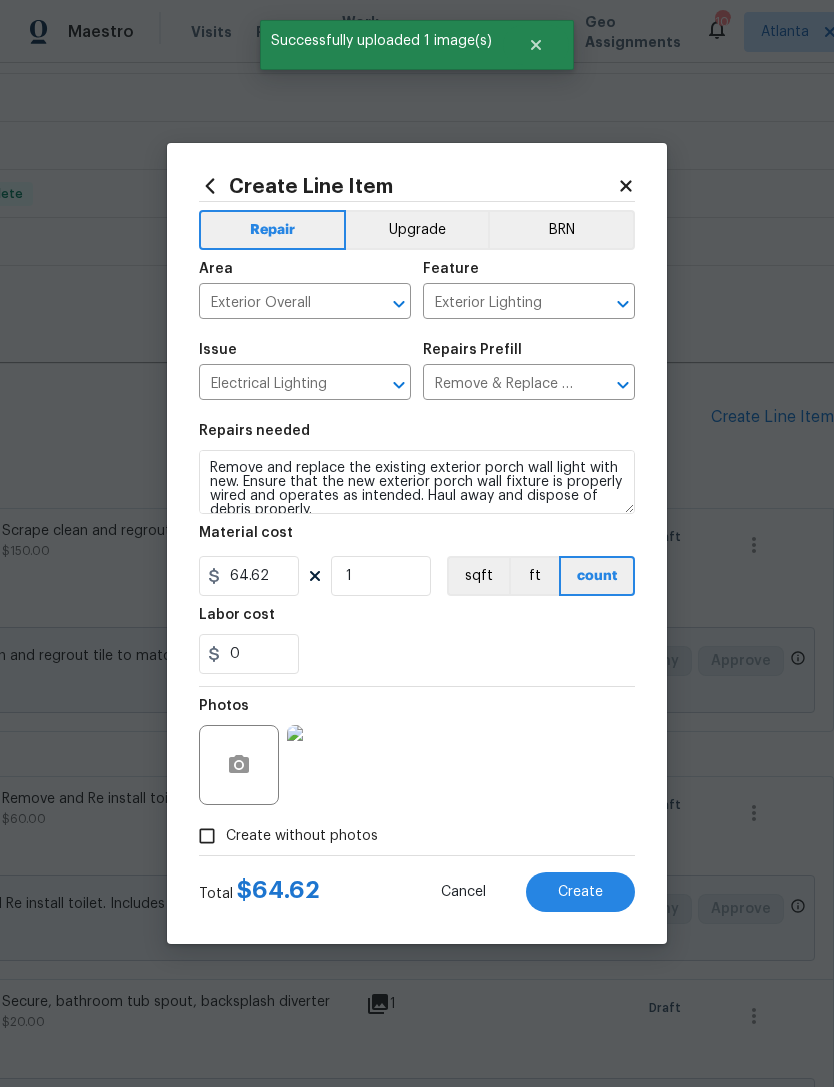click on "Create" at bounding box center (580, 892) 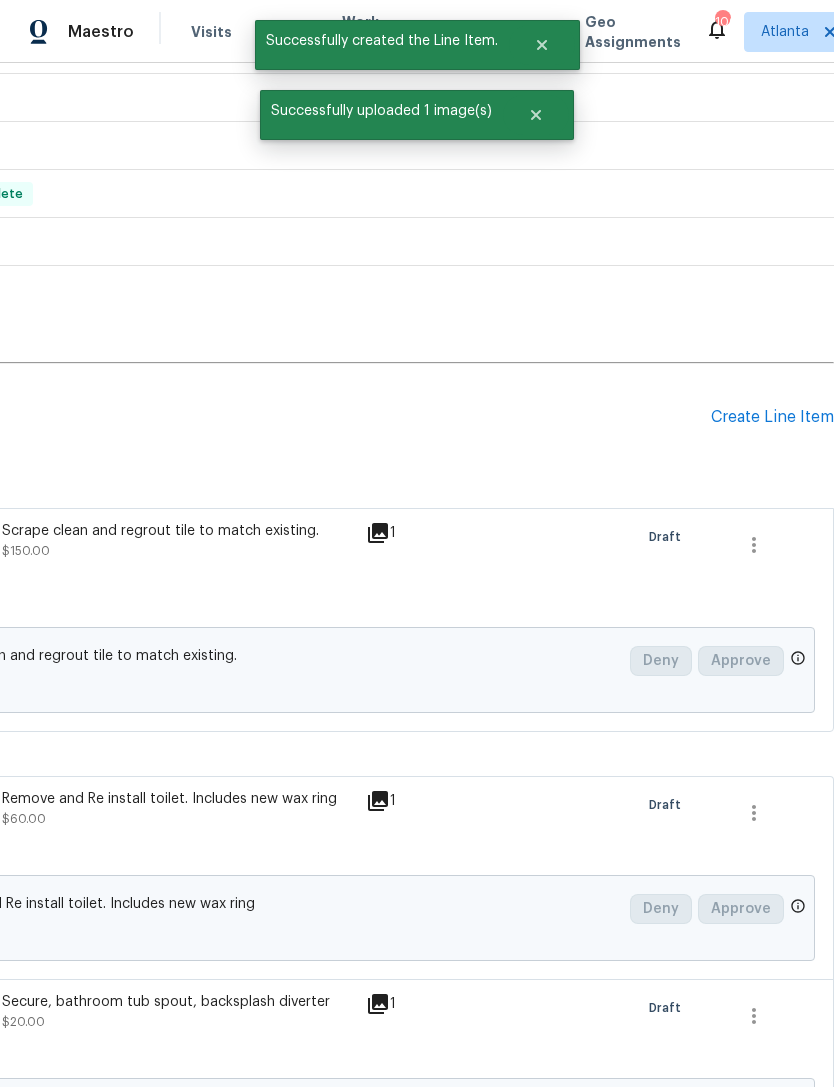 click on "Create Line Item" at bounding box center (772, 417) 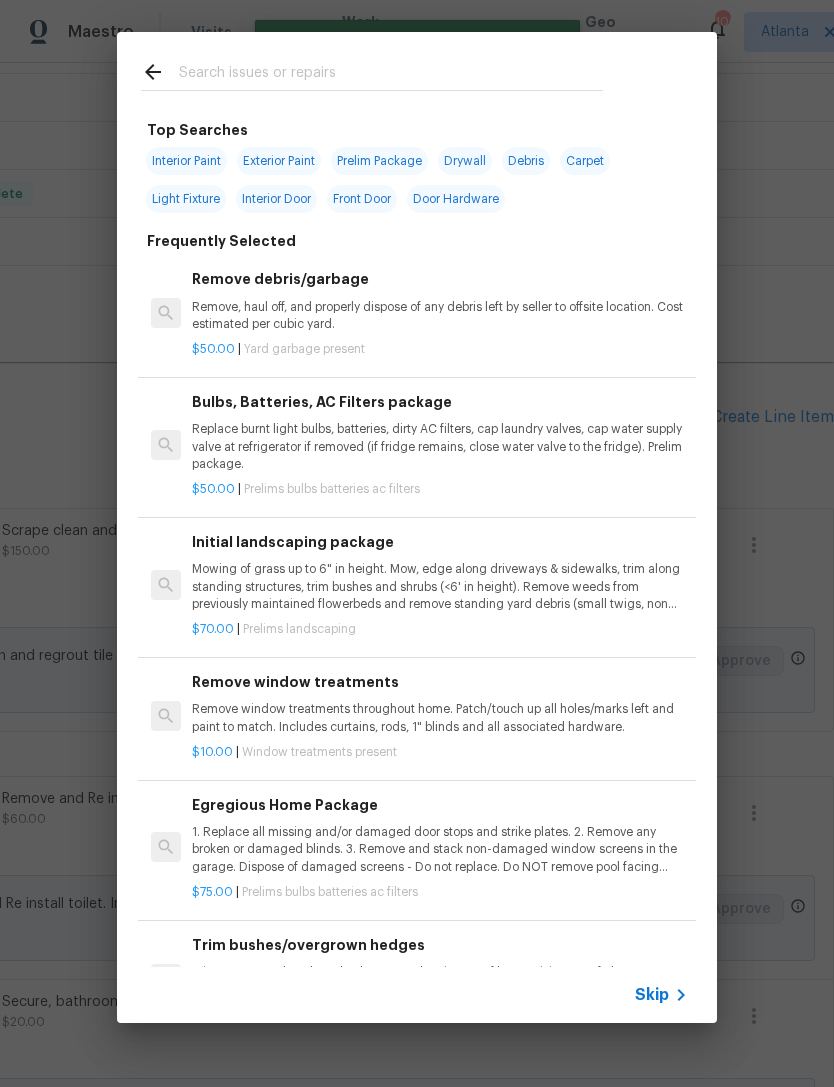 click at bounding box center [391, 75] 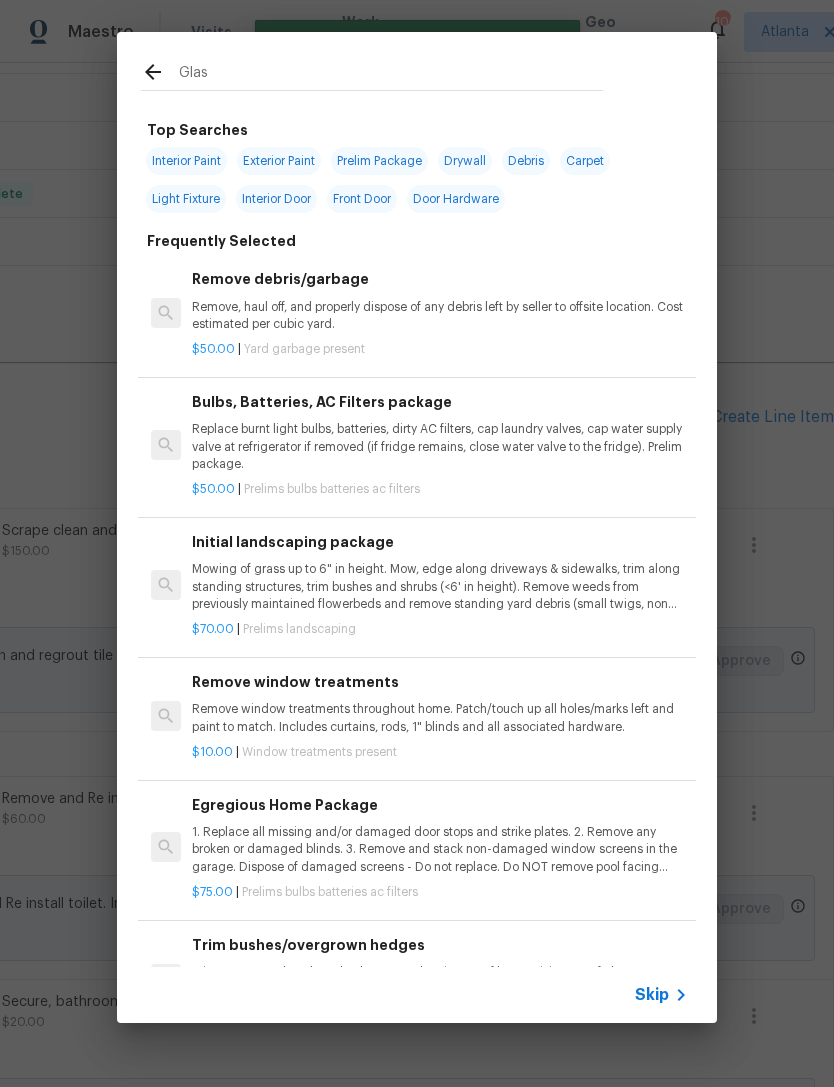 type on "Glass" 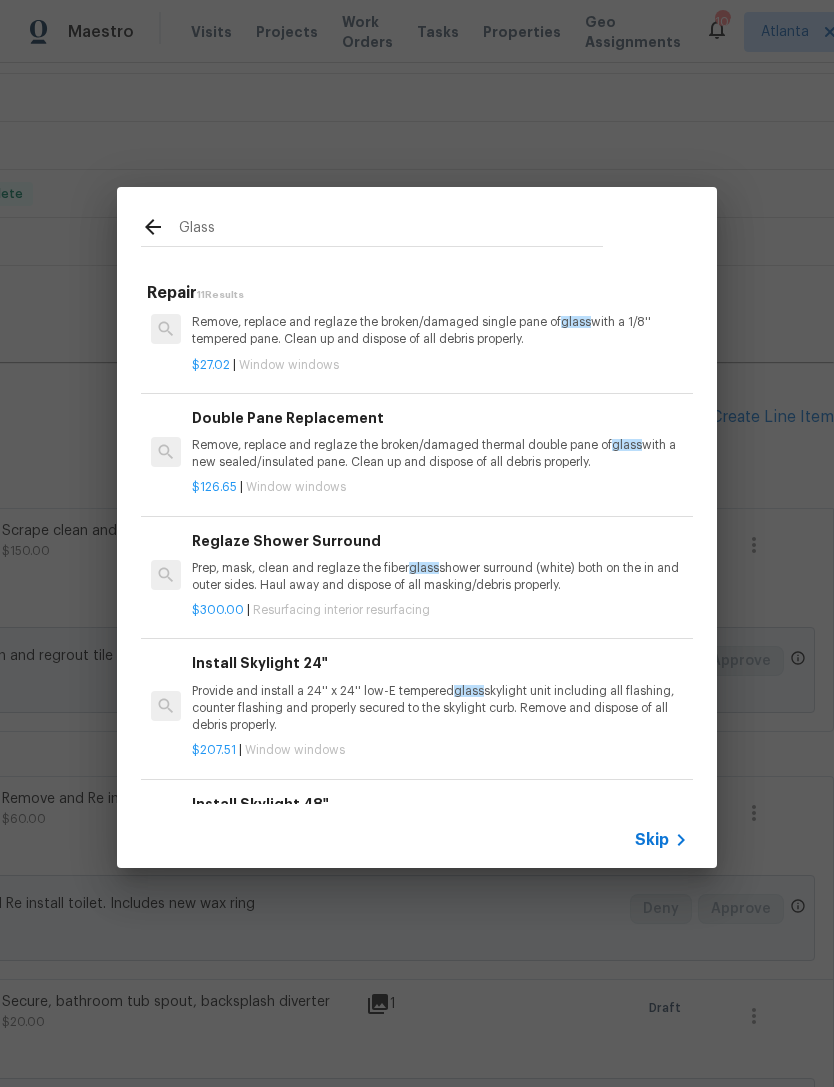 scroll, scrollTop: 456, scrollLeft: 0, axis: vertical 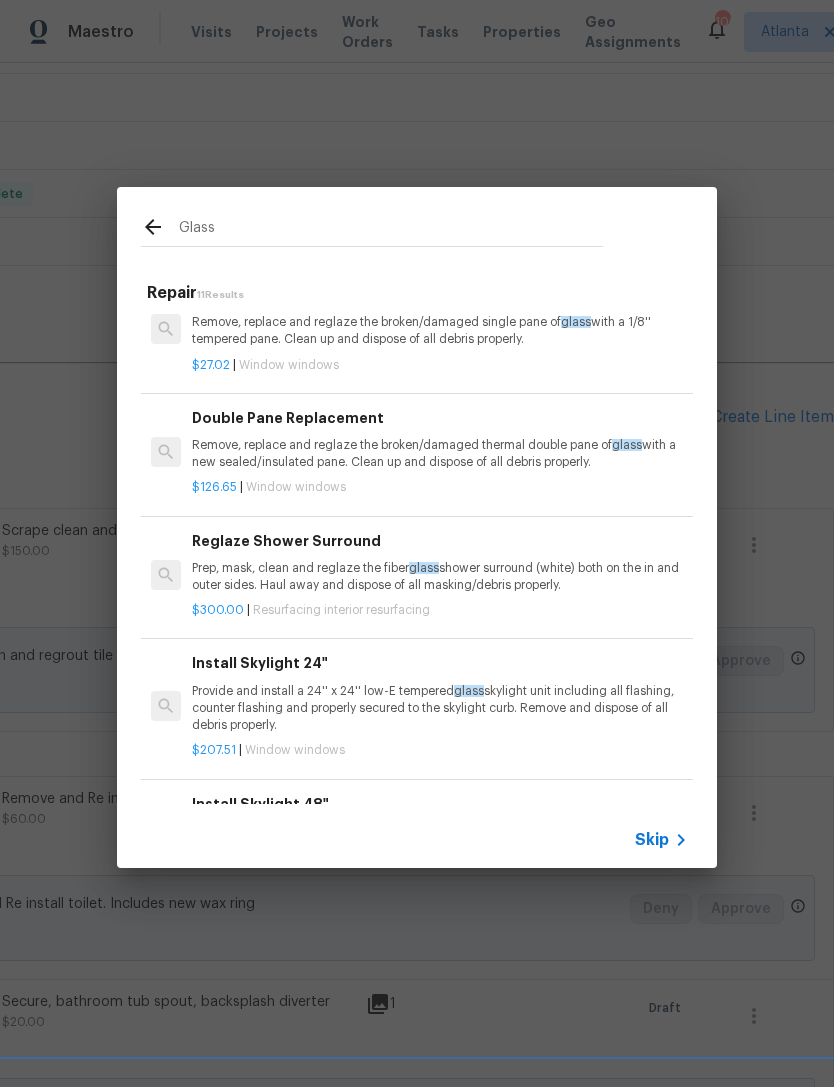 click on "Double Pane Replacement Remove, replace and reglaze the broken/damaged thermal double pane of  glass  with a new sealed/insulated pane. Clean up and dispose of all debris properly." at bounding box center [440, 439] 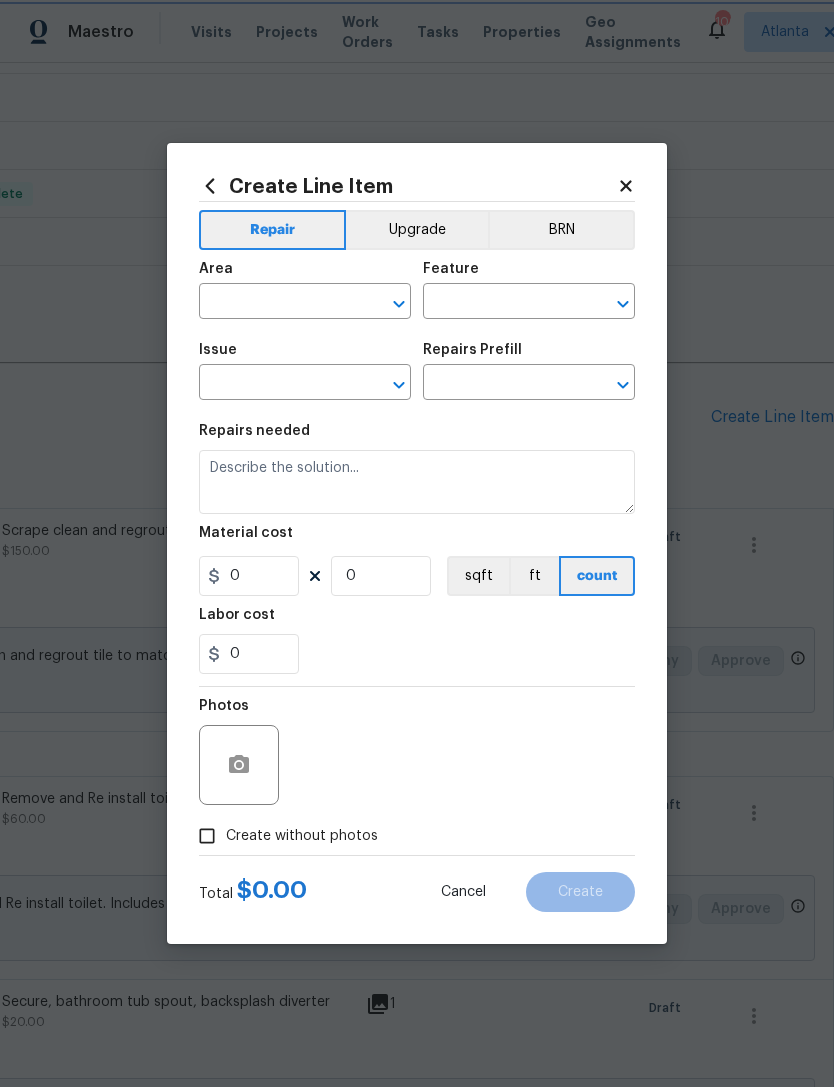 type on "Windows & Skylights" 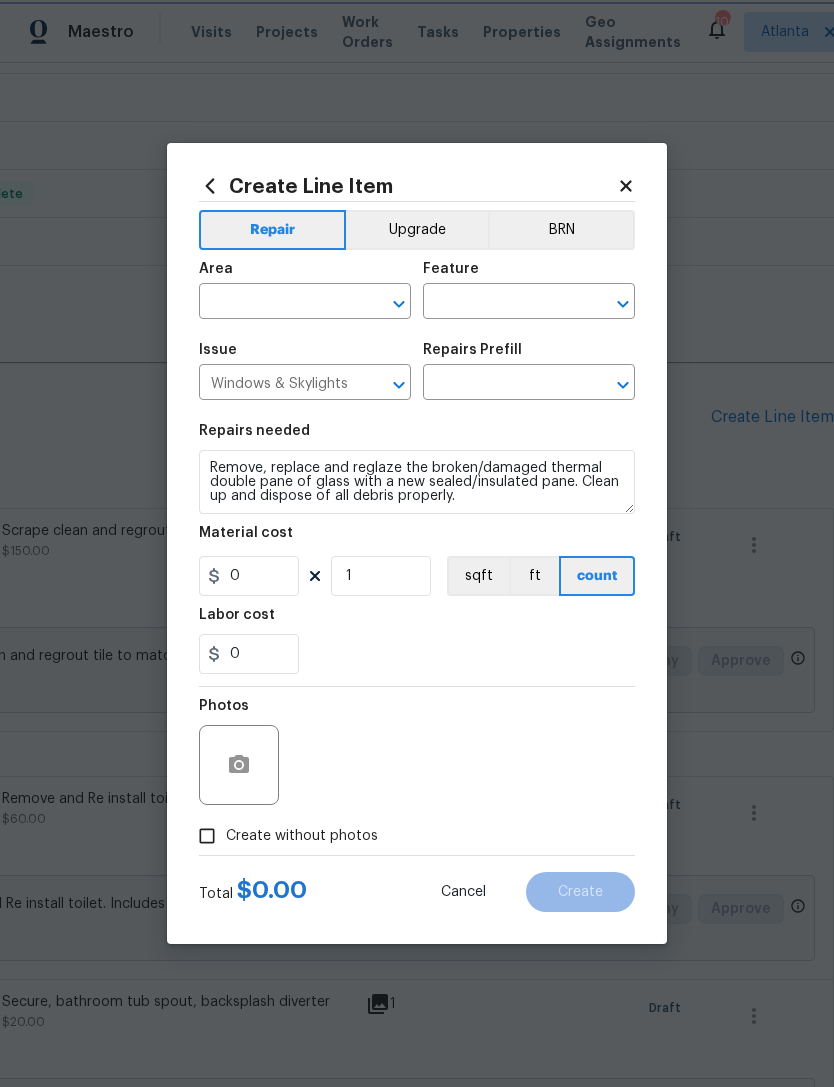 type on "Double Pane Replacement $126.65" 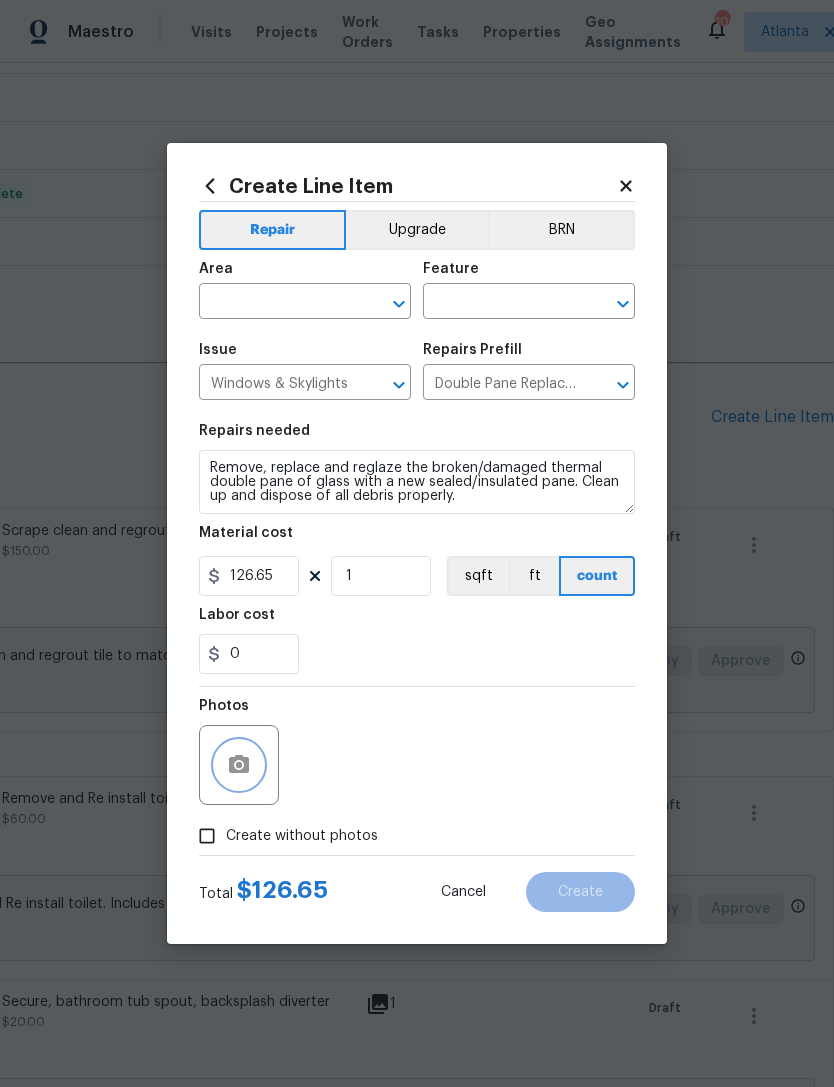 click at bounding box center [239, 765] 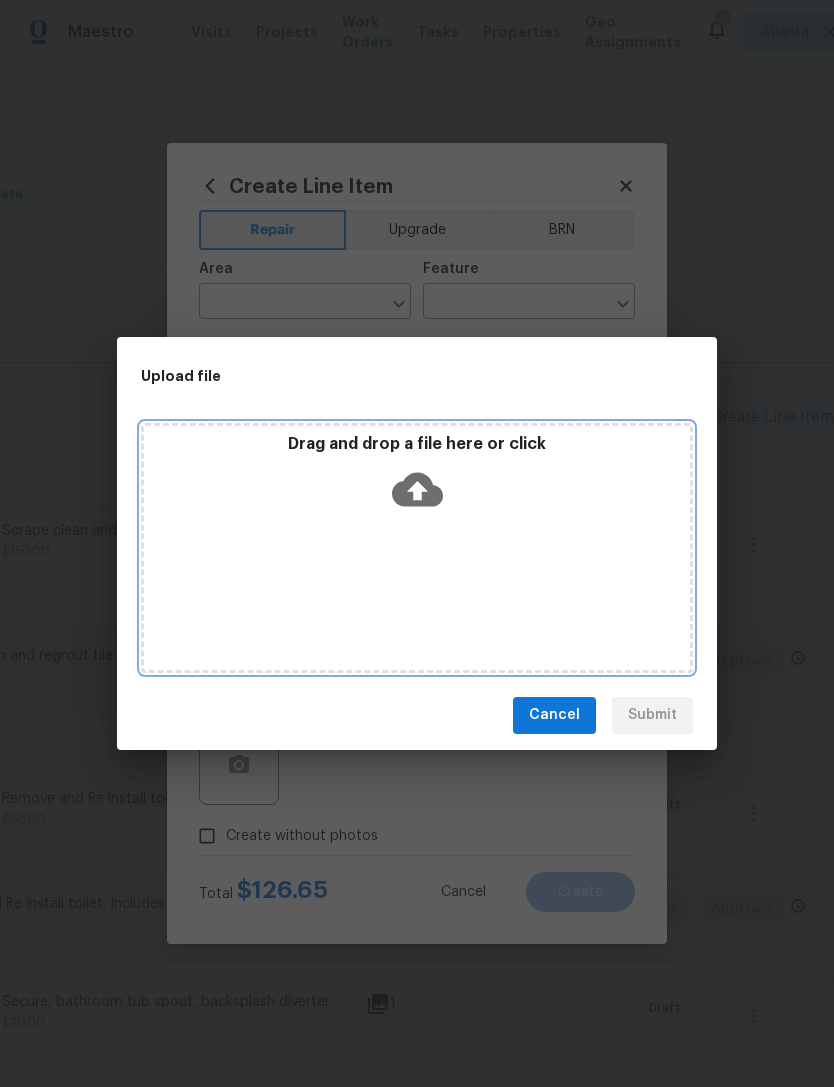 click 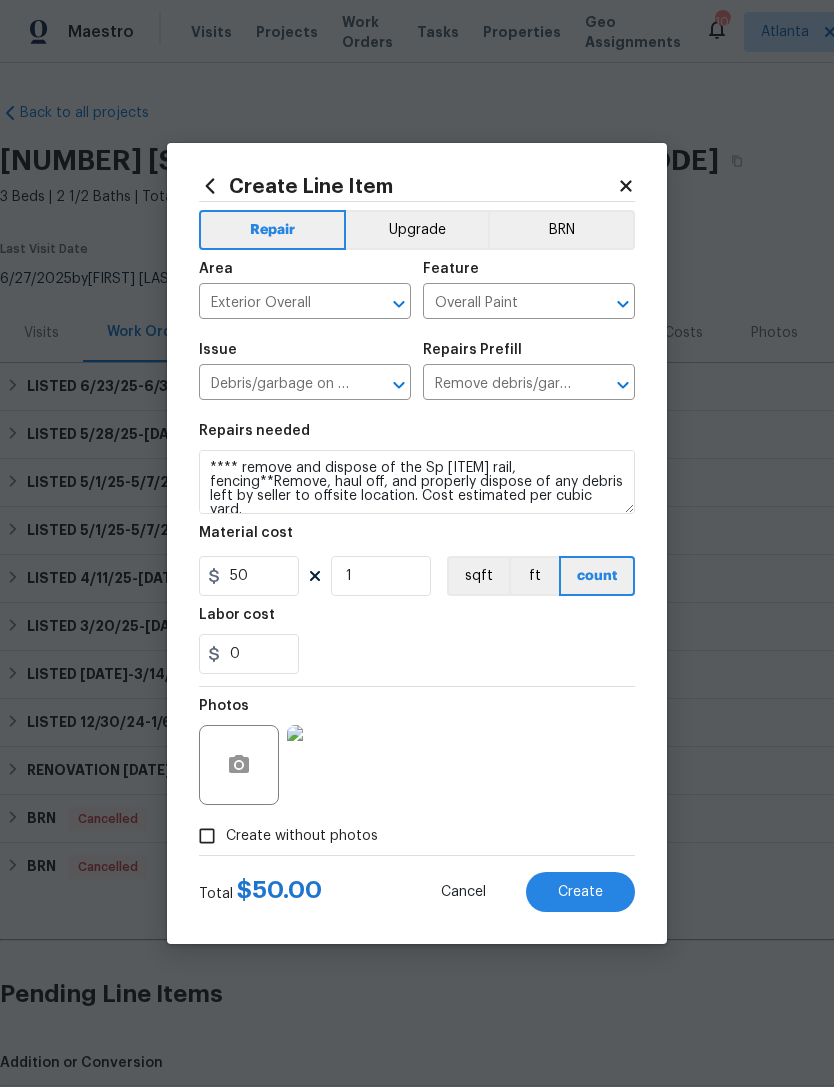 scroll, scrollTop: 64, scrollLeft: 0, axis: vertical 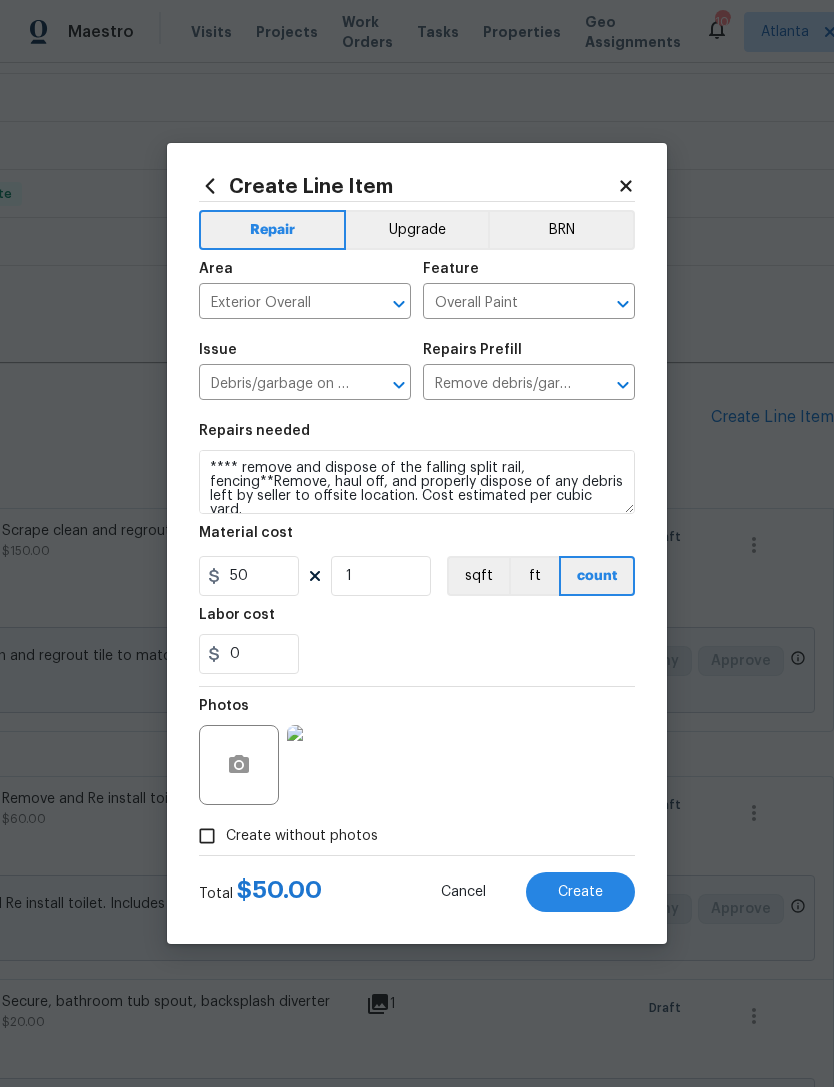 type on "**** remove and dispose of the falling split rail, fencing**Remove, haul off, and properly dispose of any debris left by seller to offsite location. Cost estimated per cubic yard." 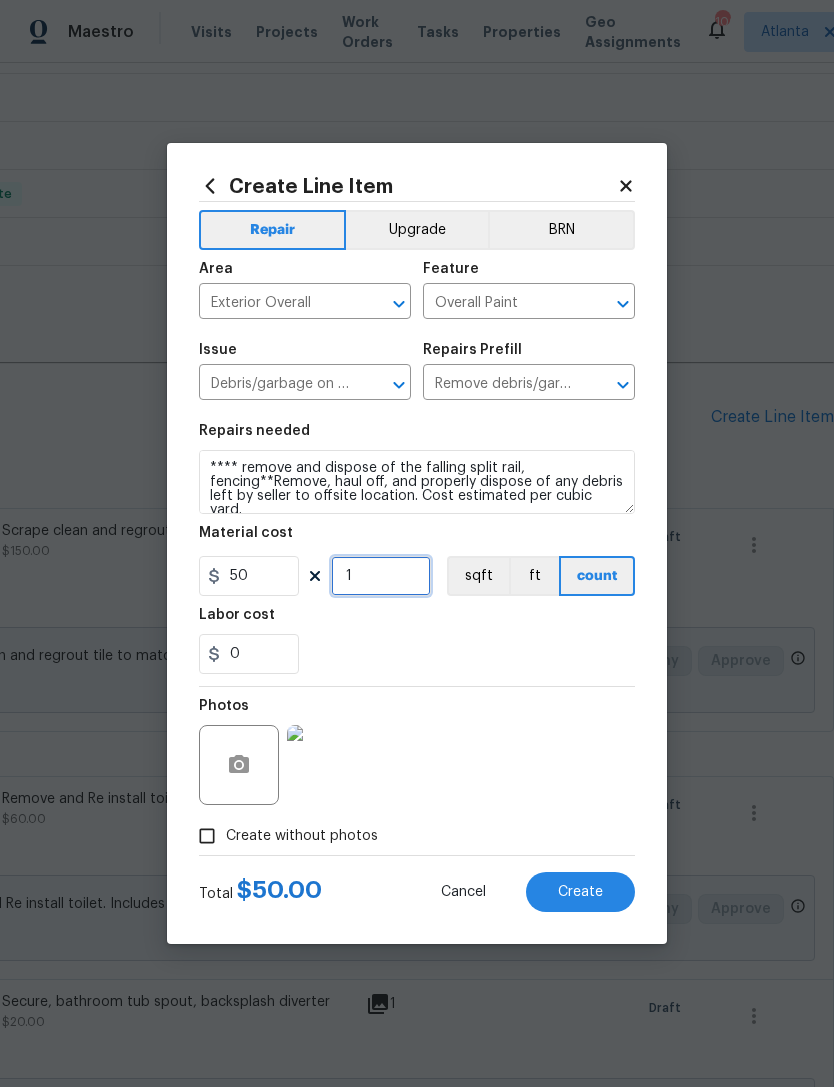 click on "1" at bounding box center [381, 576] 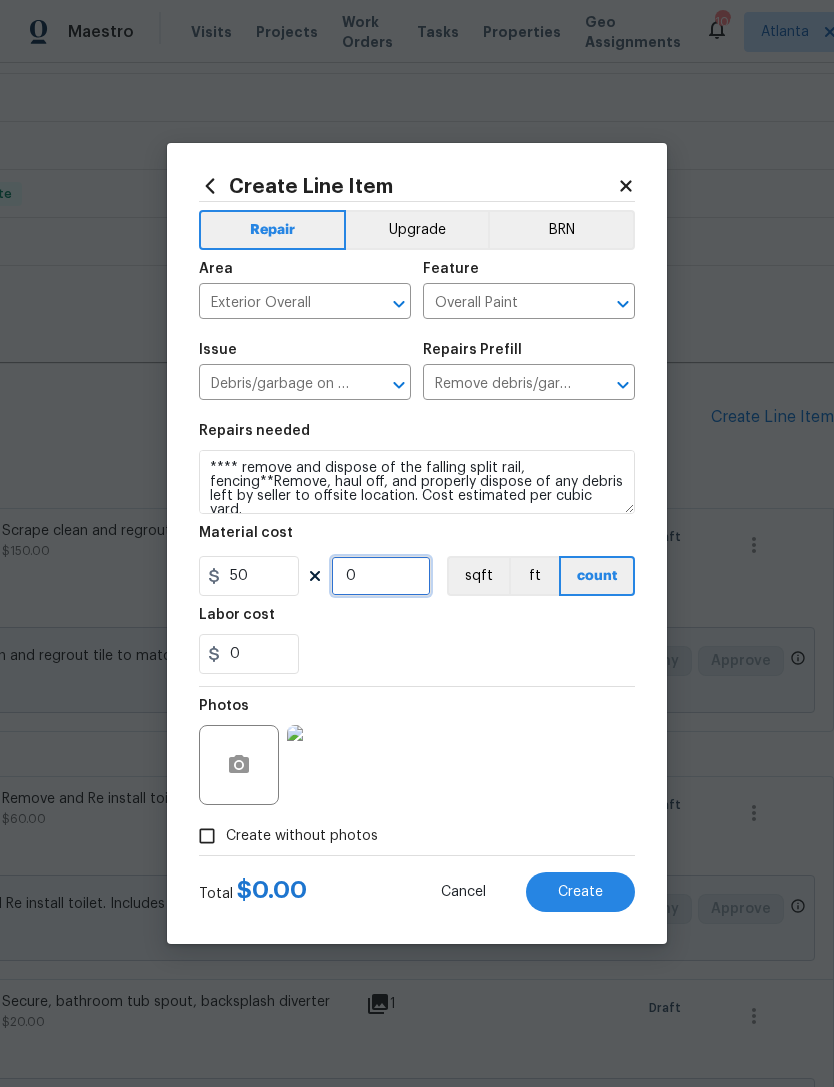type on "2" 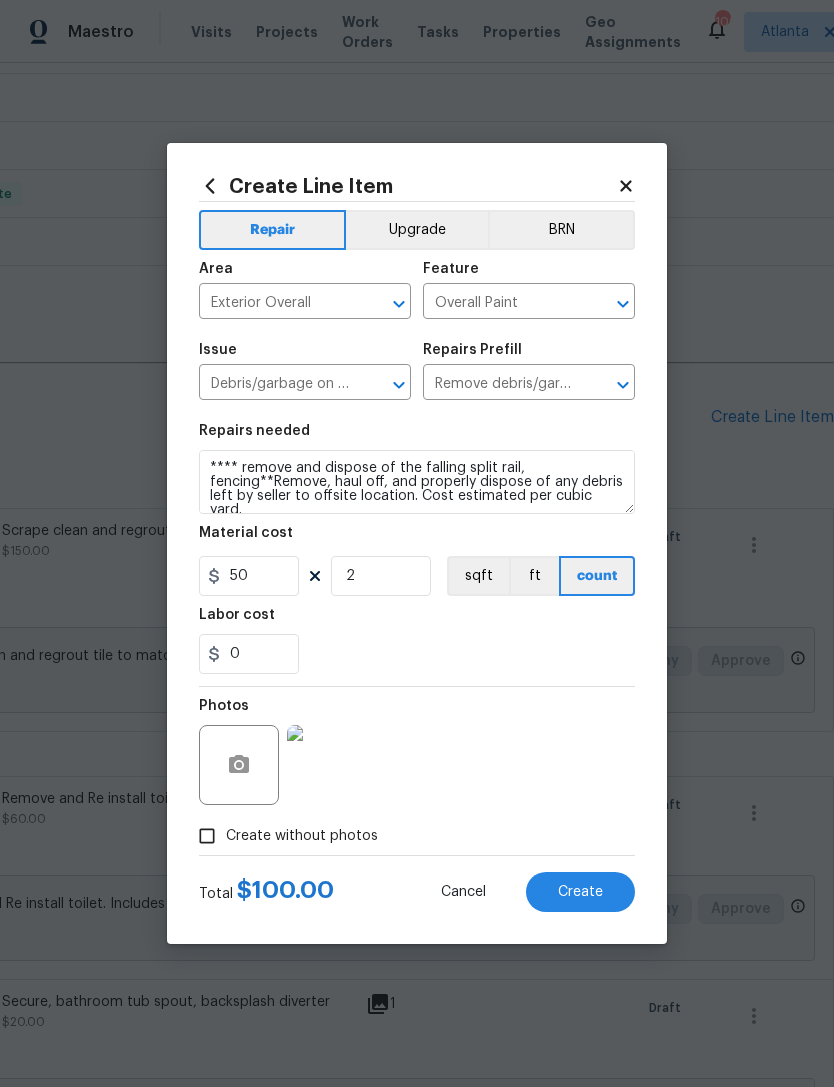 click on "0" at bounding box center [417, 654] 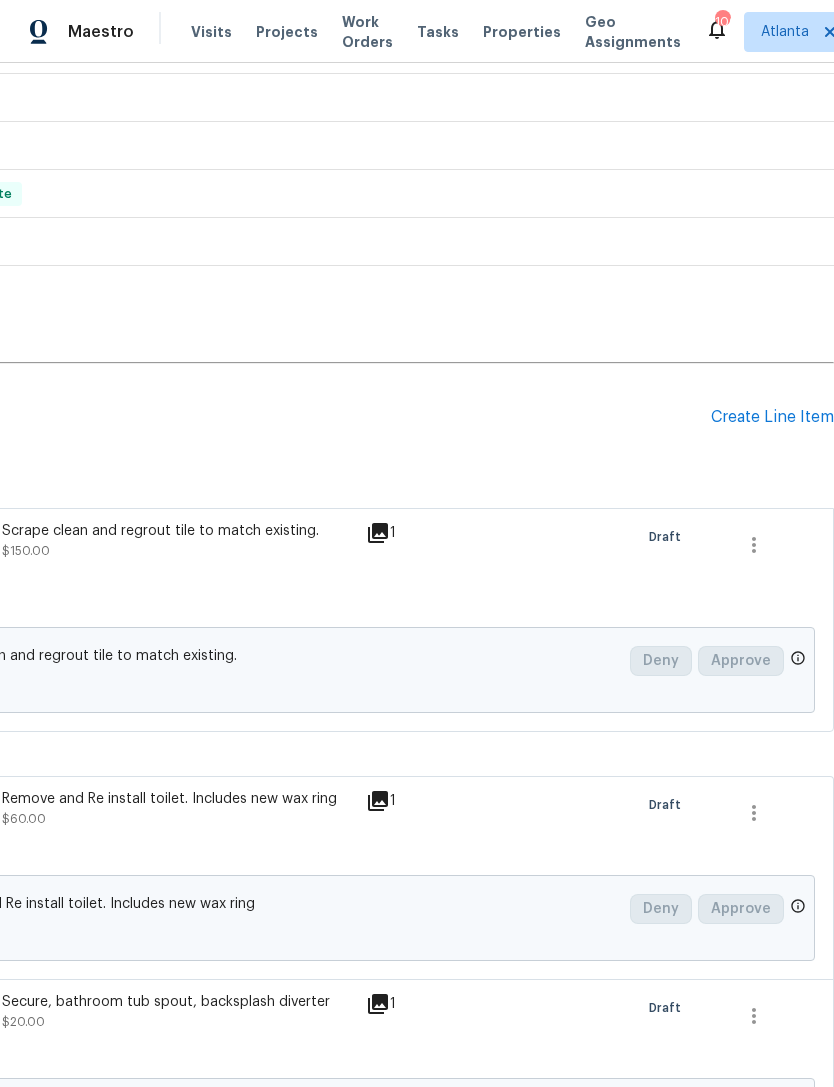 scroll, scrollTop: 0, scrollLeft: 0, axis: both 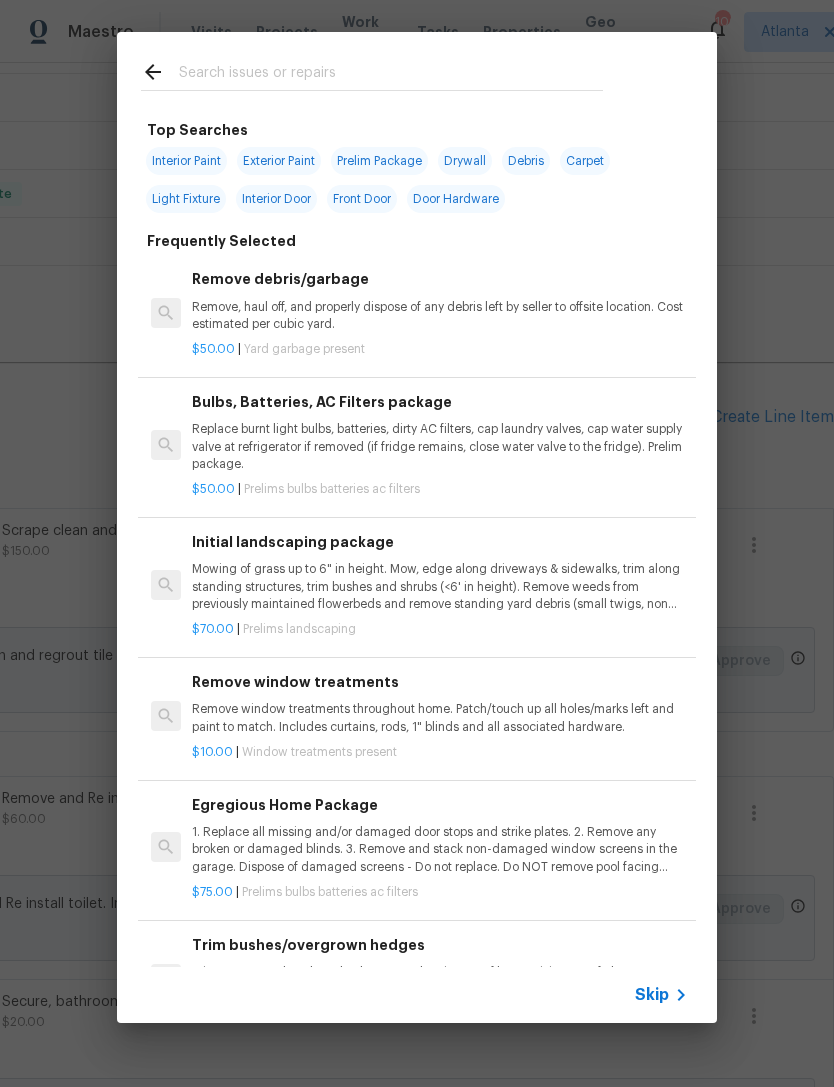 click at bounding box center (391, 75) 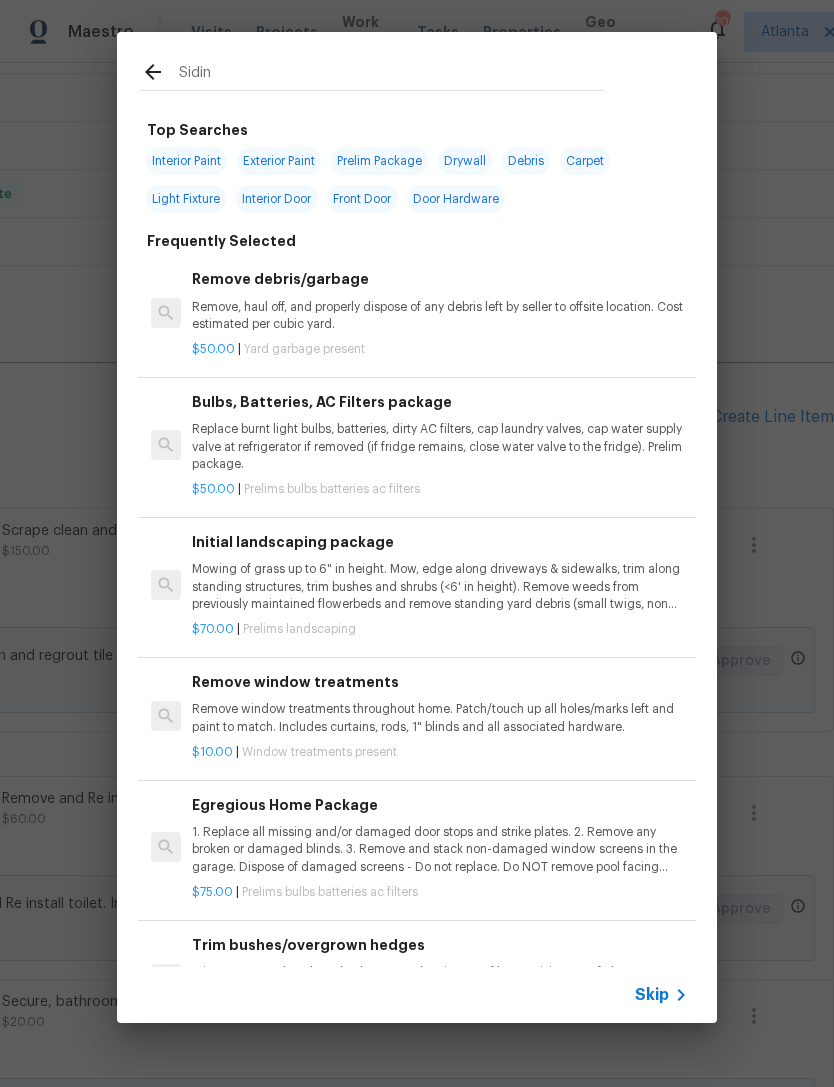 type on "Siding" 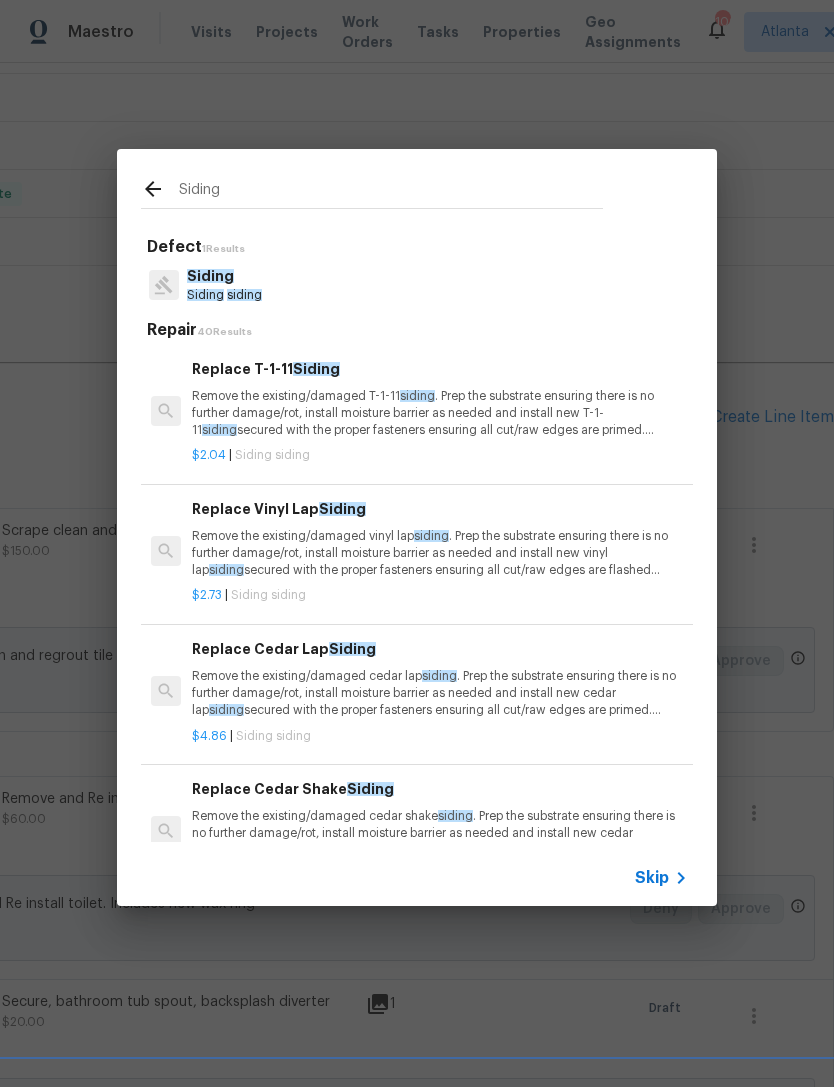 click on "Remove the existing/damaged vinyl lap  siding . Prep the substrate ensuring there is no further damage/rot, install moisture barrier as needed and install new vinyl lap  siding  secured with the proper fasteners ensuring all cut/raw edges are flashed accordingly. Ensure that the new  siding  matches as close to the existing  siding  as possible. Haul away and dispose of all debris properly." at bounding box center (440, 553) 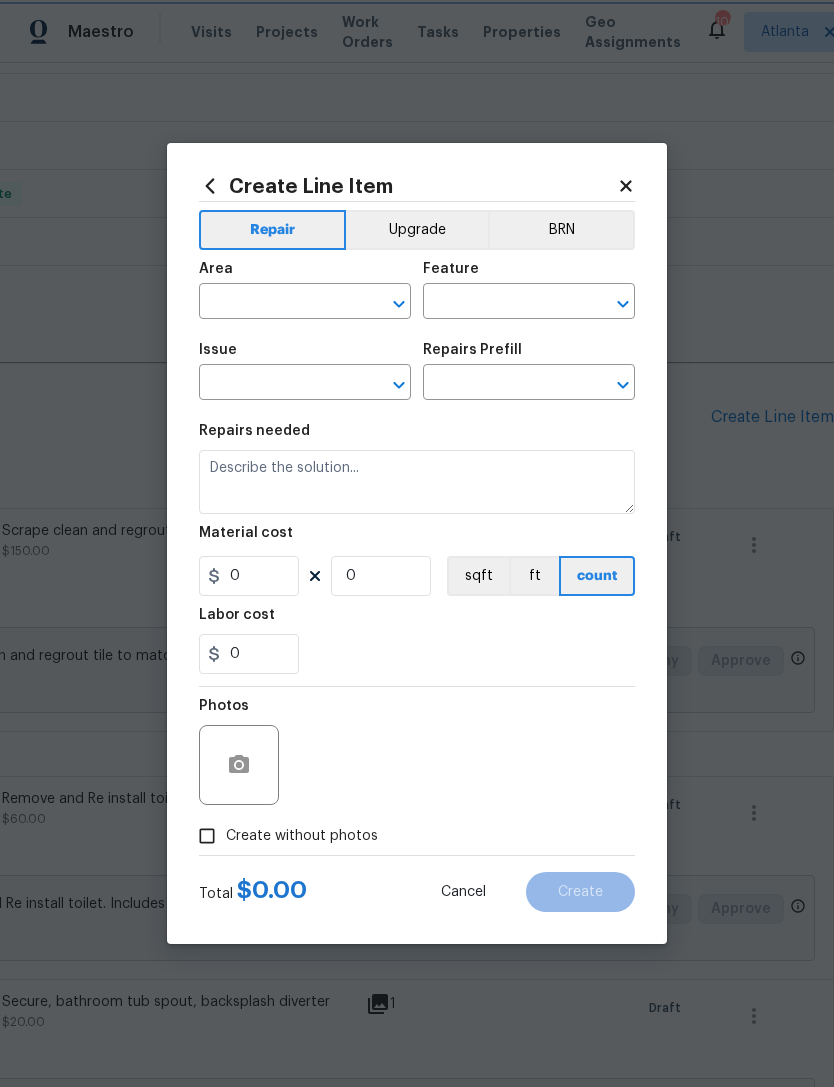 type on "Siding" 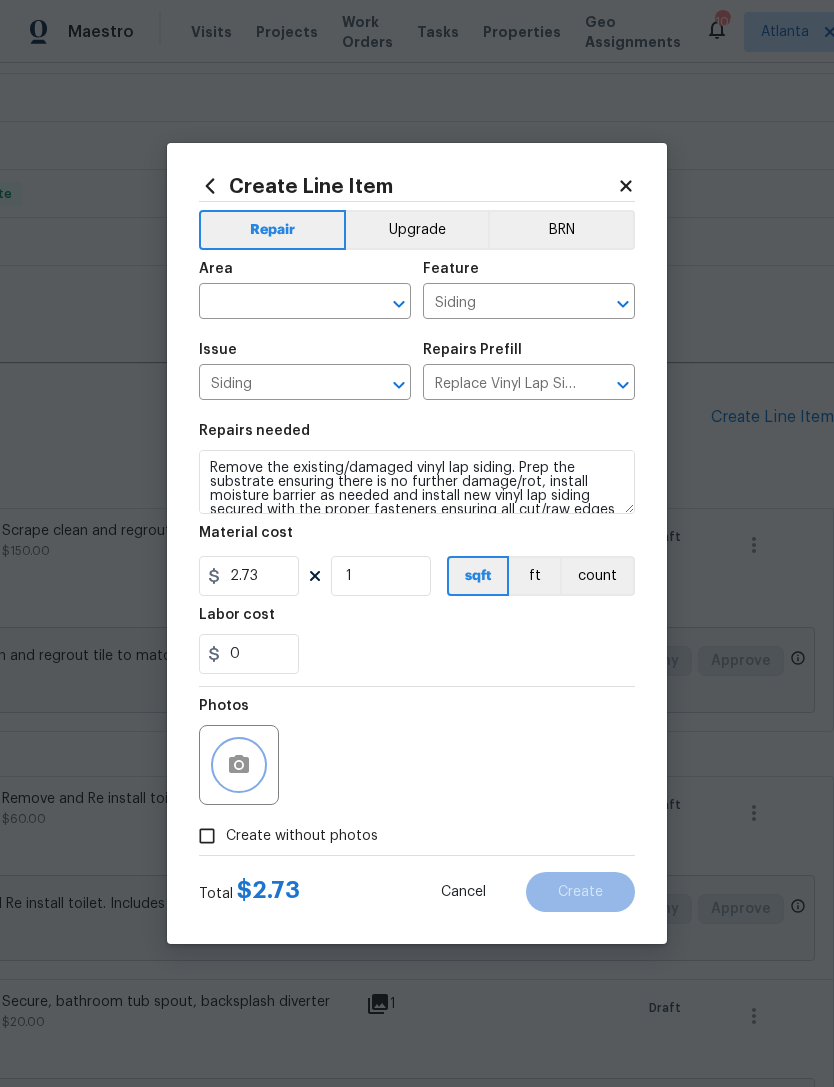 click 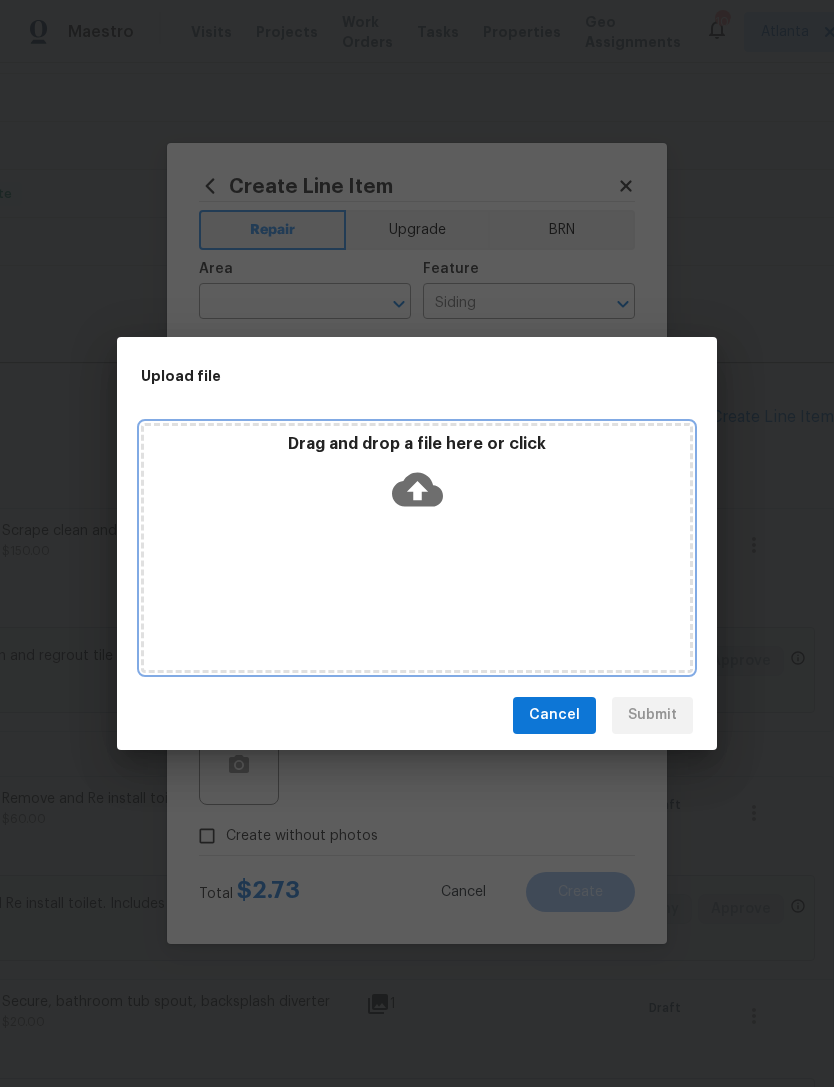 click 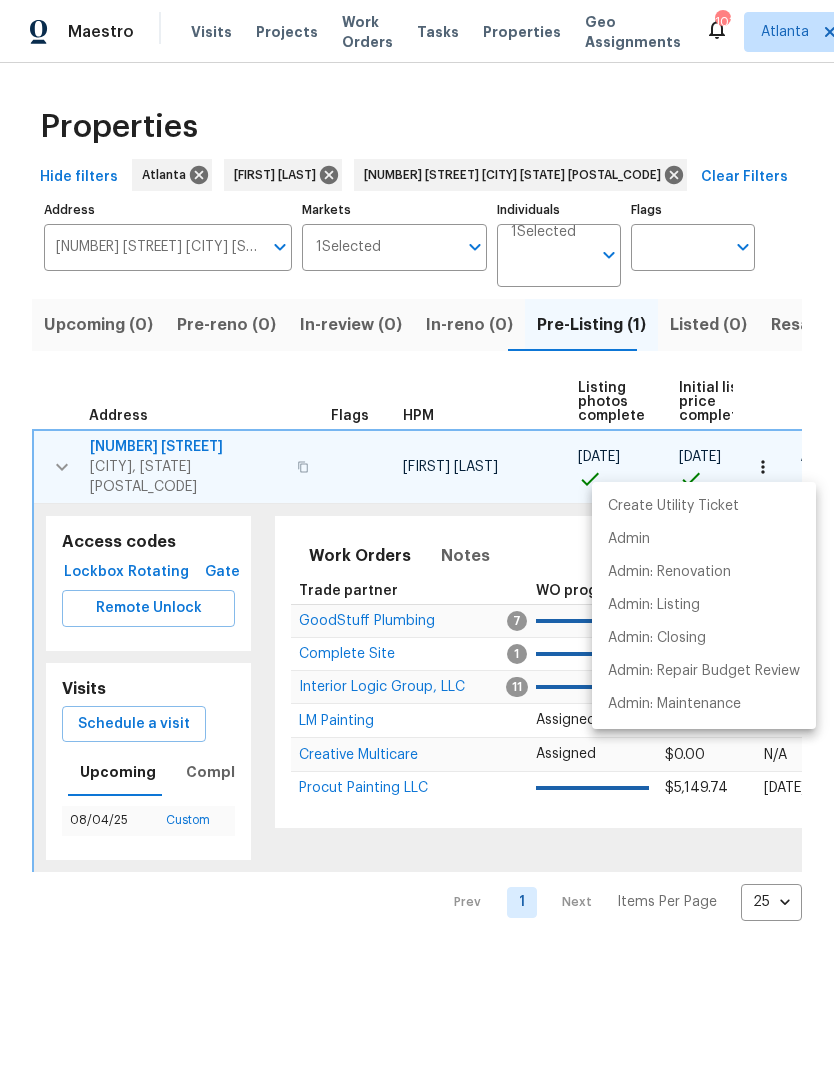 scroll, scrollTop: 0, scrollLeft: 0, axis: both 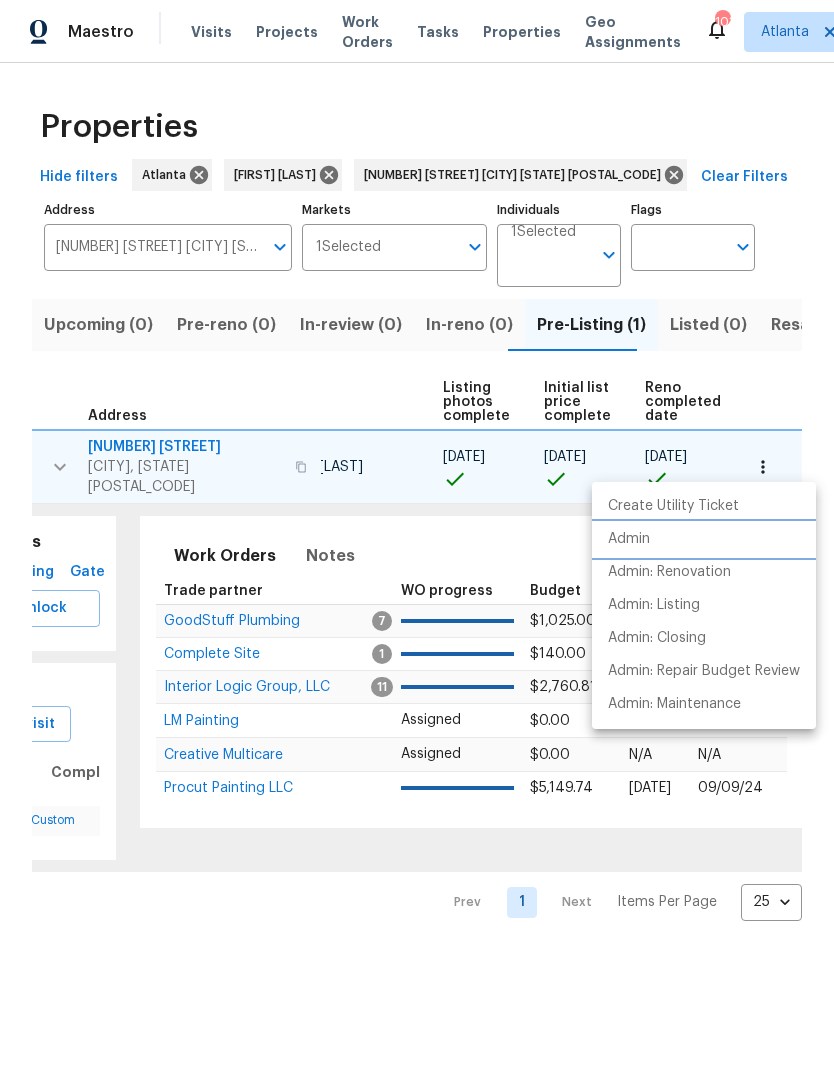 click on "Admin" at bounding box center (629, 539) 